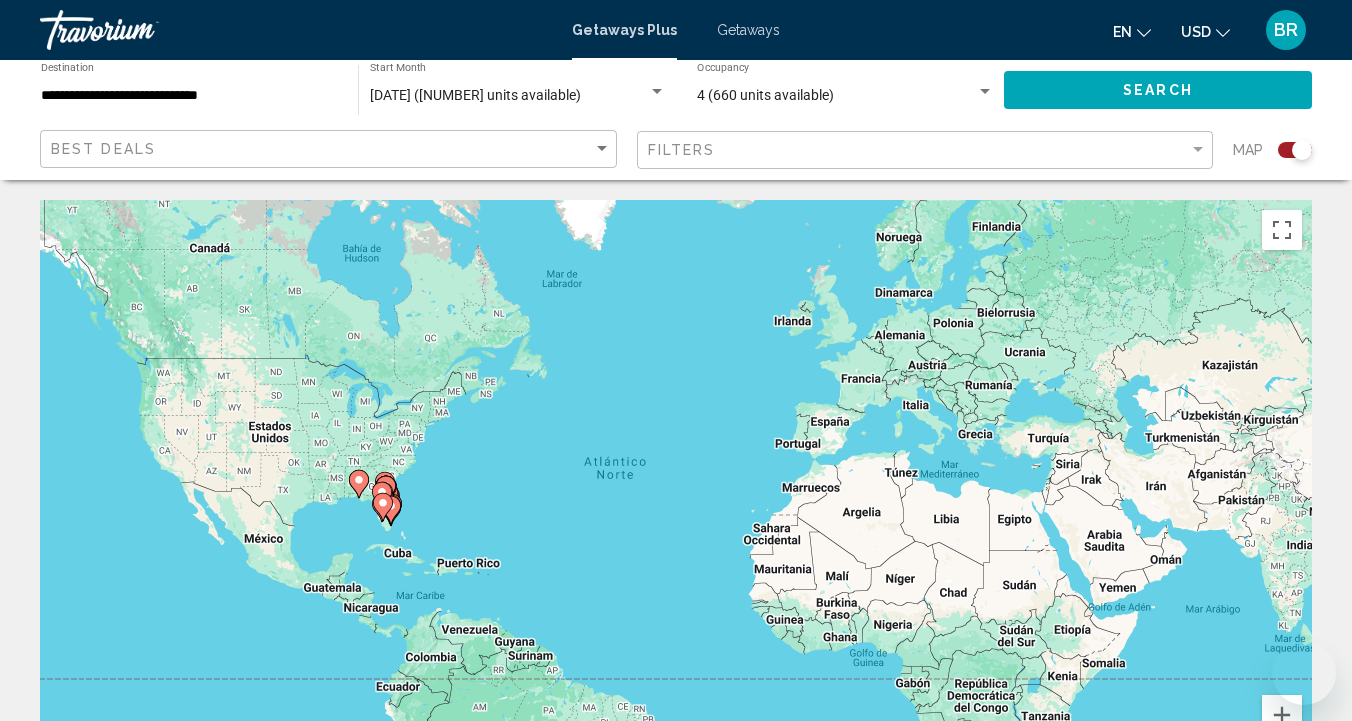 scroll, scrollTop: 3323, scrollLeft: 0, axis: vertical 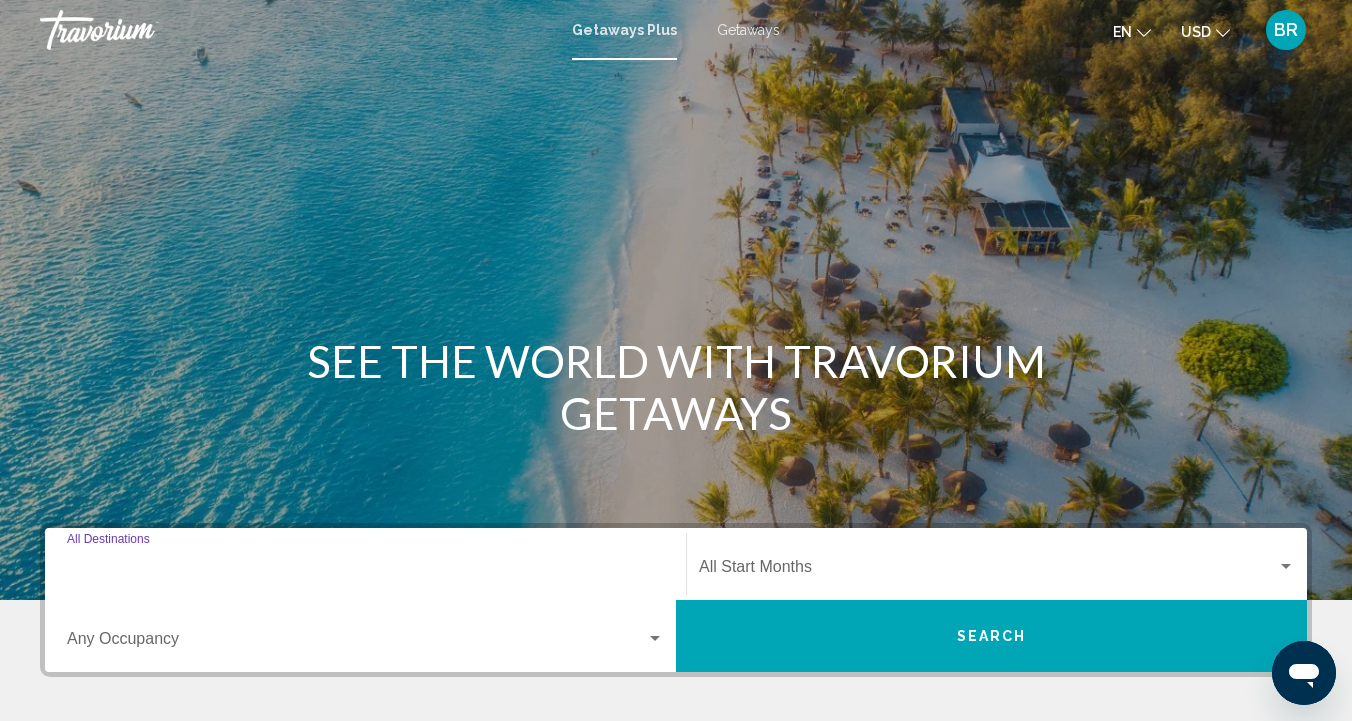 click on "Destination All Destinations" at bounding box center [365, 571] 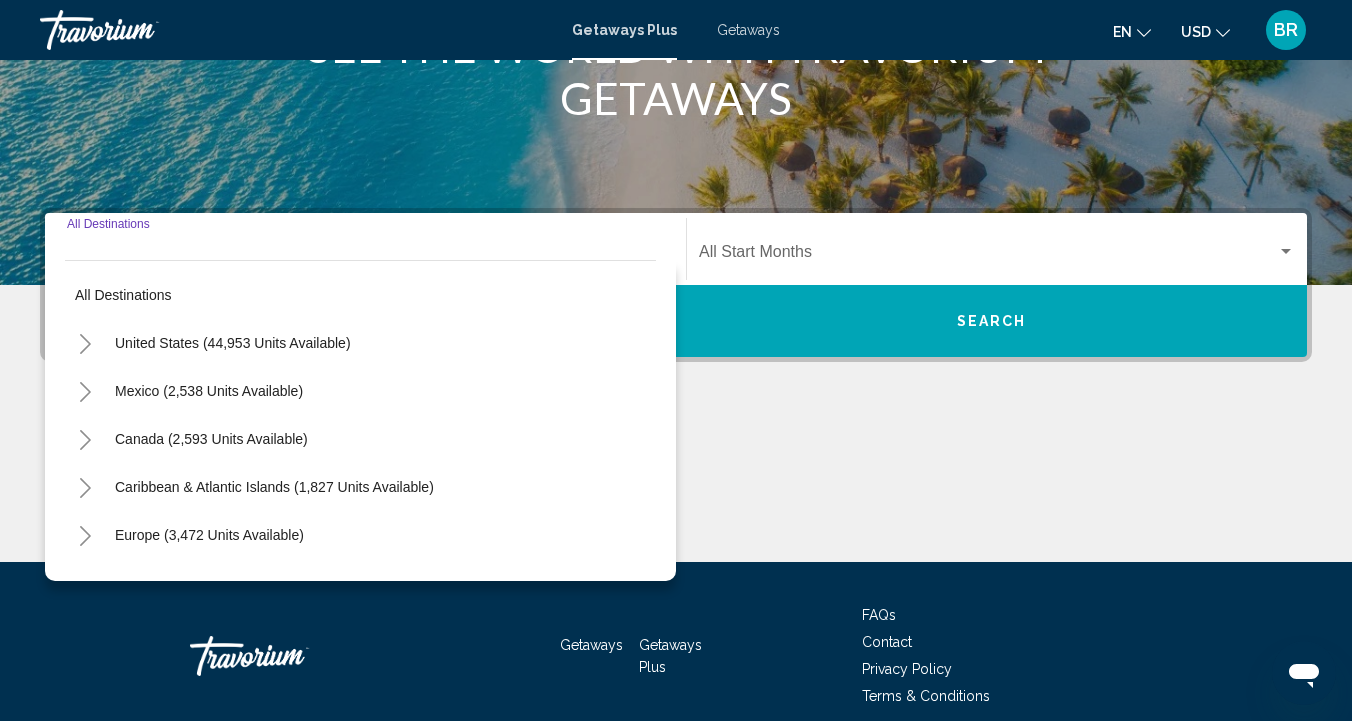 scroll, scrollTop: 401, scrollLeft: 0, axis: vertical 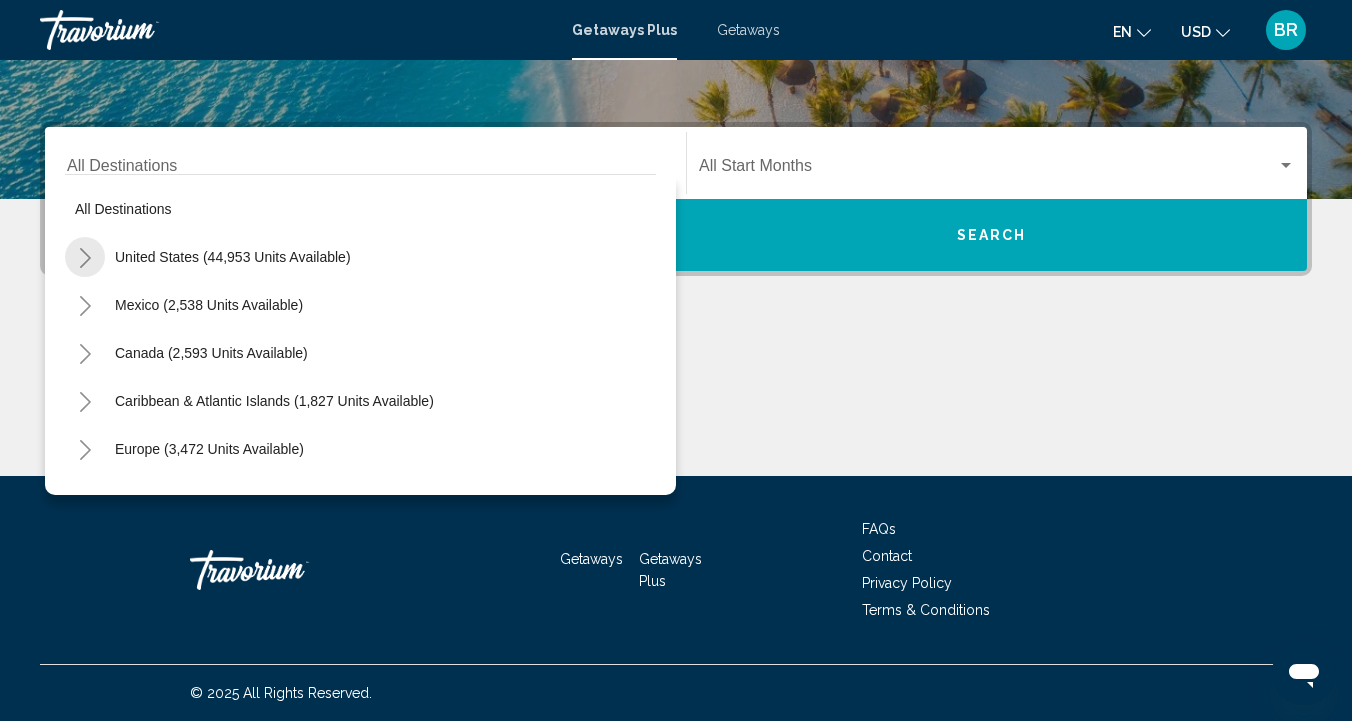 click 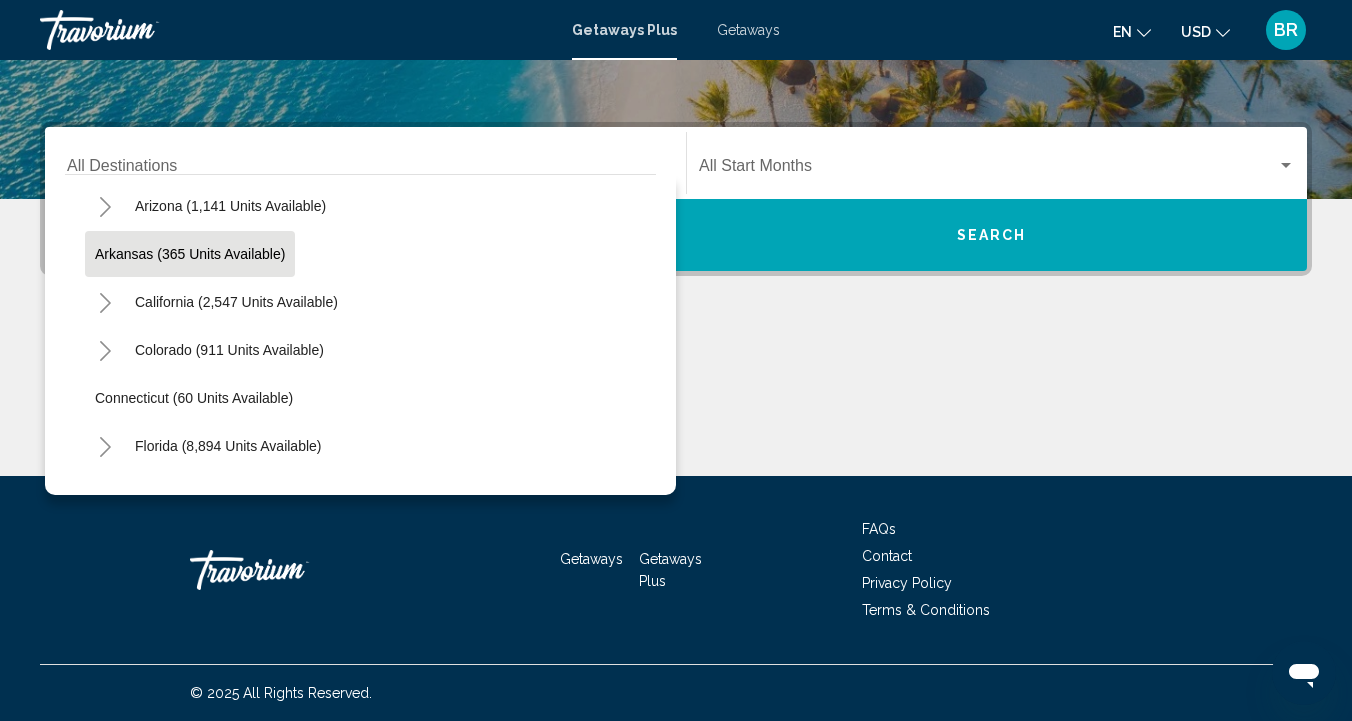 scroll, scrollTop: 148, scrollLeft: 0, axis: vertical 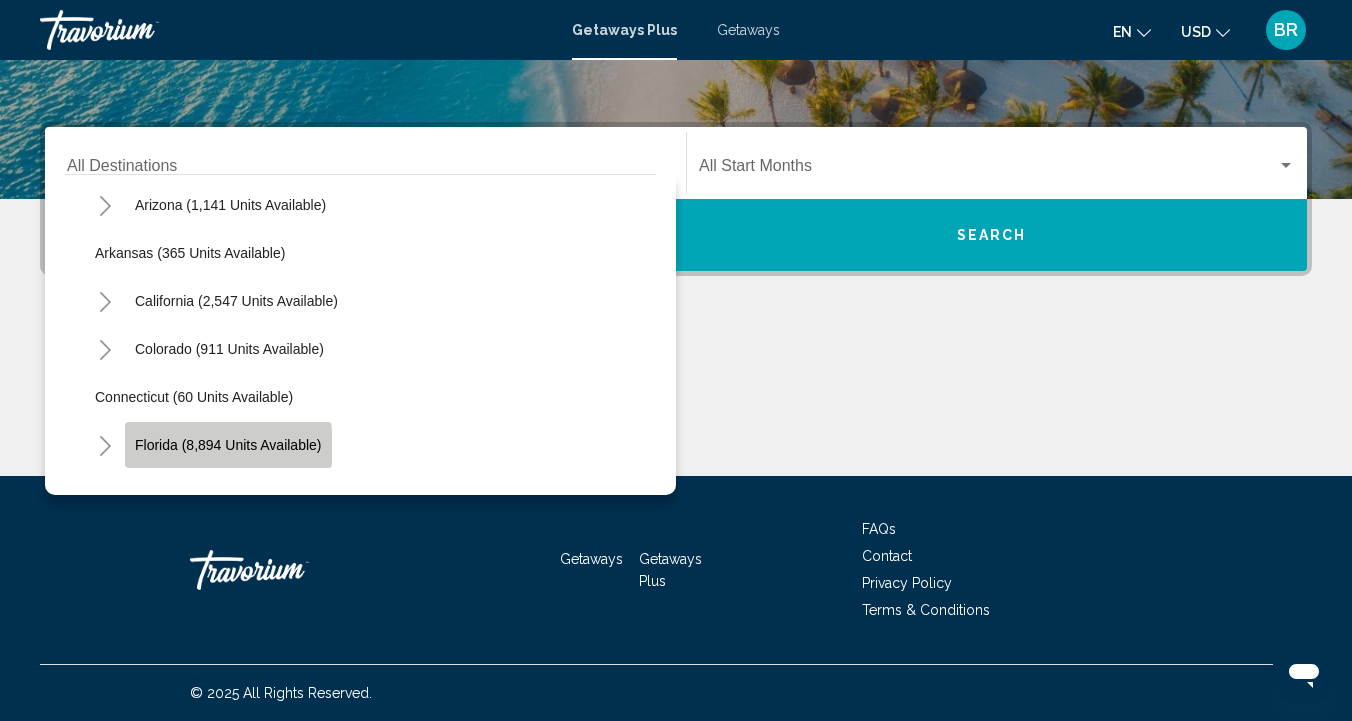 click on "Florida (8,894 units available)" 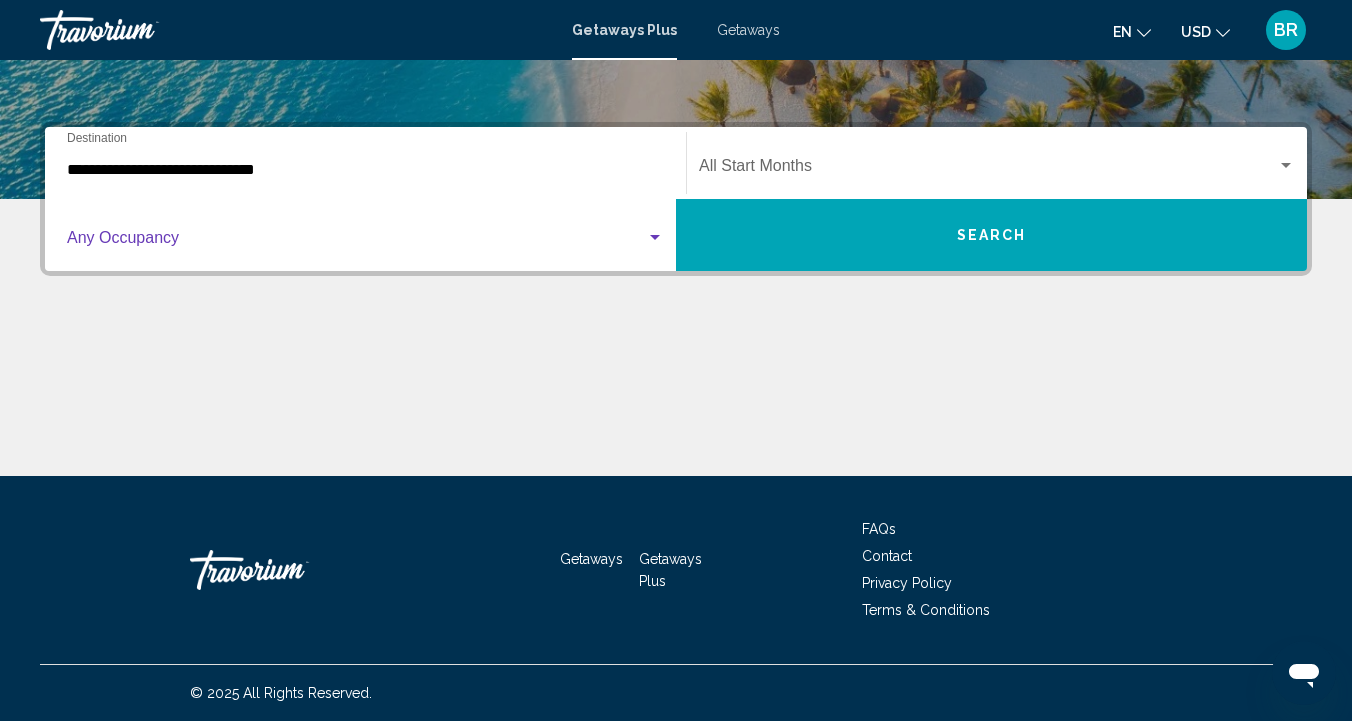 click at bounding box center [655, 237] 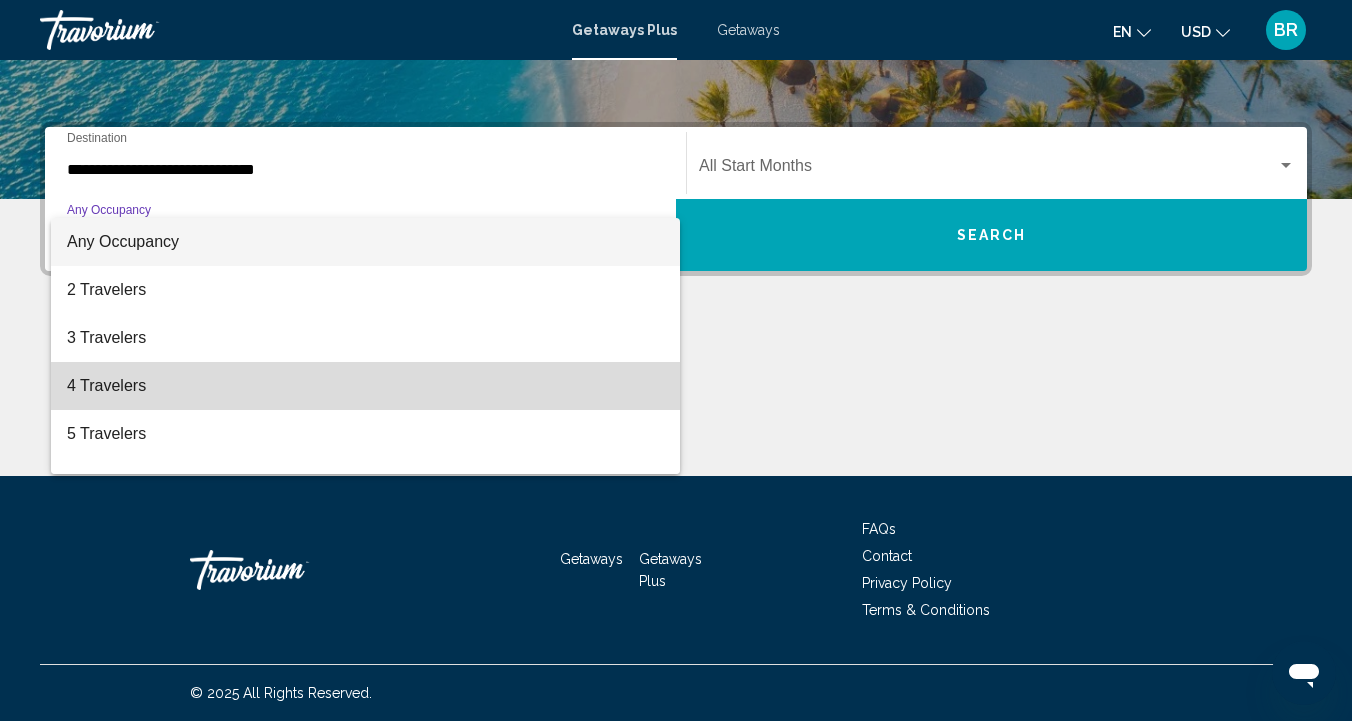 click on "4 Travelers" at bounding box center (365, 386) 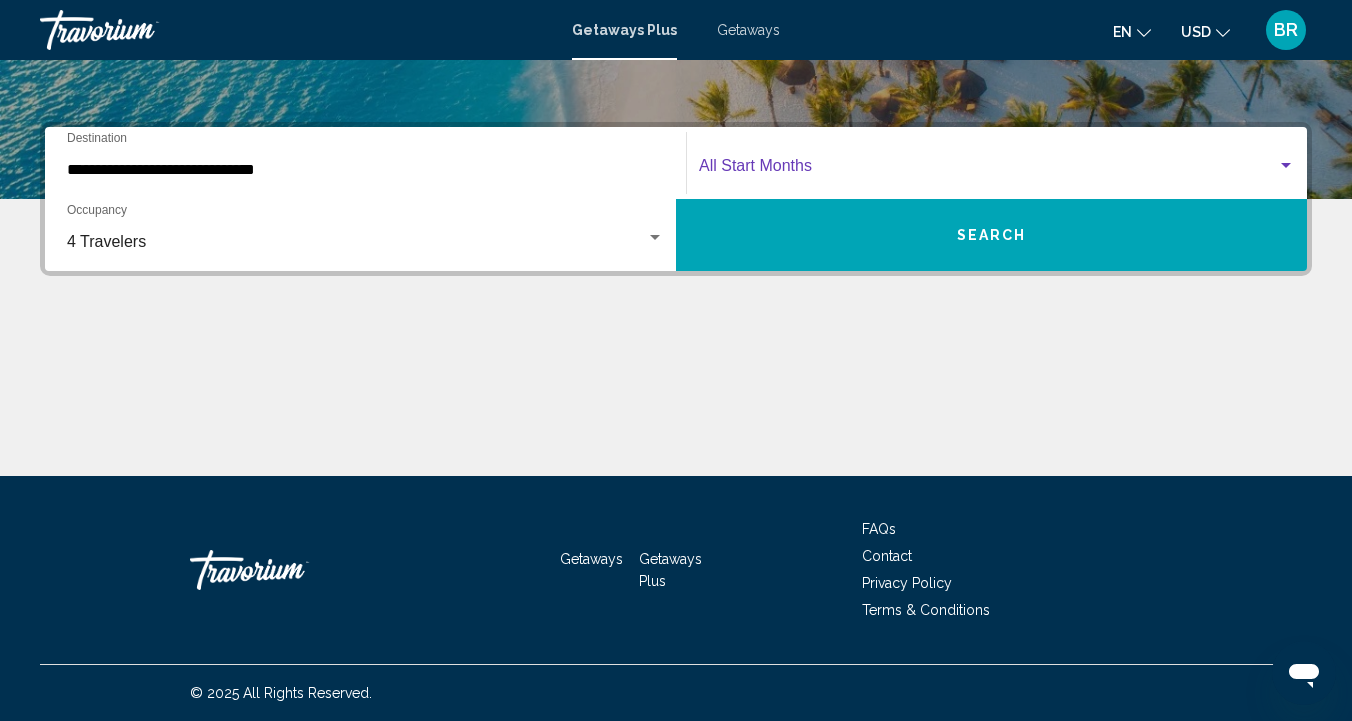 click at bounding box center [1286, 166] 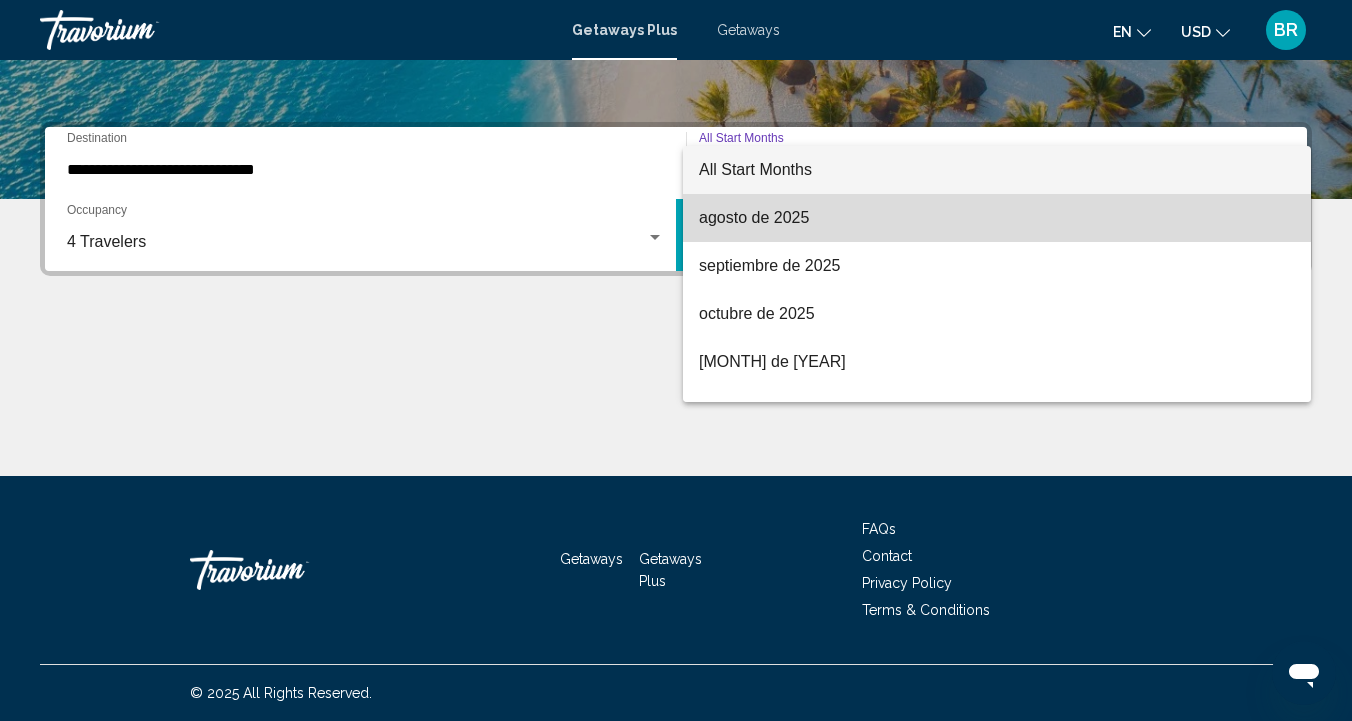click on "agosto de 2025" at bounding box center [997, 218] 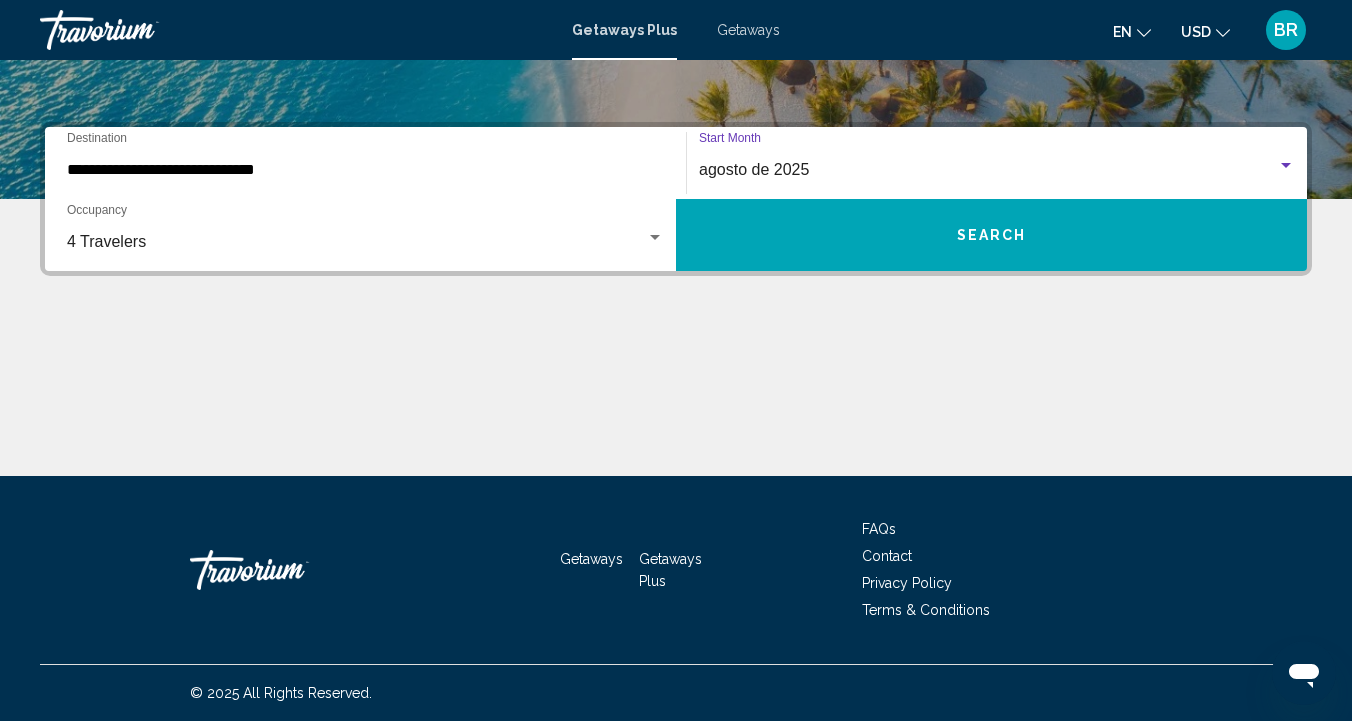 click on "Search" at bounding box center (992, 236) 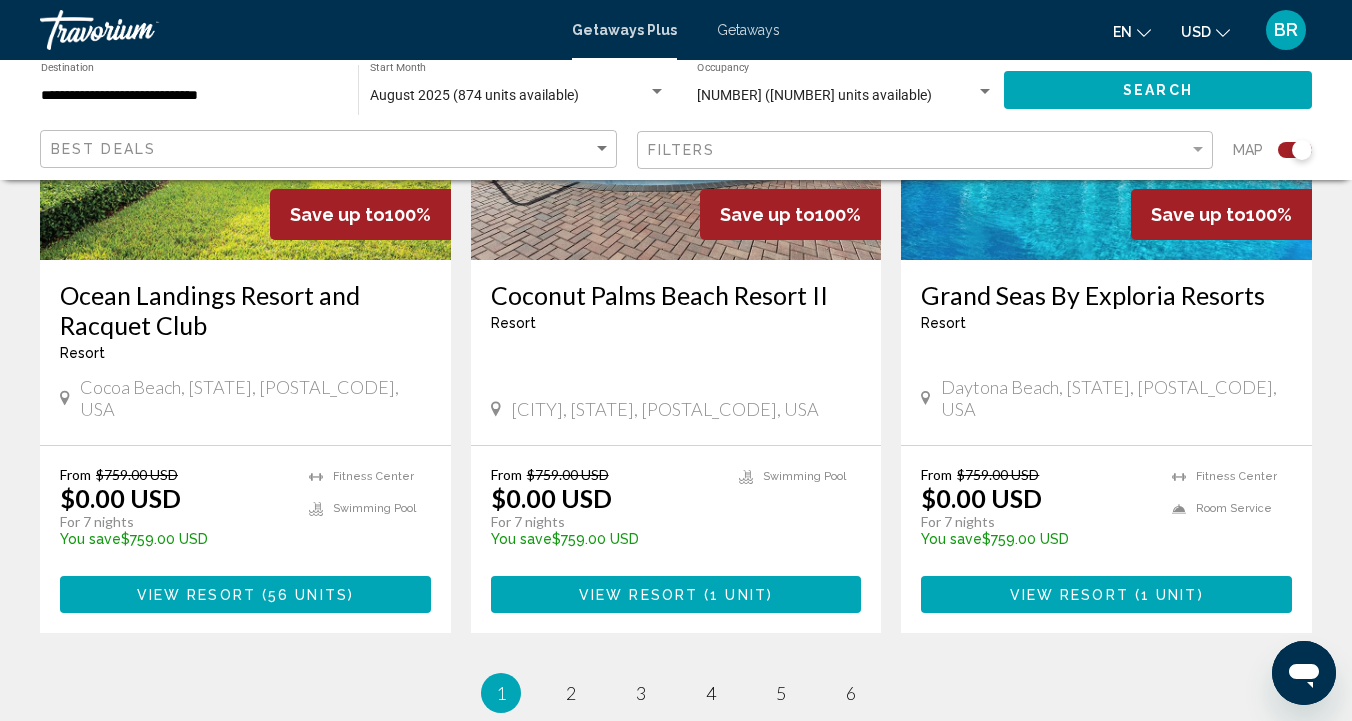 scroll, scrollTop: 3115, scrollLeft: 0, axis: vertical 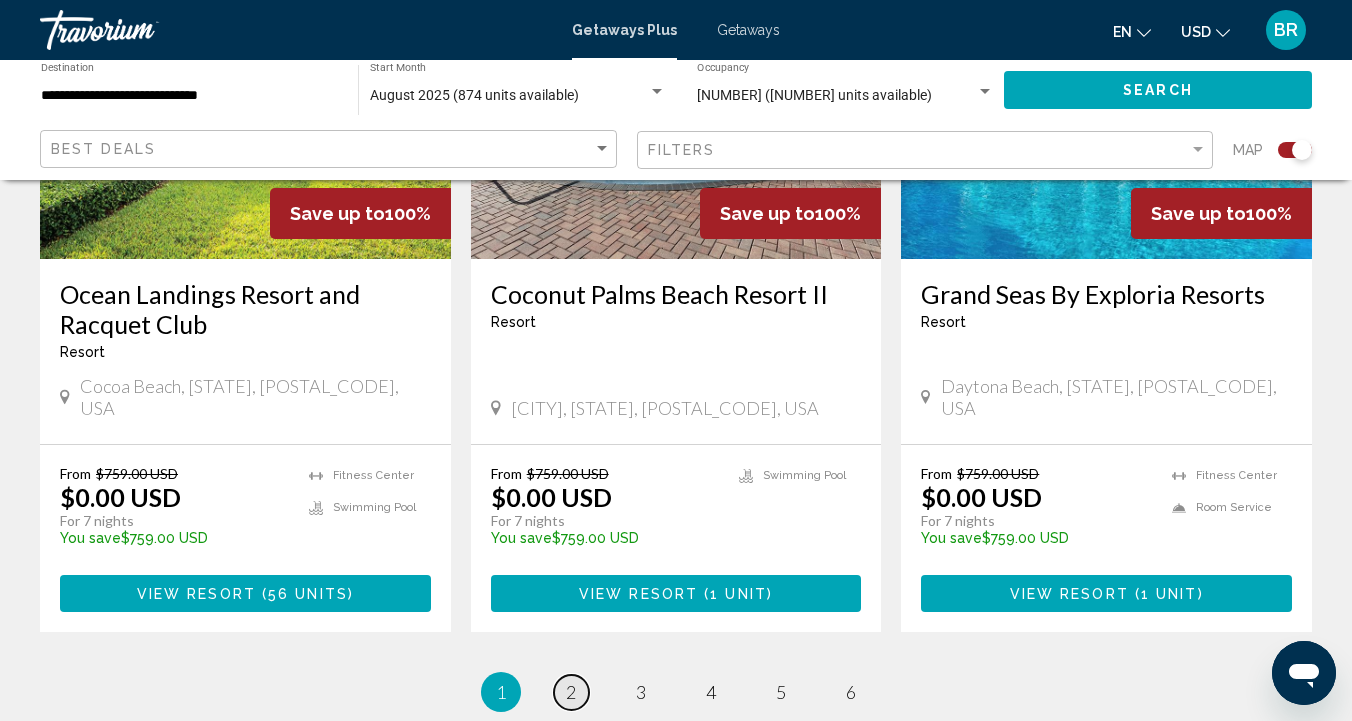 click on "2" at bounding box center [571, 692] 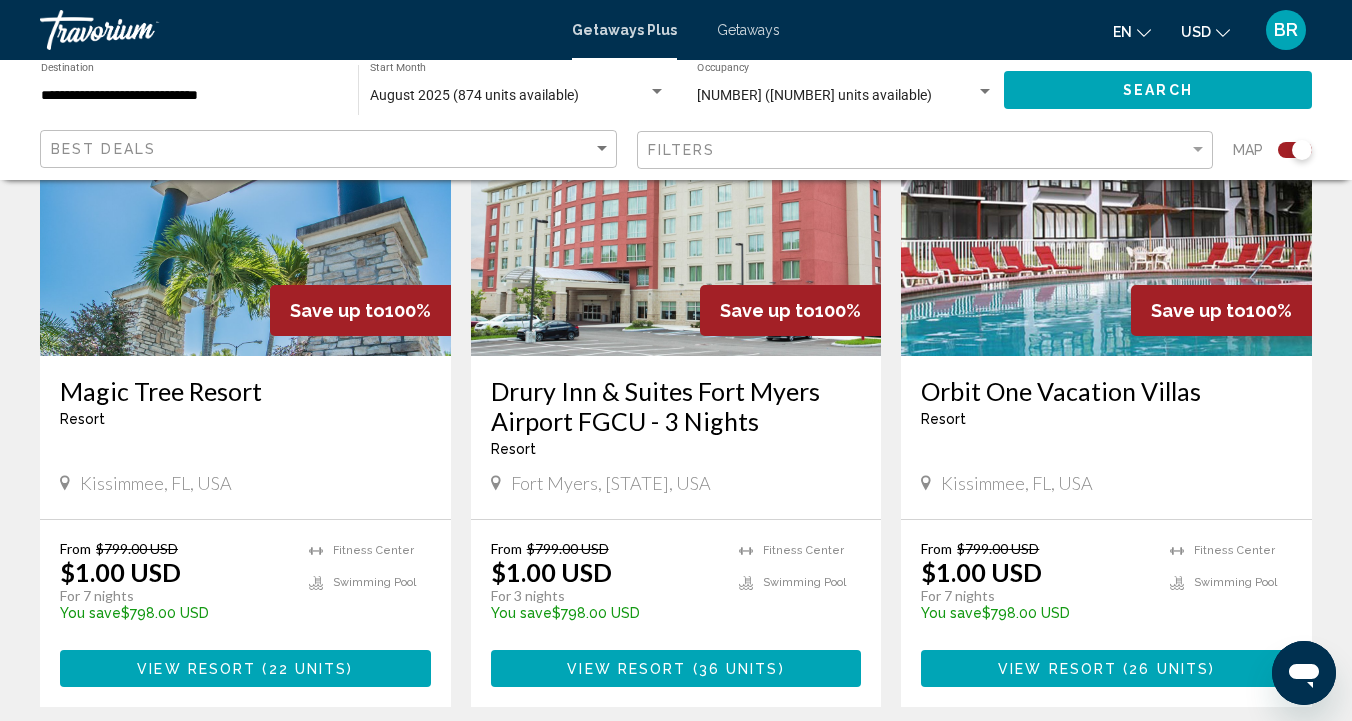 scroll, scrollTop: 3074, scrollLeft: 0, axis: vertical 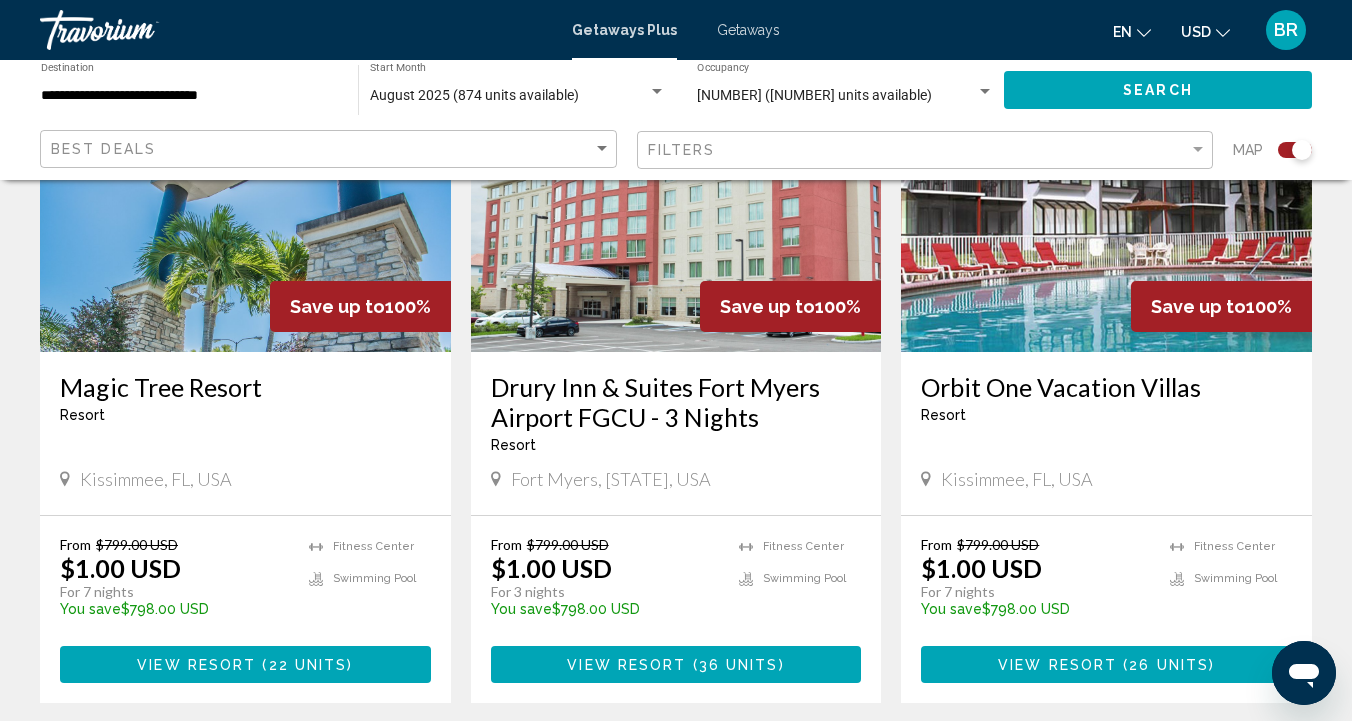 click on "3" at bounding box center [641, 763] 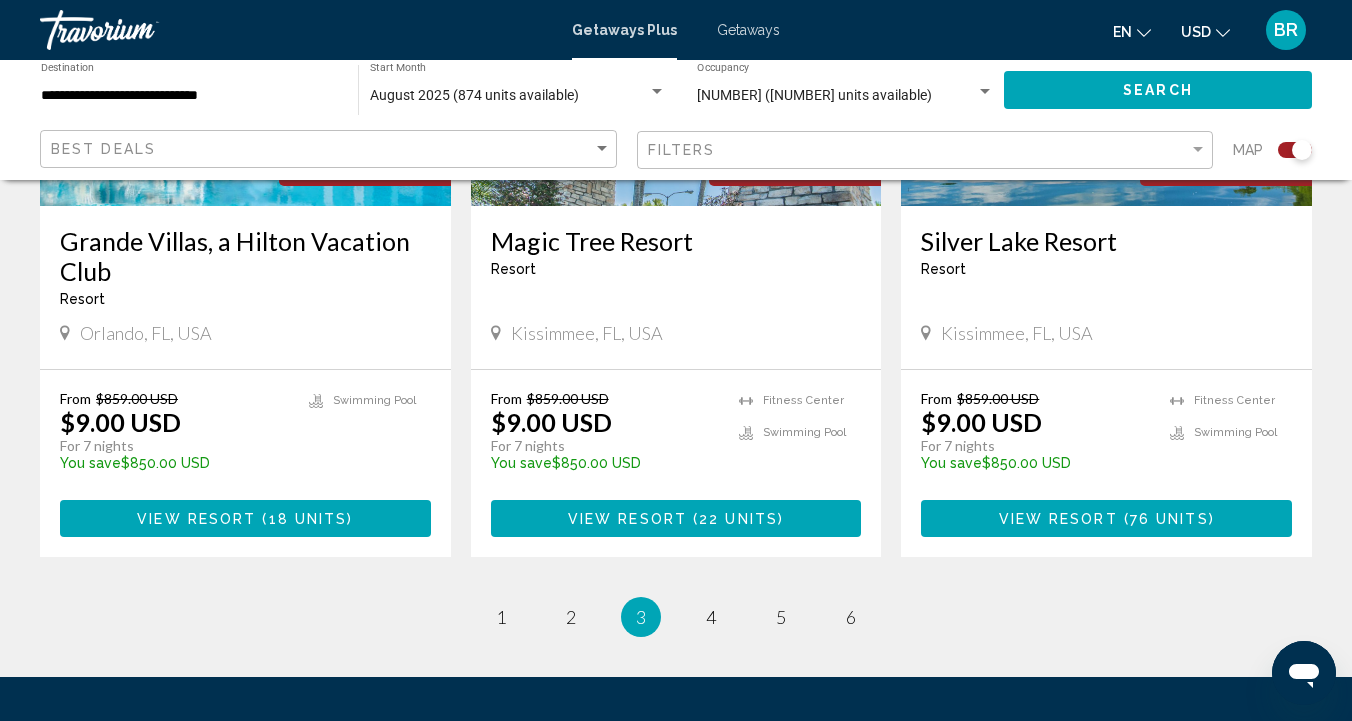 scroll, scrollTop: 3079, scrollLeft: 0, axis: vertical 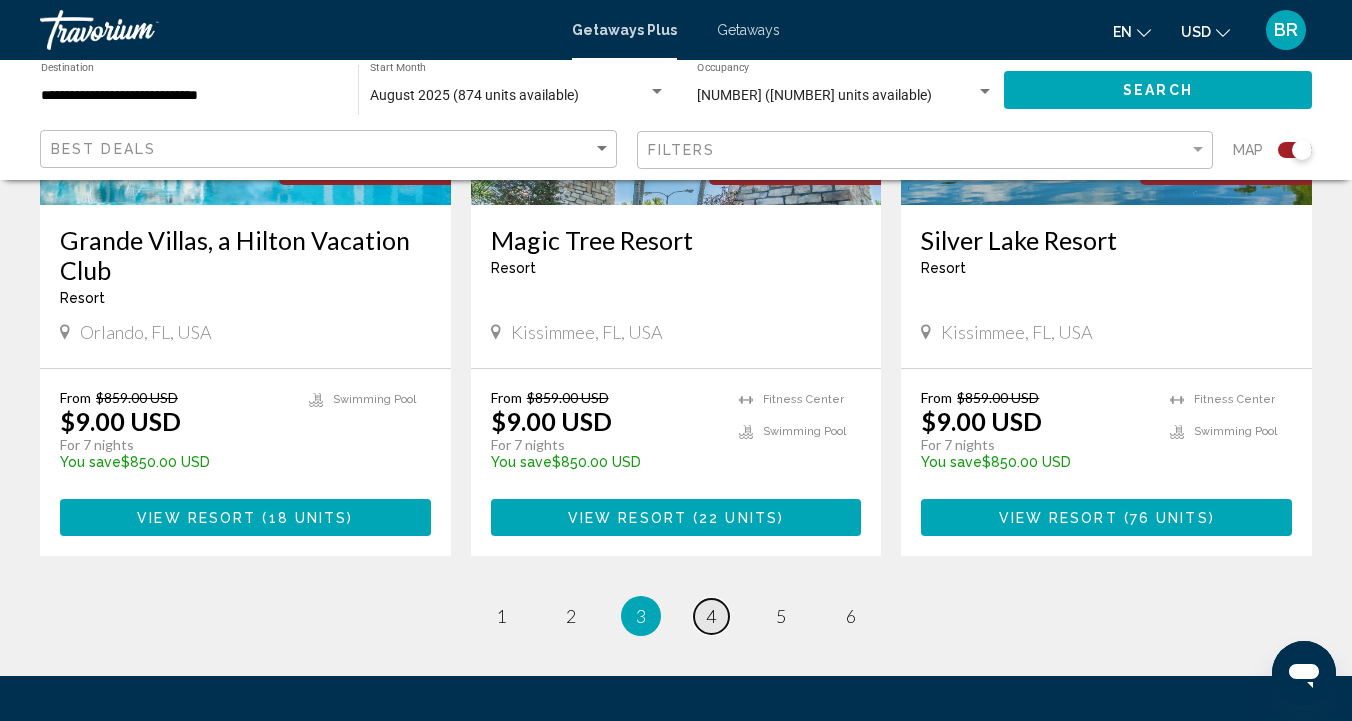 click on "4" at bounding box center (711, 616) 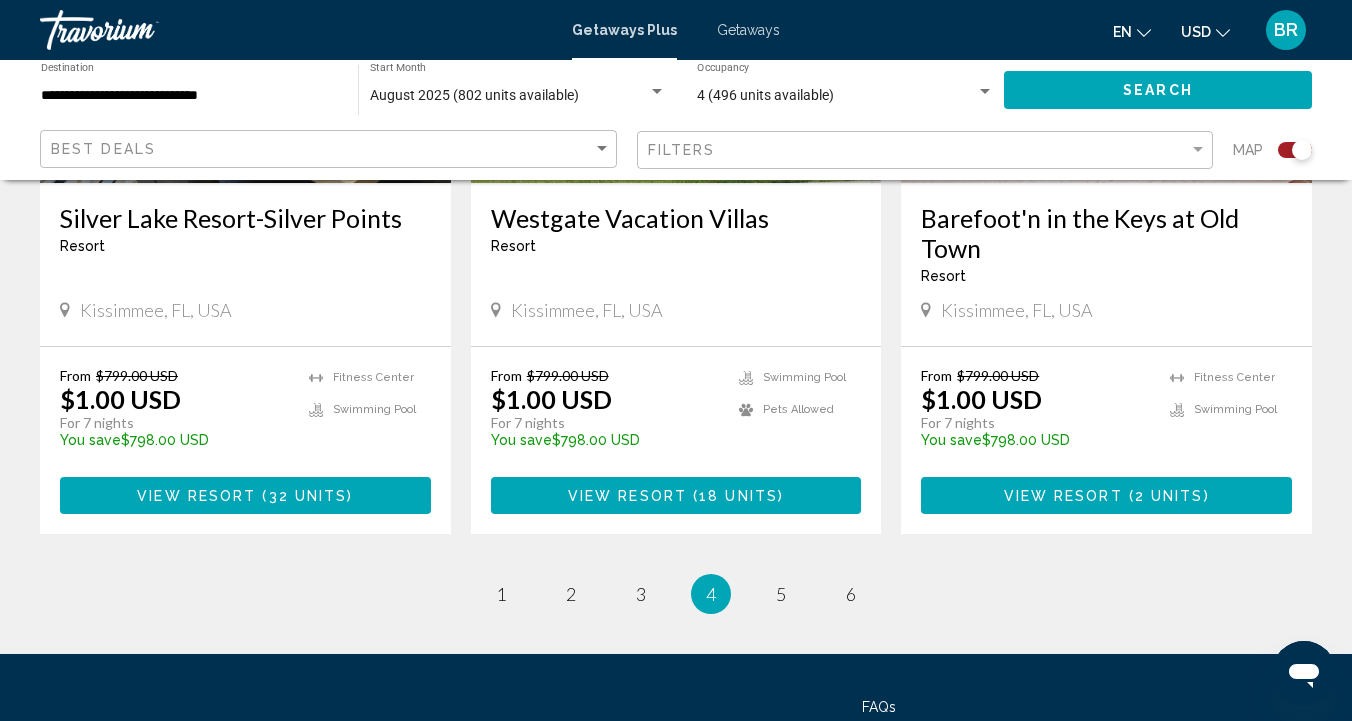 scroll, scrollTop: 3163, scrollLeft: 0, axis: vertical 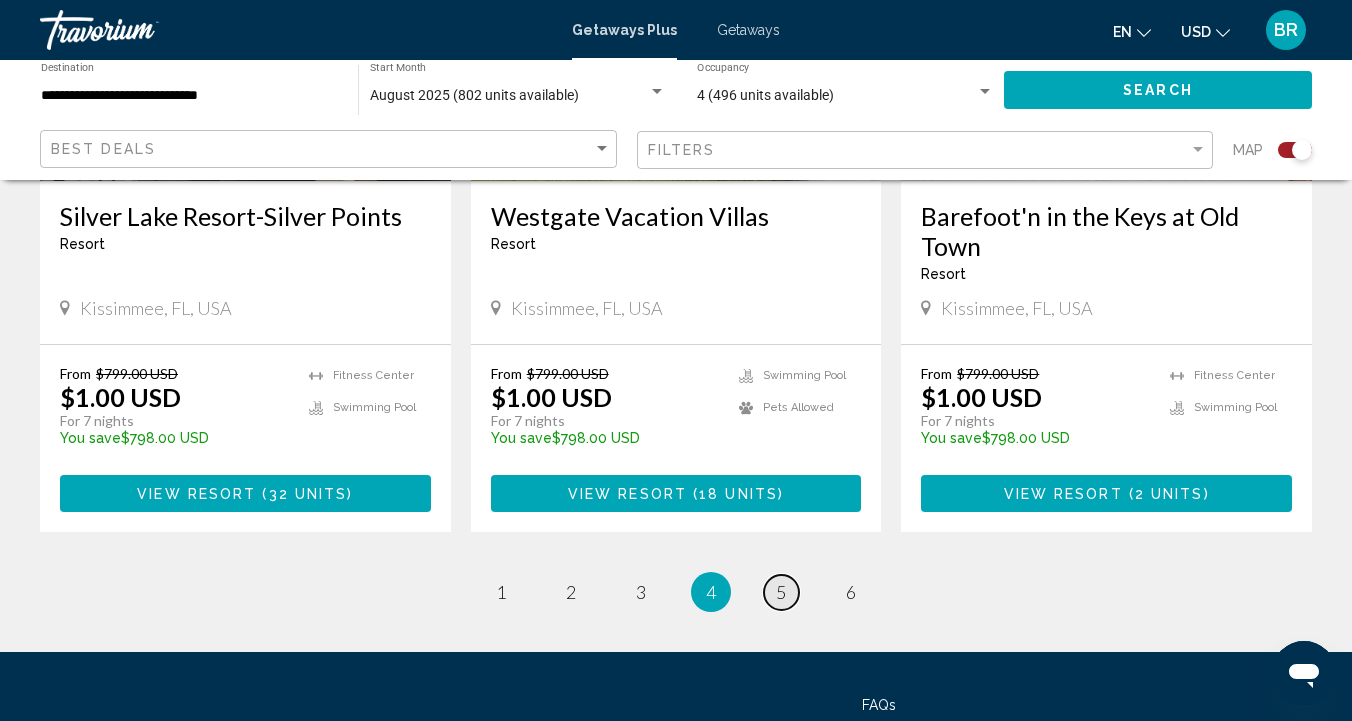 click on "5" at bounding box center (781, 592) 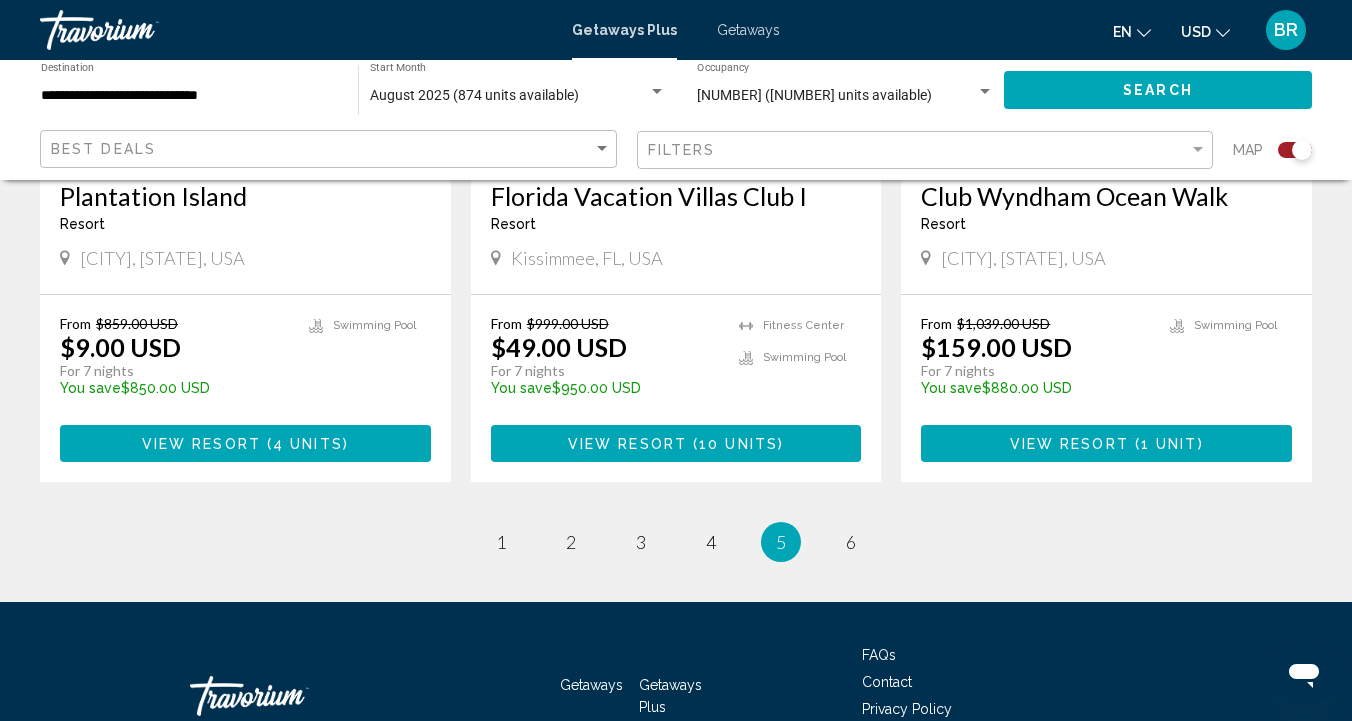 scroll, scrollTop: 3155, scrollLeft: 0, axis: vertical 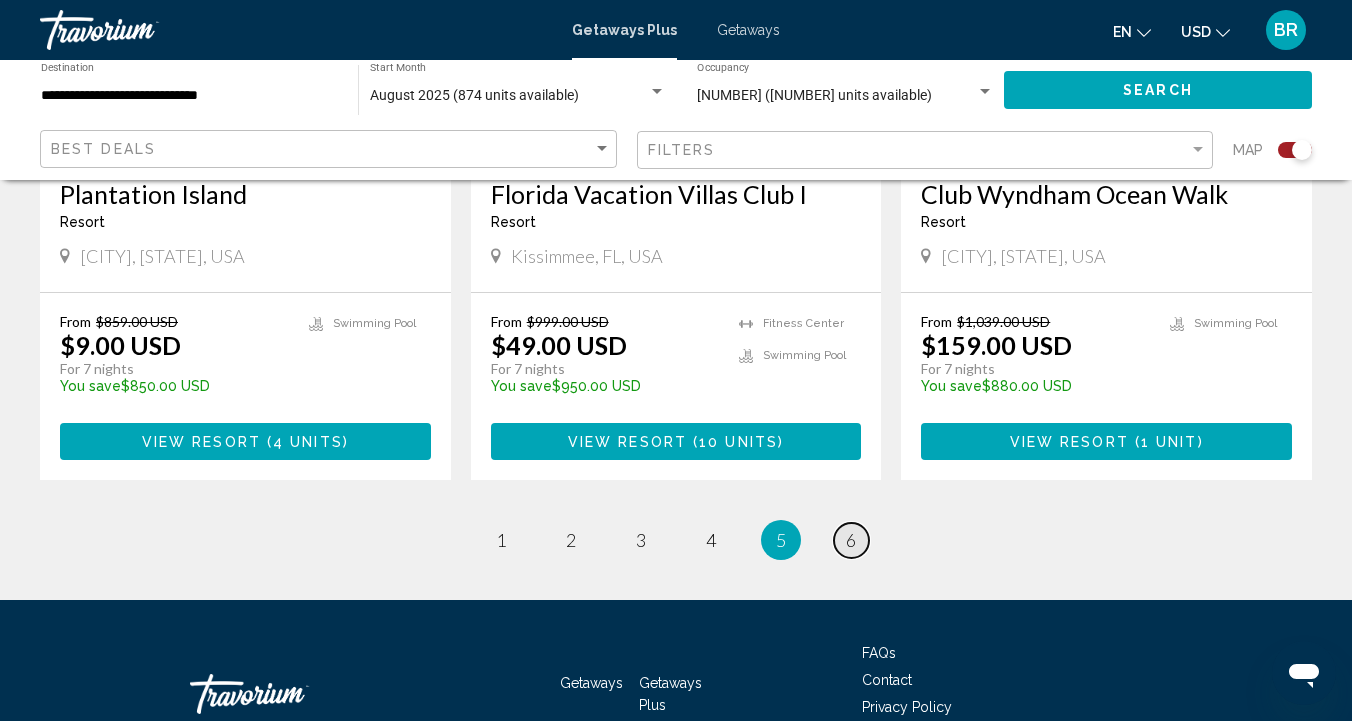 click on "6" at bounding box center (851, 540) 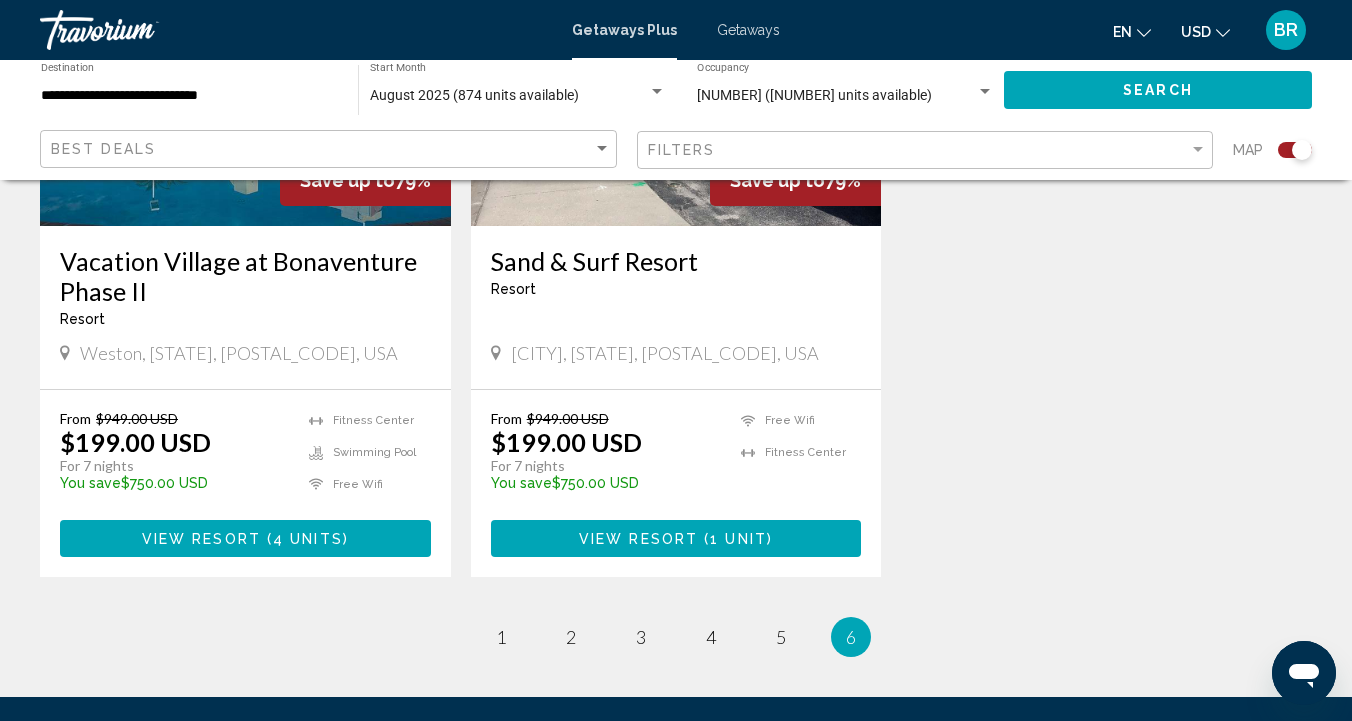 scroll, scrollTop: 3115, scrollLeft: 0, axis: vertical 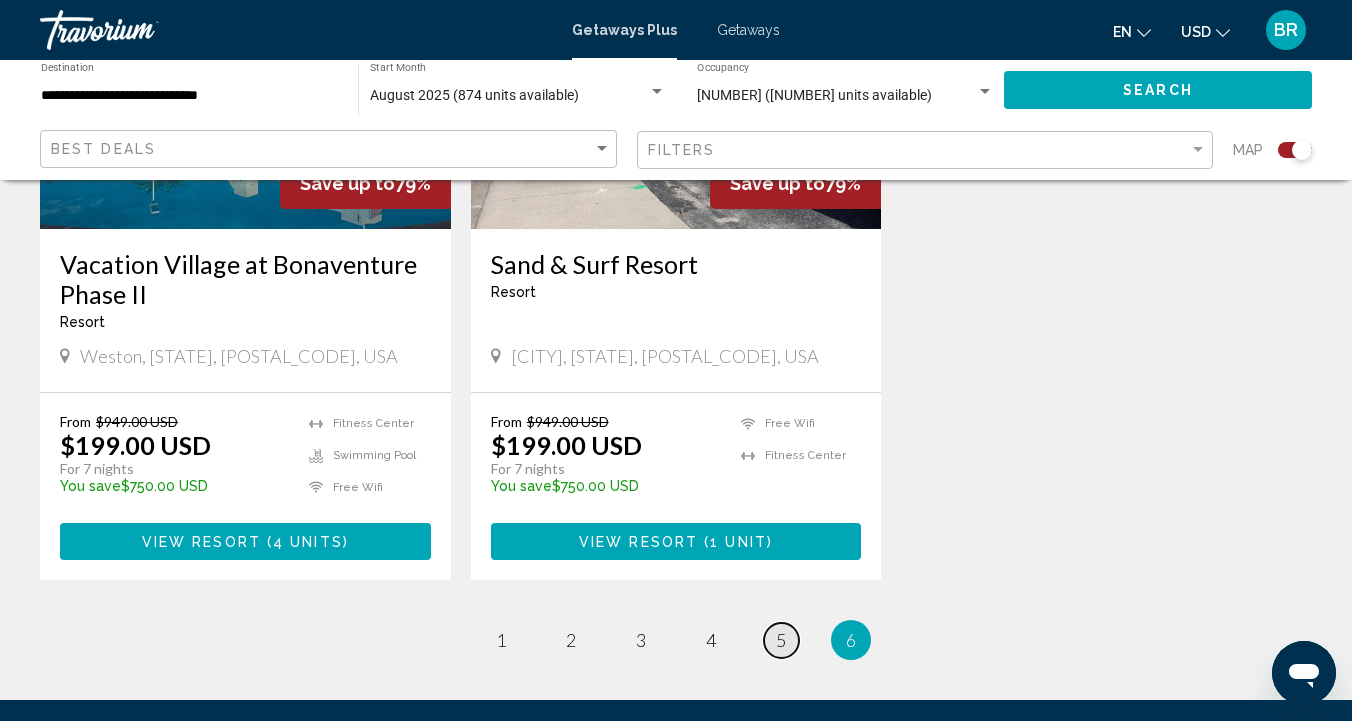 click on "page  5" at bounding box center [781, 640] 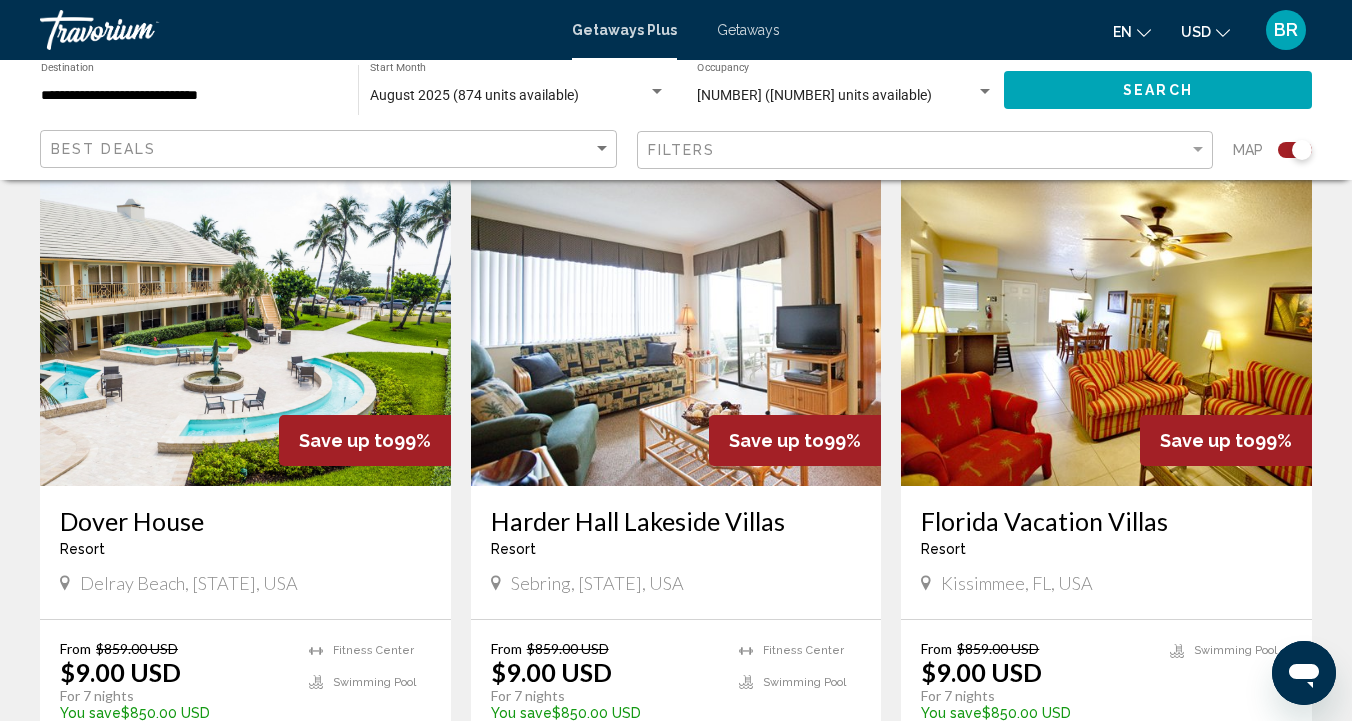 scroll, scrollTop: 730, scrollLeft: 0, axis: vertical 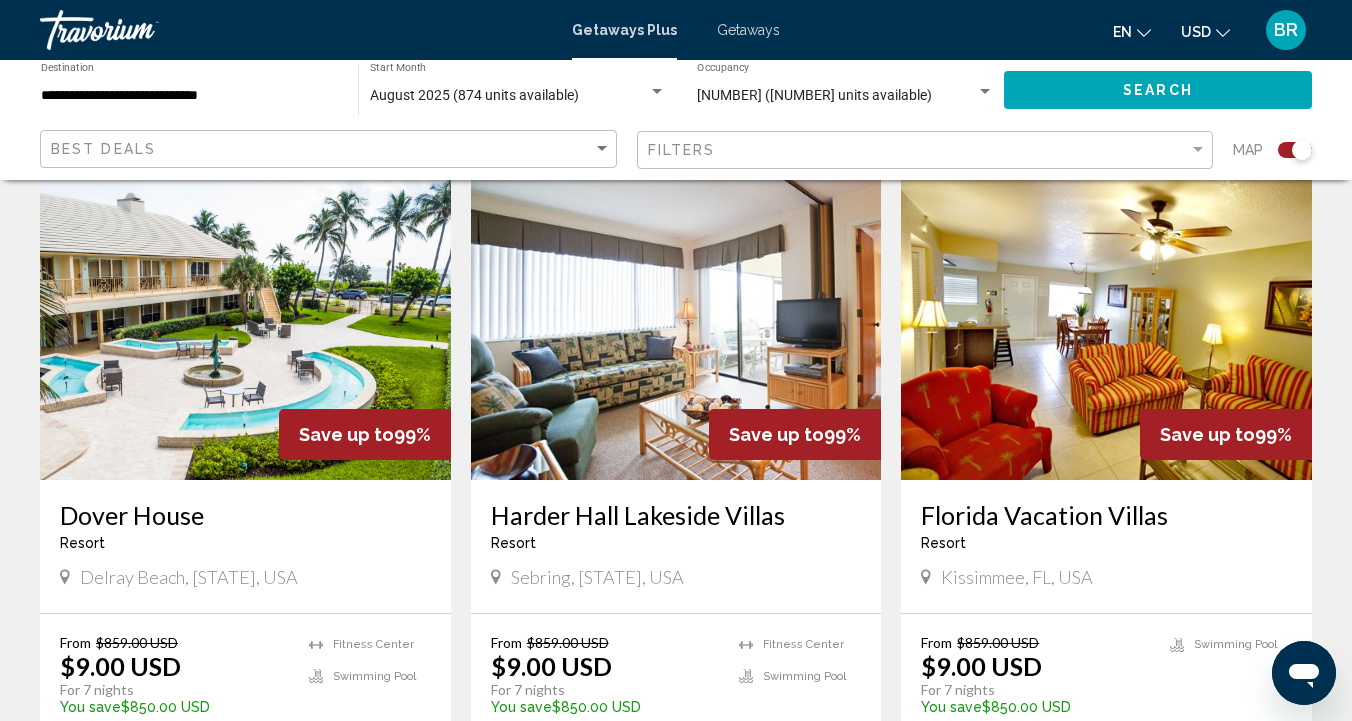 click at bounding box center [1106, 320] 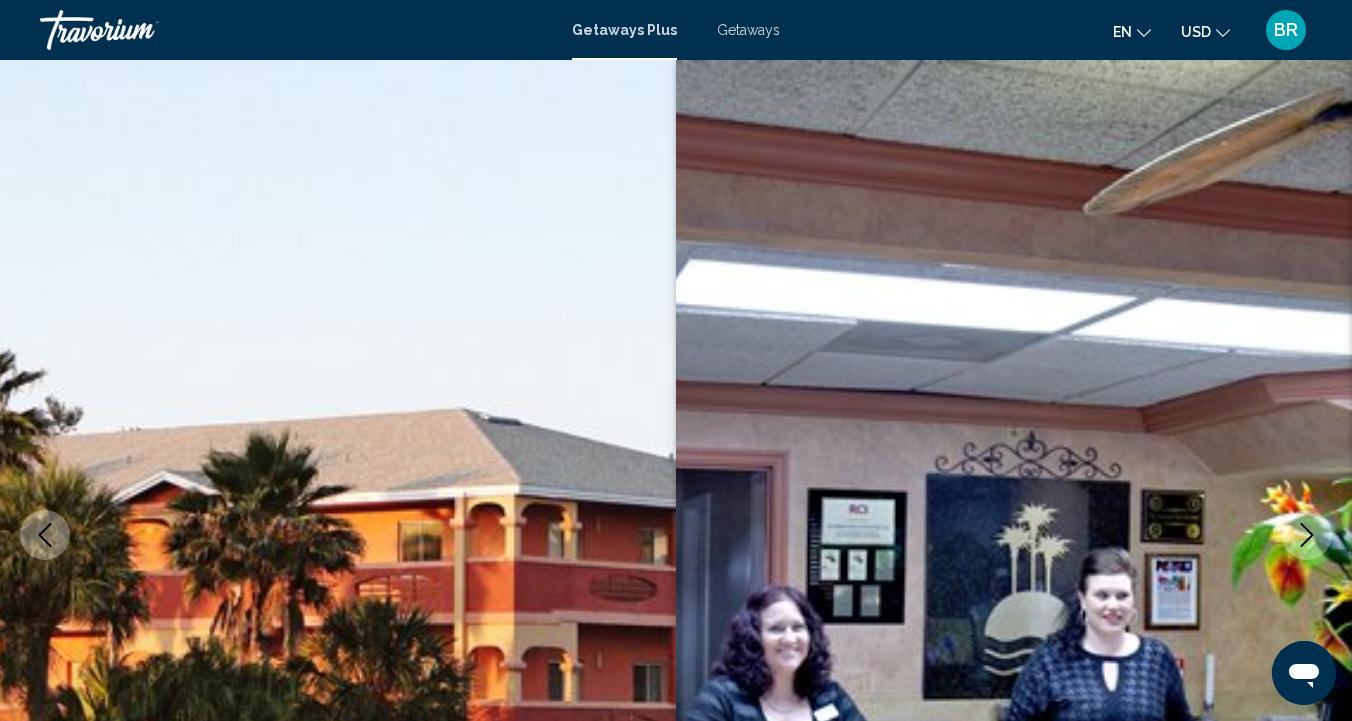 scroll, scrollTop: 0, scrollLeft: 0, axis: both 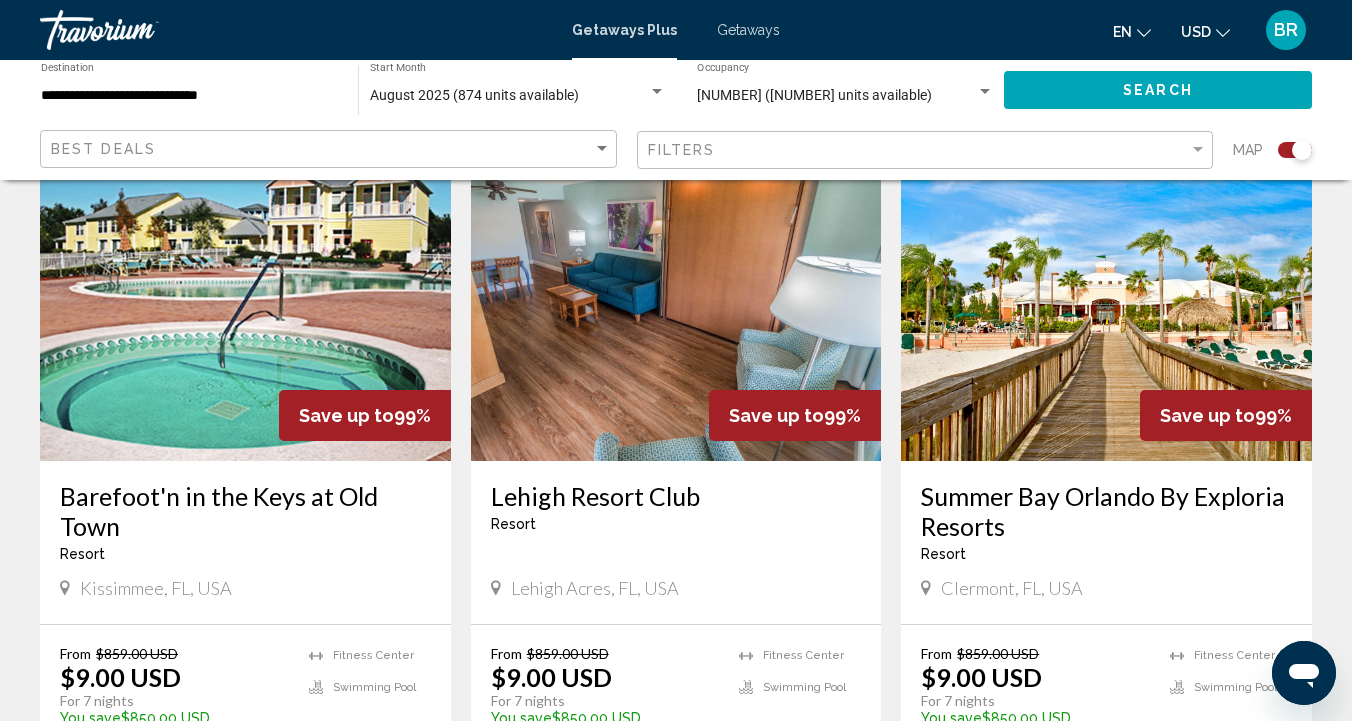 click at bounding box center (1106, 301) 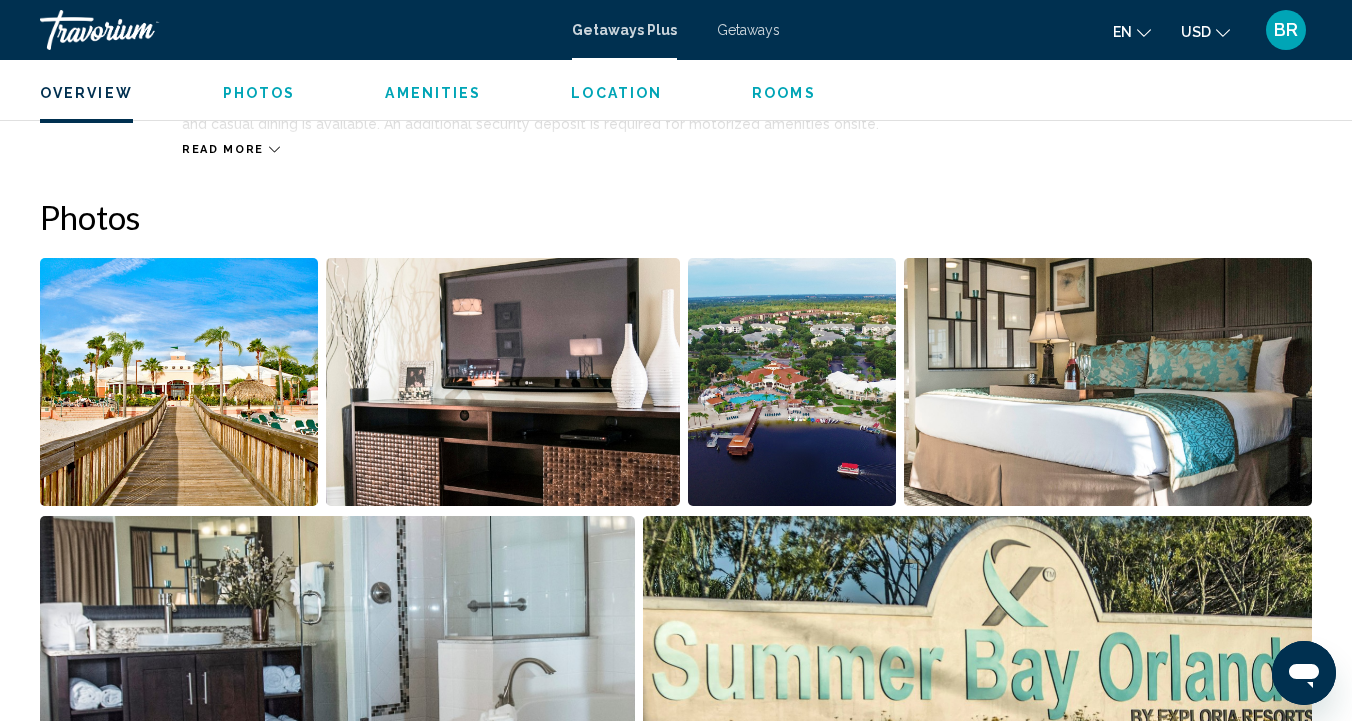 scroll, scrollTop: 1186, scrollLeft: 0, axis: vertical 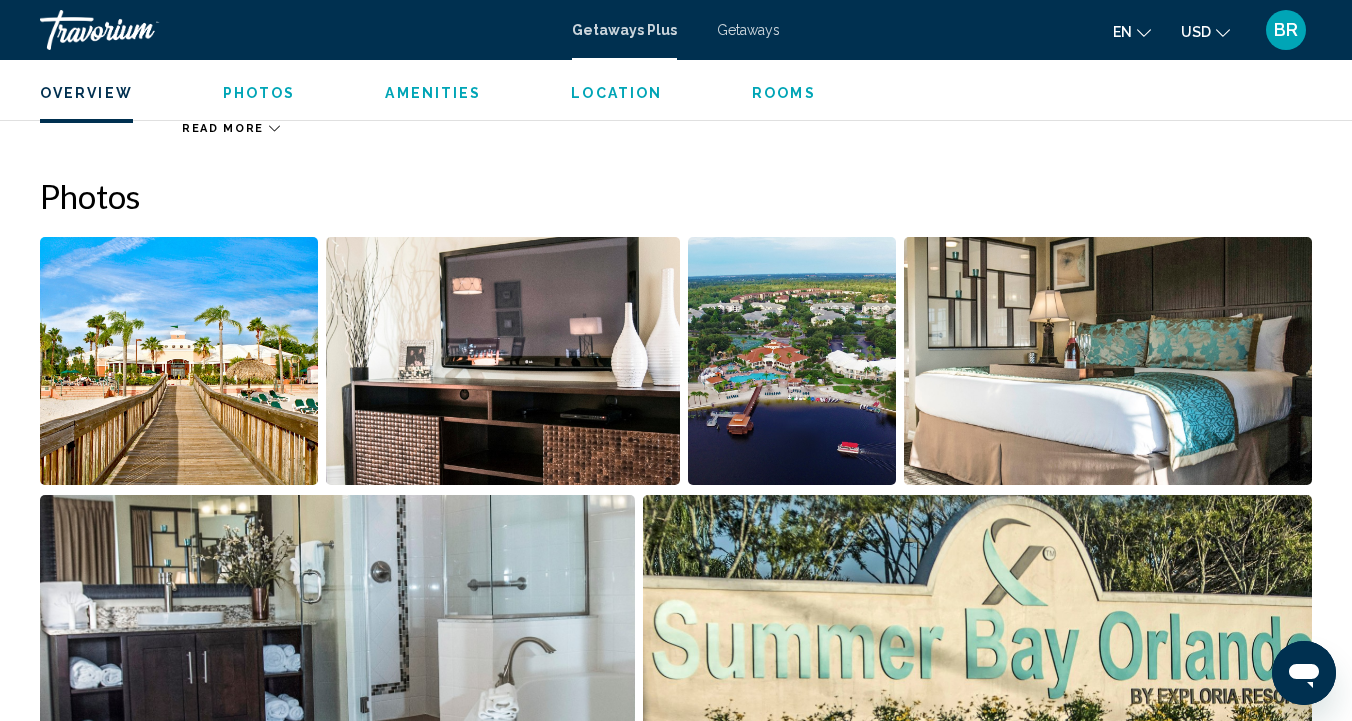 click at bounding box center [179, 361] 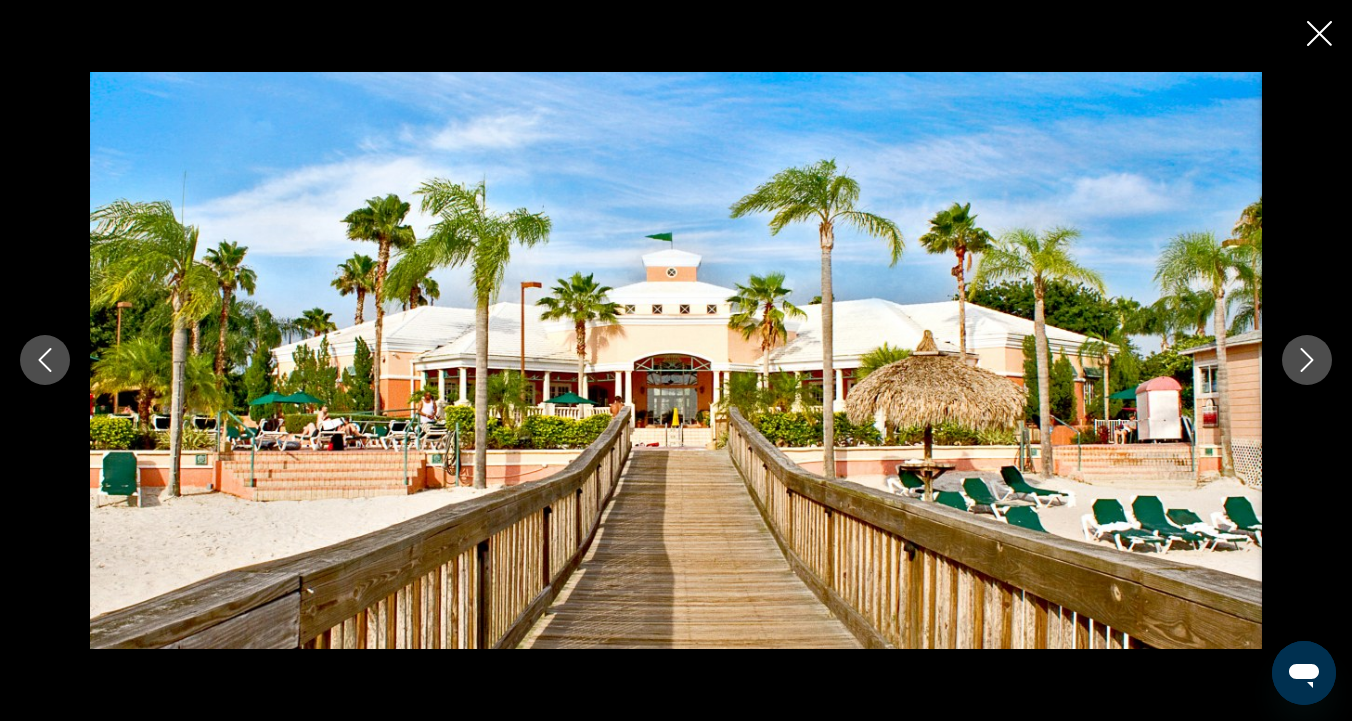 click 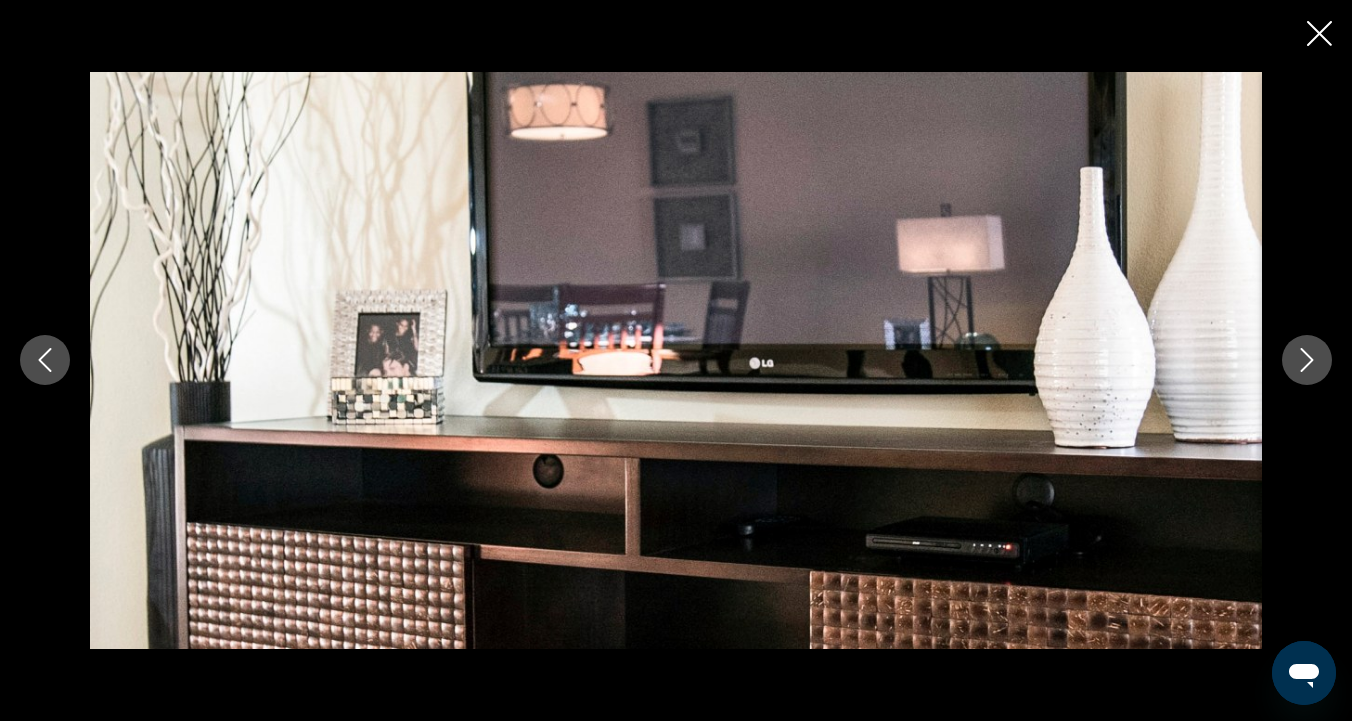 click 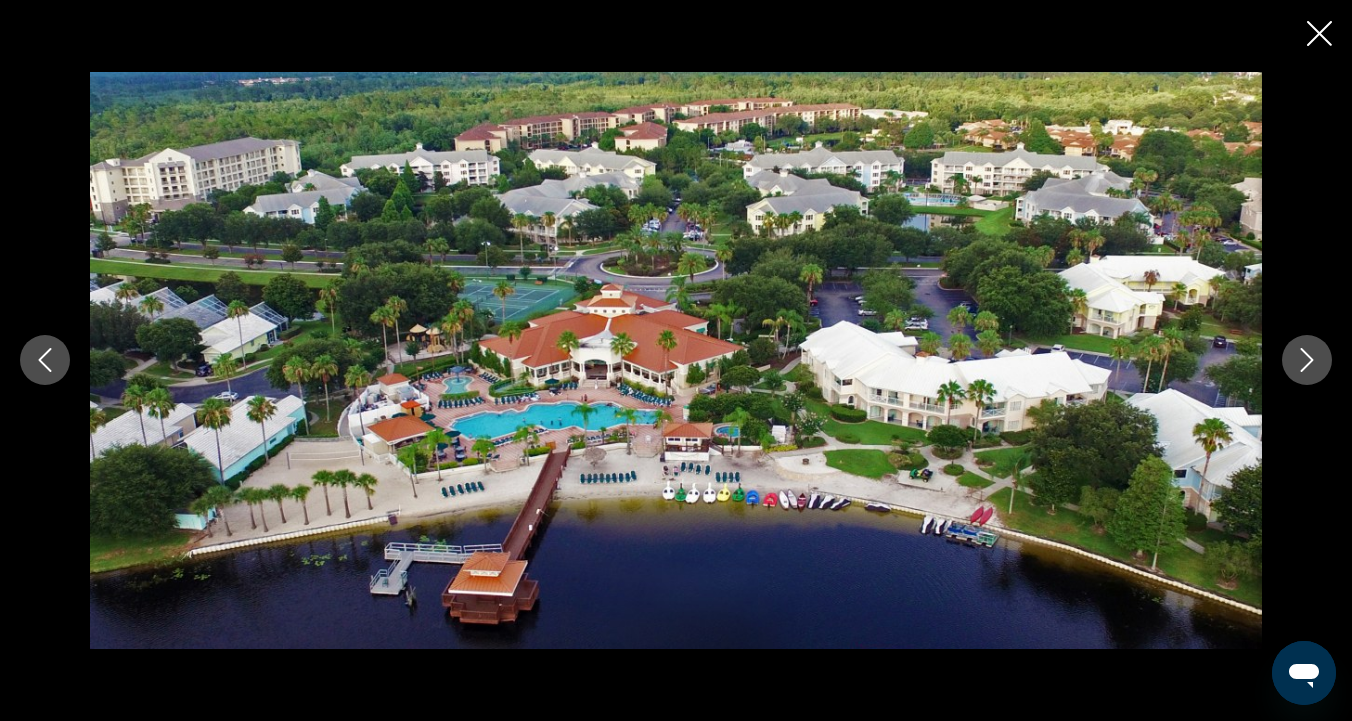 click 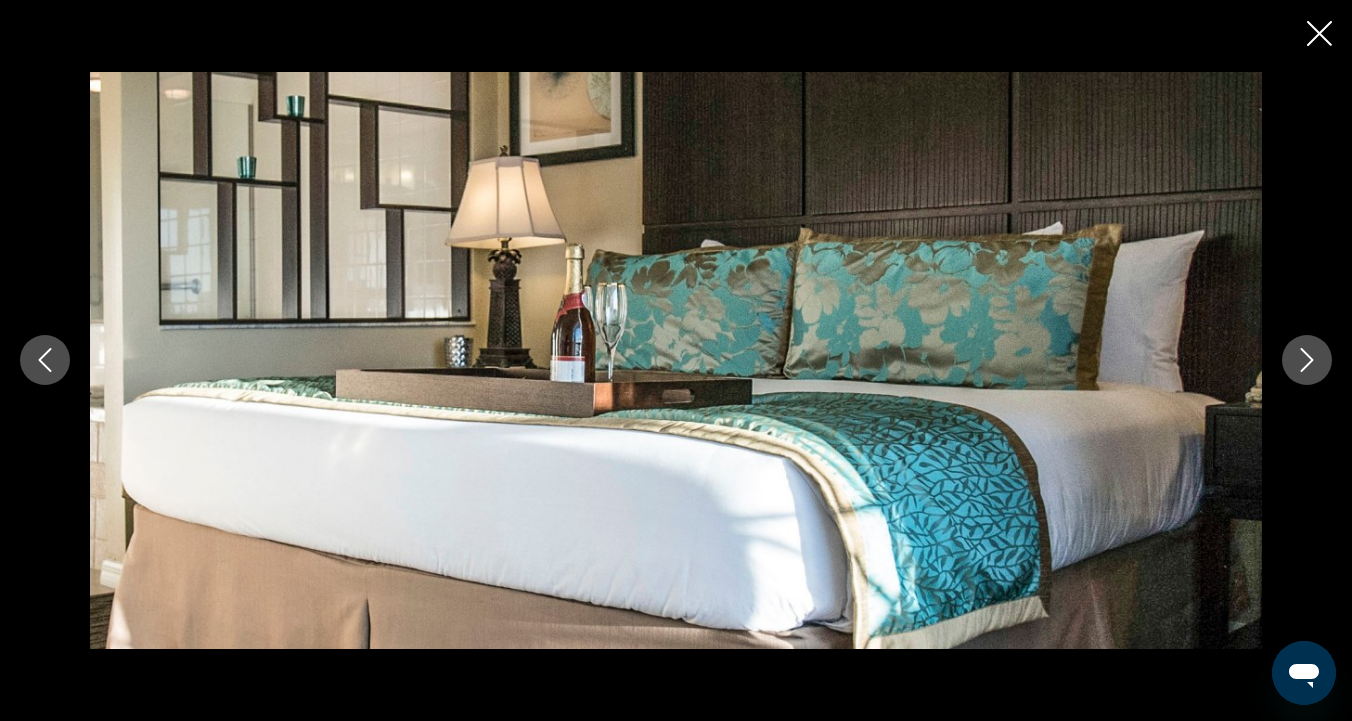 click 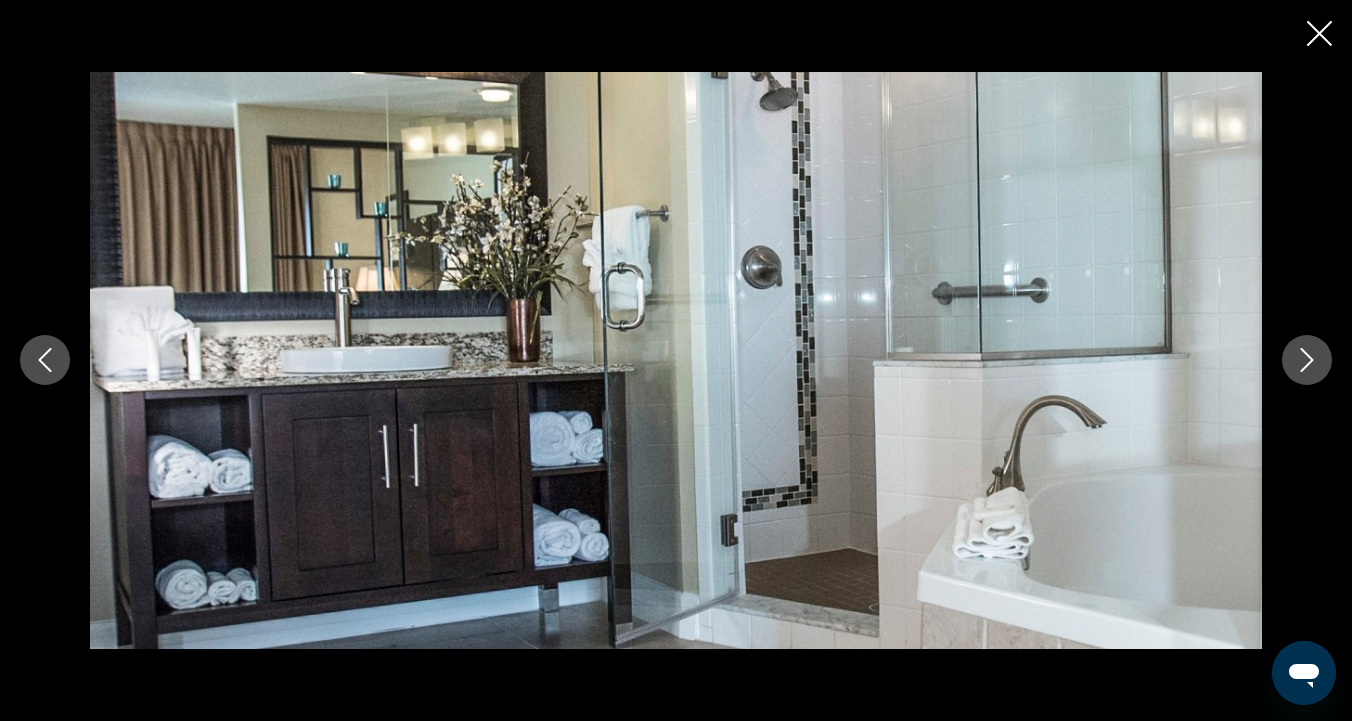 click 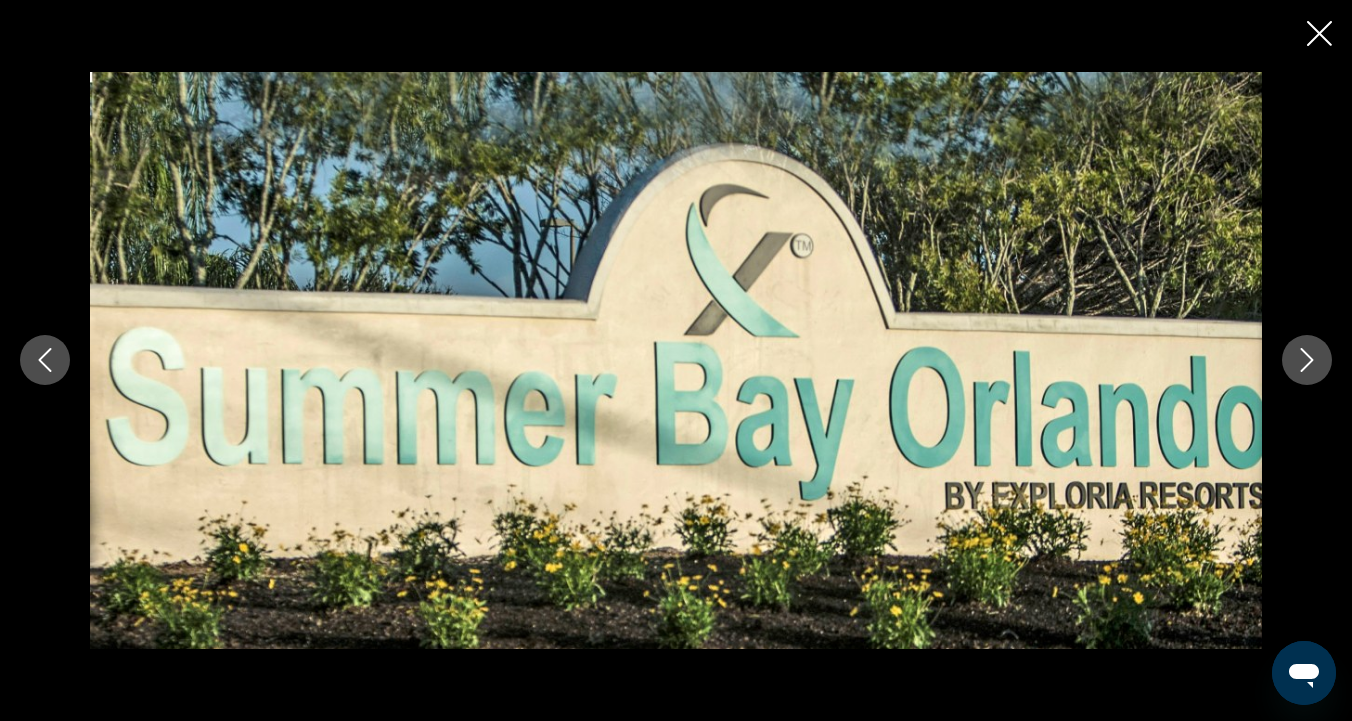 click 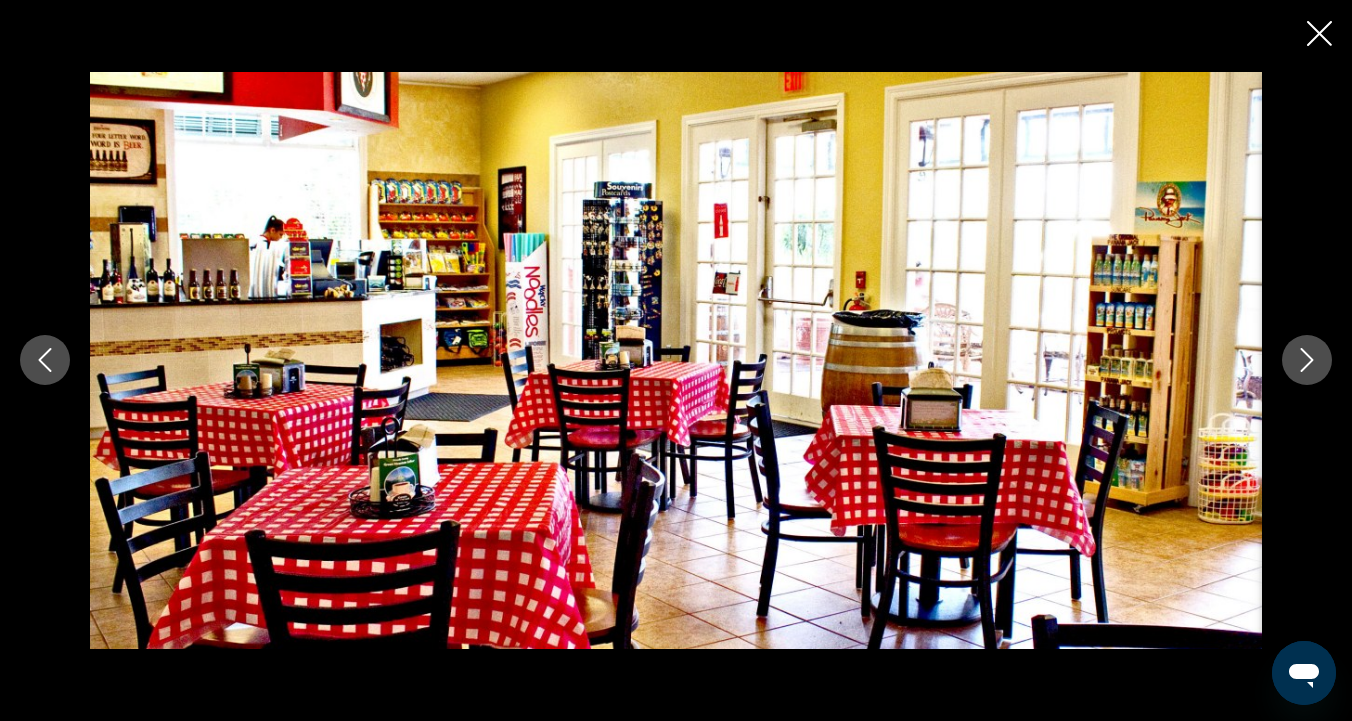 click 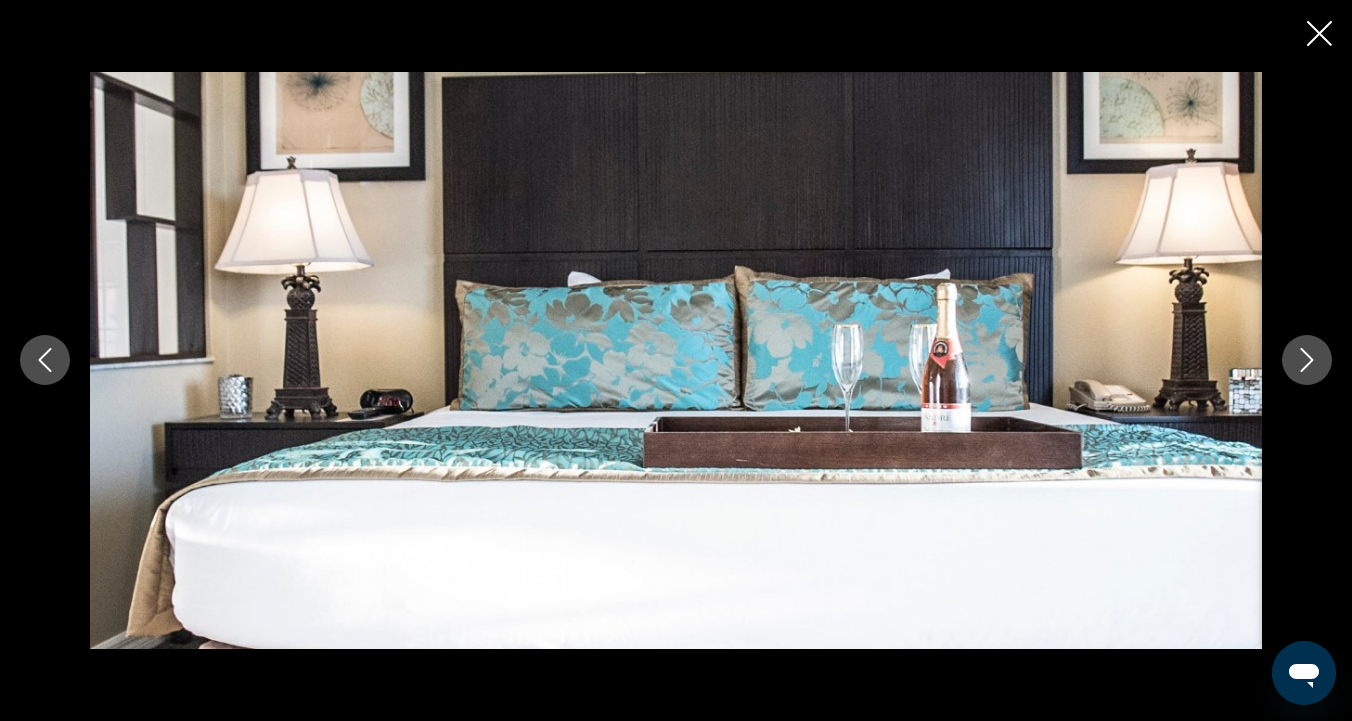 click 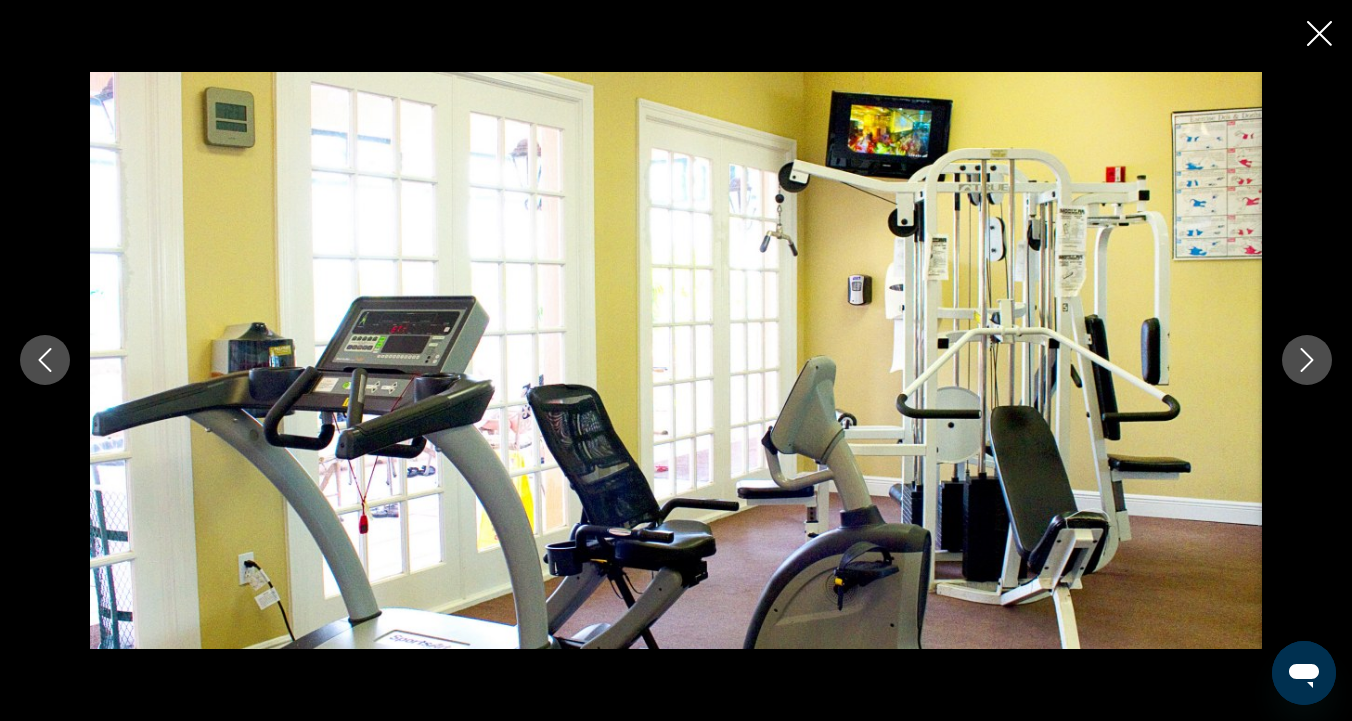 click 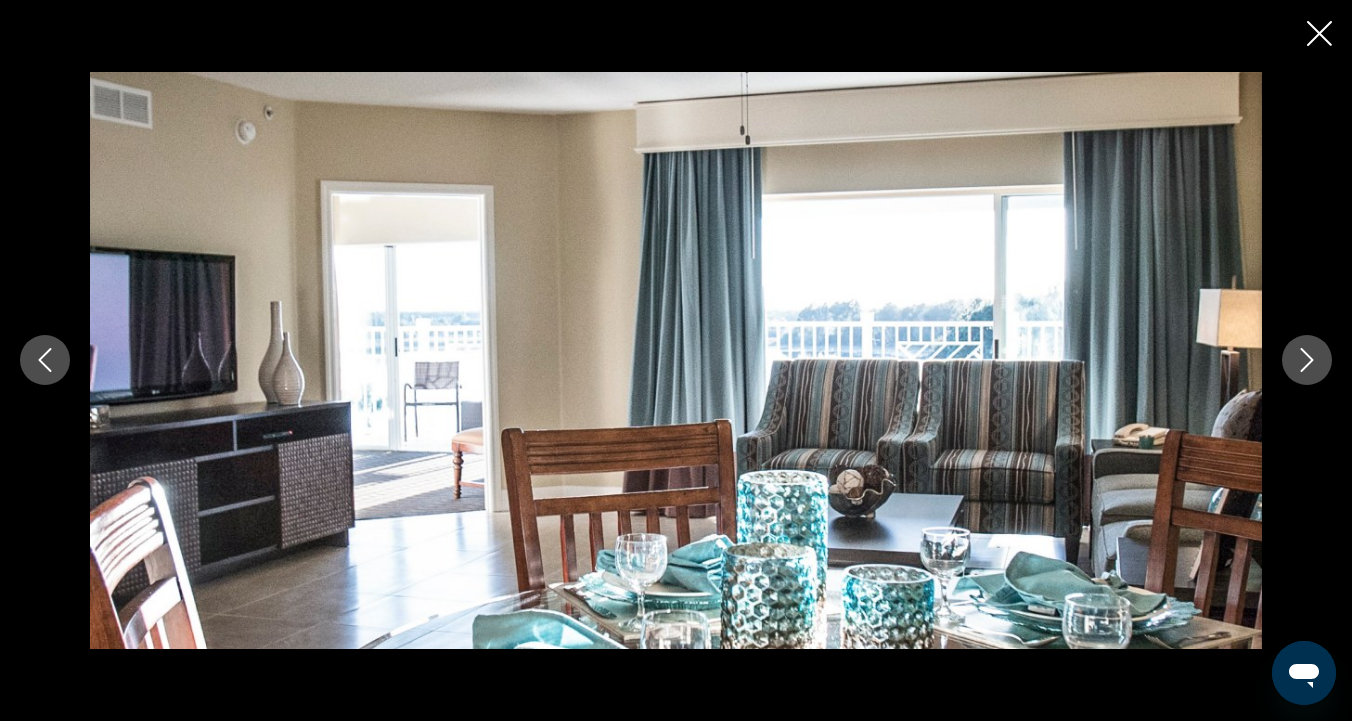 click 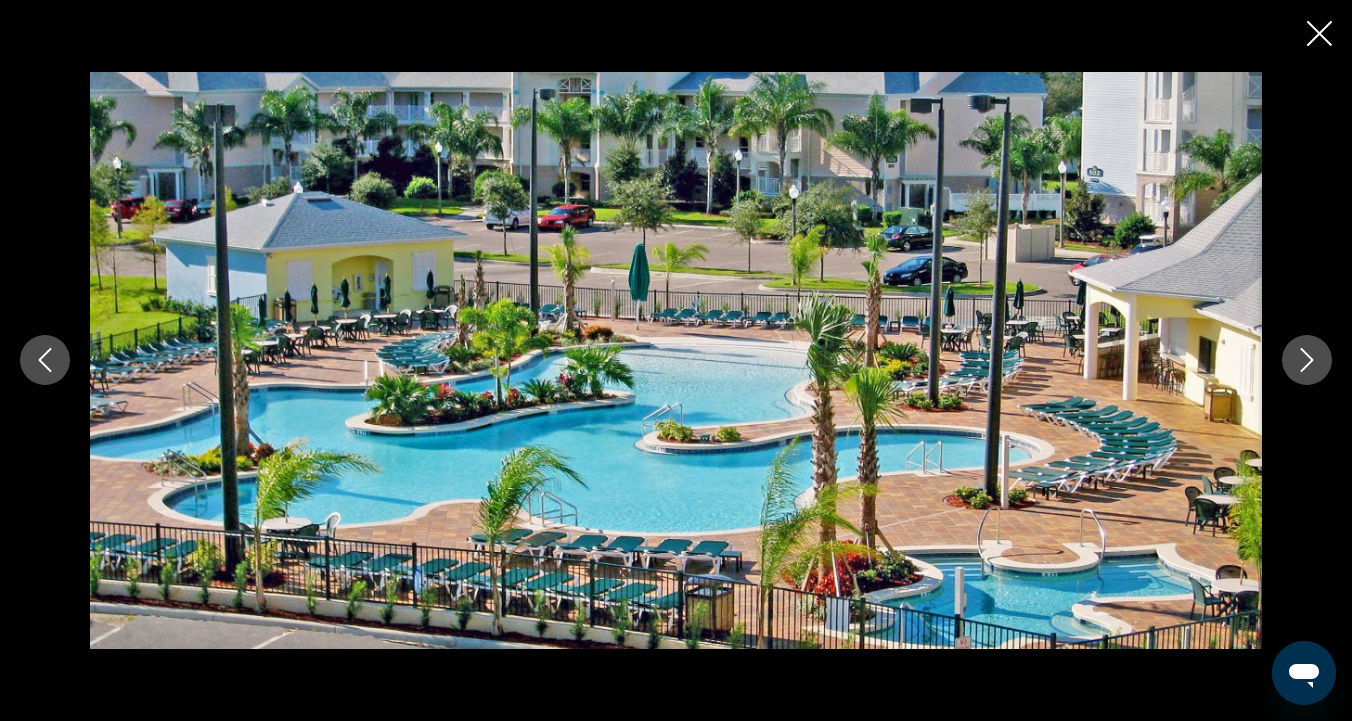 click 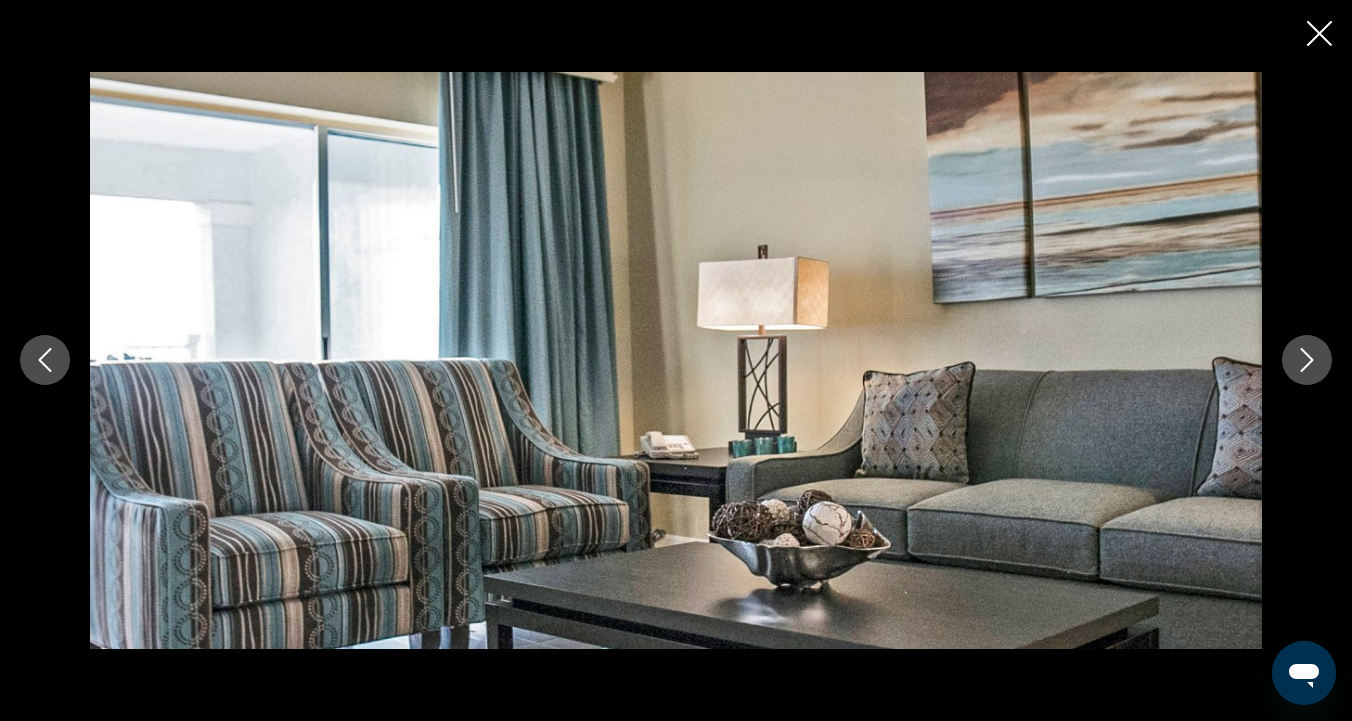 click 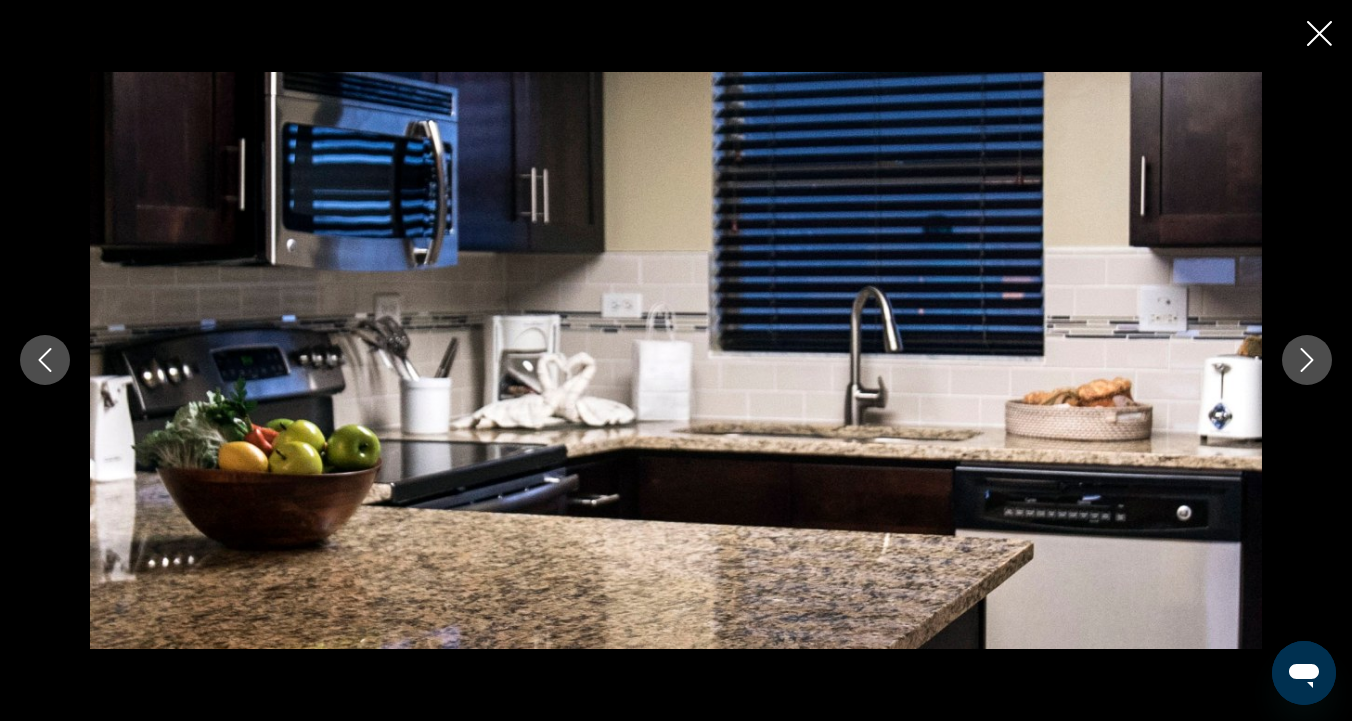 click 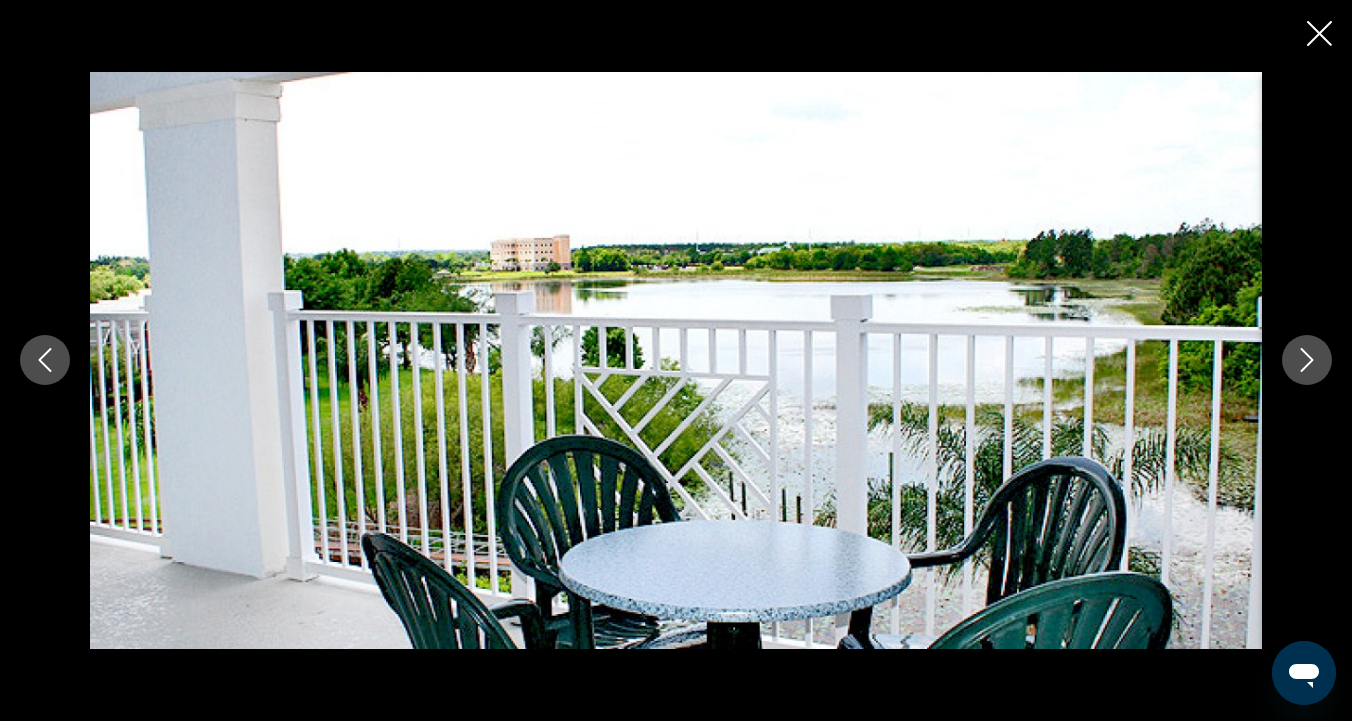 click 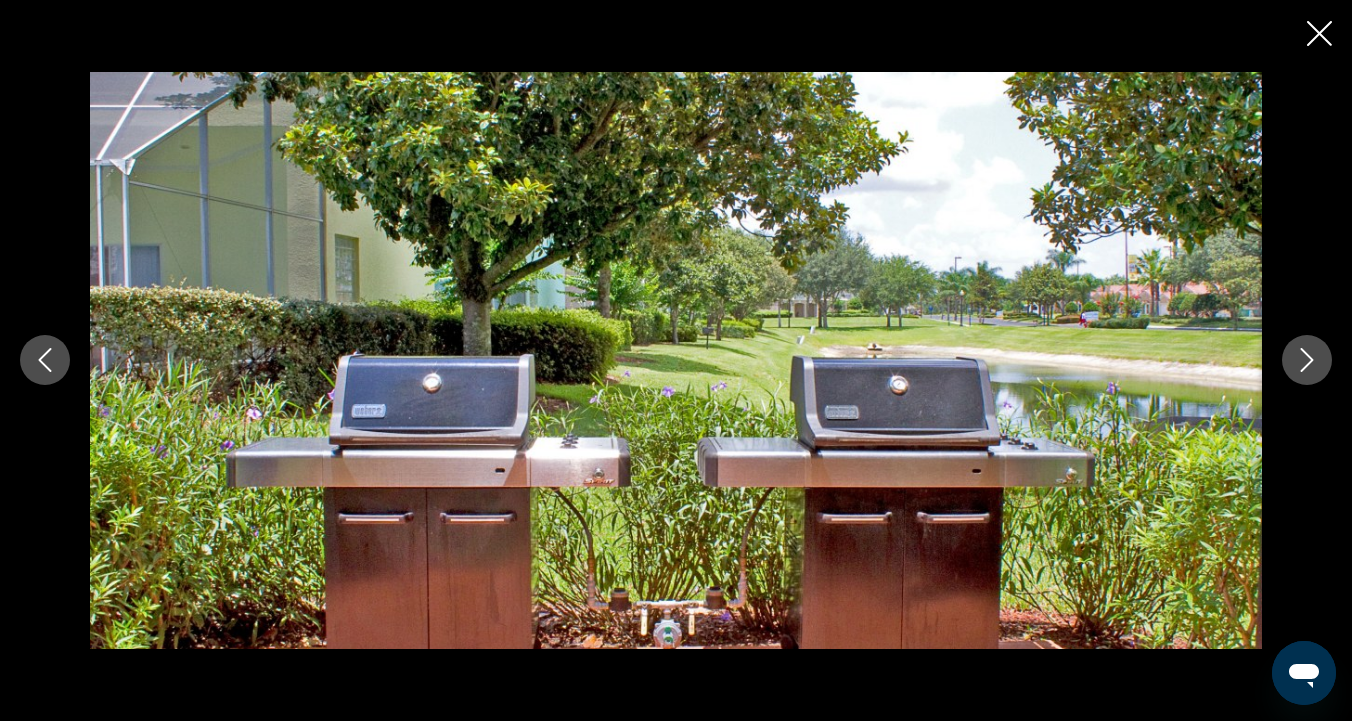 click 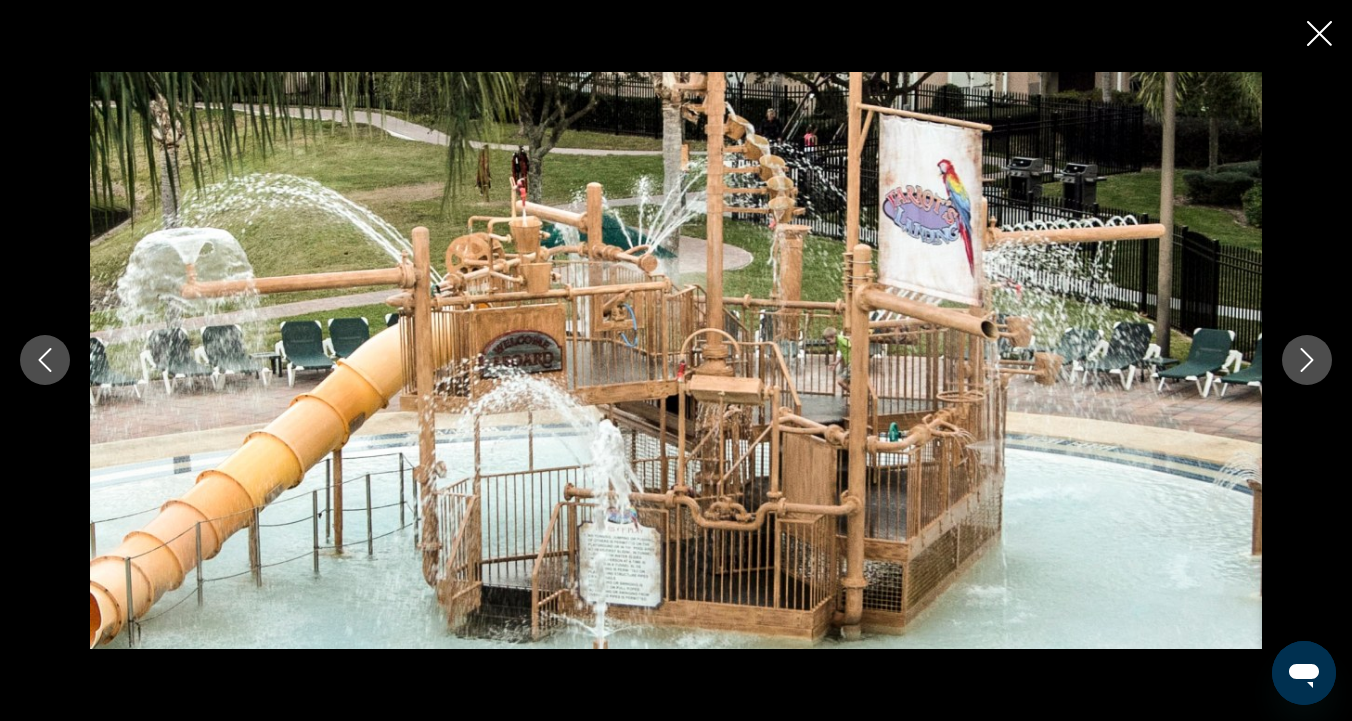 click 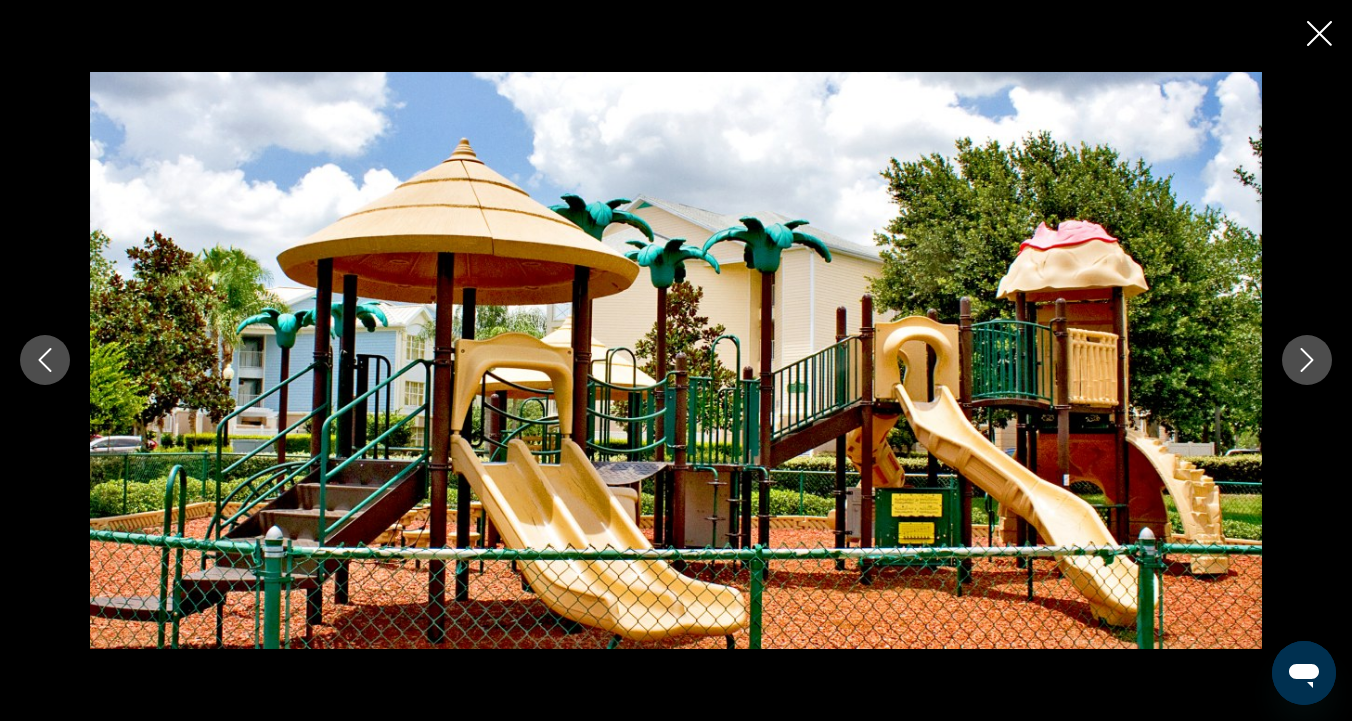 click 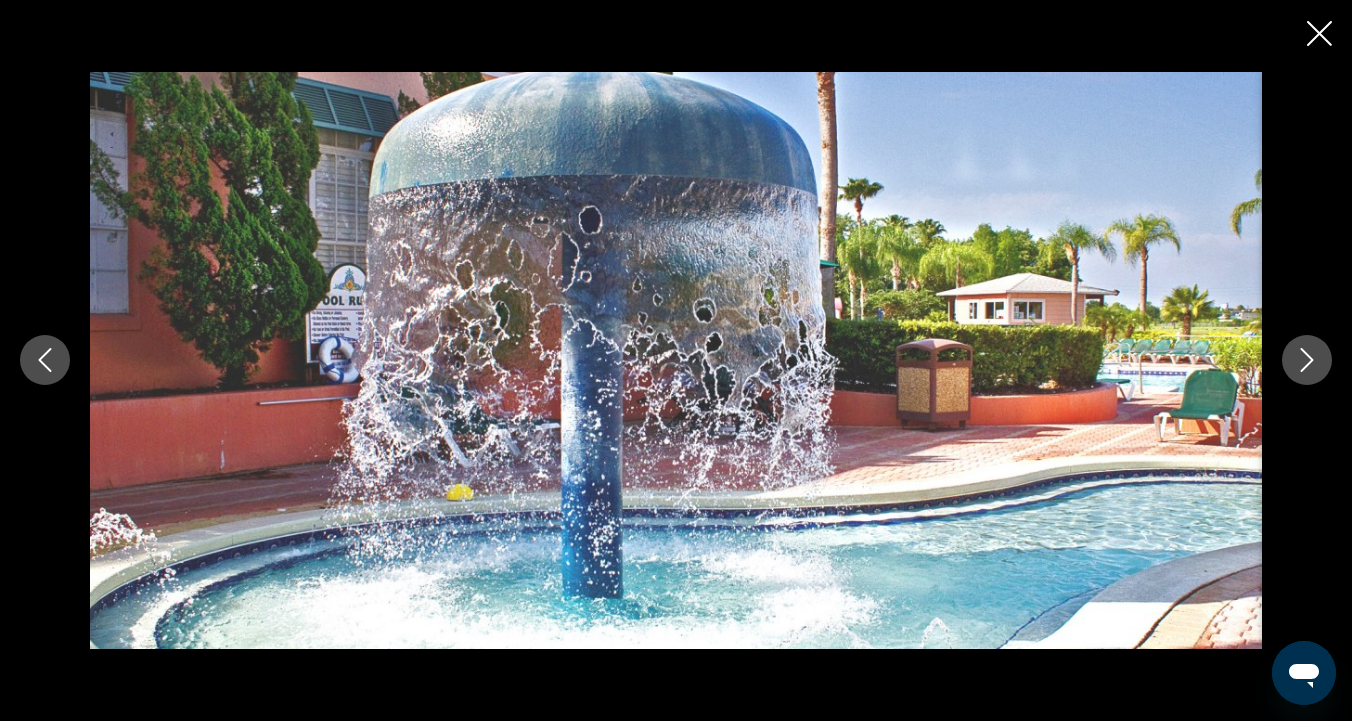 click at bounding box center [1307, 360] 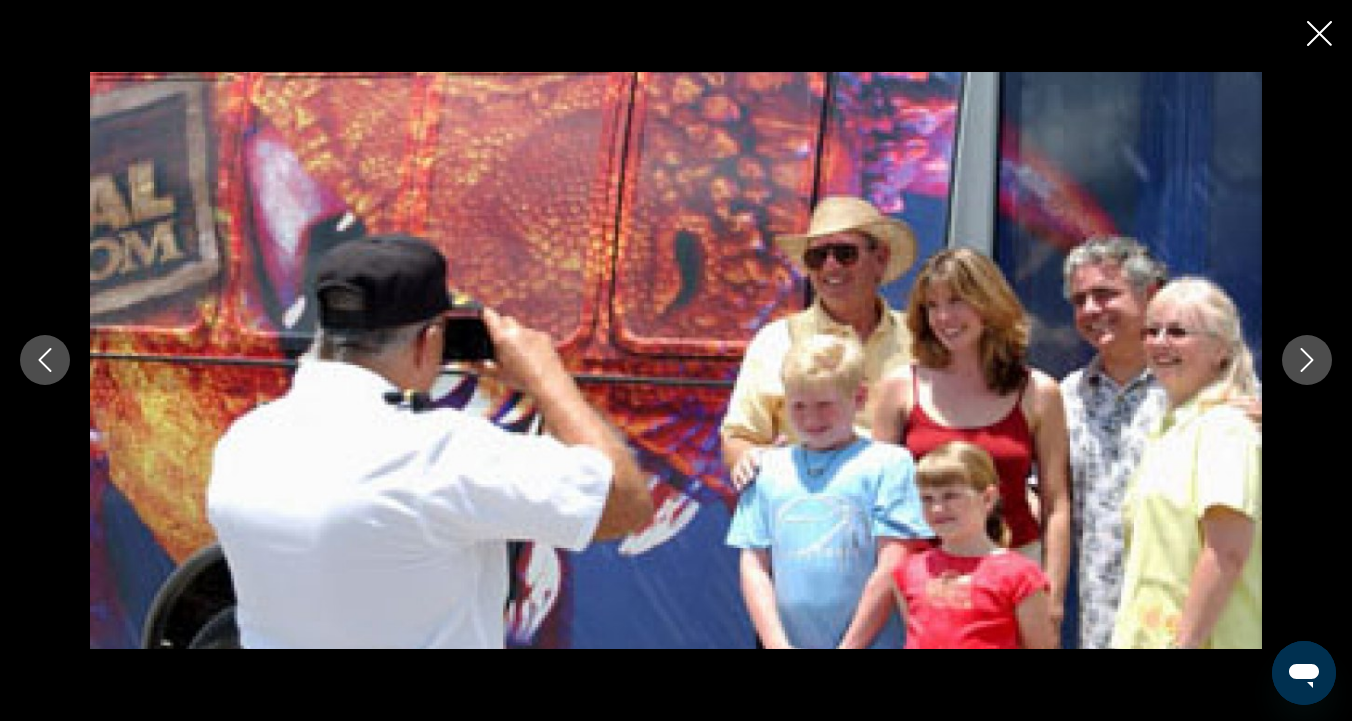 click at bounding box center (1307, 360) 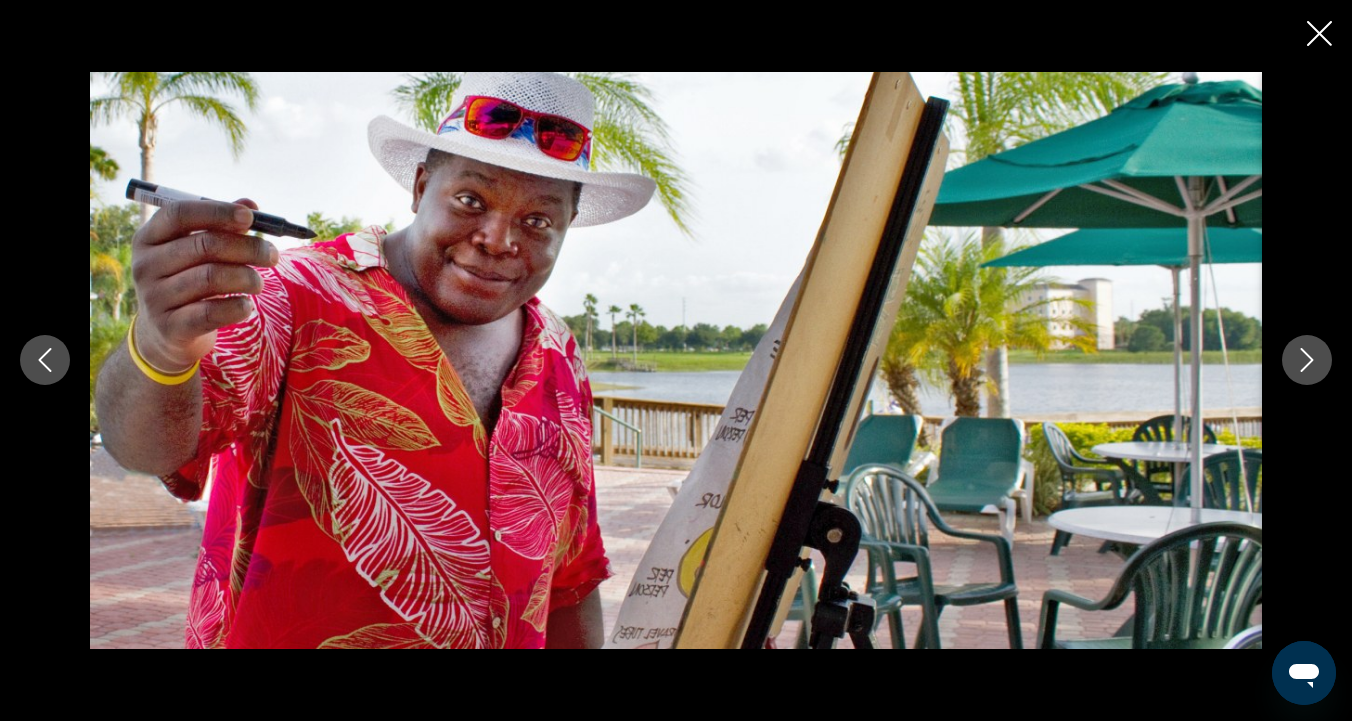 click at bounding box center [1307, 360] 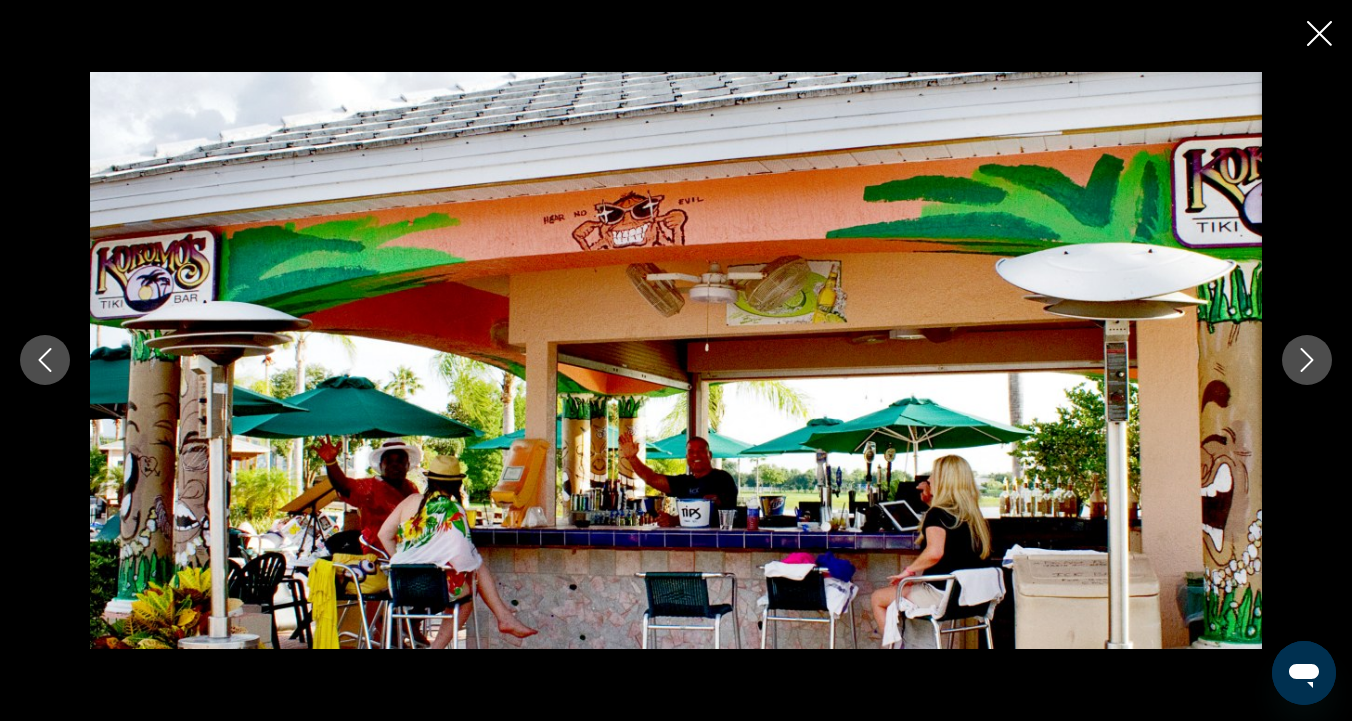 click at bounding box center (1307, 360) 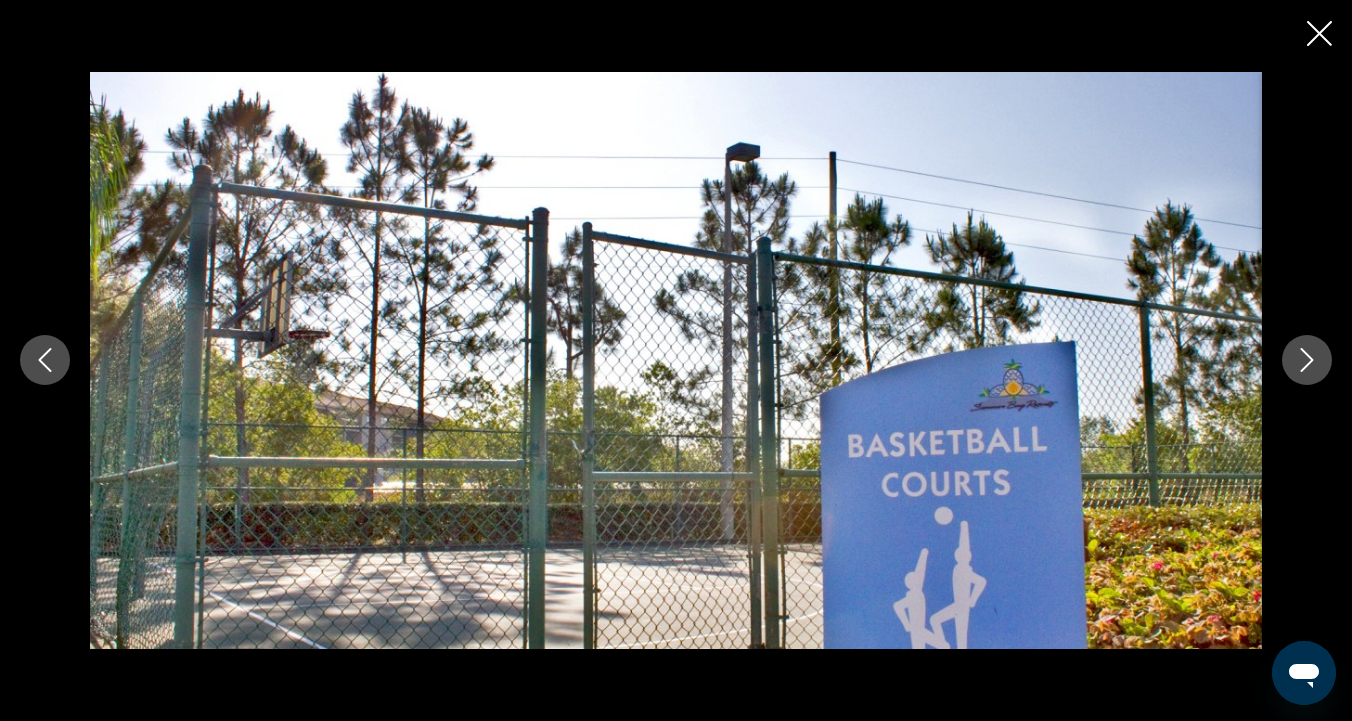 click at bounding box center [1307, 360] 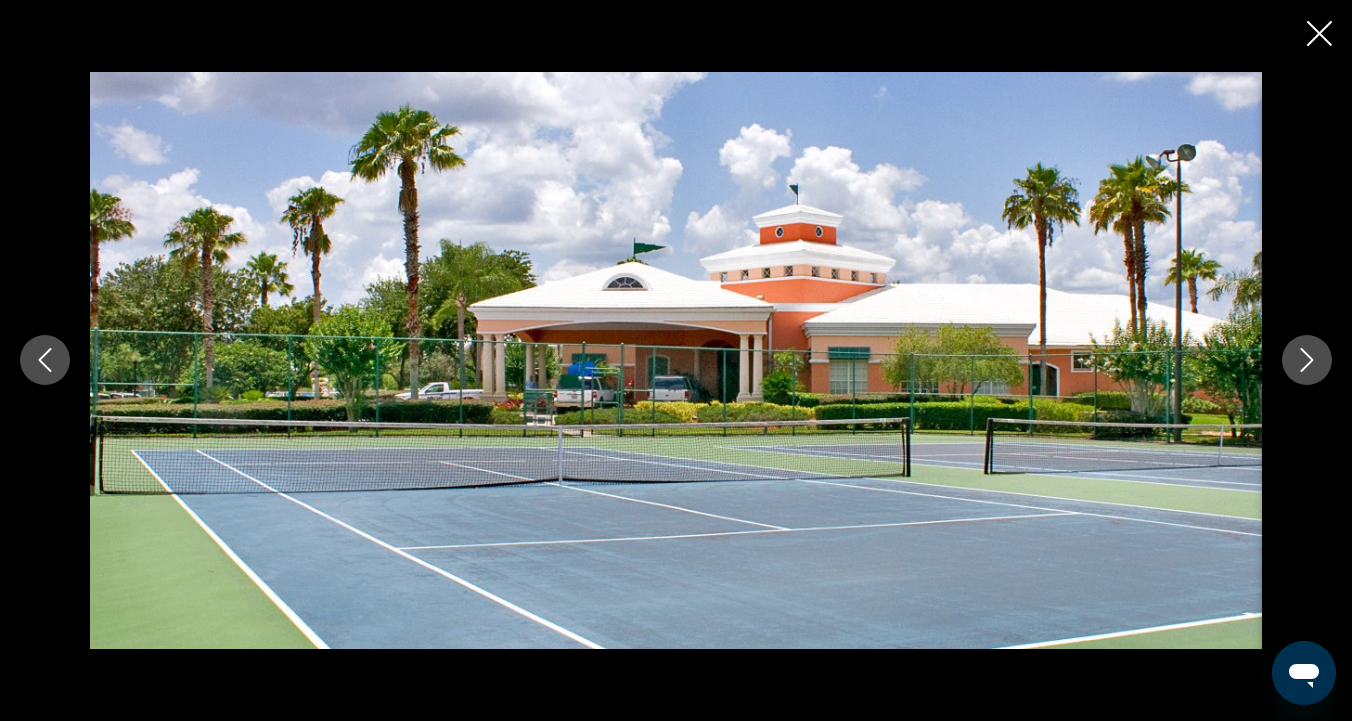 click at bounding box center [1307, 360] 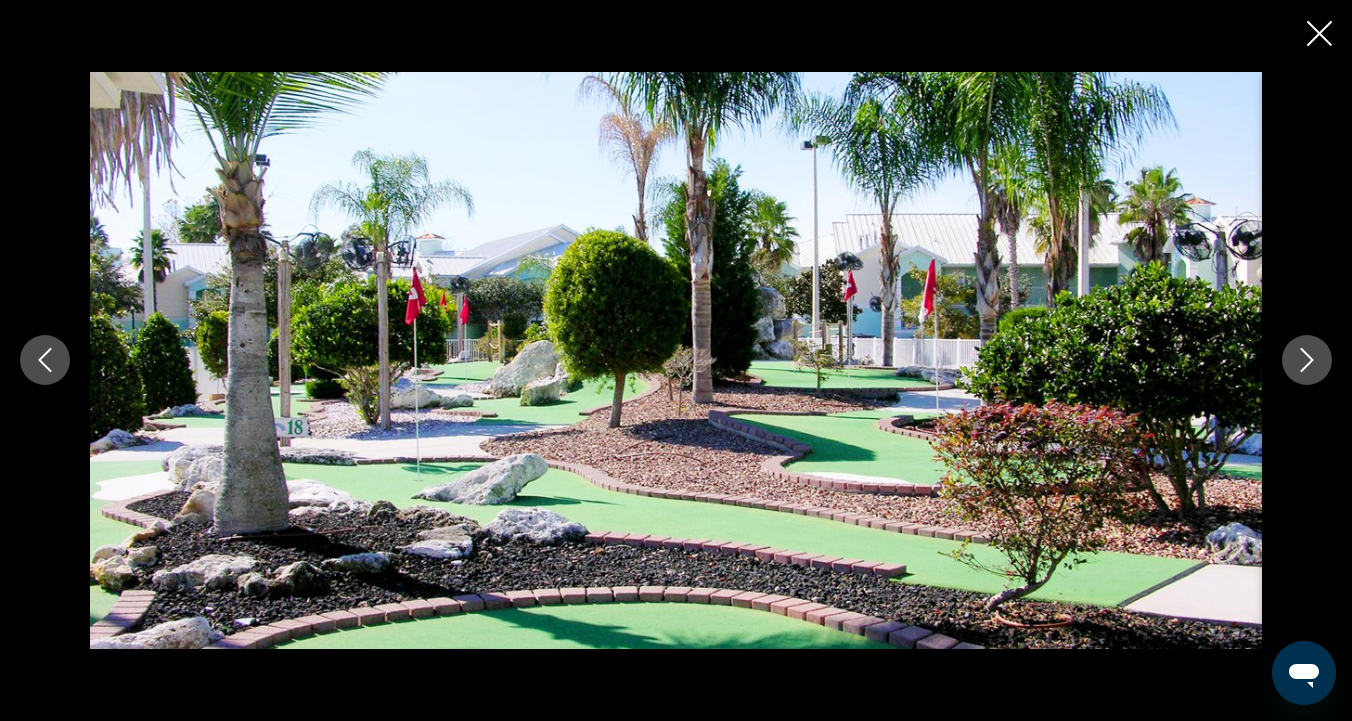 click at bounding box center [1307, 360] 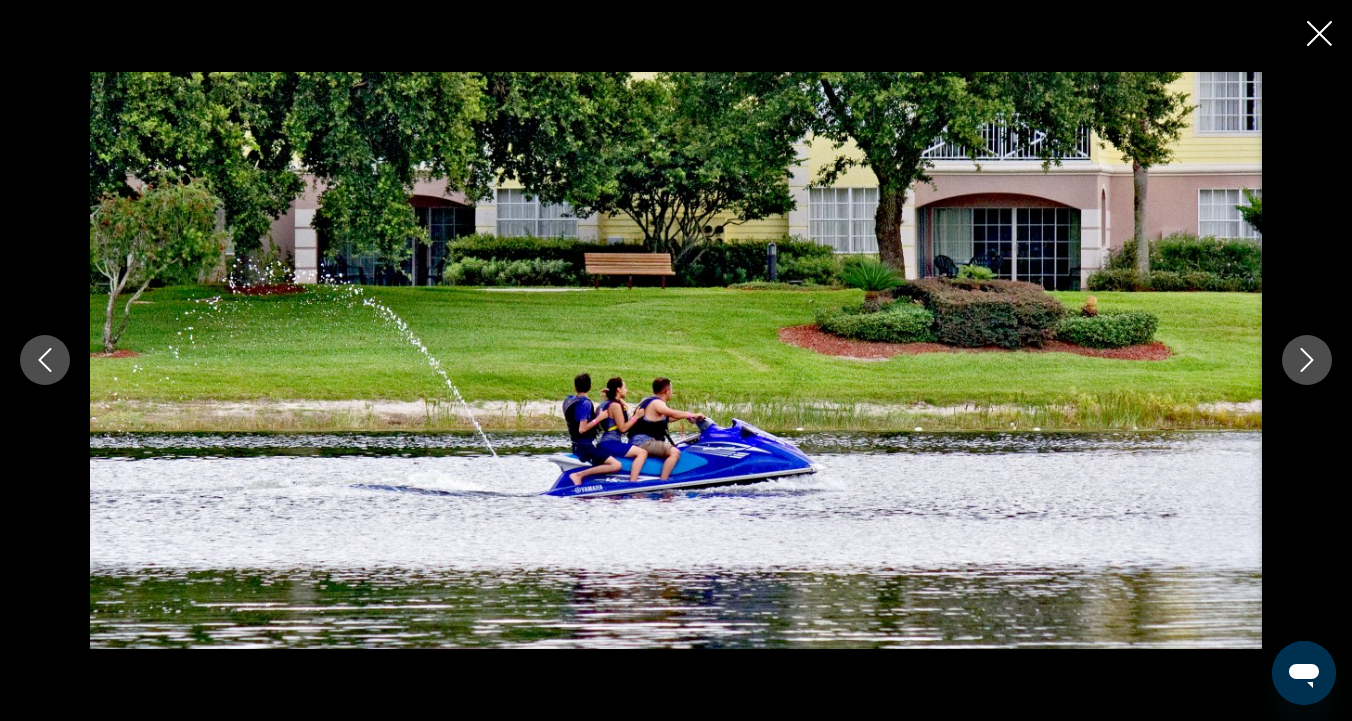 click at bounding box center (1307, 360) 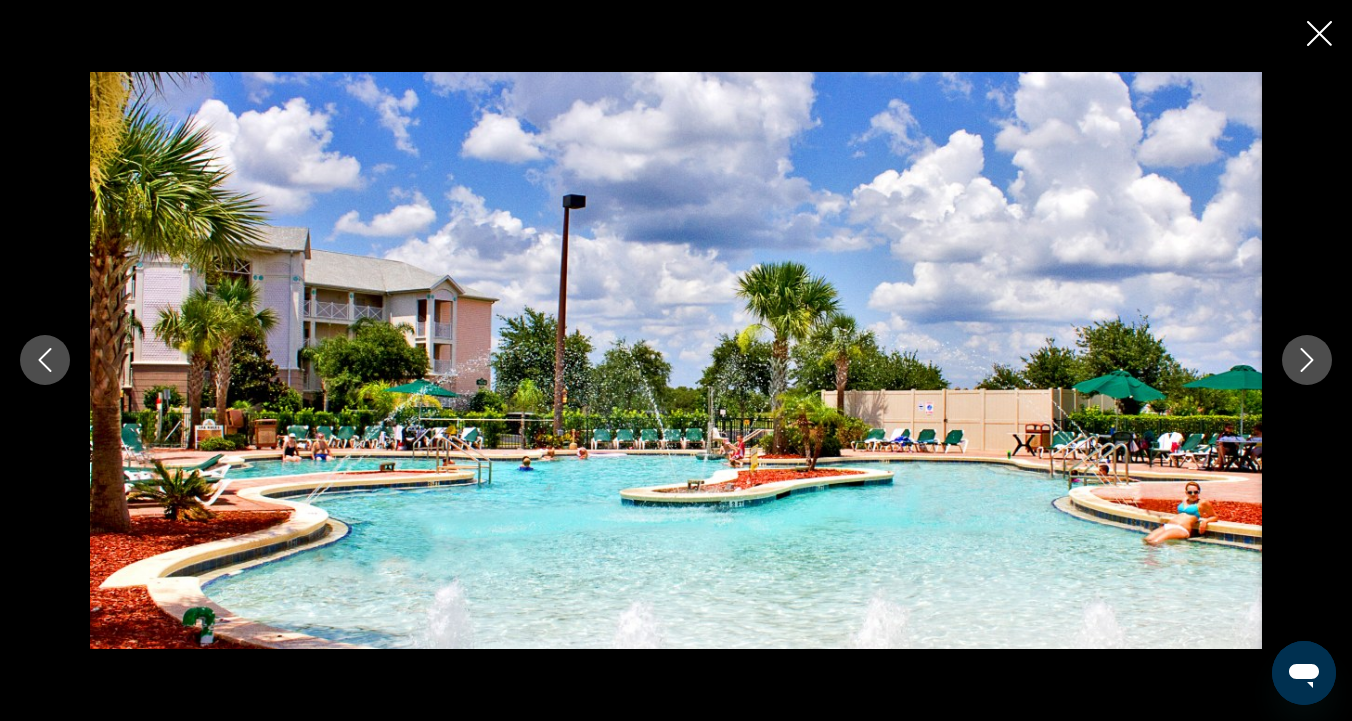 click at bounding box center (1307, 360) 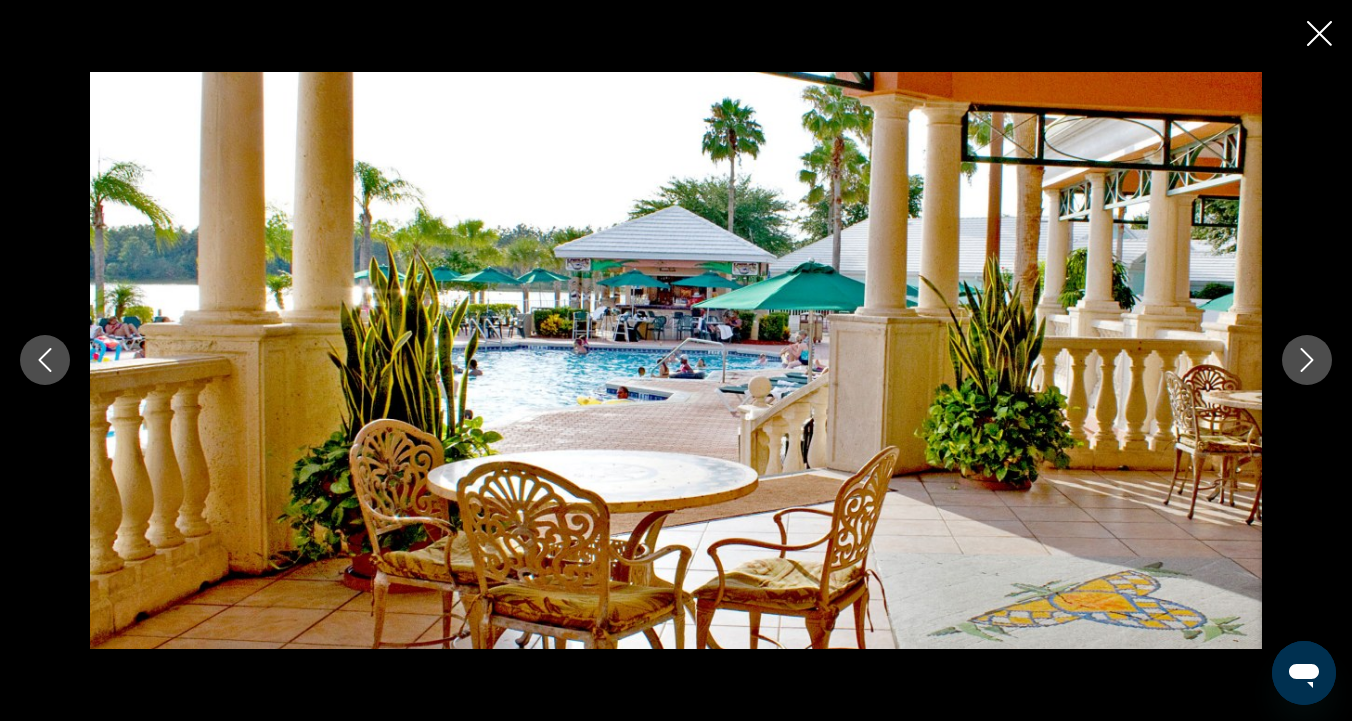 click at bounding box center (1307, 360) 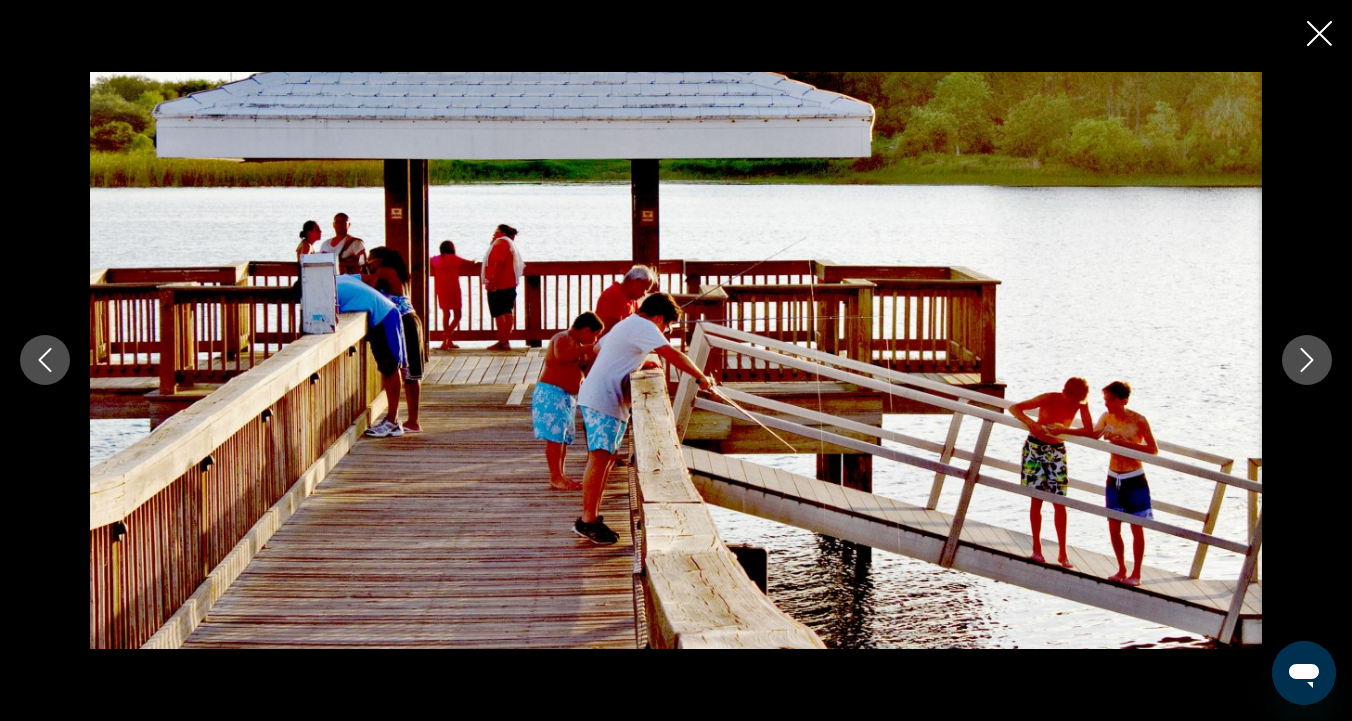 click 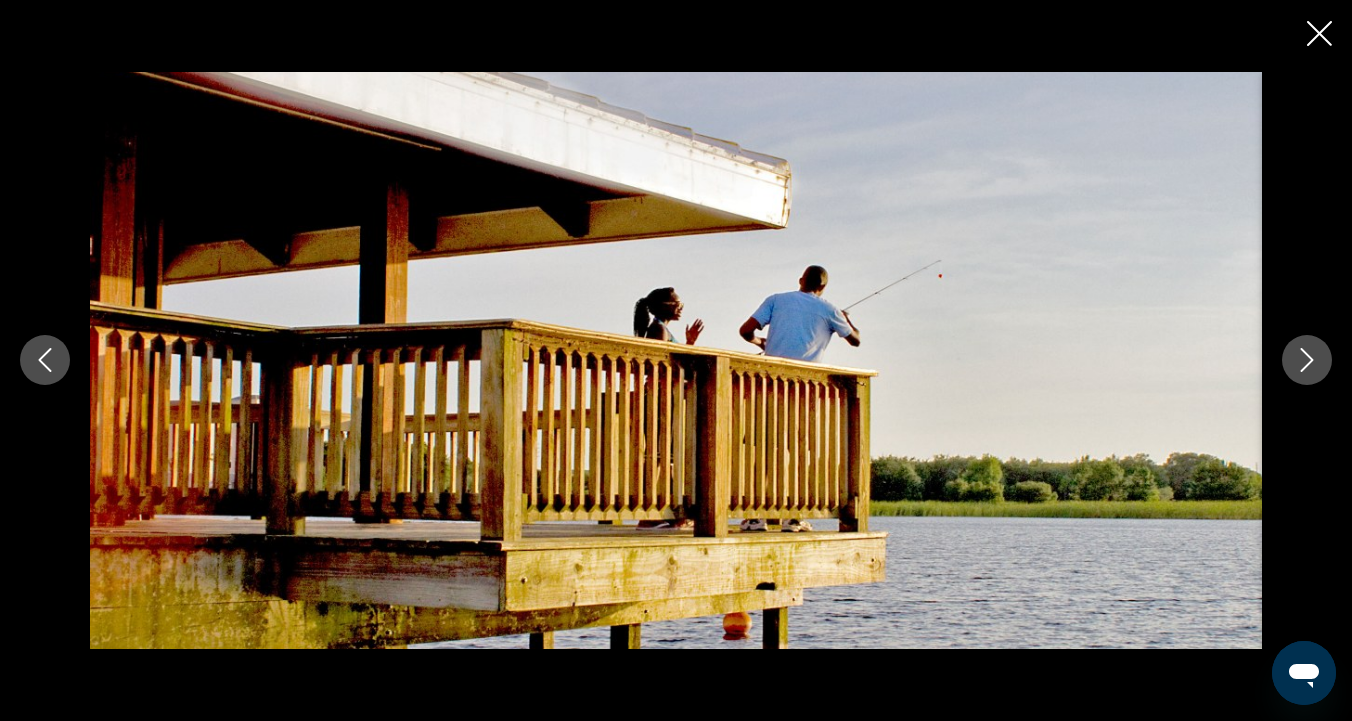 click 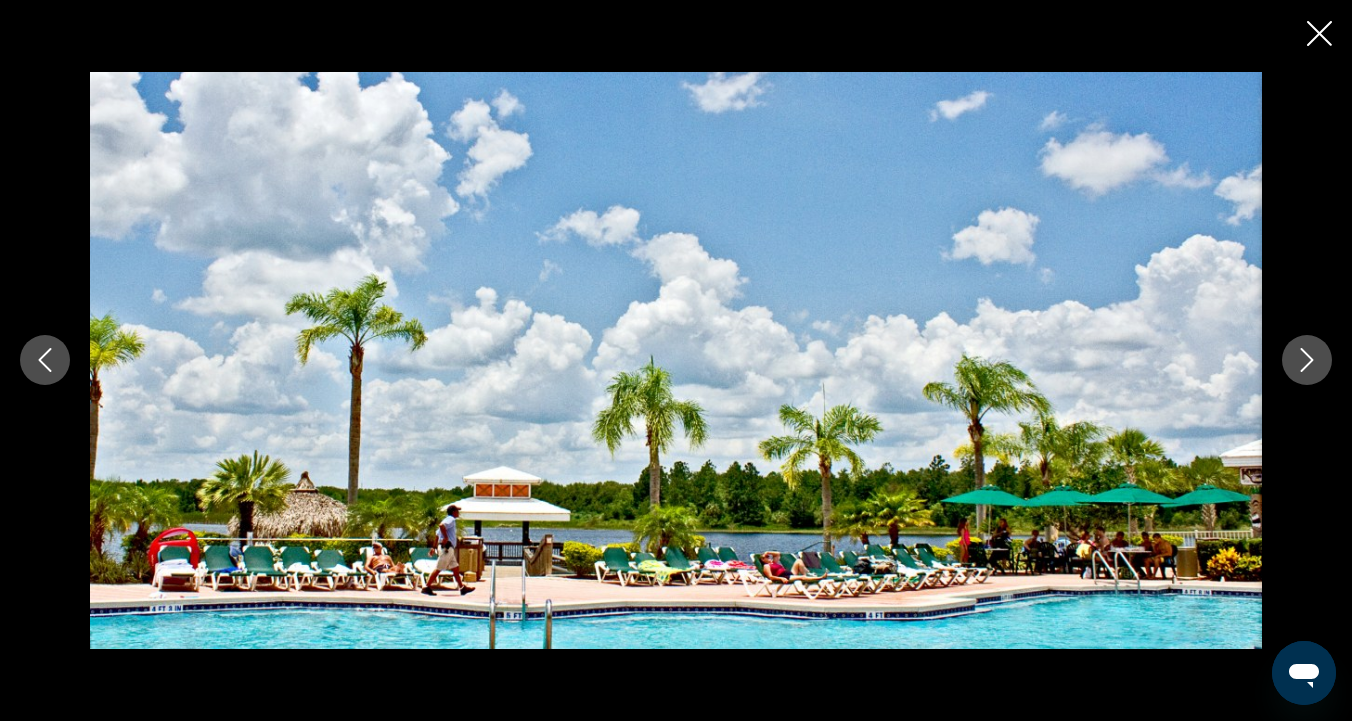 click 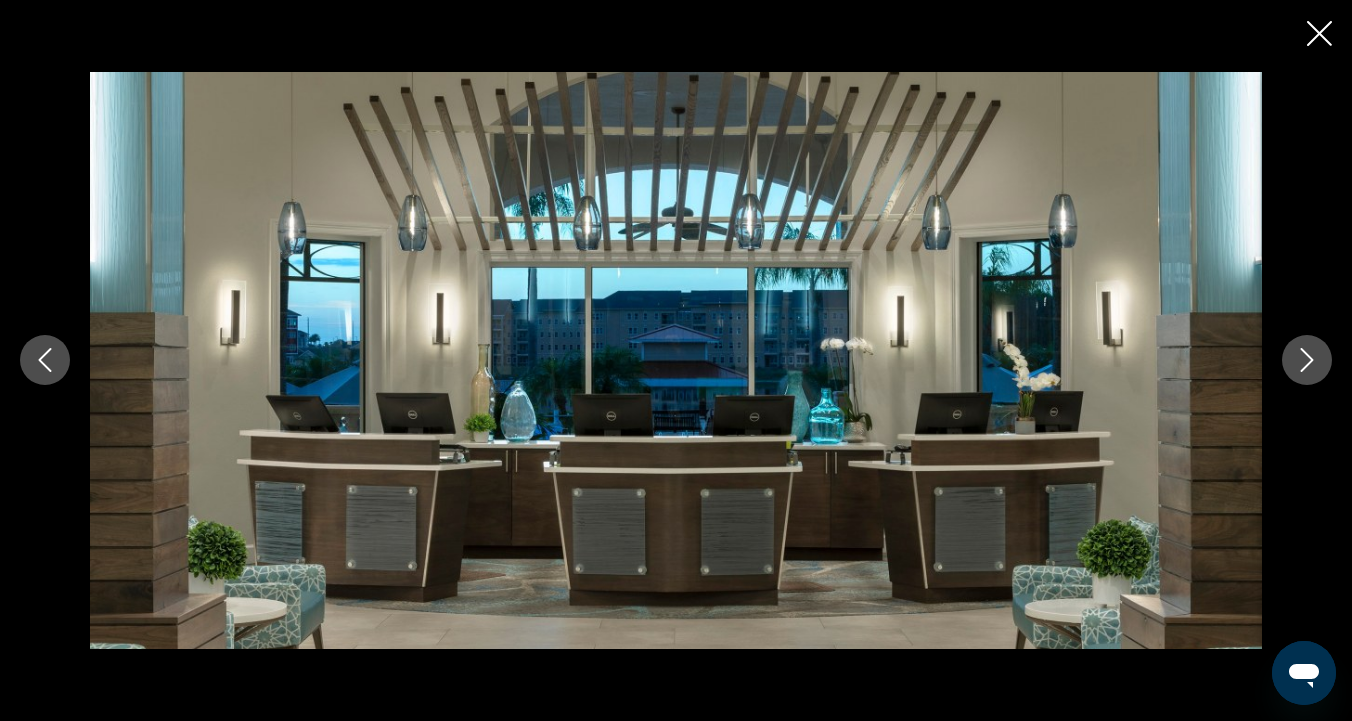click 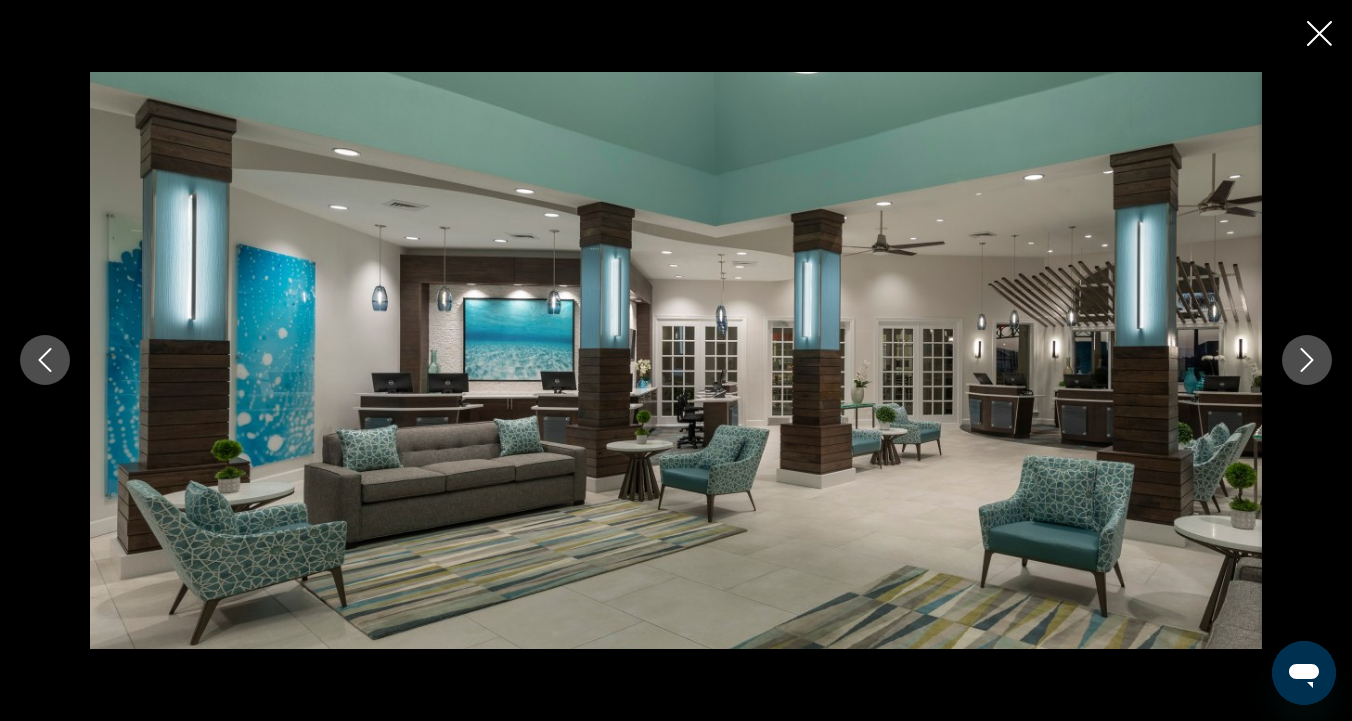 click 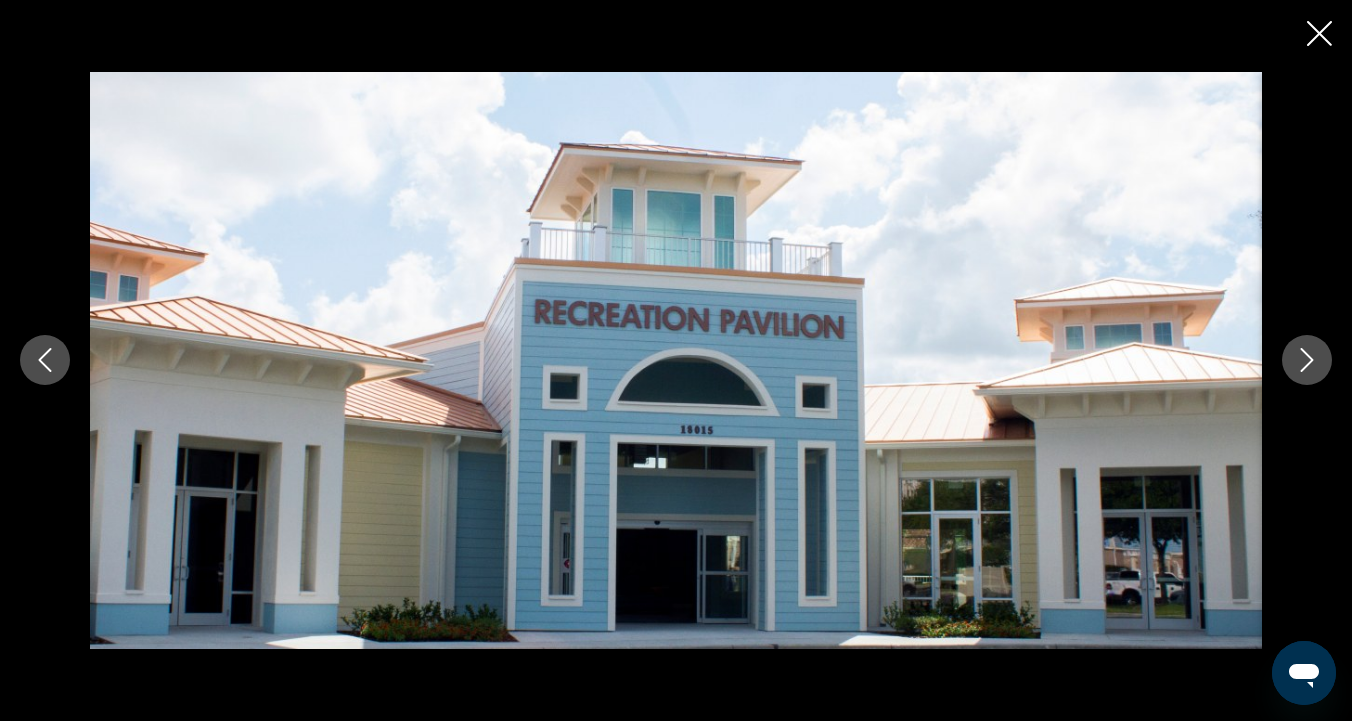 click 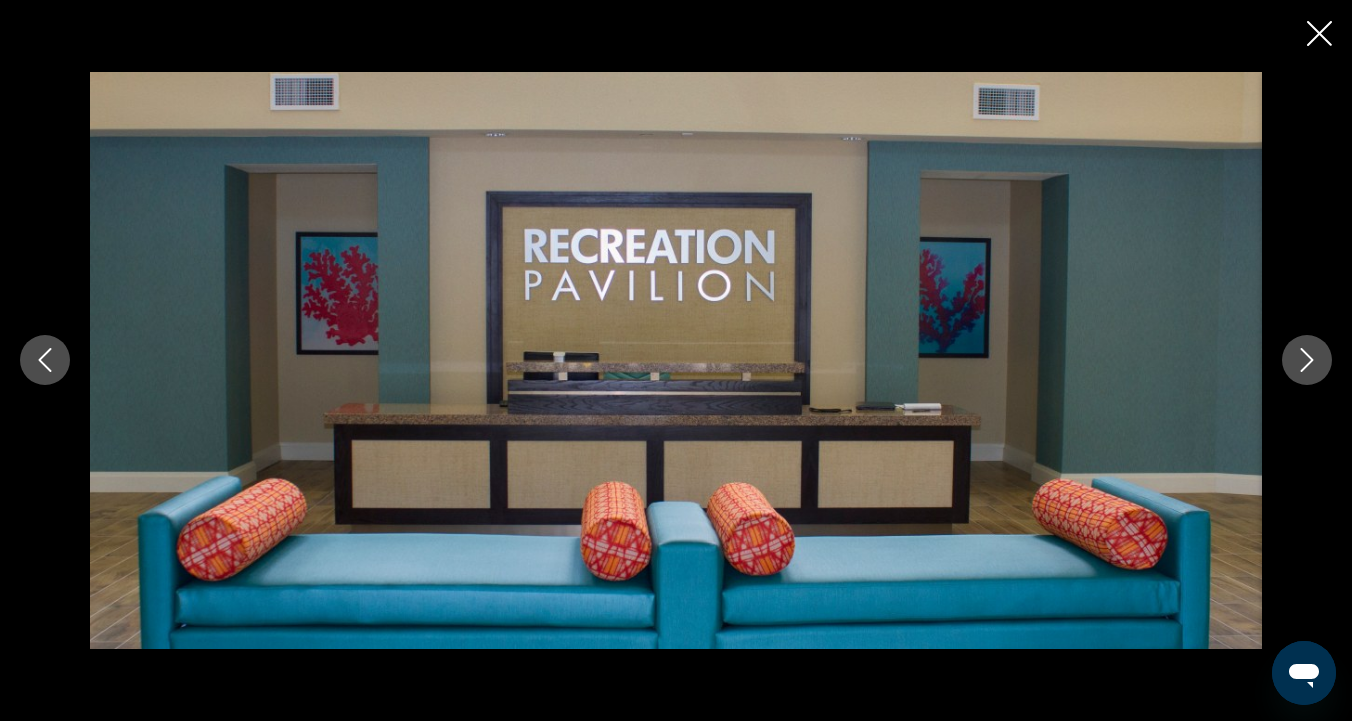 click 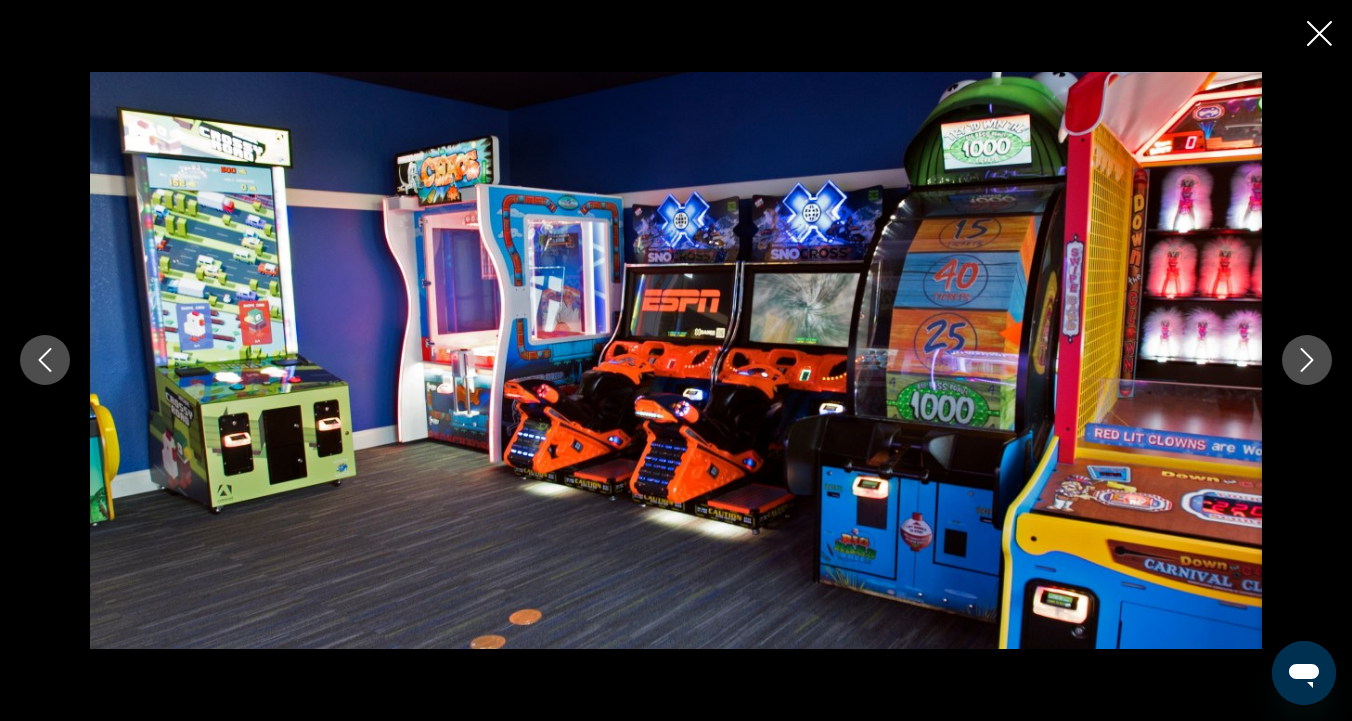 click 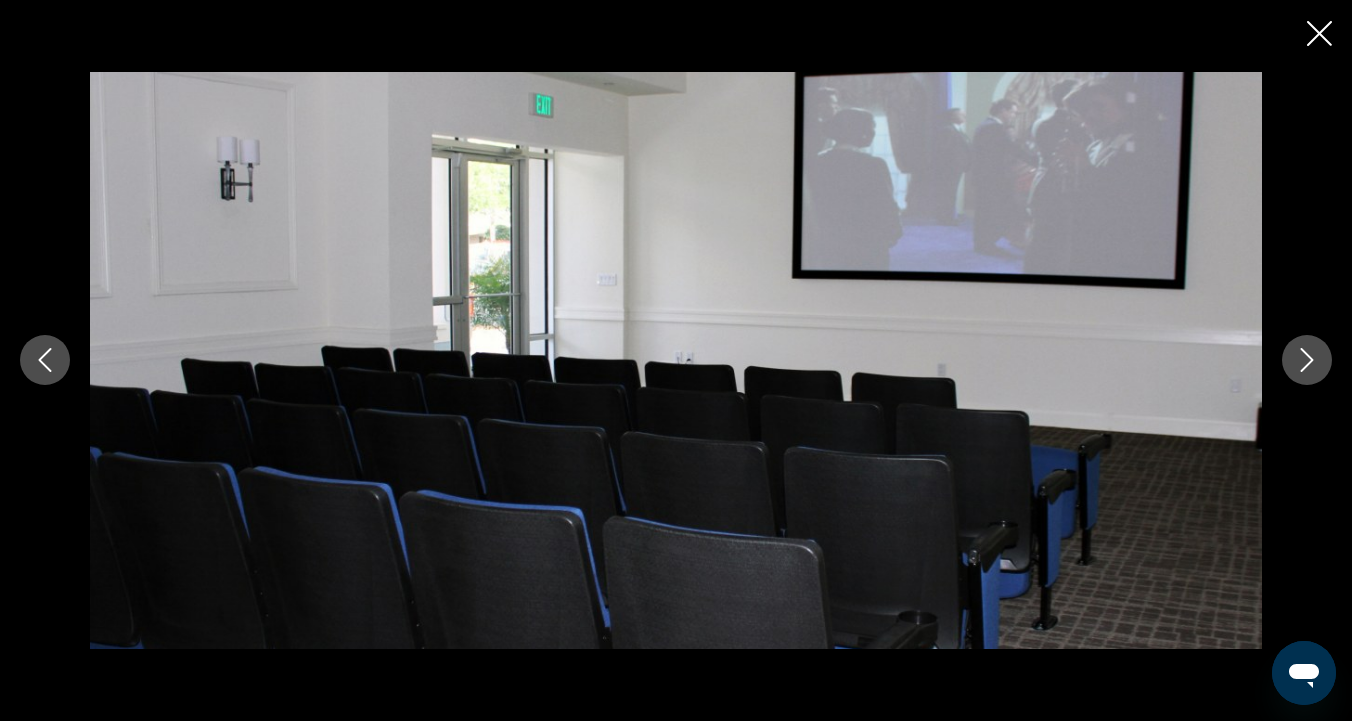 click 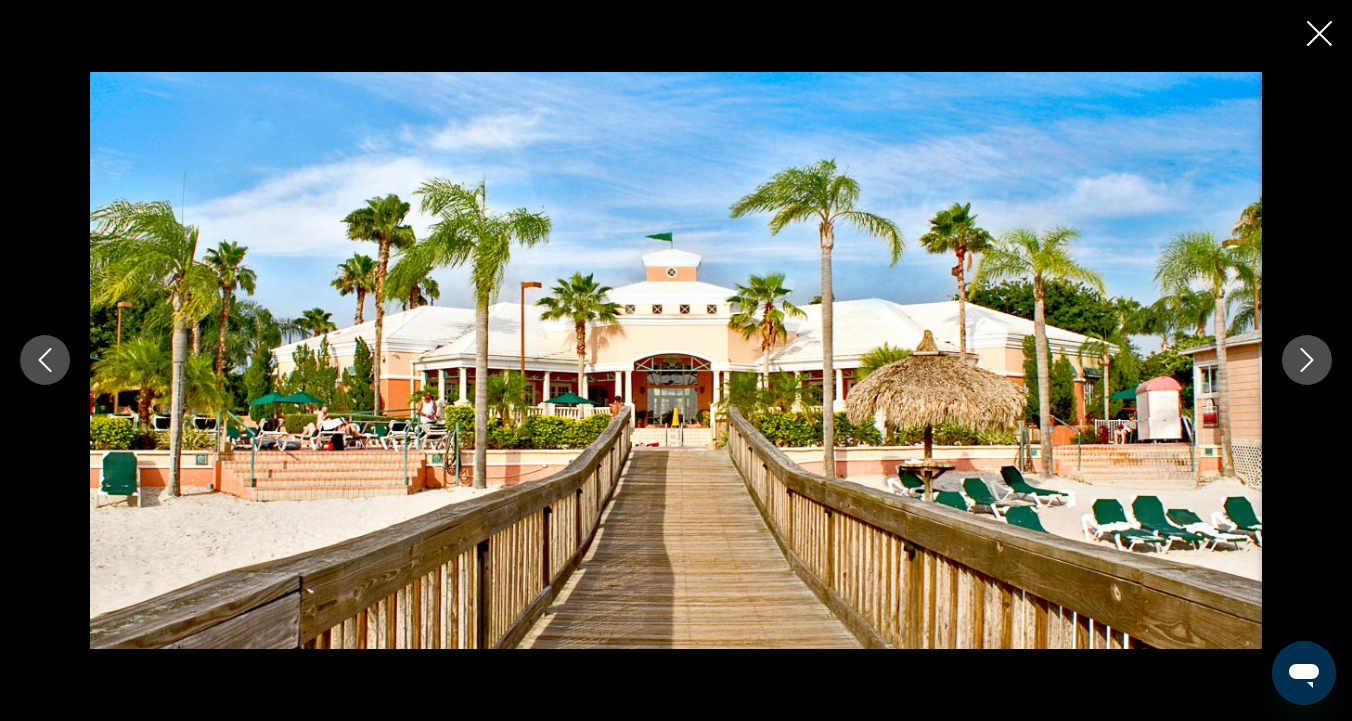 click at bounding box center [1319, 35] 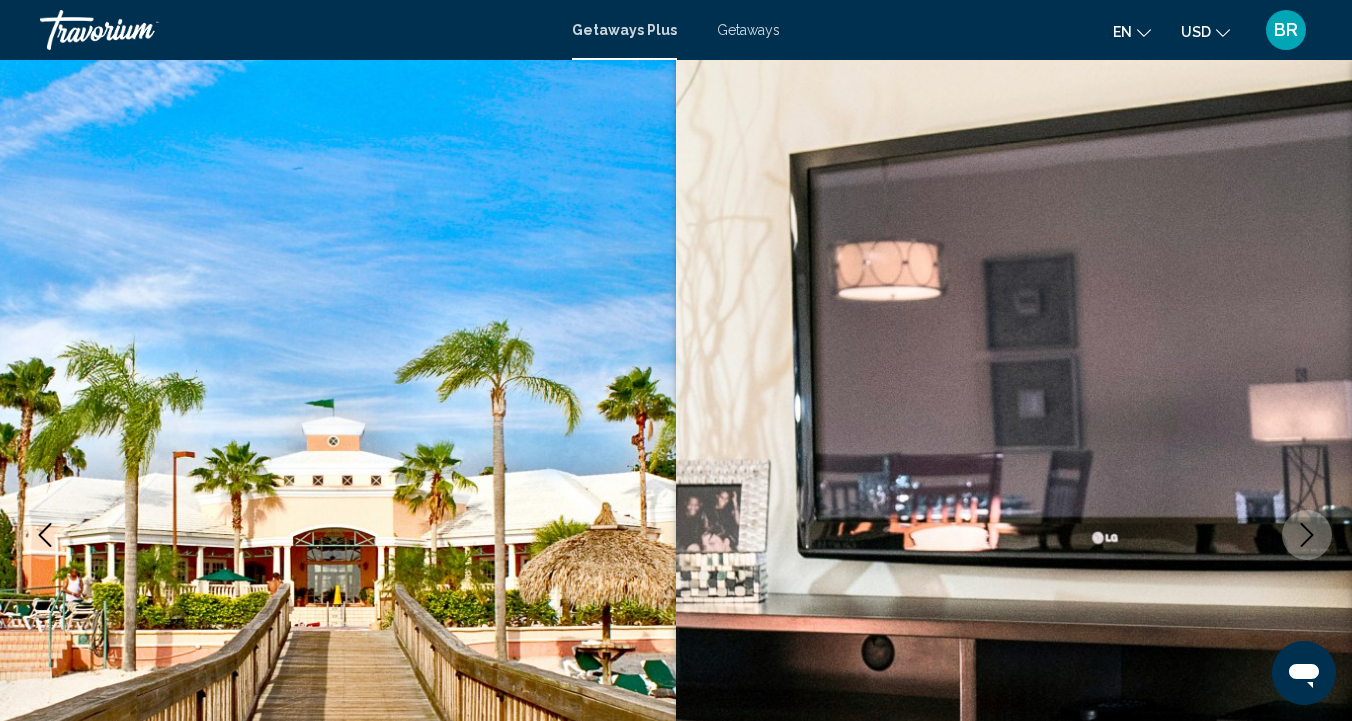 scroll, scrollTop: 0, scrollLeft: 0, axis: both 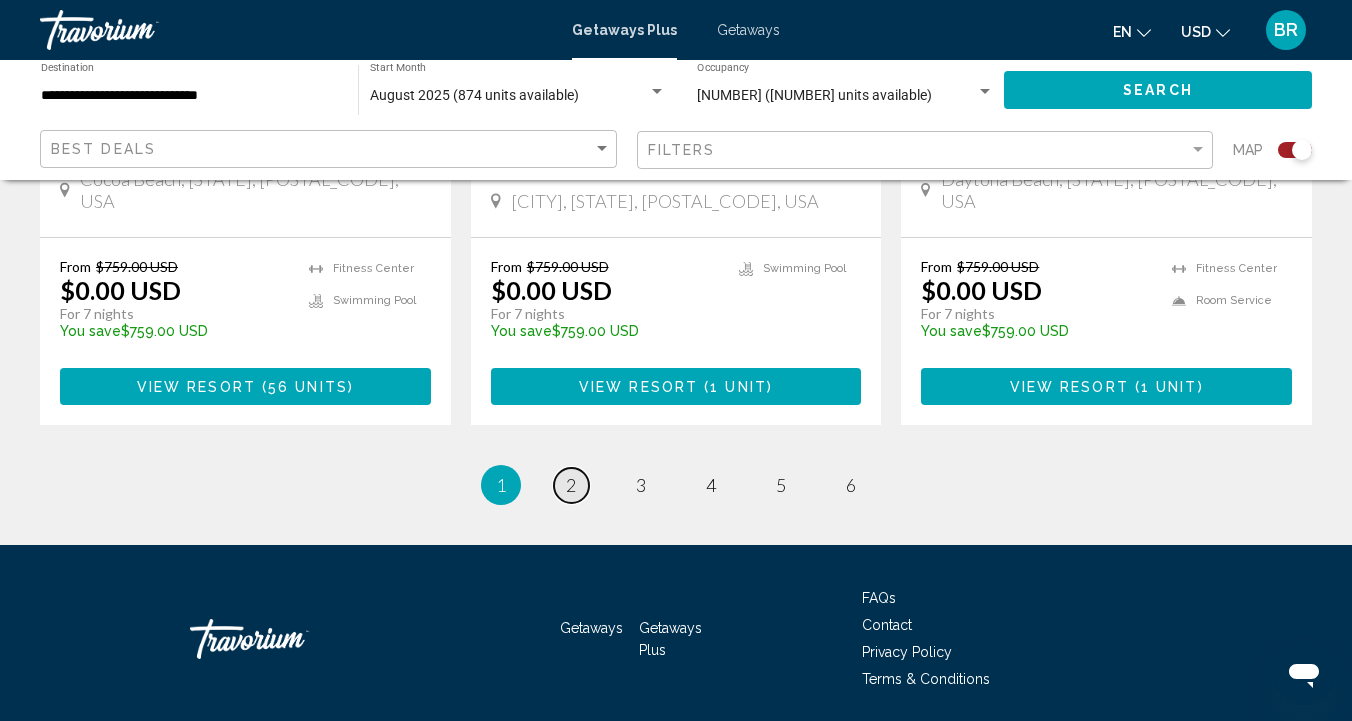 click on "2" at bounding box center (571, 485) 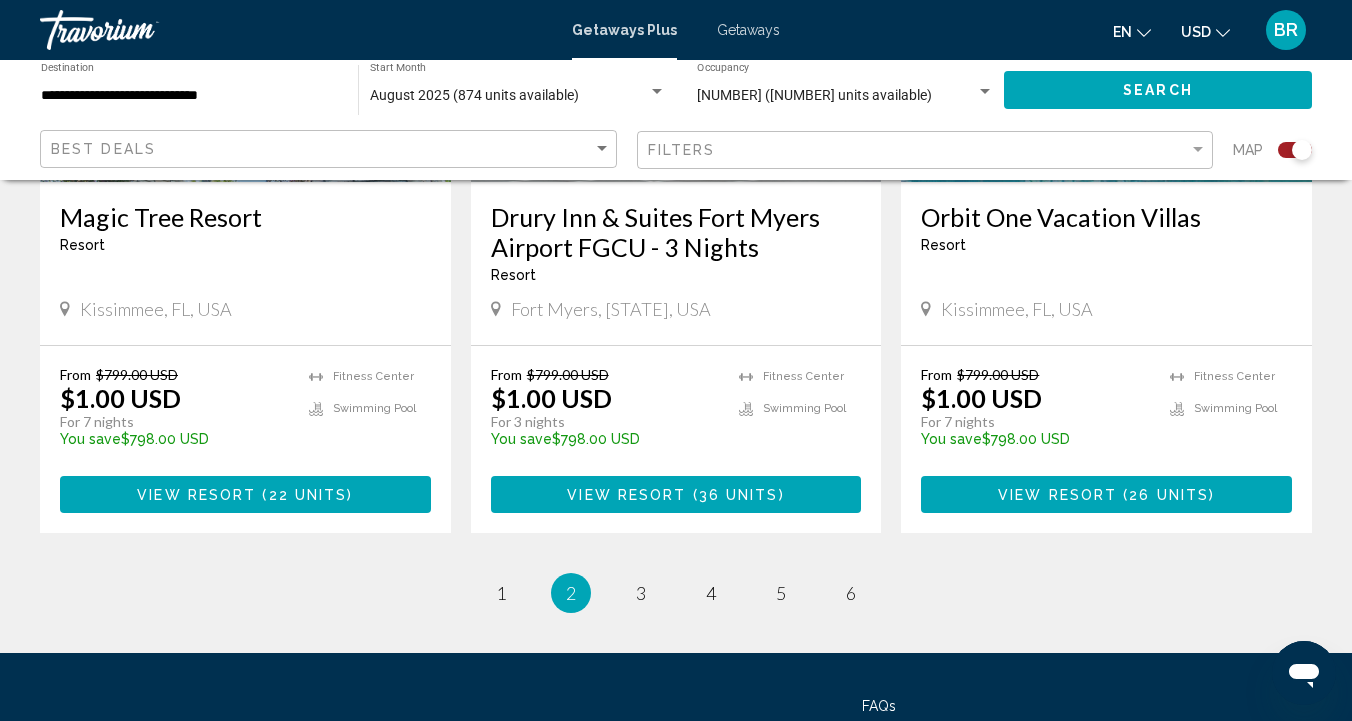 scroll, scrollTop: 3247, scrollLeft: 0, axis: vertical 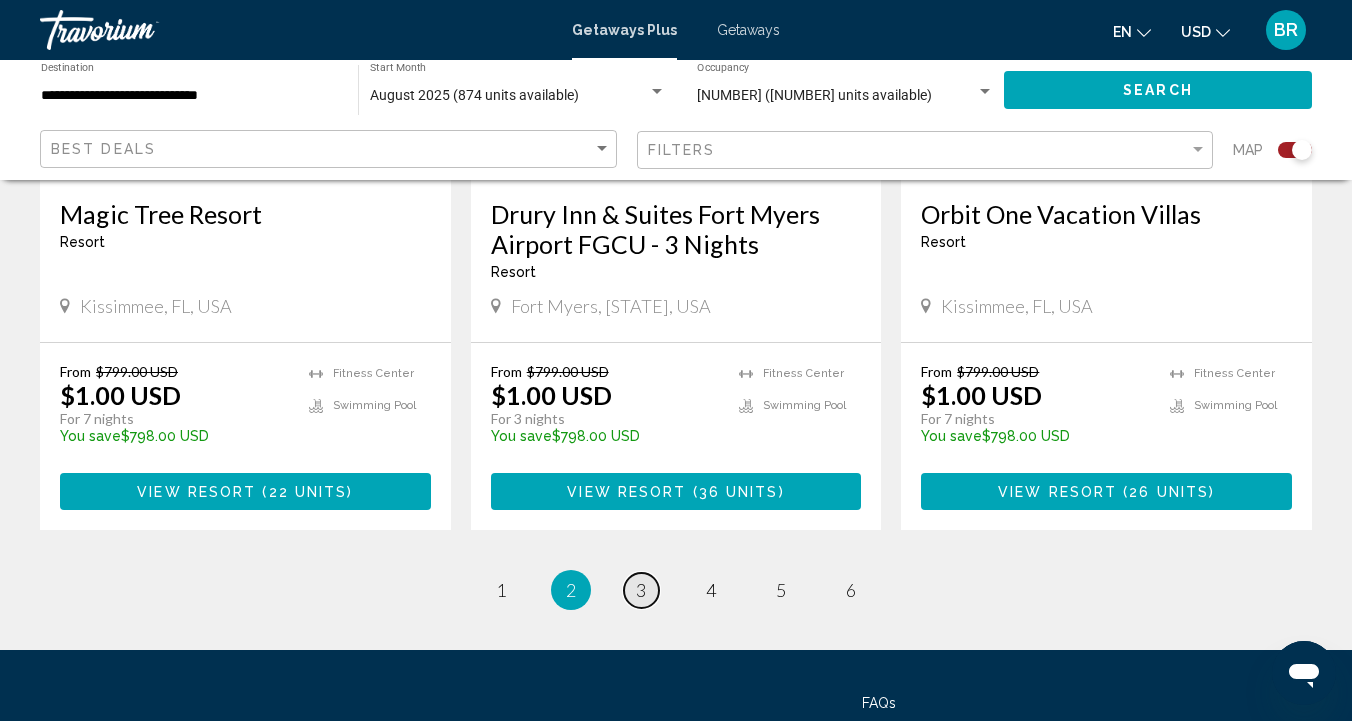 click on "3" at bounding box center (641, 590) 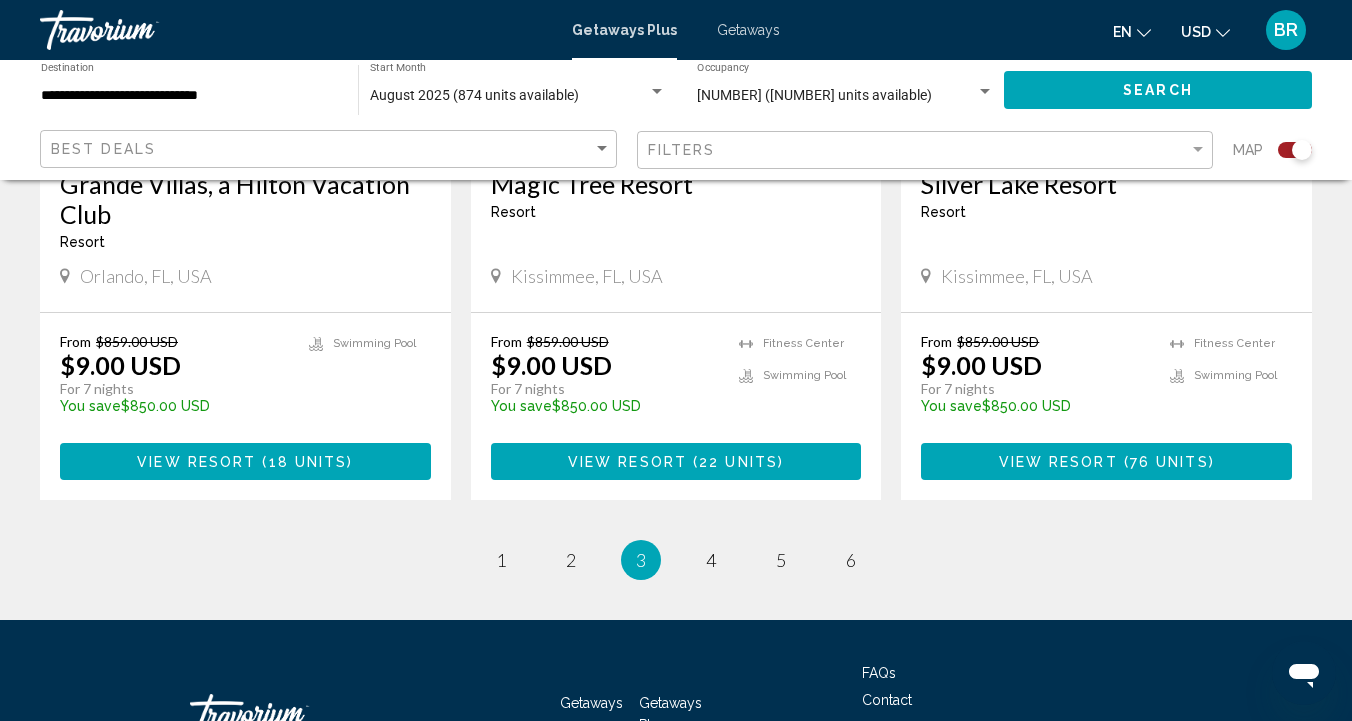 scroll, scrollTop: 3137, scrollLeft: 0, axis: vertical 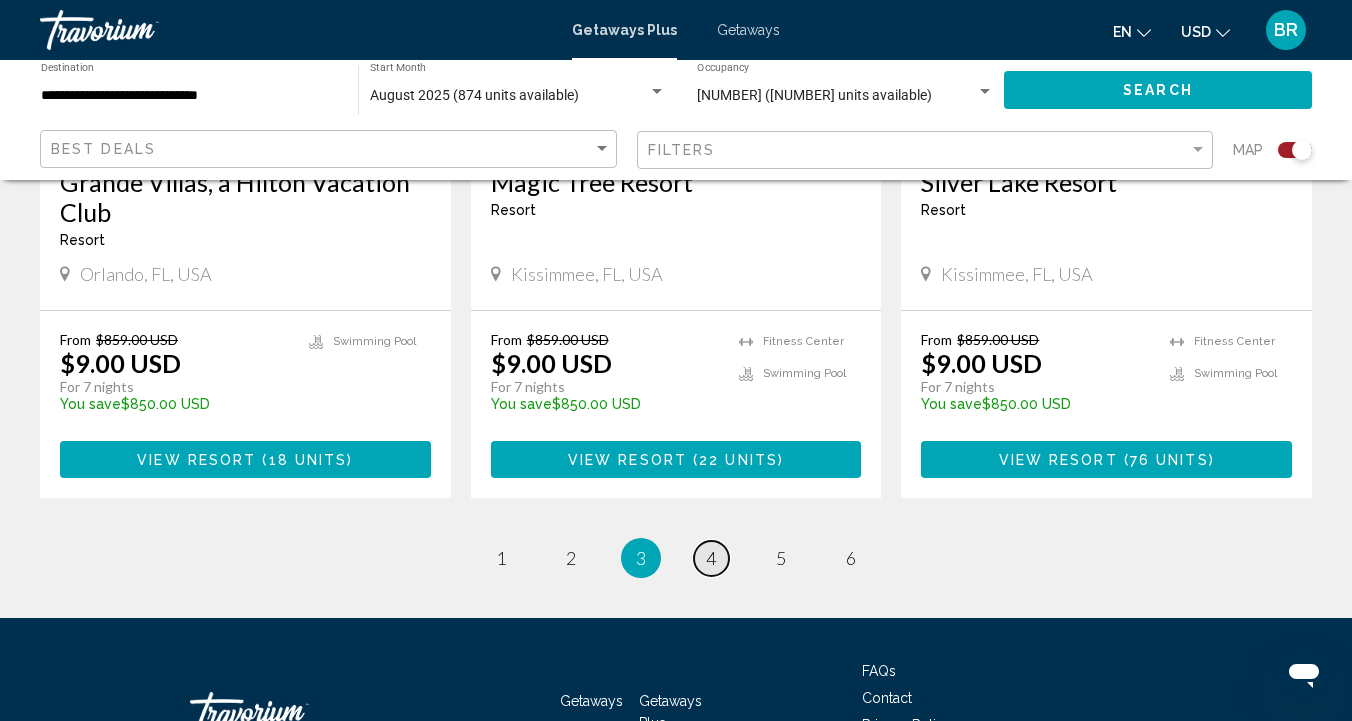click on "4" at bounding box center [711, 558] 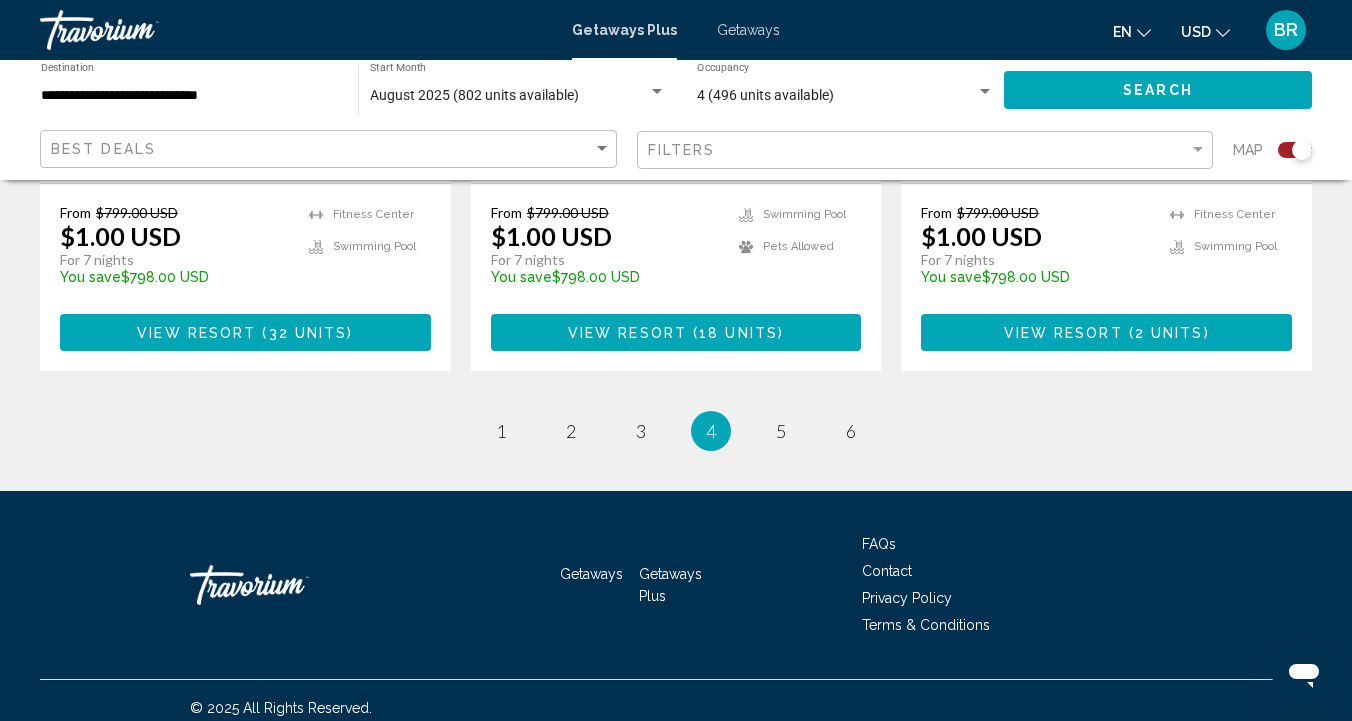 scroll, scrollTop: 3323, scrollLeft: 0, axis: vertical 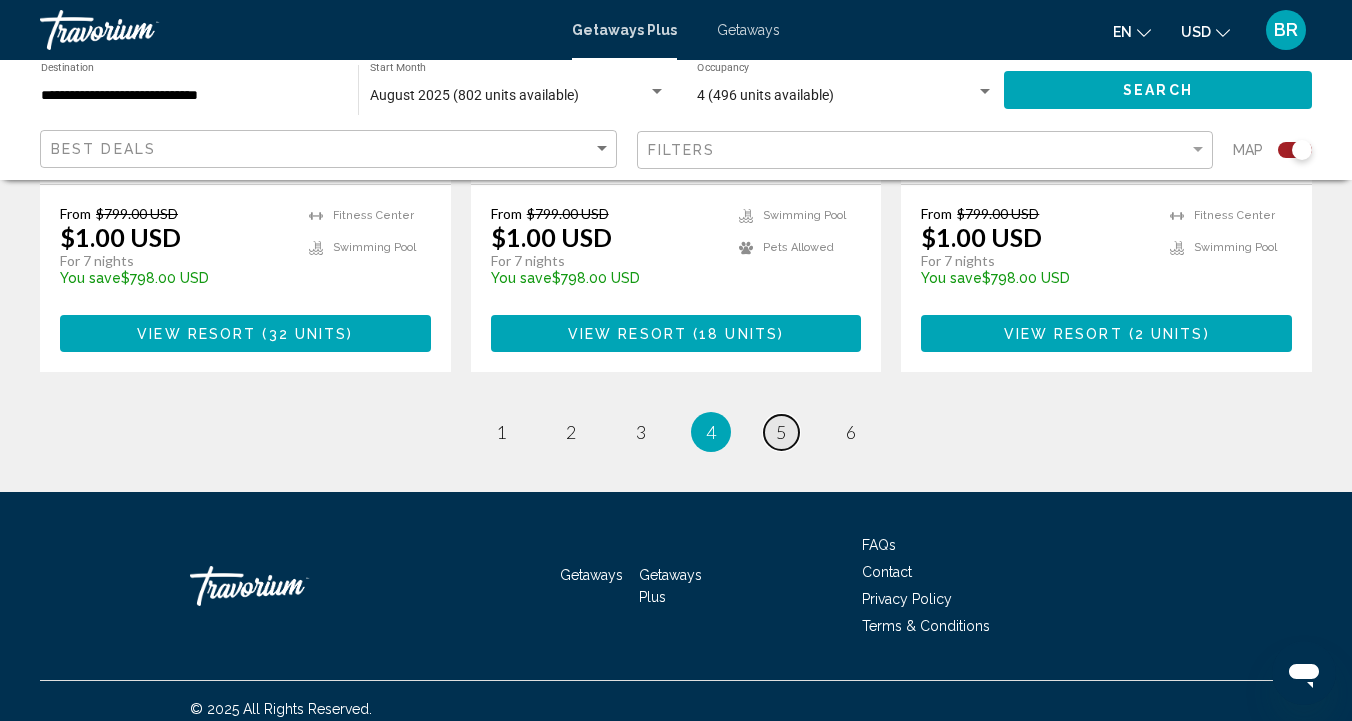 click on "5" at bounding box center (781, 432) 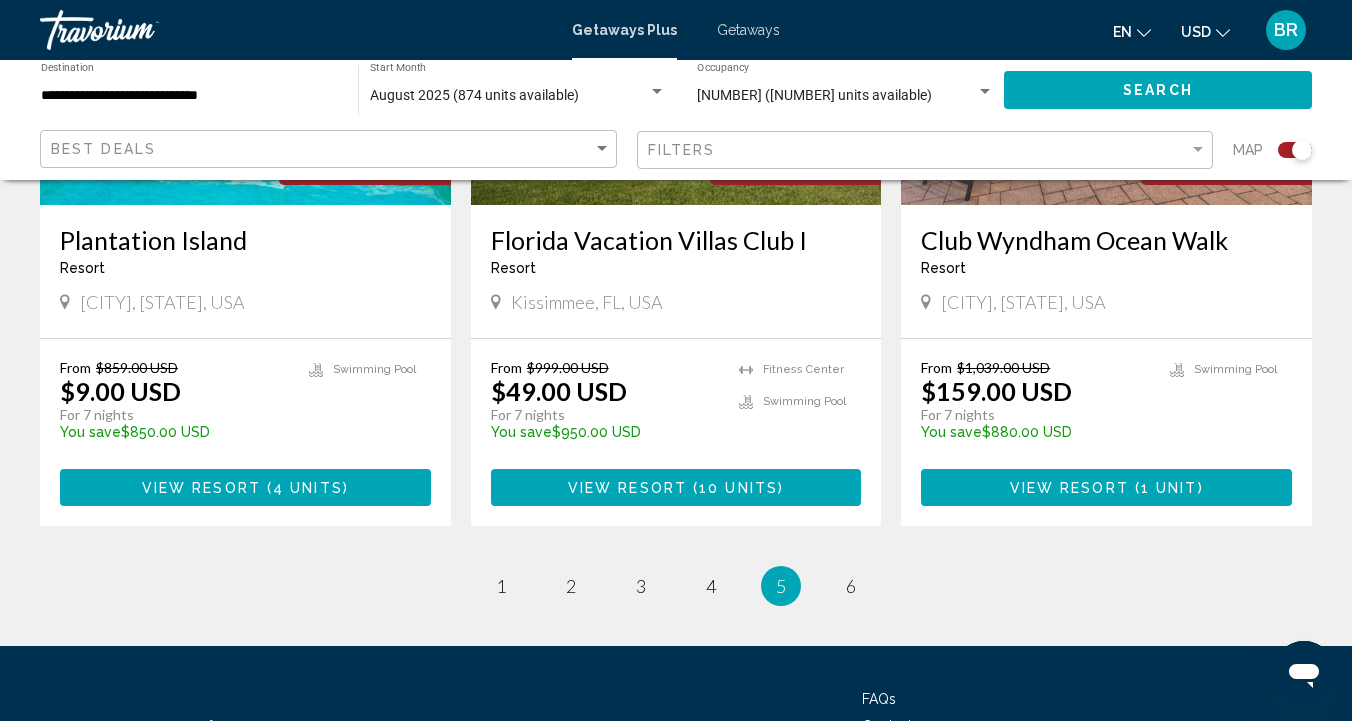 scroll, scrollTop: 3110, scrollLeft: 0, axis: vertical 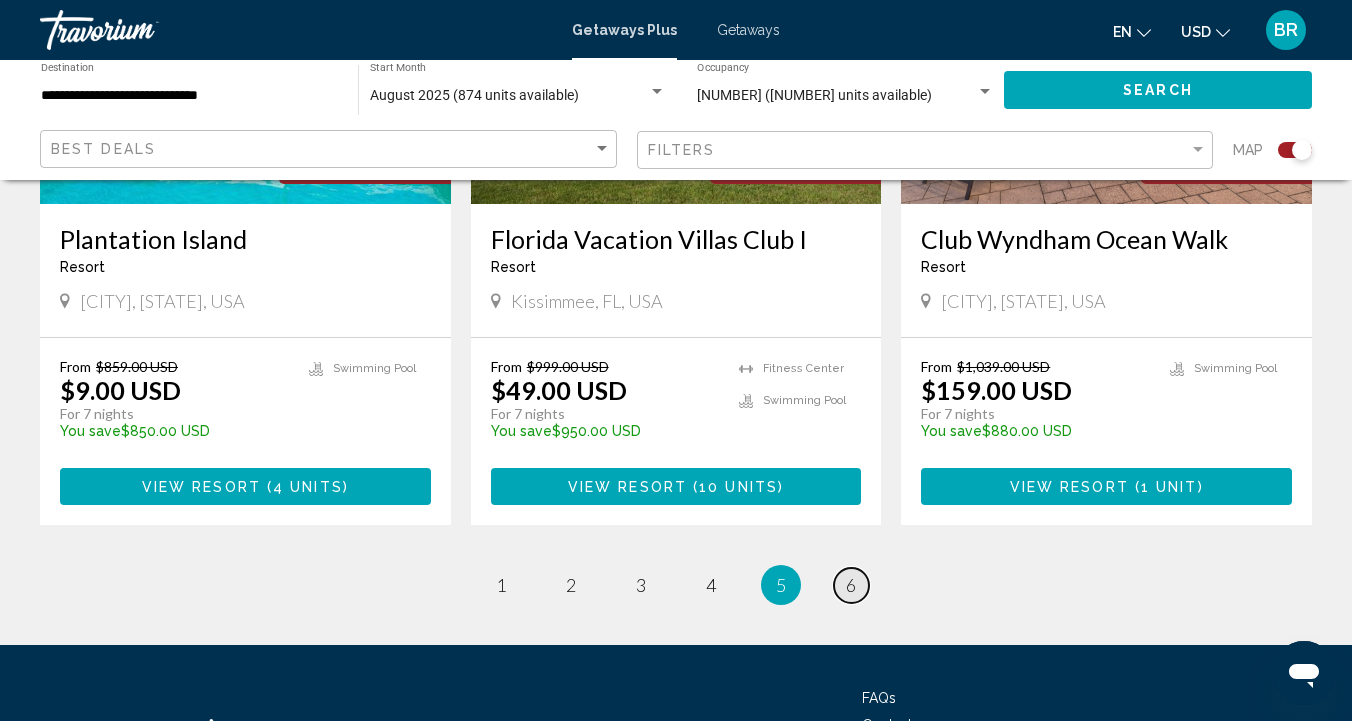 click on "6" at bounding box center (851, 585) 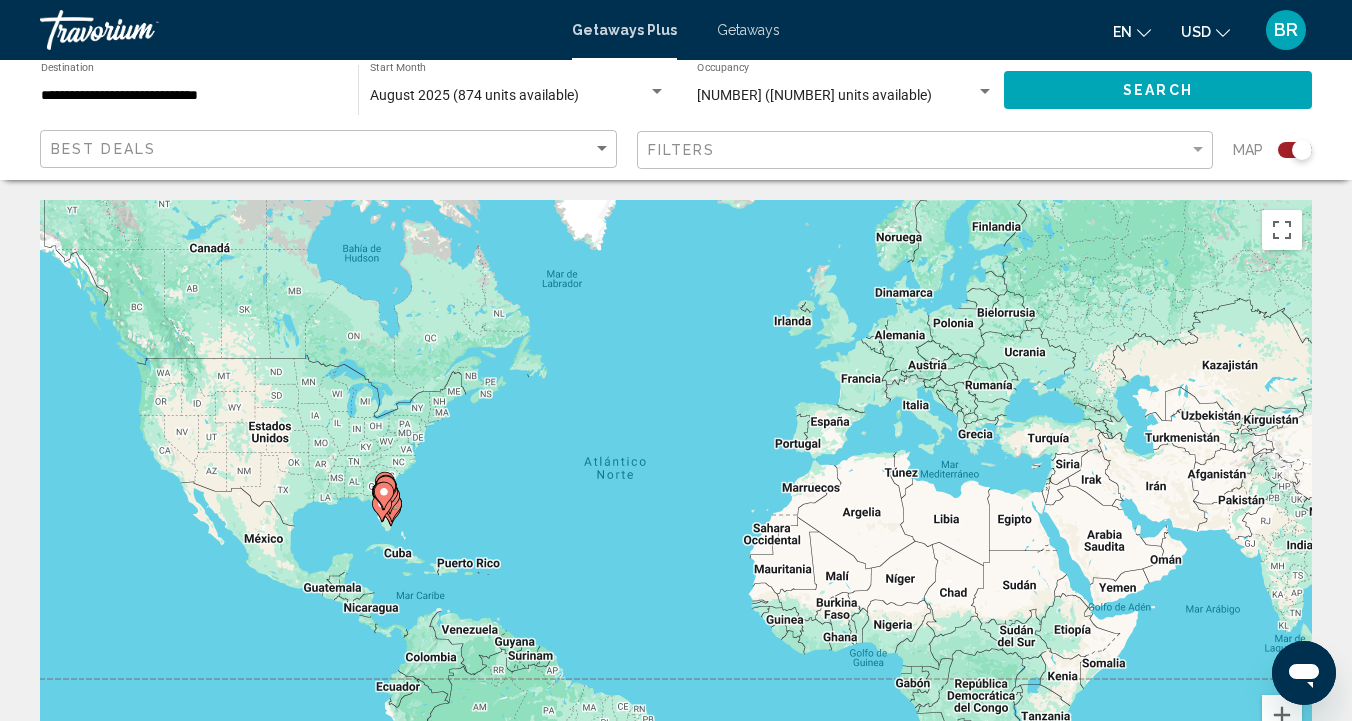 scroll, scrollTop: 0, scrollLeft: 0, axis: both 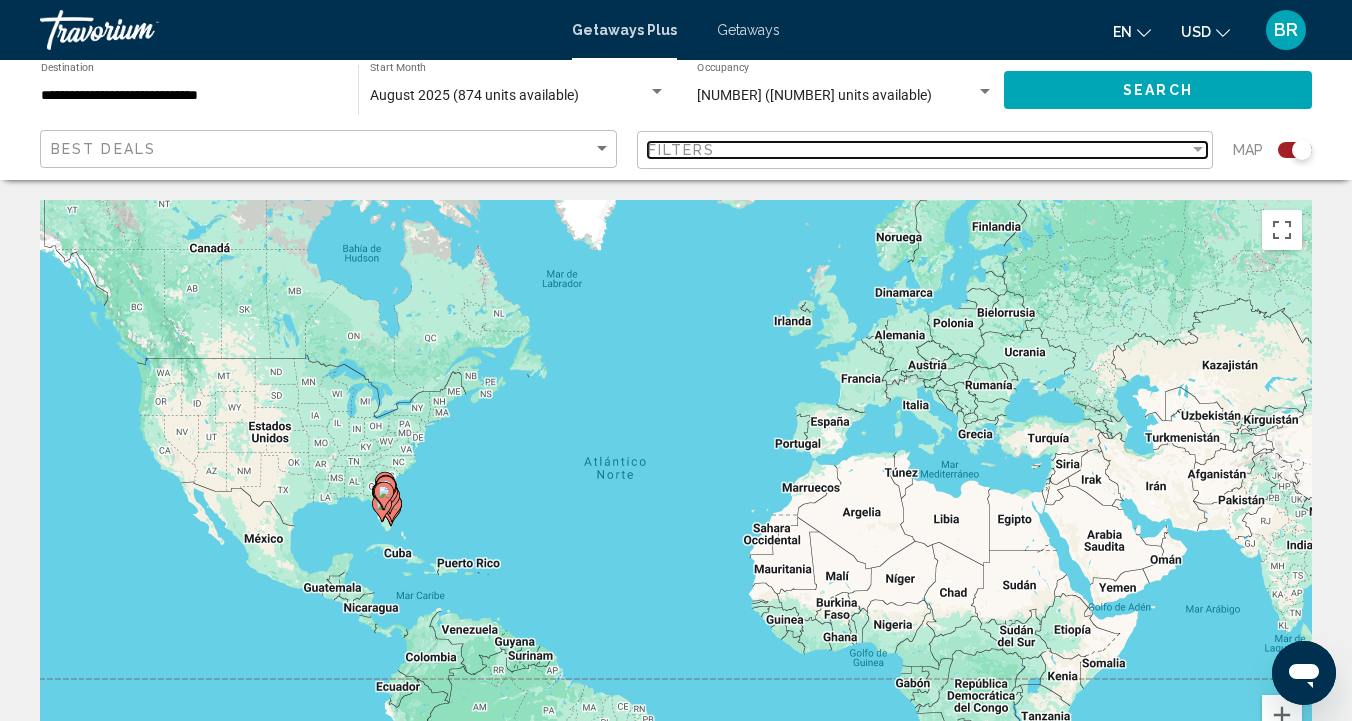 click on "Filters" at bounding box center (919, 150) 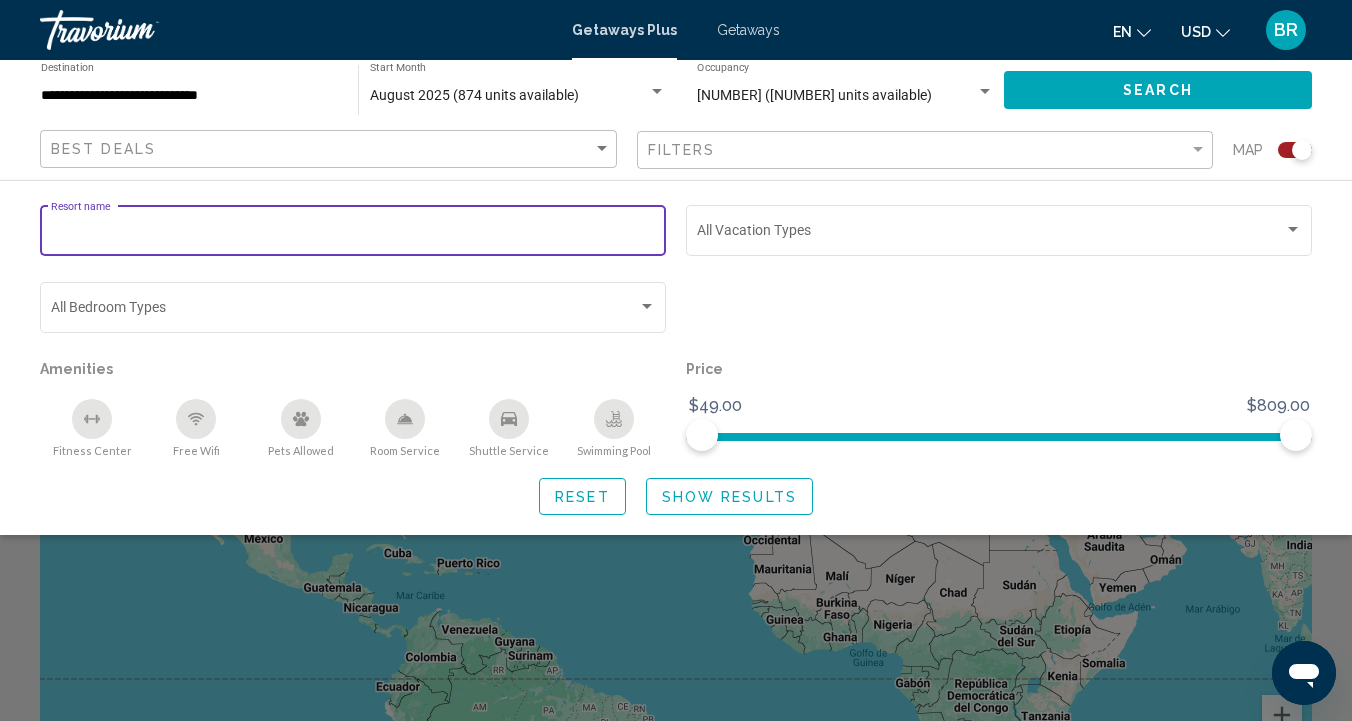 click on "Resort name" at bounding box center (353, 234) 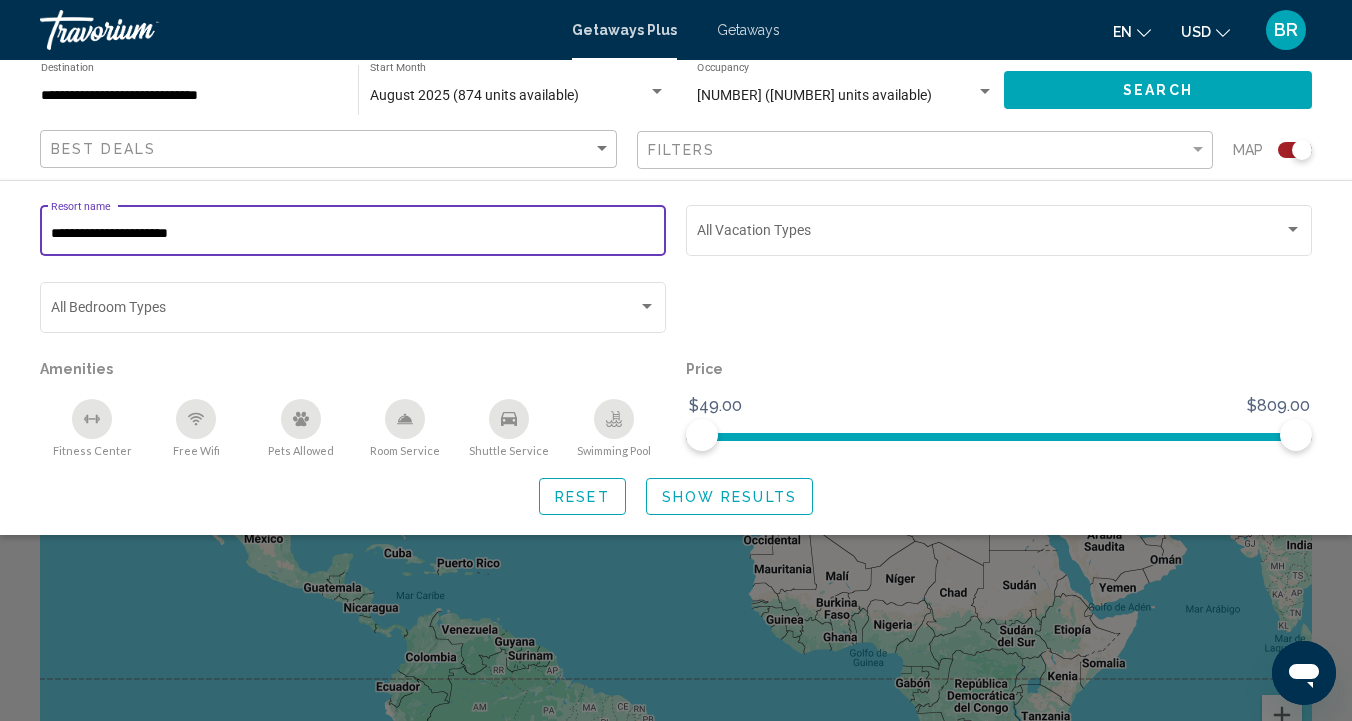 type on "**********" 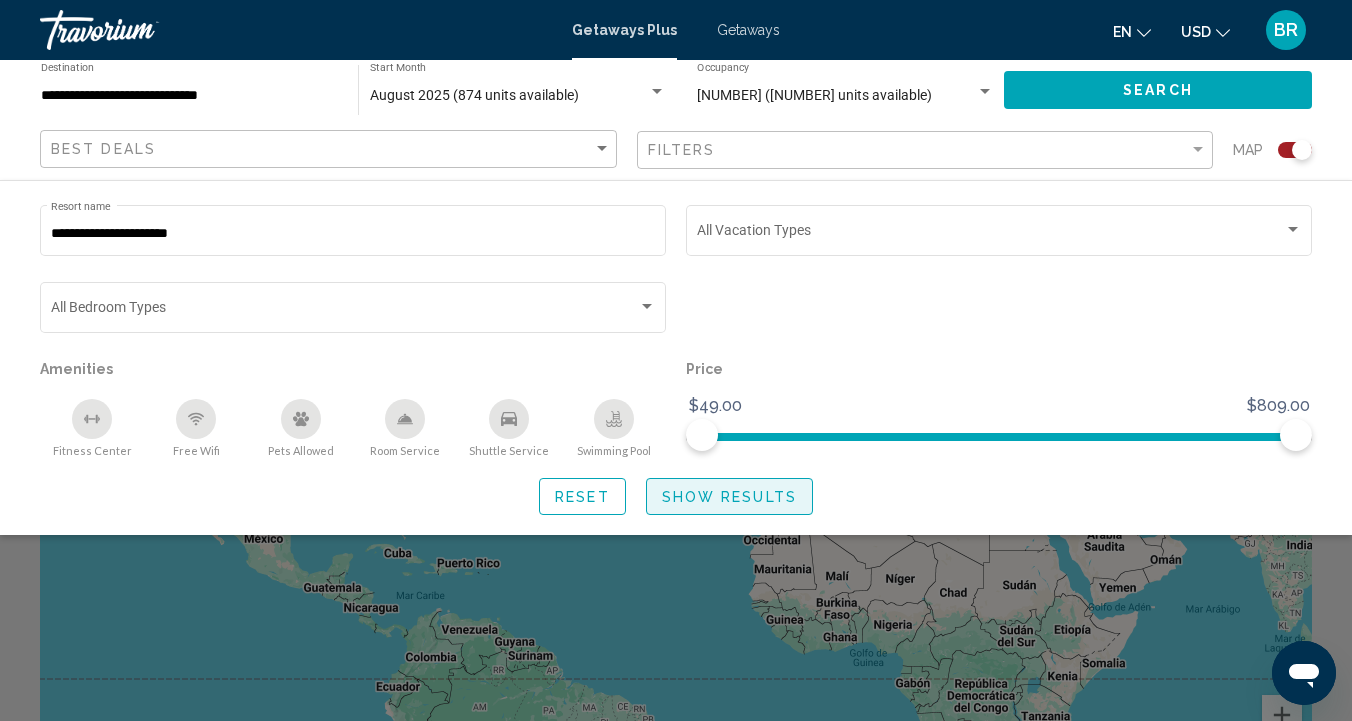 click on "Show Results" 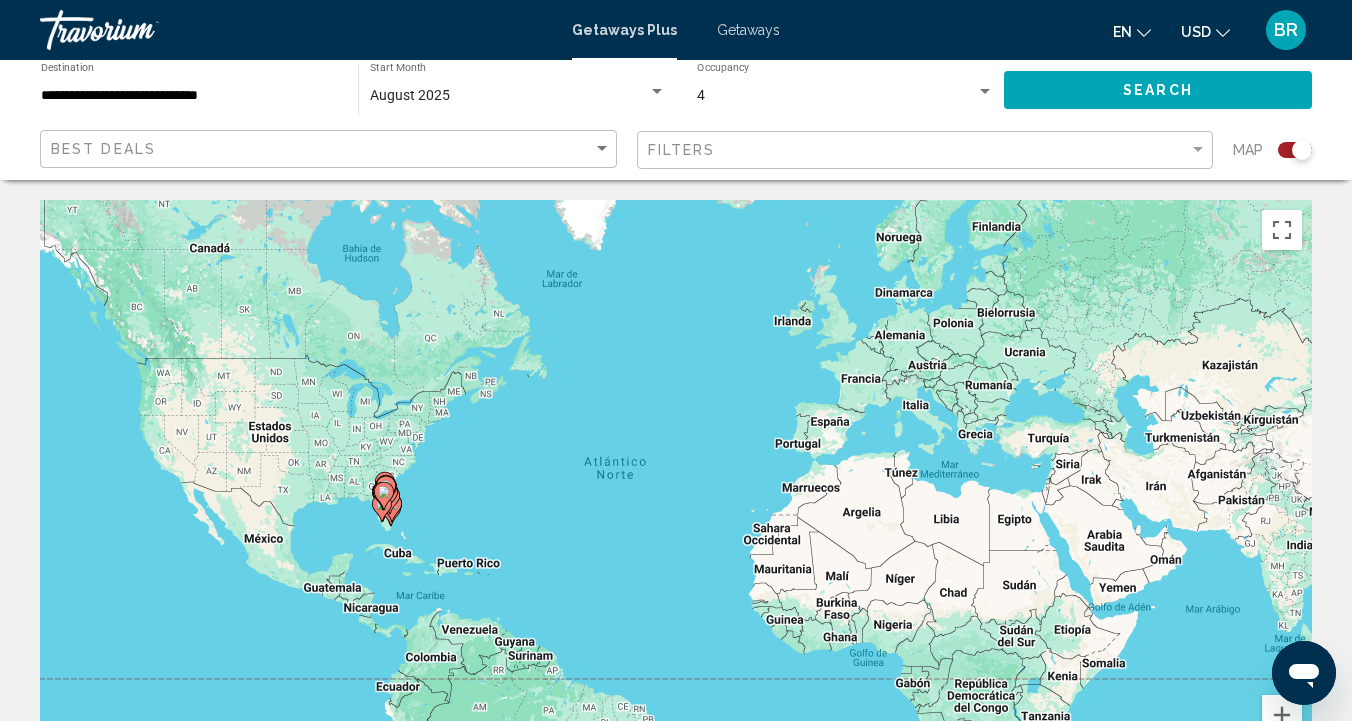 scroll, scrollTop: 0, scrollLeft: 0, axis: both 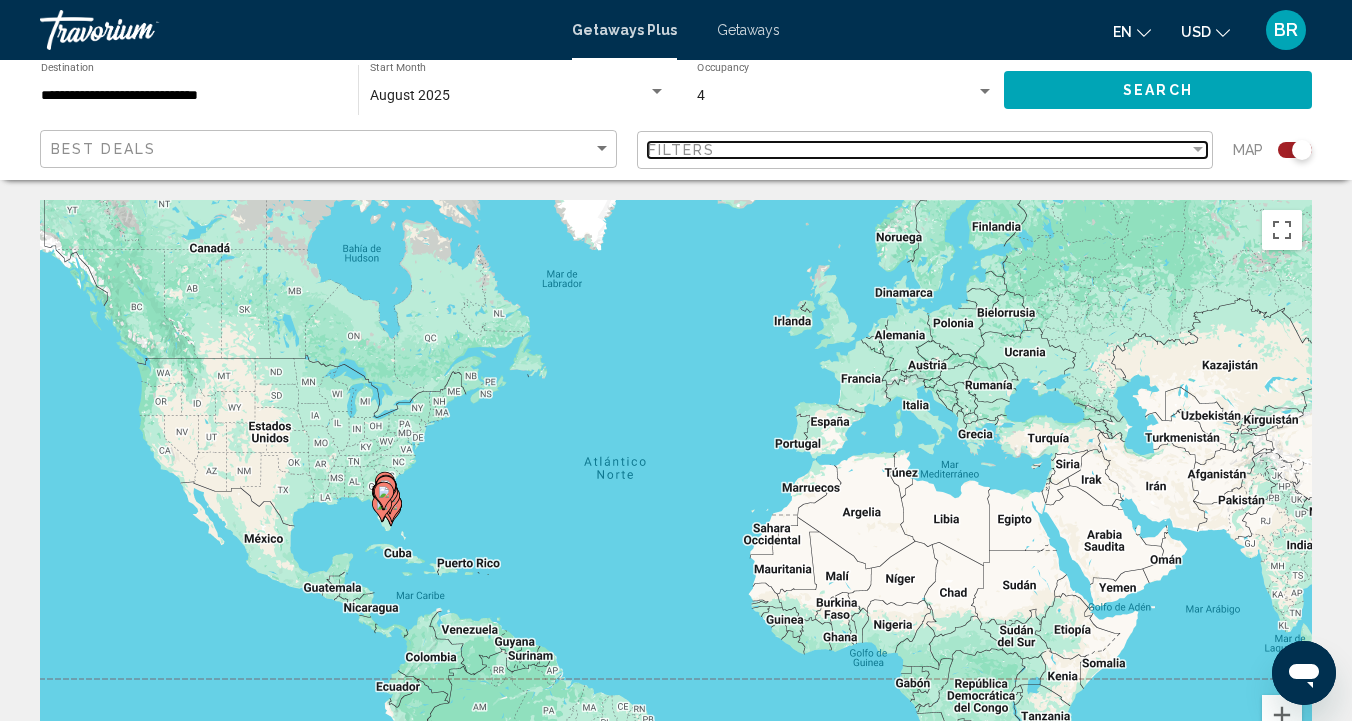click on "Filters" at bounding box center (919, 150) 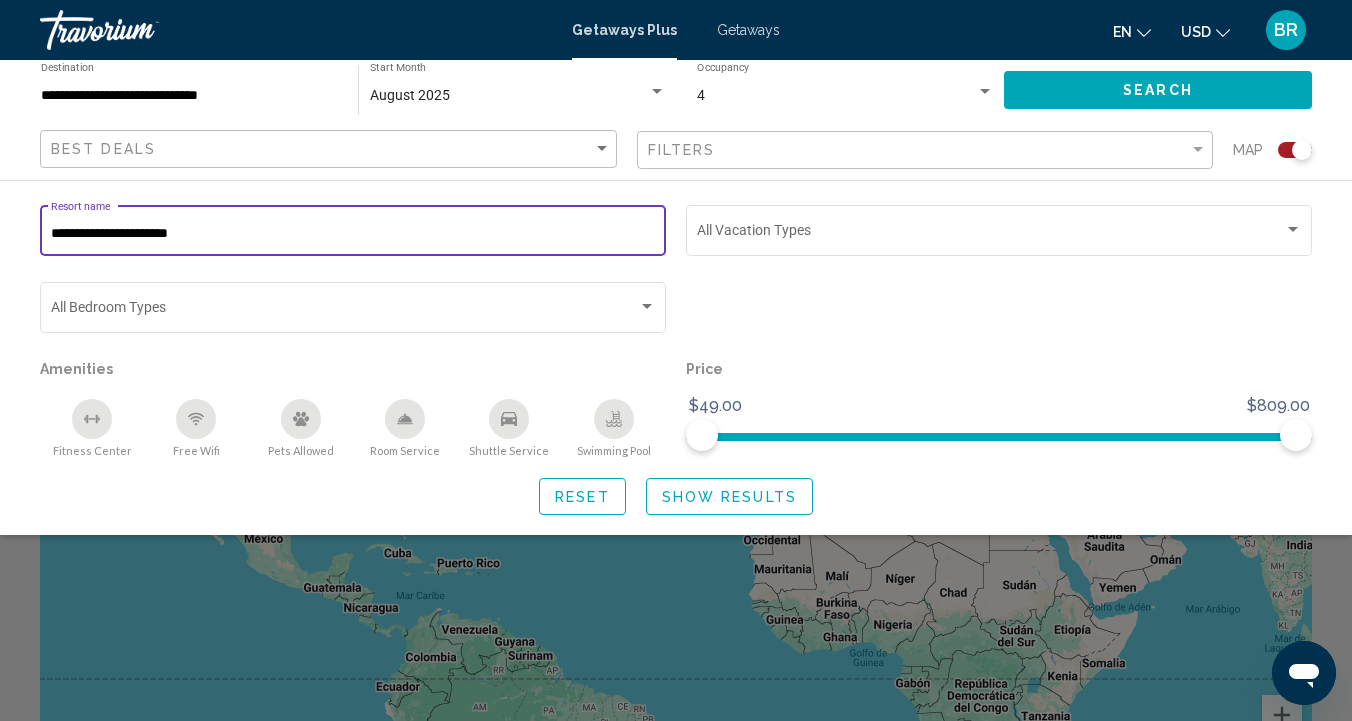 click on "**********" at bounding box center [353, 234] 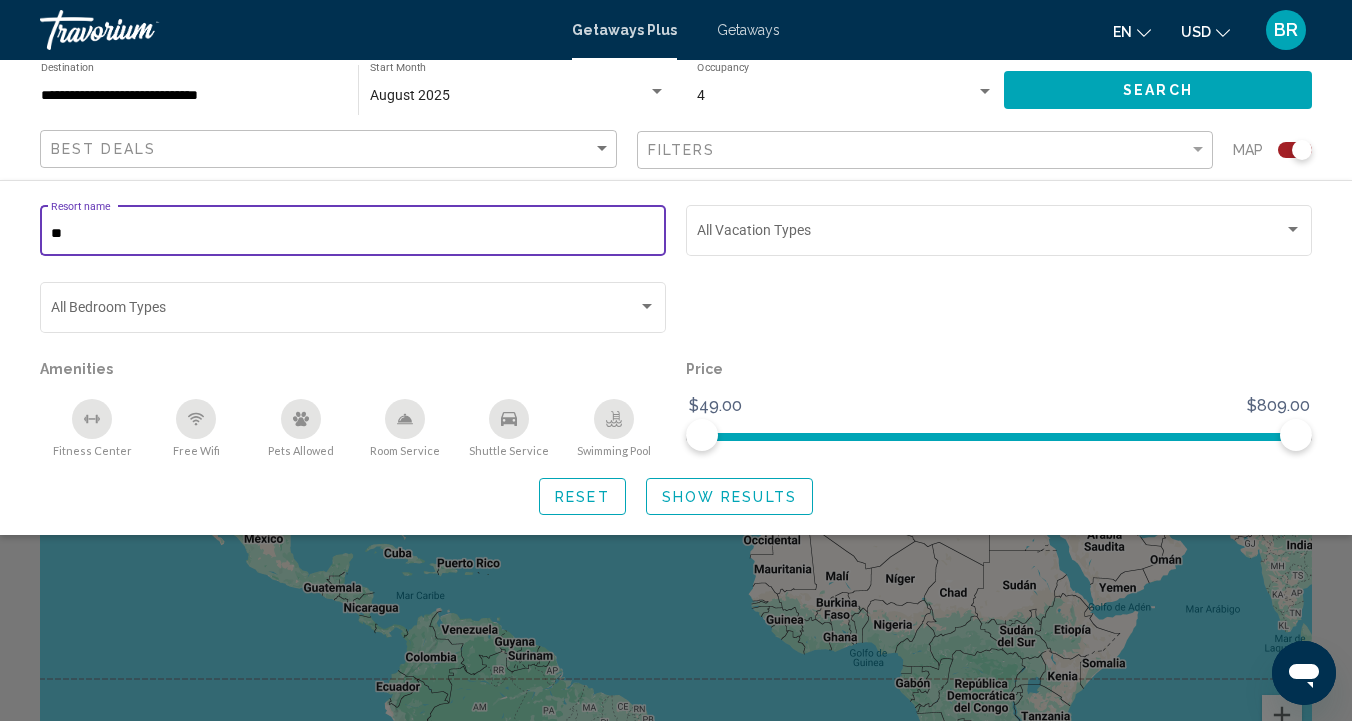 type on "*" 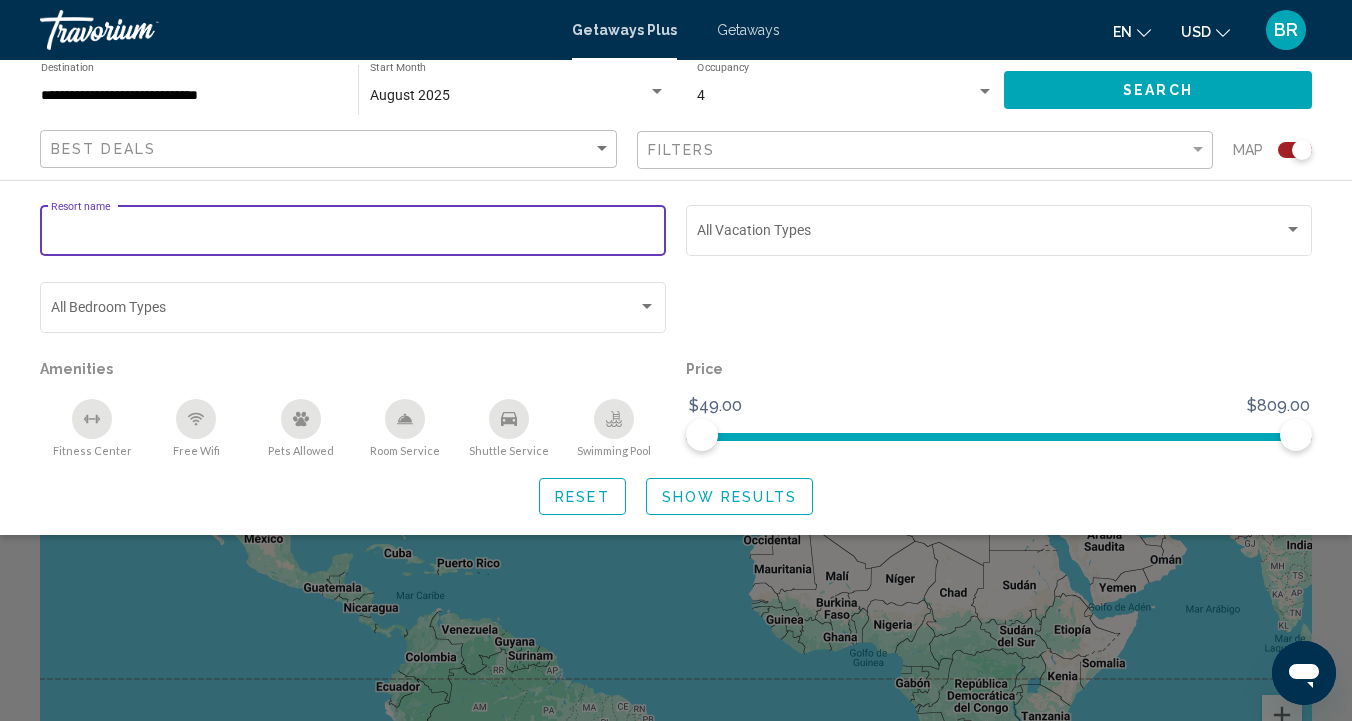 type 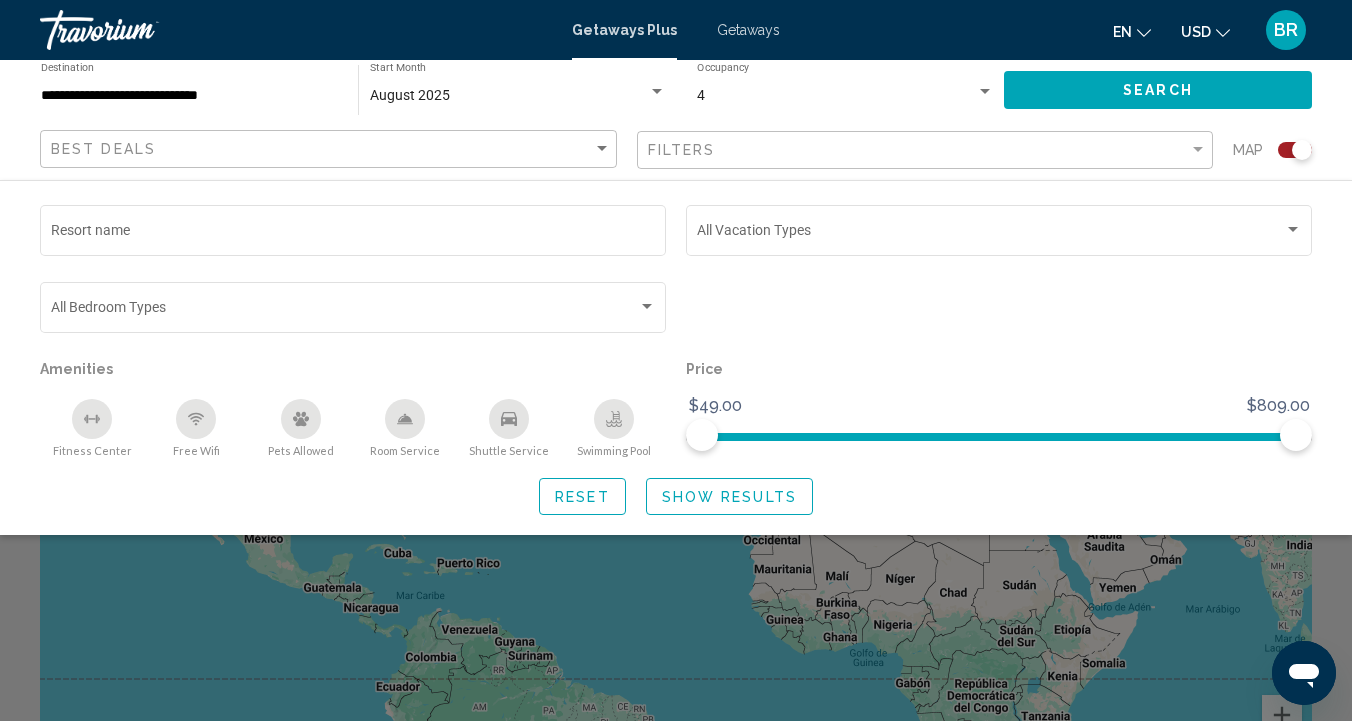 click 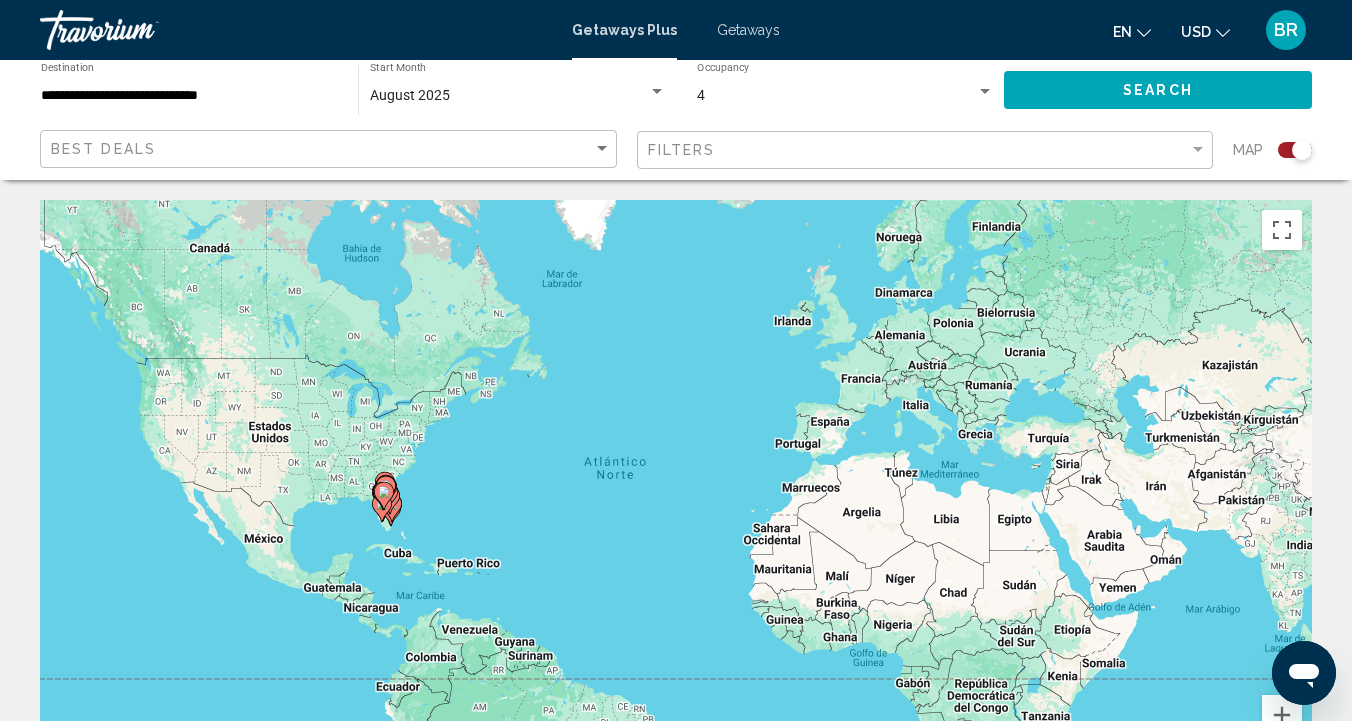 scroll, scrollTop: 0, scrollLeft: 0, axis: both 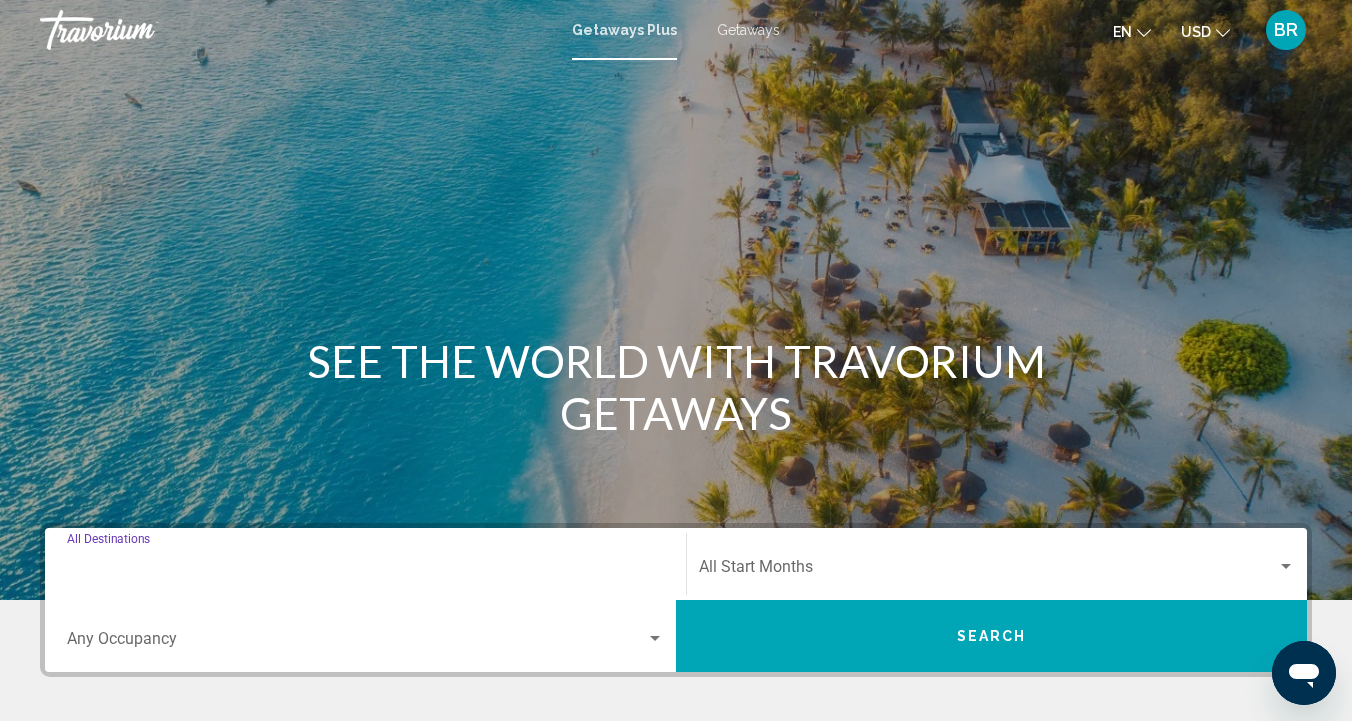 click on "Destination All Destinations" at bounding box center (365, 571) 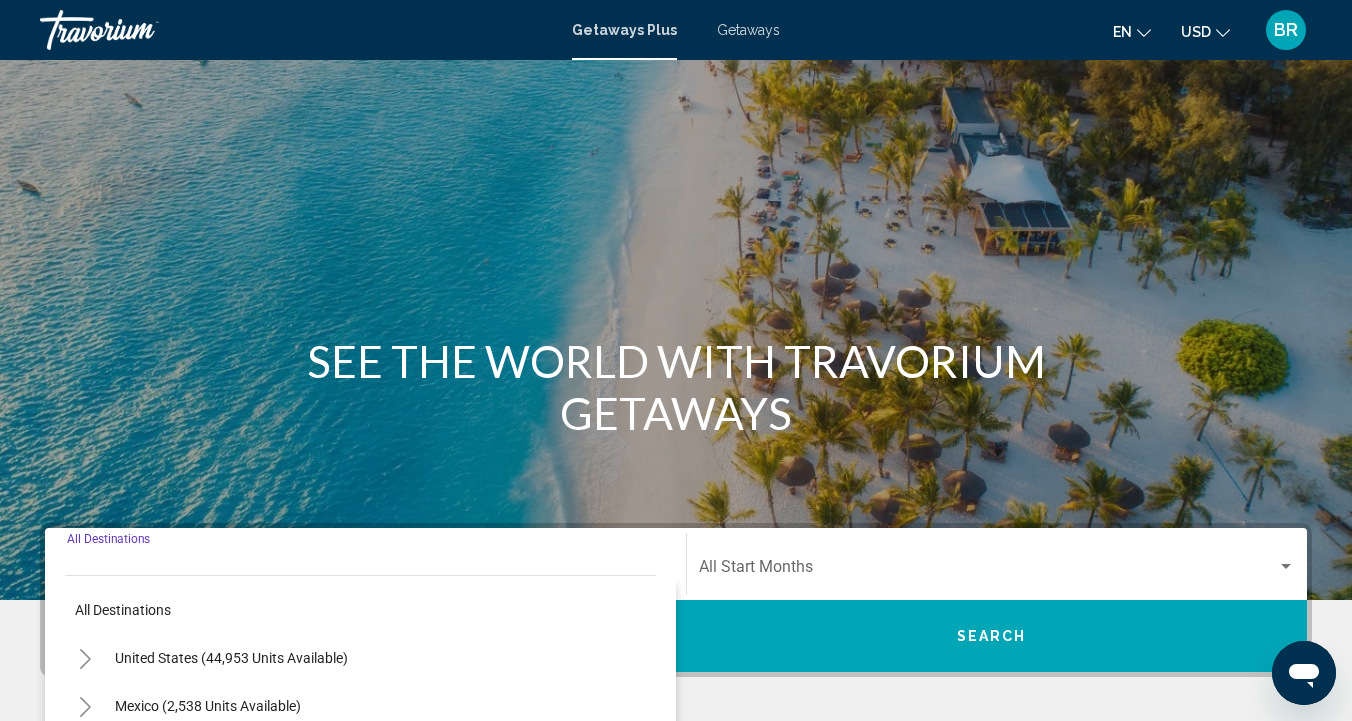 scroll, scrollTop: 401, scrollLeft: 0, axis: vertical 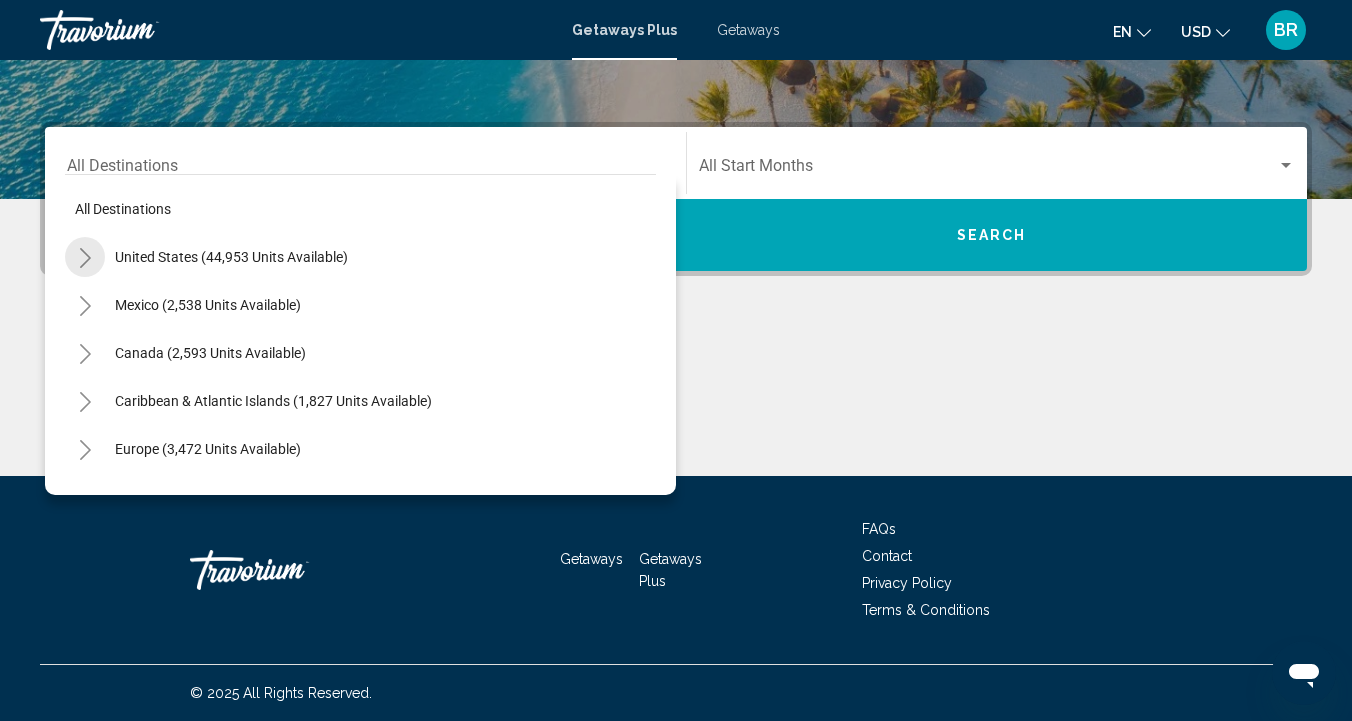 click 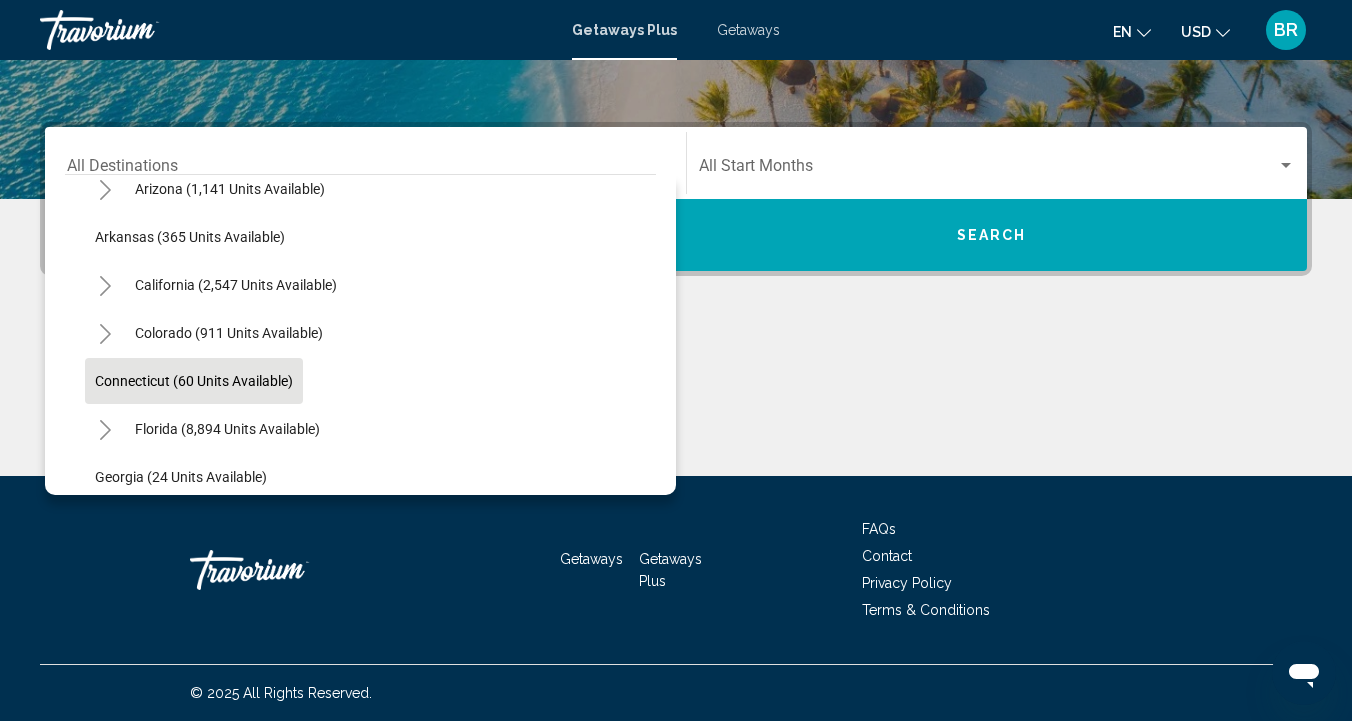 scroll, scrollTop: 166, scrollLeft: 0, axis: vertical 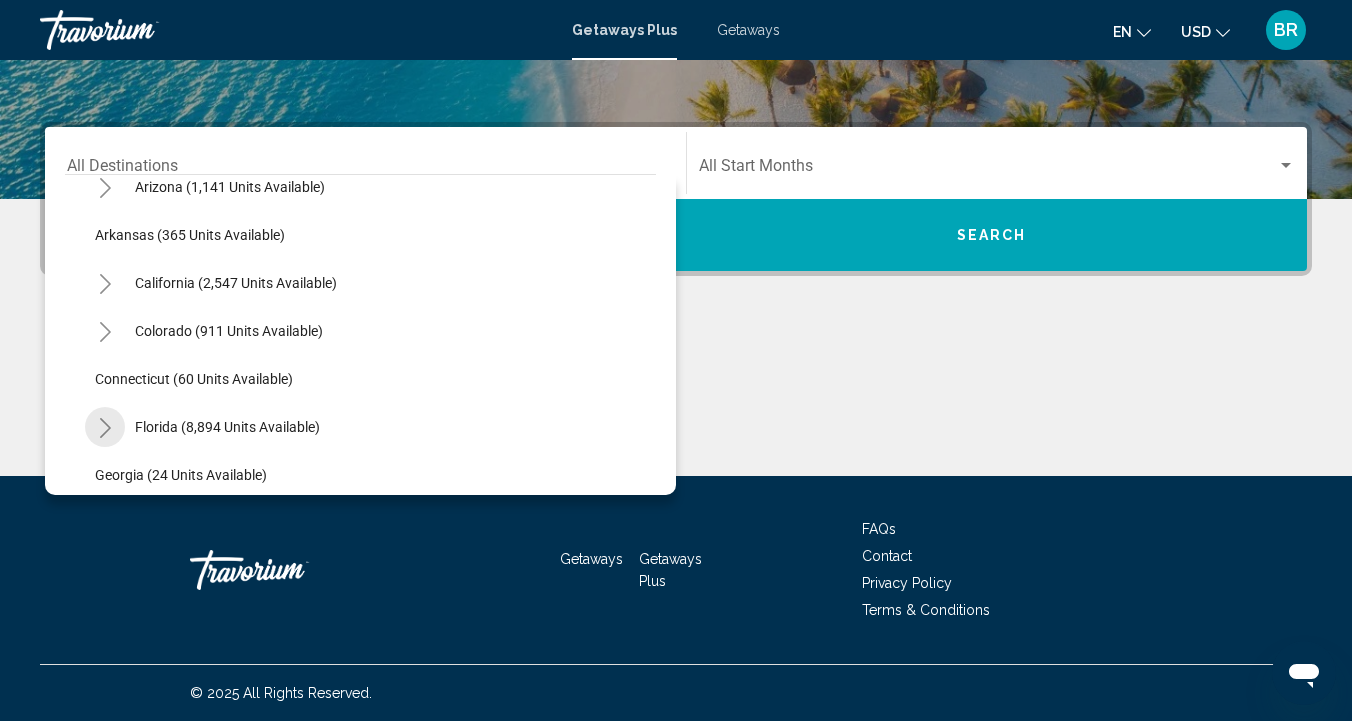 click 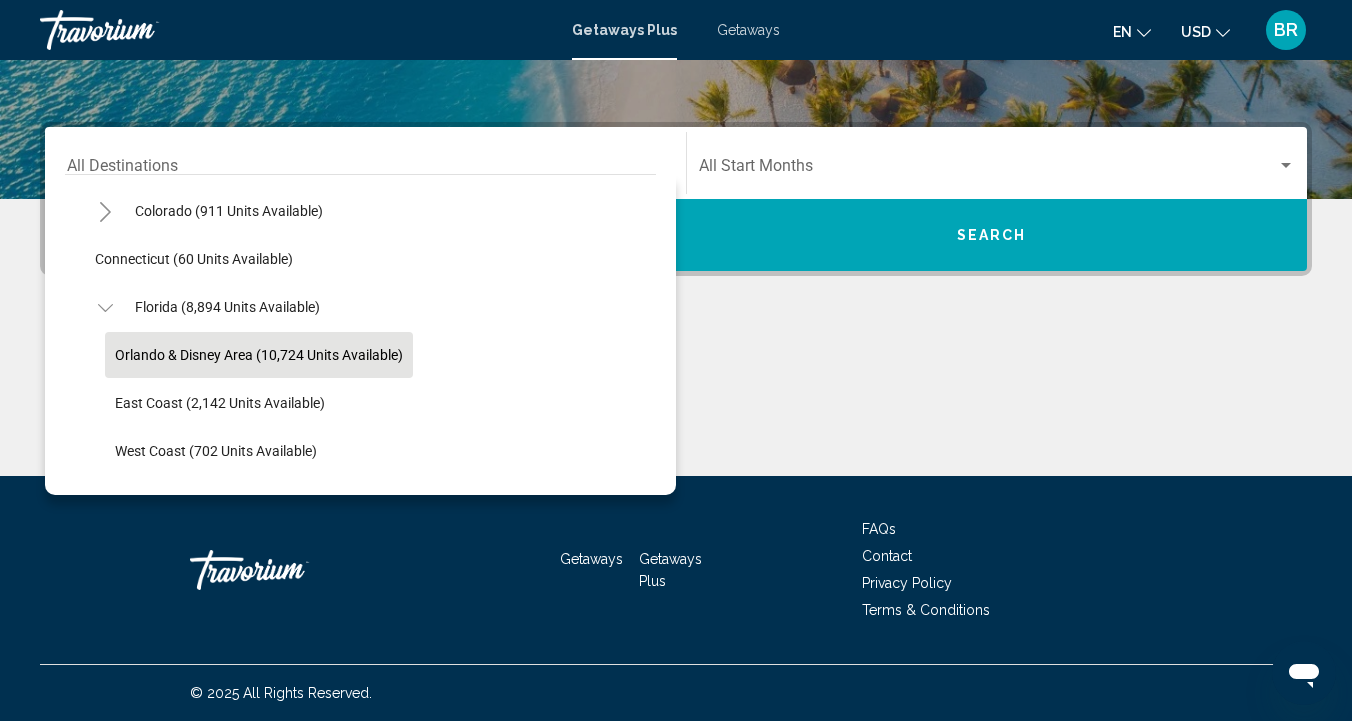 scroll, scrollTop: 293, scrollLeft: 0, axis: vertical 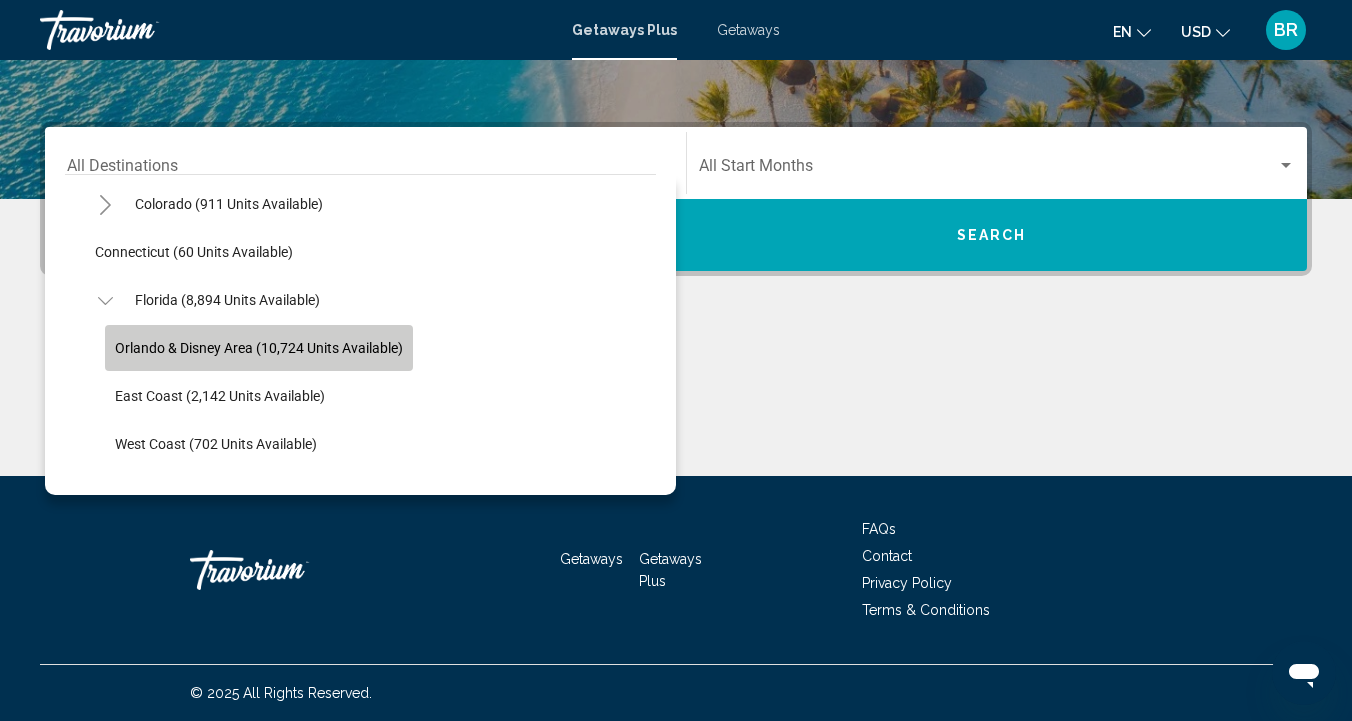 click on "Orlando & Disney Area (10,724 units available)" 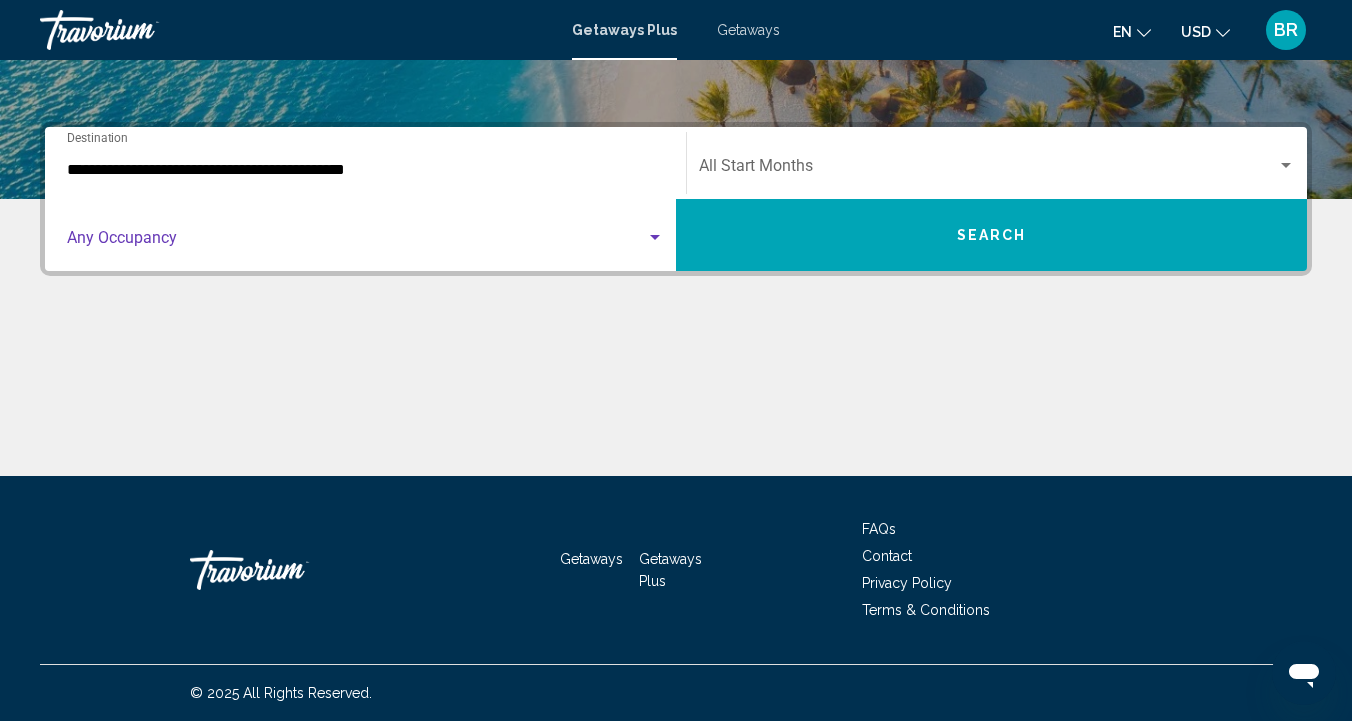click at bounding box center (655, 237) 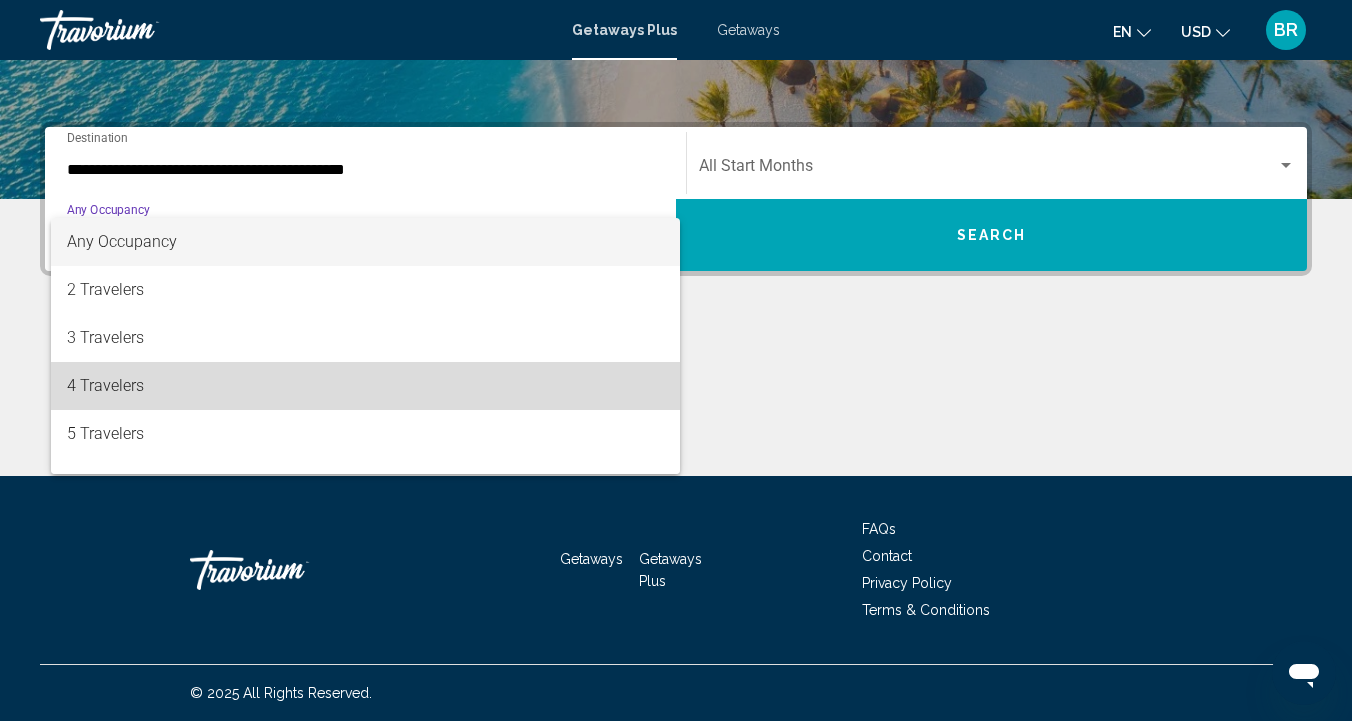 click on "4 Travelers" at bounding box center [365, 386] 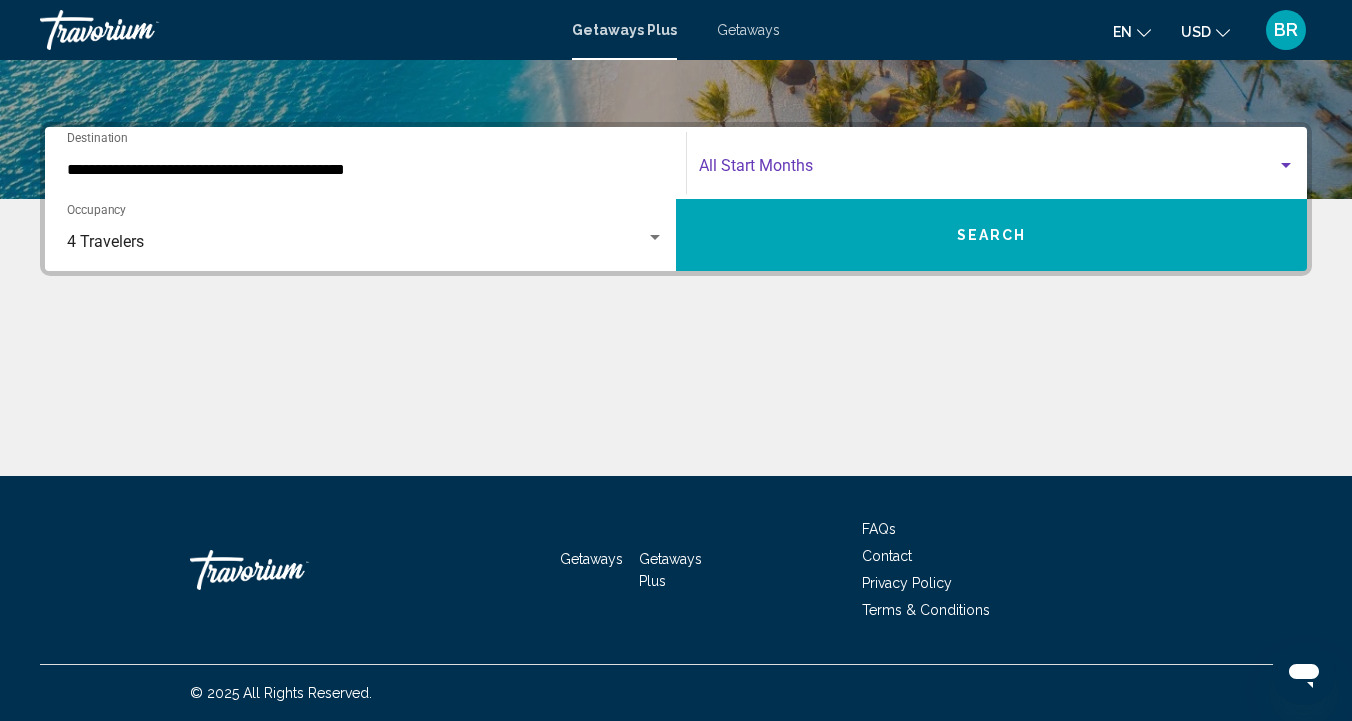 click at bounding box center [1286, 166] 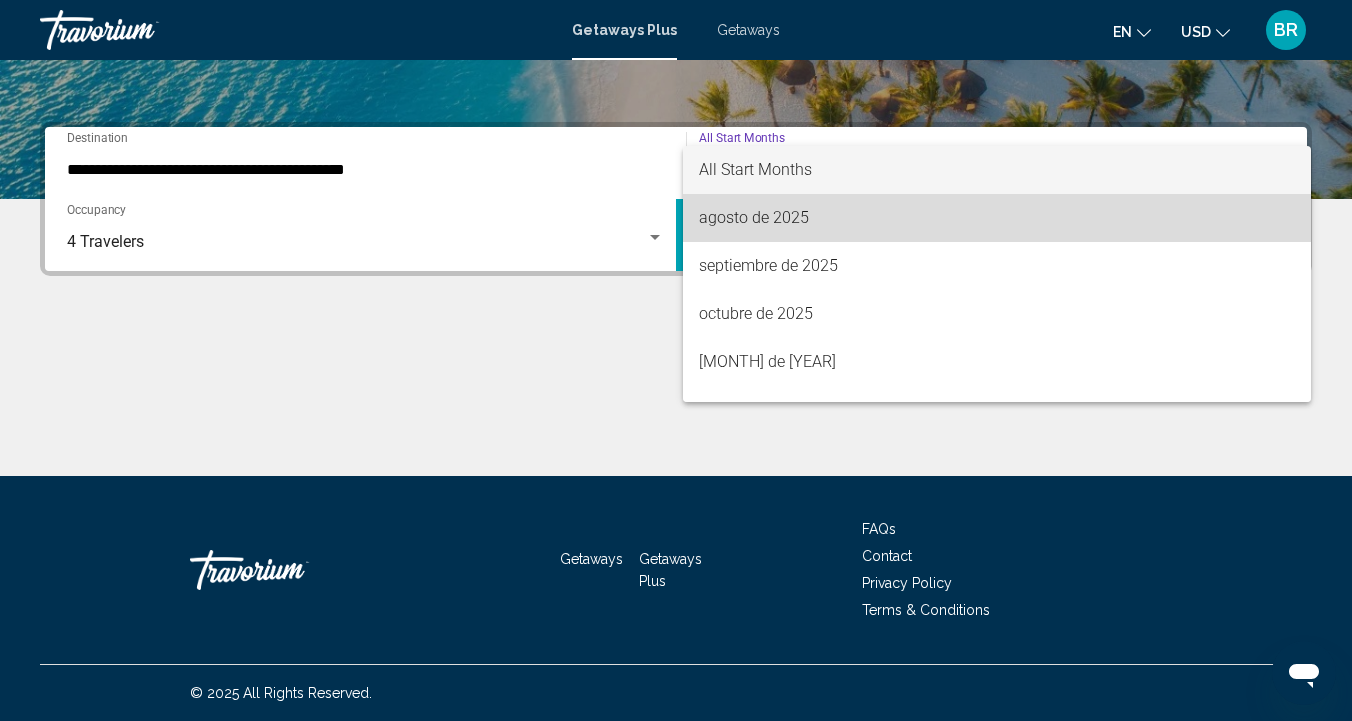 click on "agosto de 2025" at bounding box center (997, 218) 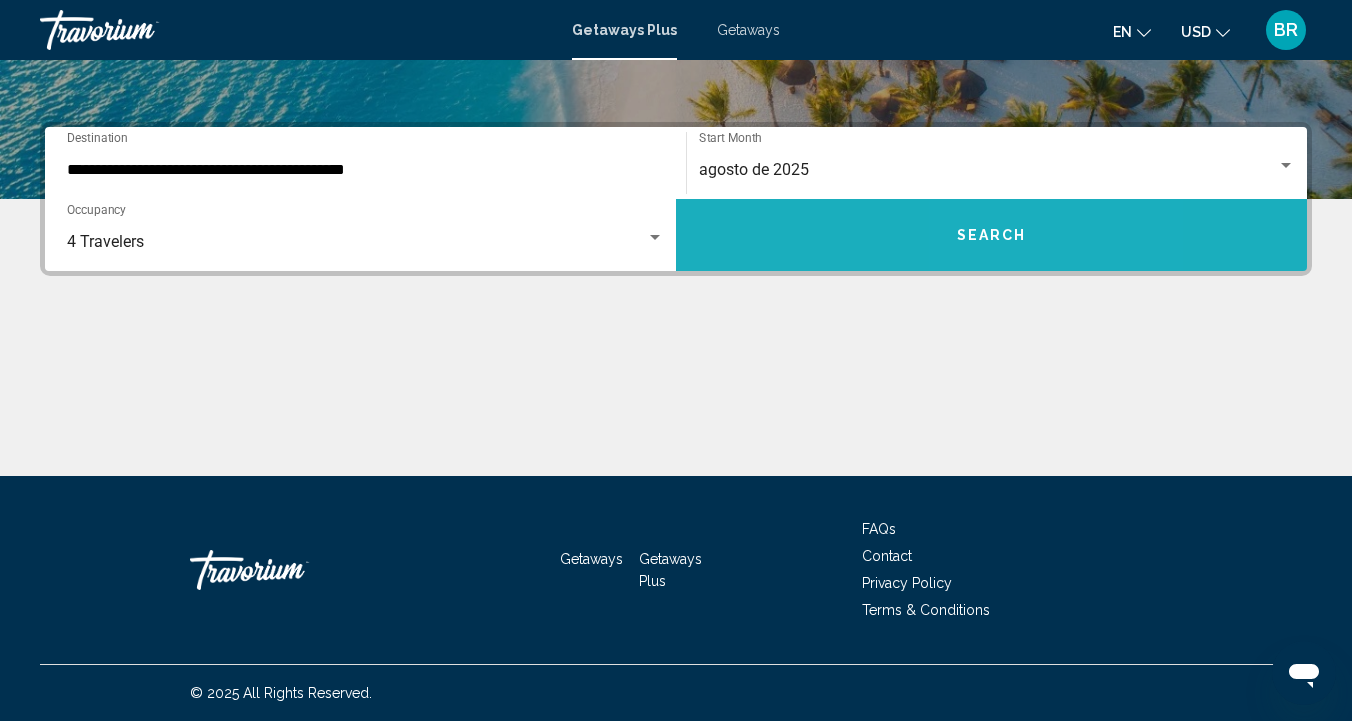 click on "Search" at bounding box center [992, 236] 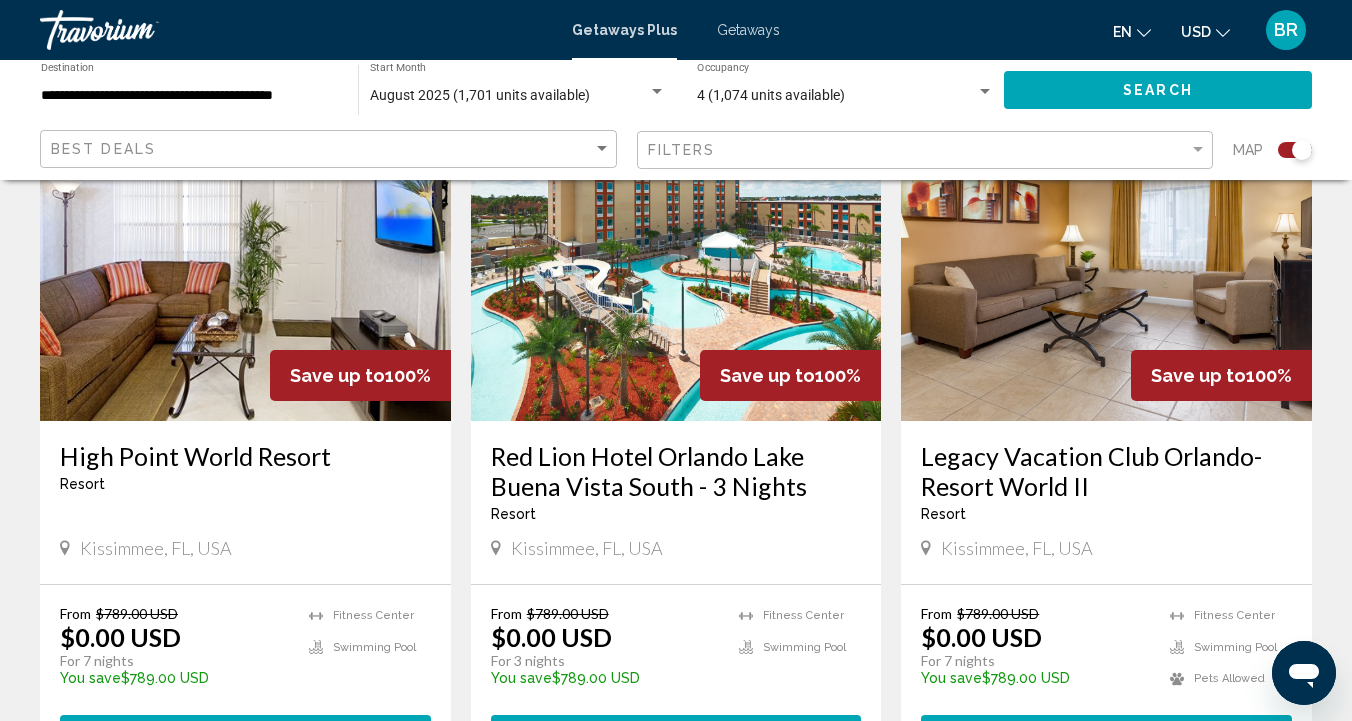scroll, scrollTop: 2246, scrollLeft: 0, axis: vertical 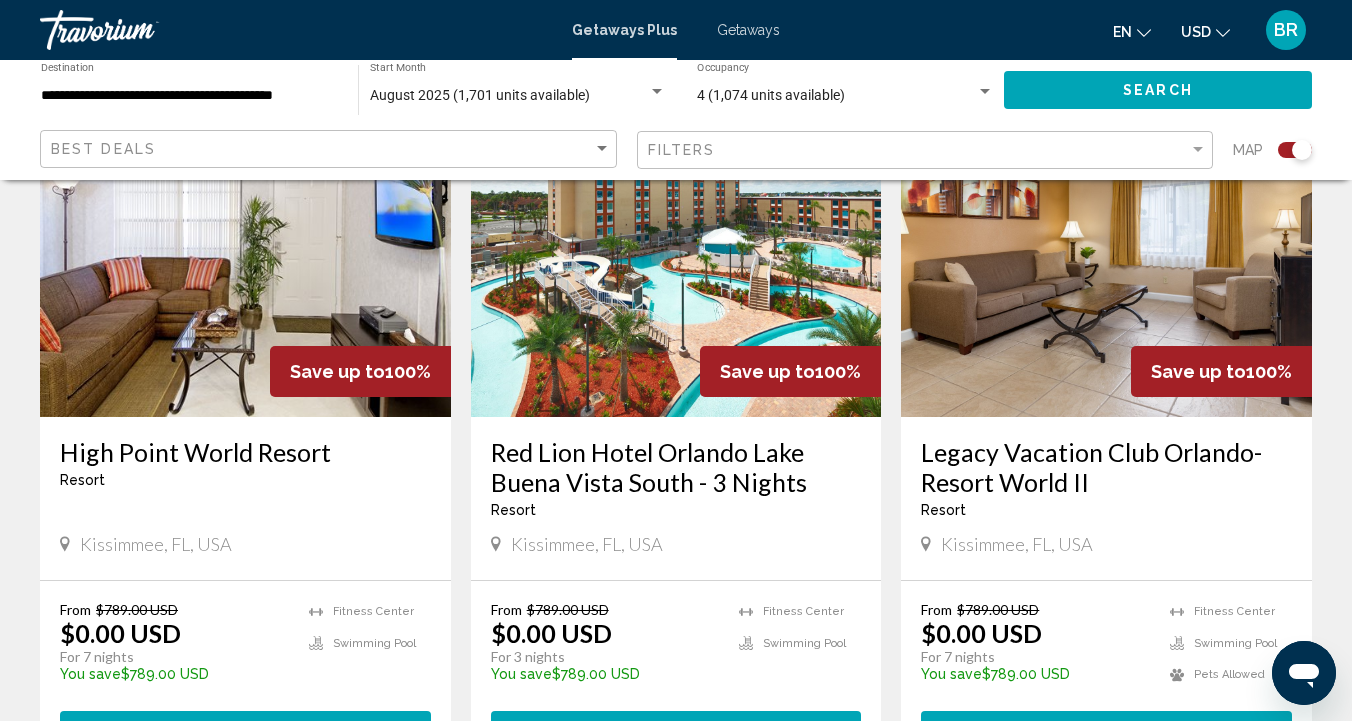 click at bounding box center (676, 257) 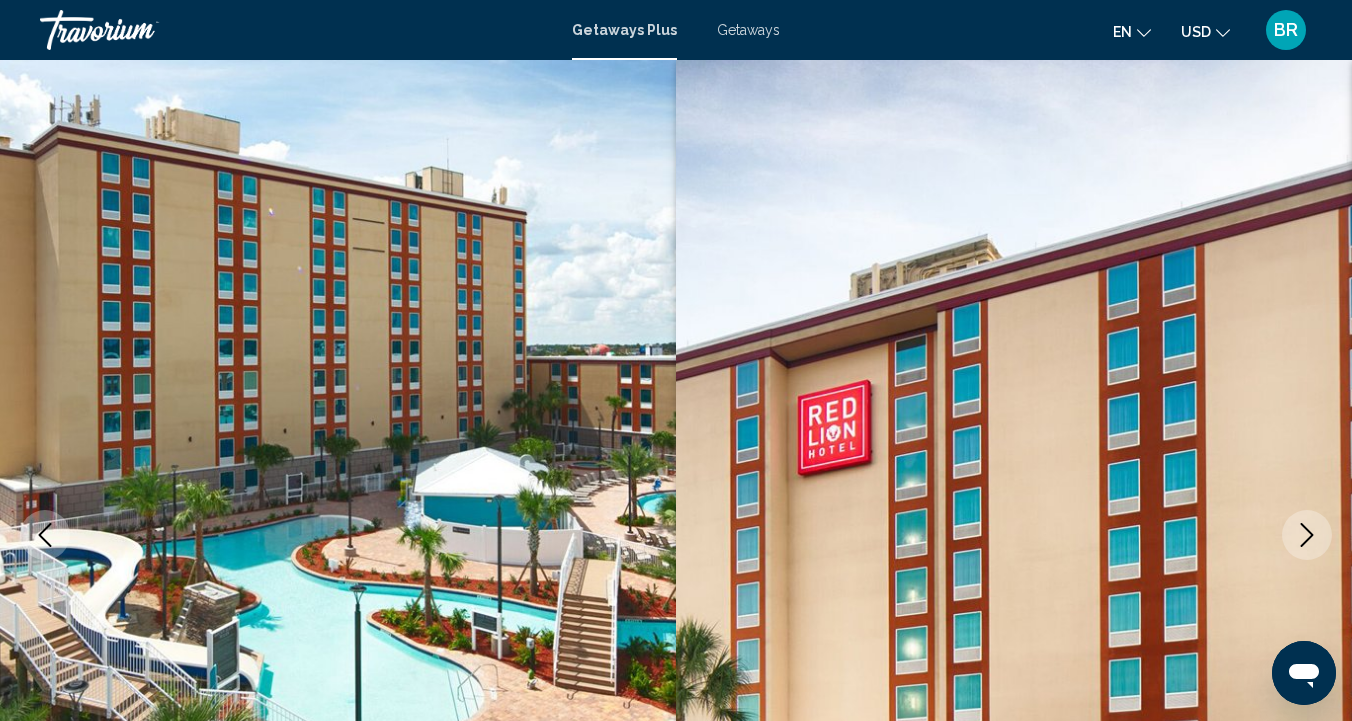 scroll, scrollTop: 0, scrollLeft: 0, axis: both 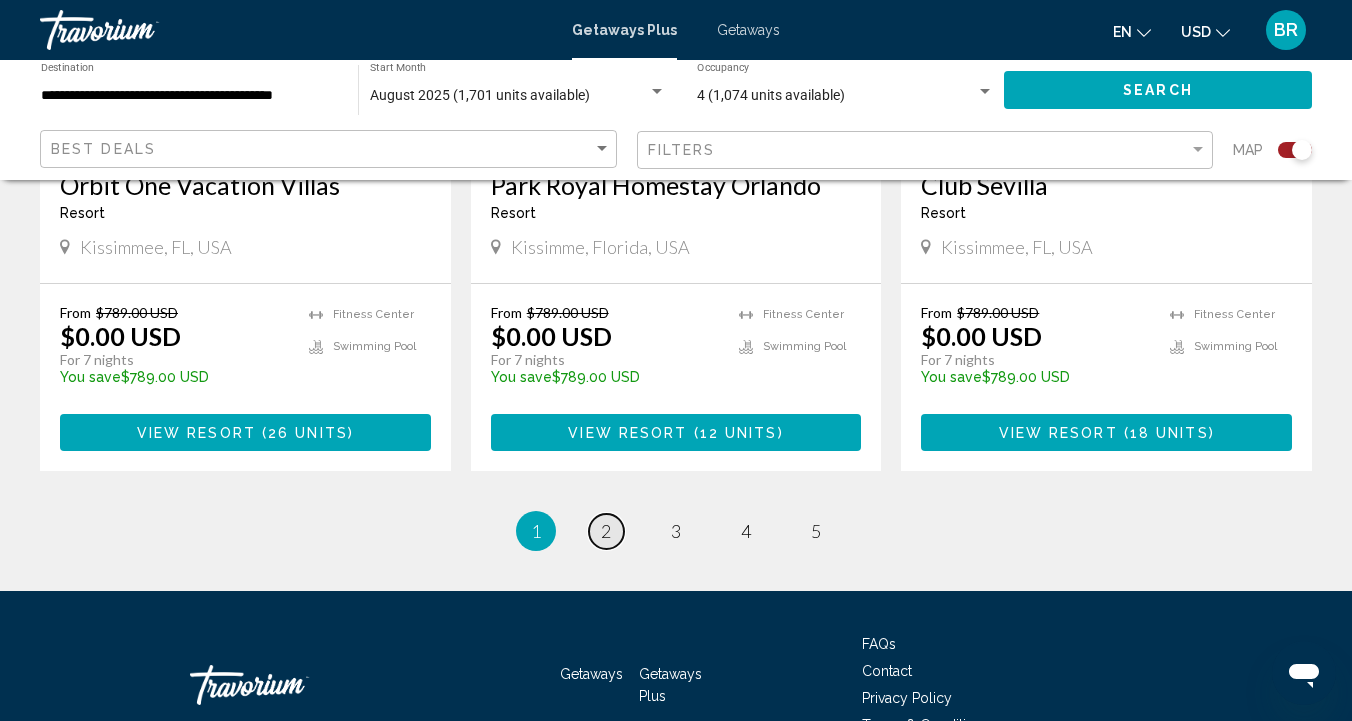 click on "2" at bounding box center (606, 531) 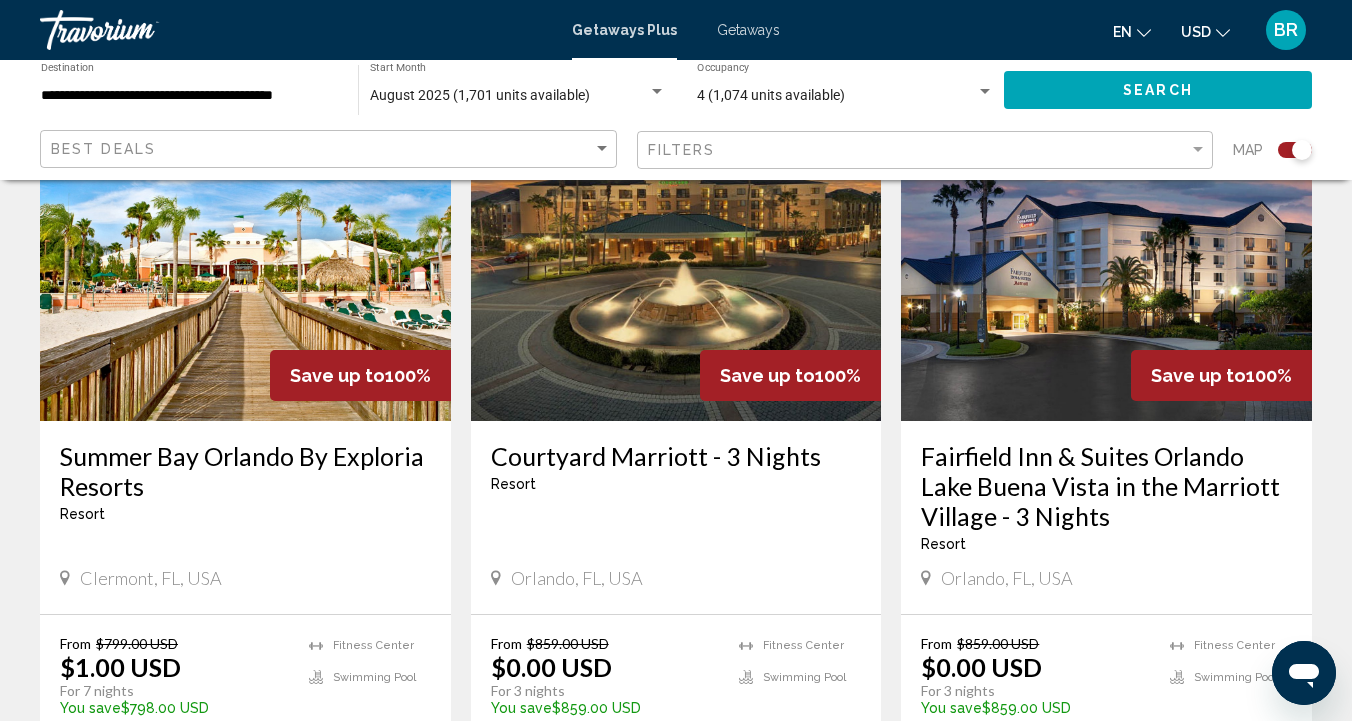 scroll, scrollTop: 784, scrollLeft: 0, axis: vertical 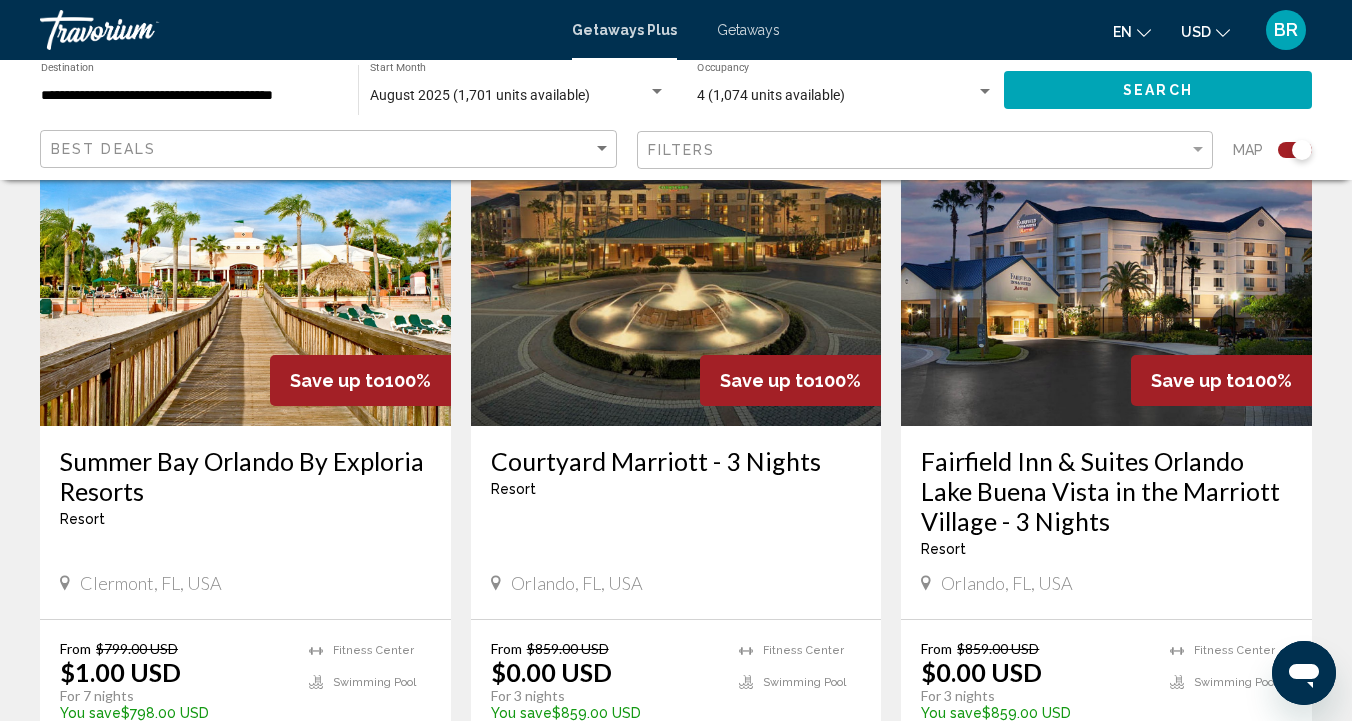 click at bounding box center (676, 266) 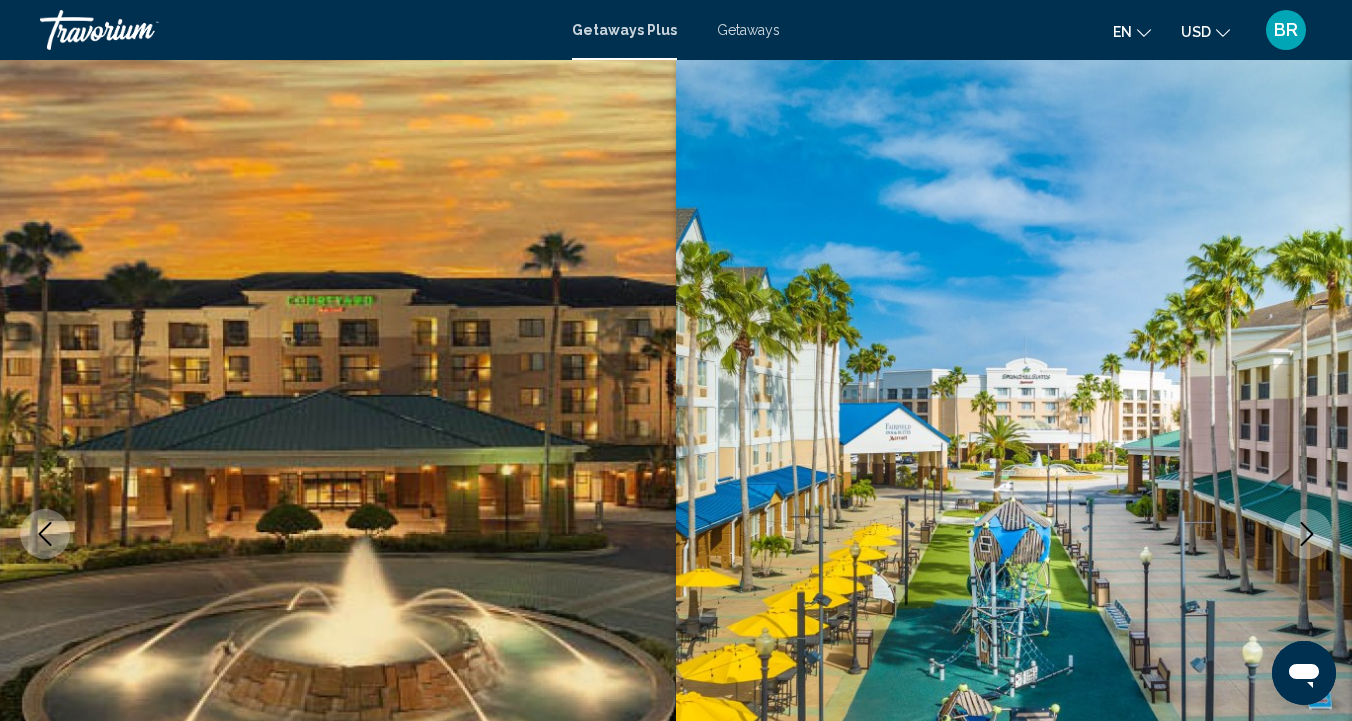 scroll, scrollTop: 2, scrollLeft: 0, axis: vertical 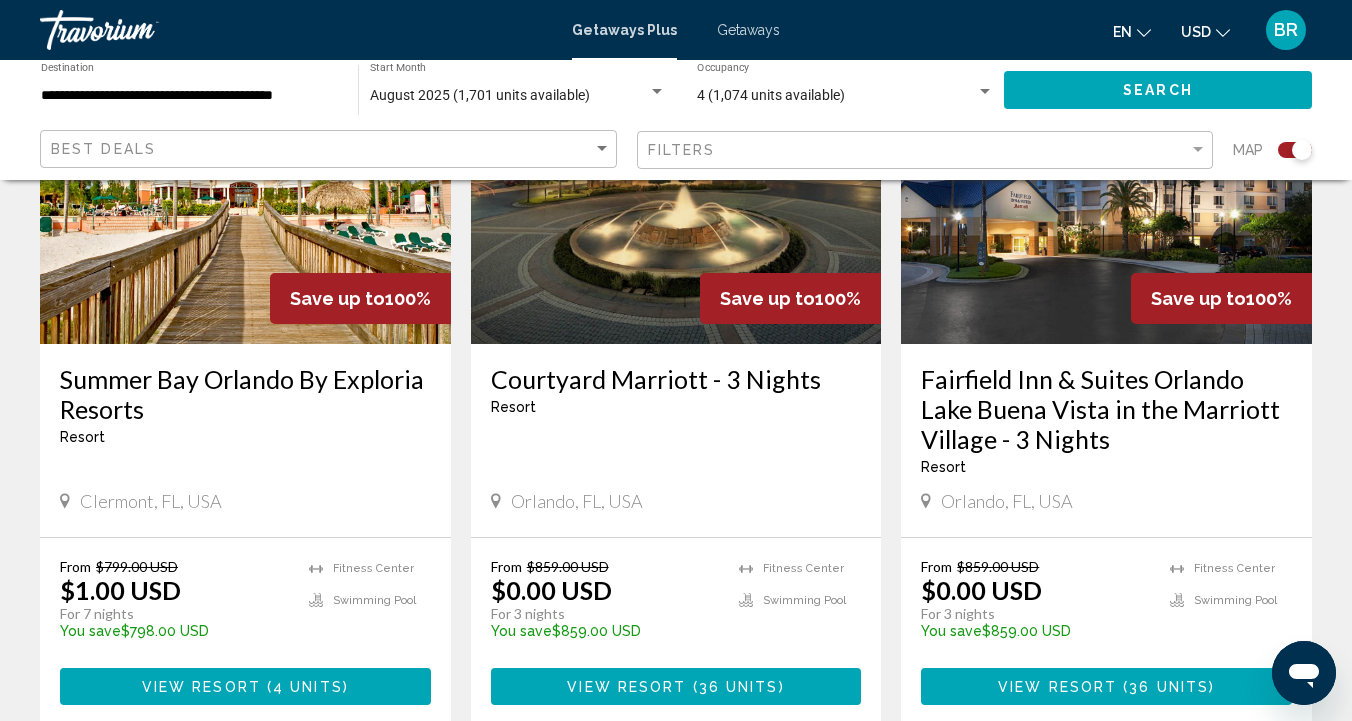 click at bounding box center [1106, 184] 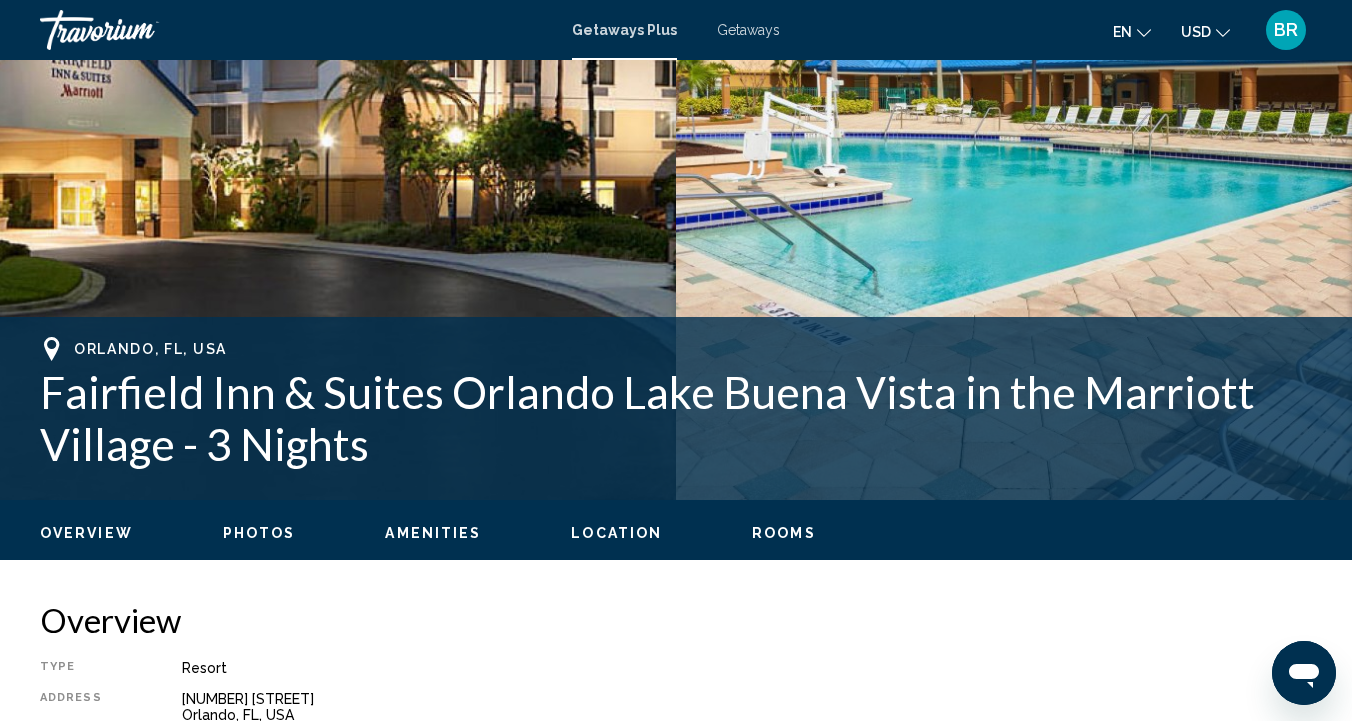 scroll, scrollTop: 509, scrollLeft: 0, axis: vertical 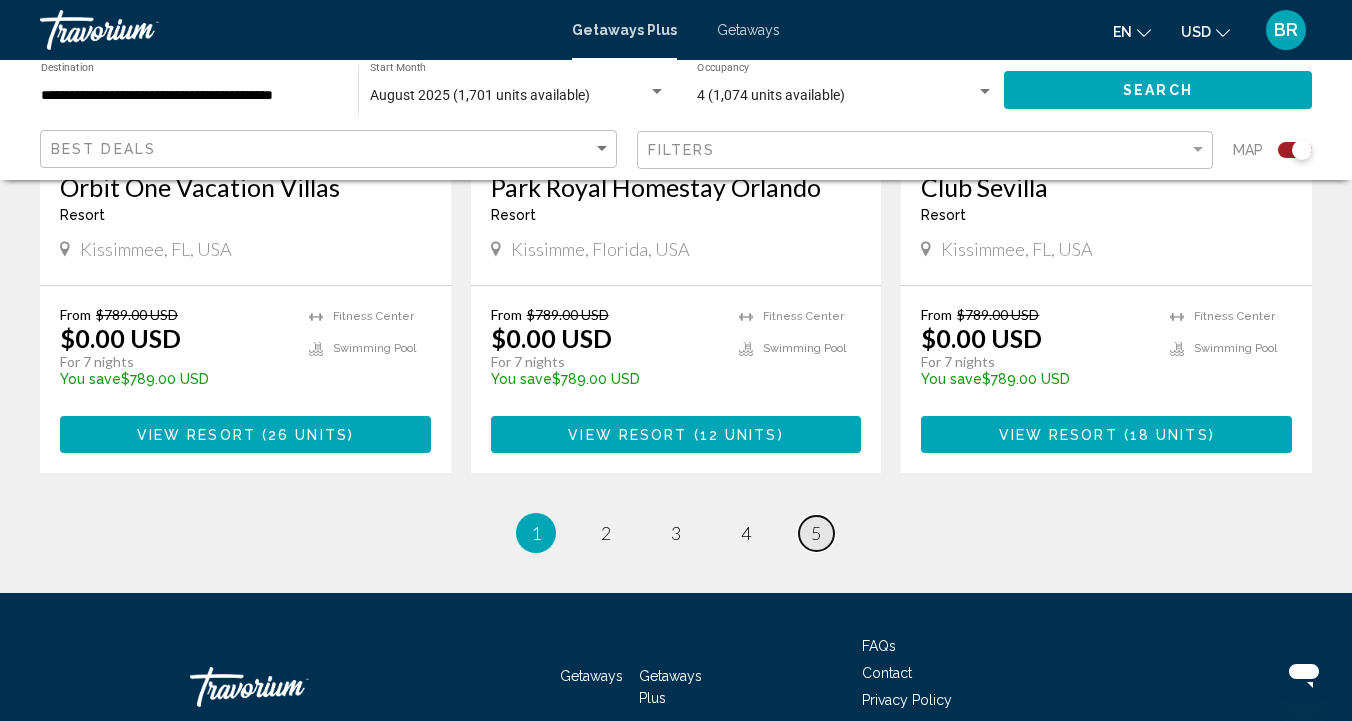 click on "5" at bounding box center [816, 533] 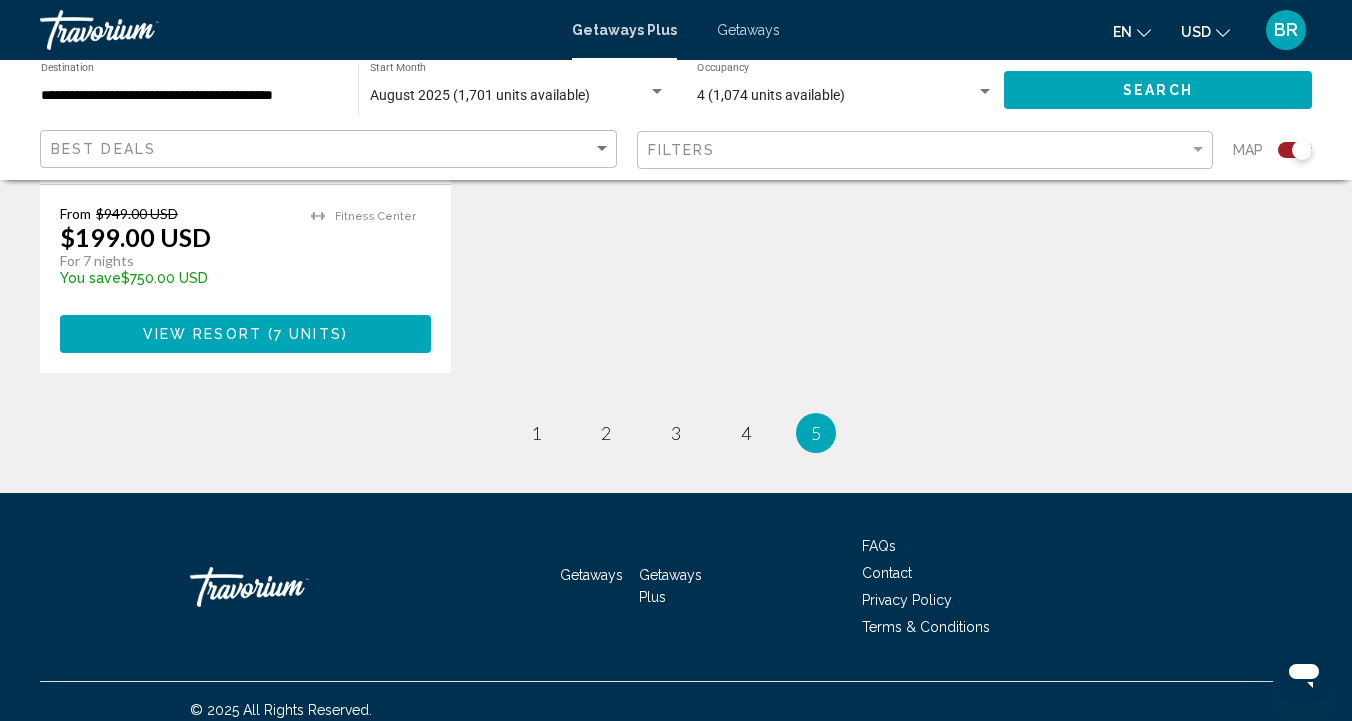 scroll, scrollTop: 1839, scrollLeft: 0, axis: vertical 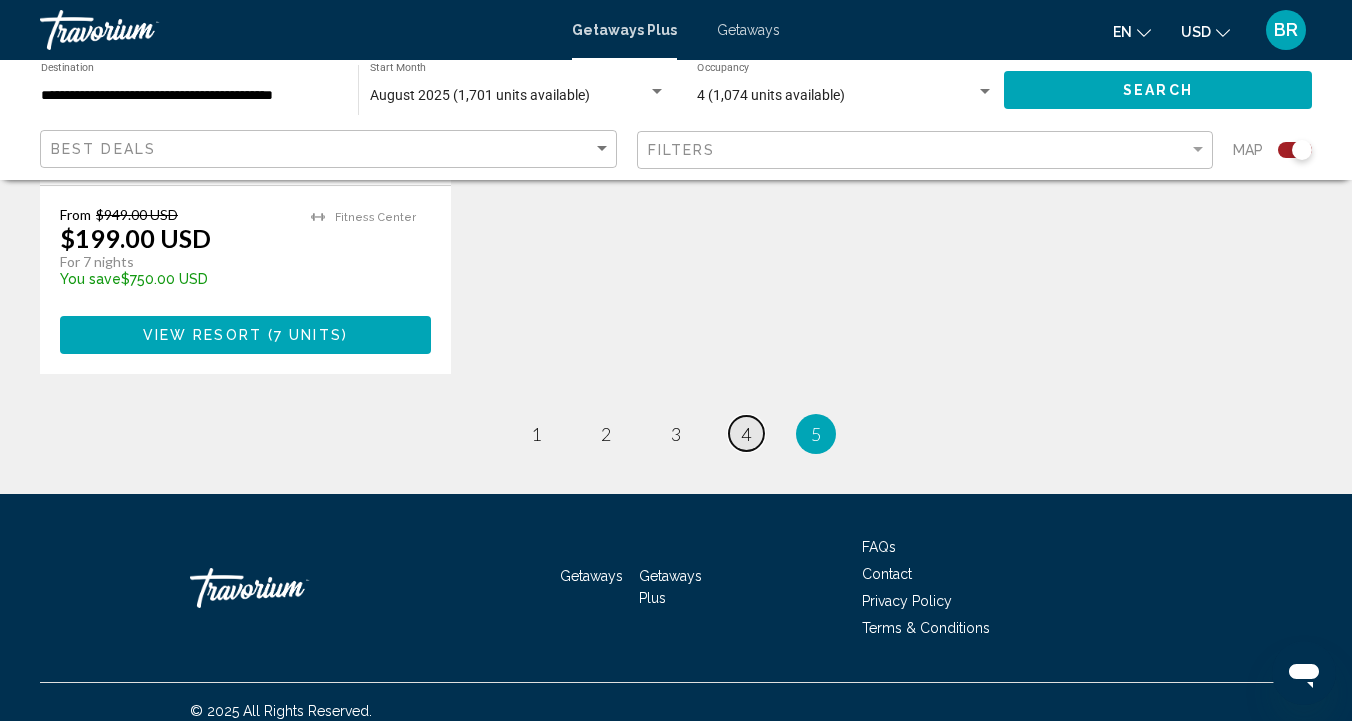 click on "4" at bounding box center (746, 434) 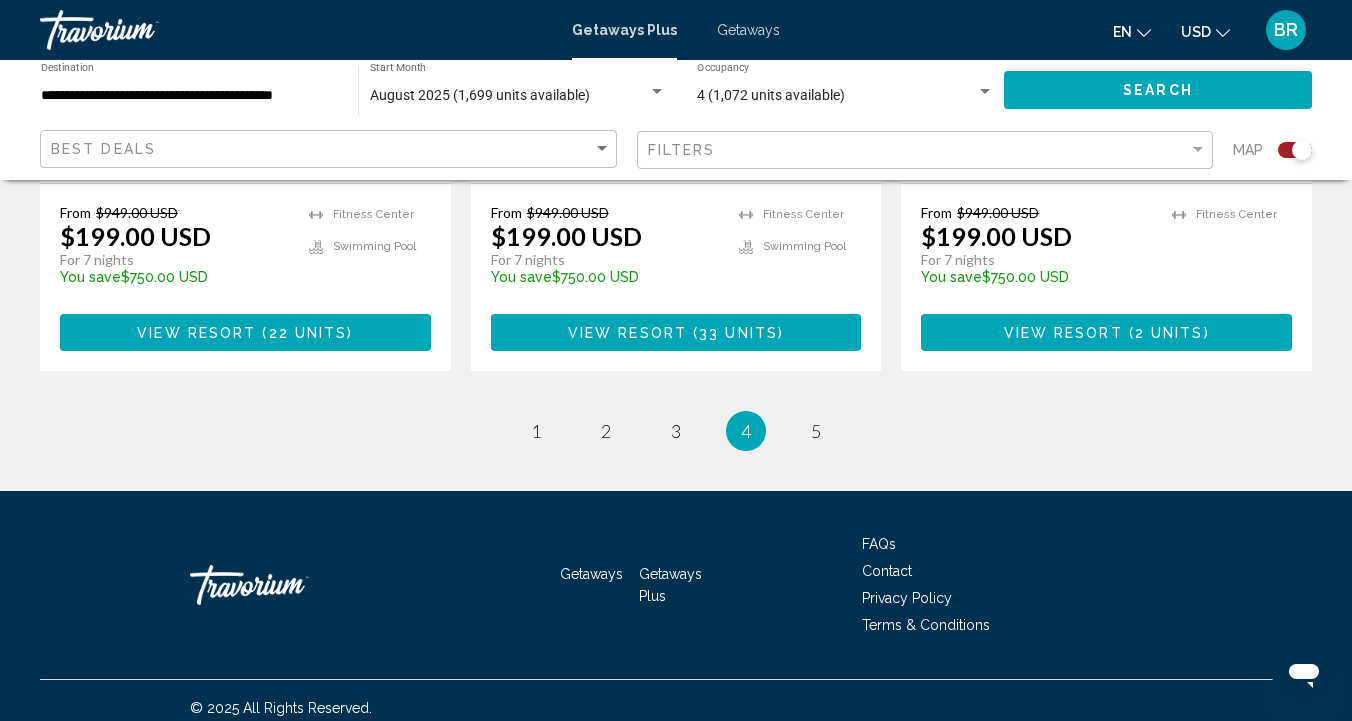 scroll, scrollTop: 3263, scrollLeft: 0, axis: vertical 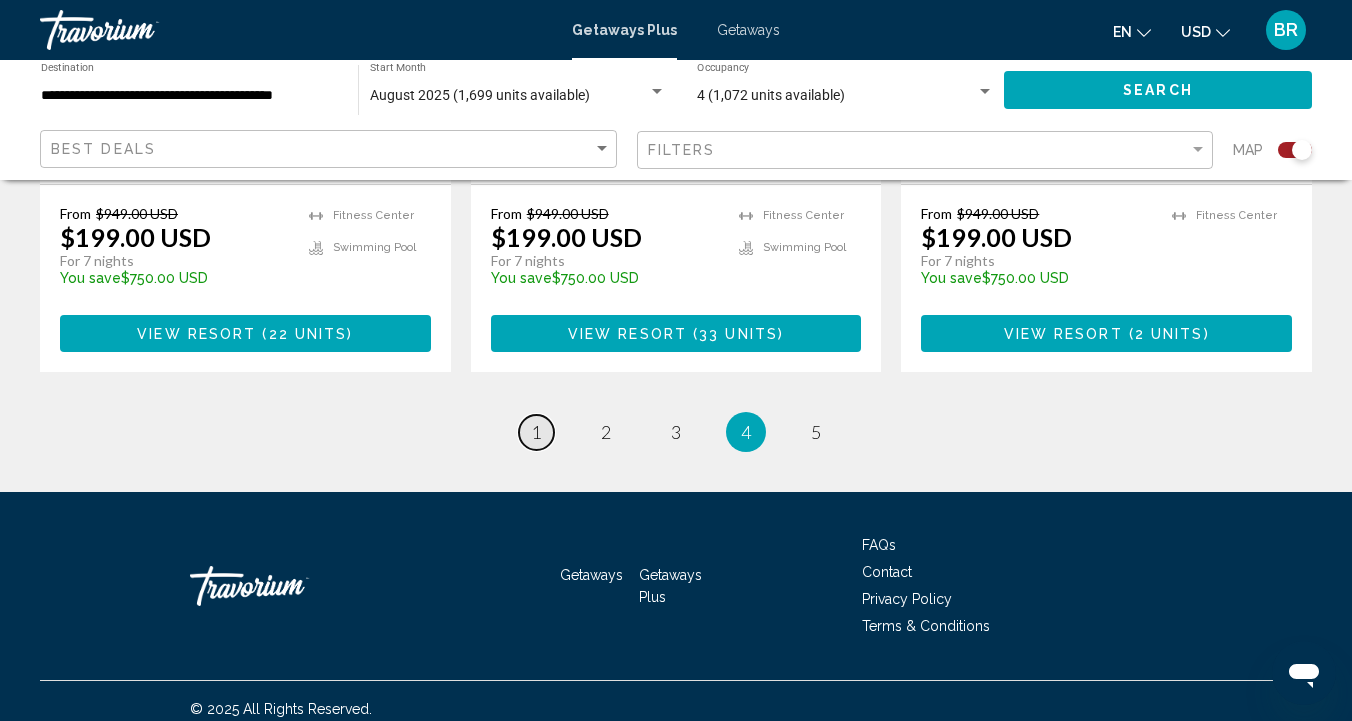click on "1" at bounding box center (536, 432) 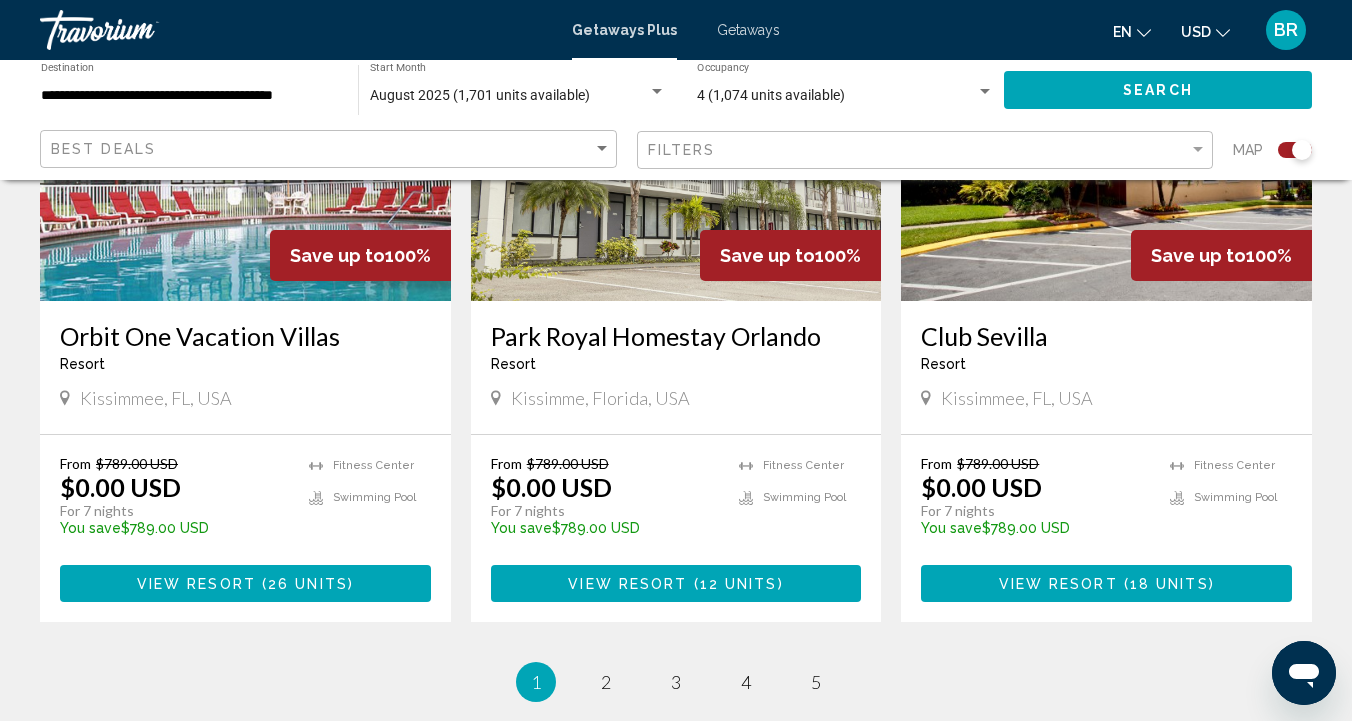 scroll, scrollTop: 3097, scrollLeft: 0, axis: vertical 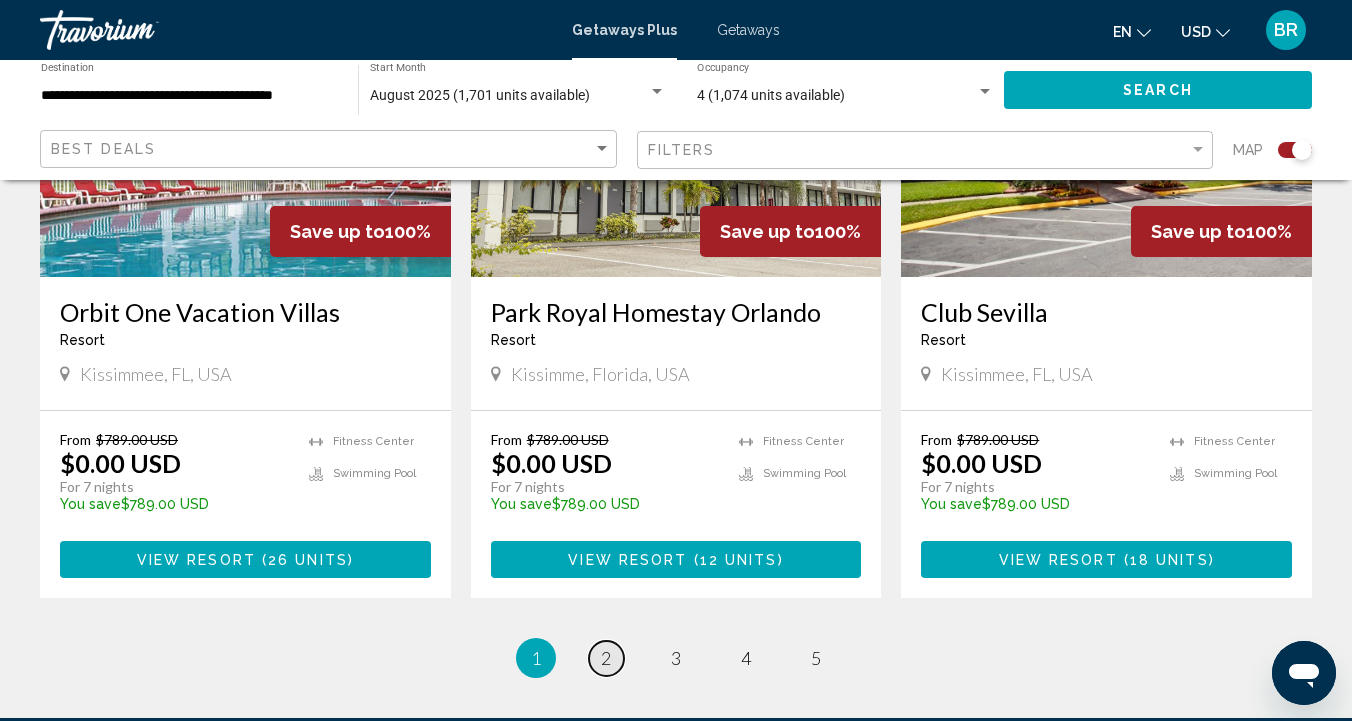 click on "2" at bounding box center [606, 658] 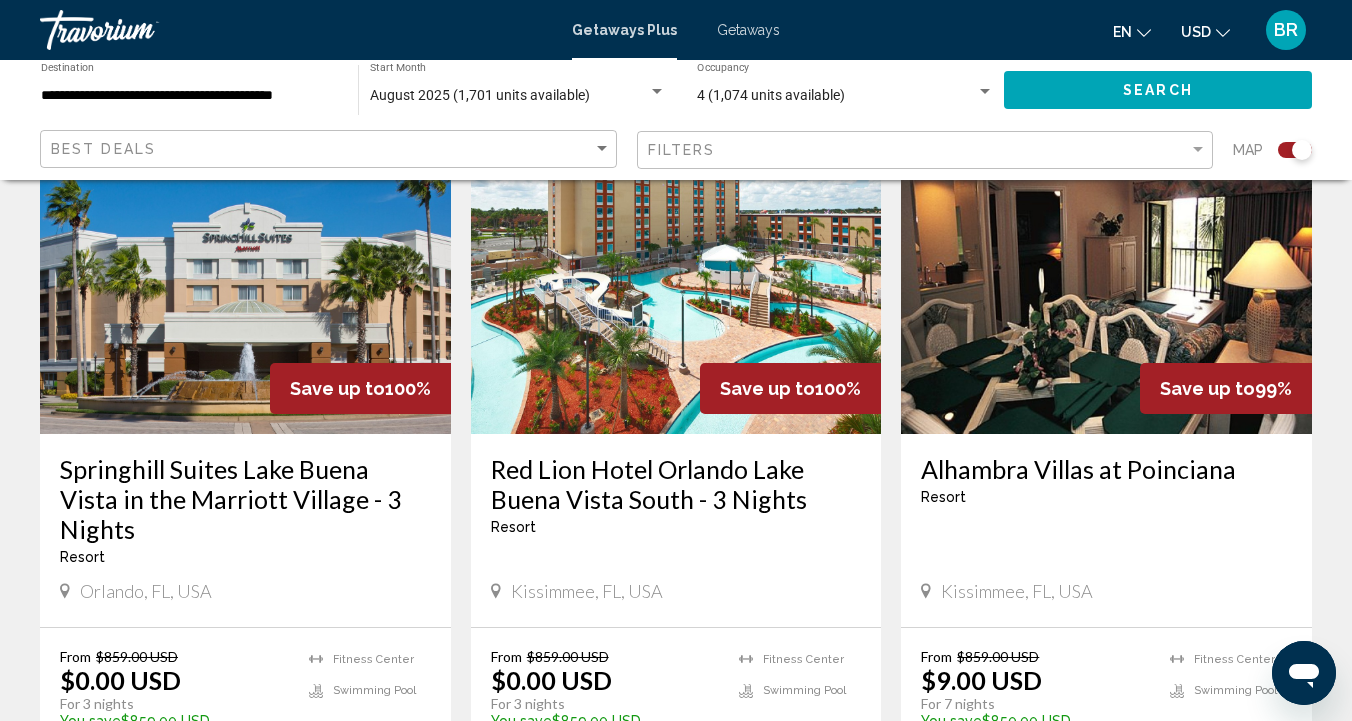 scroll, scrollTop: 1515, scrollLeft: 0, axis: vertical 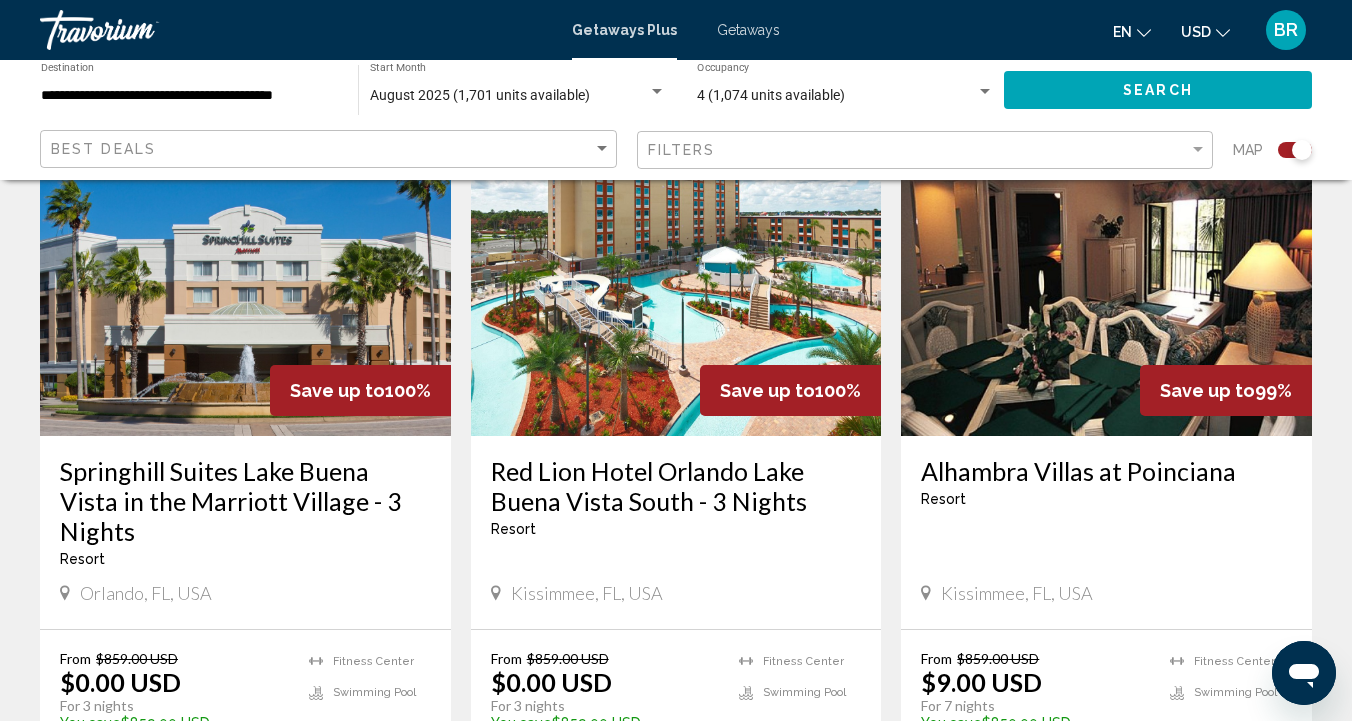 click at bounding box center [245, 276] 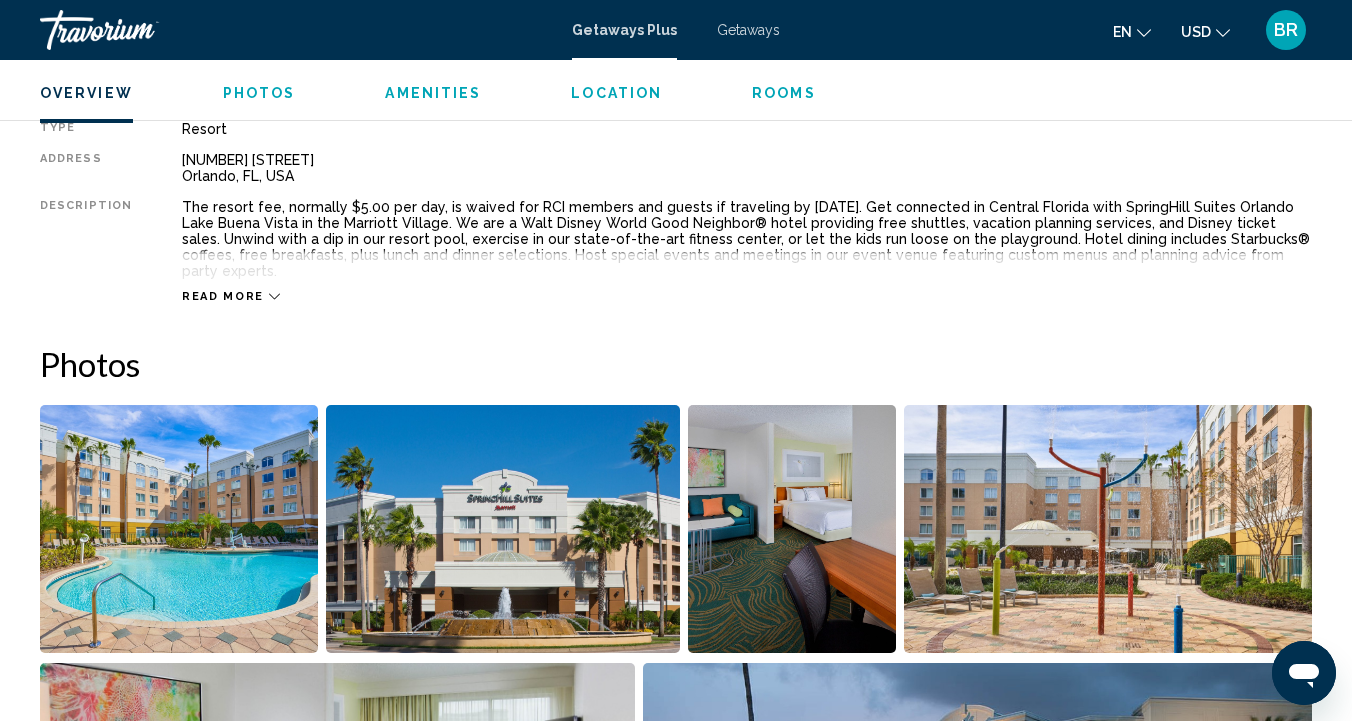 scroll, scrollTop: 1051, scrollLeft: 0, axis: vertical 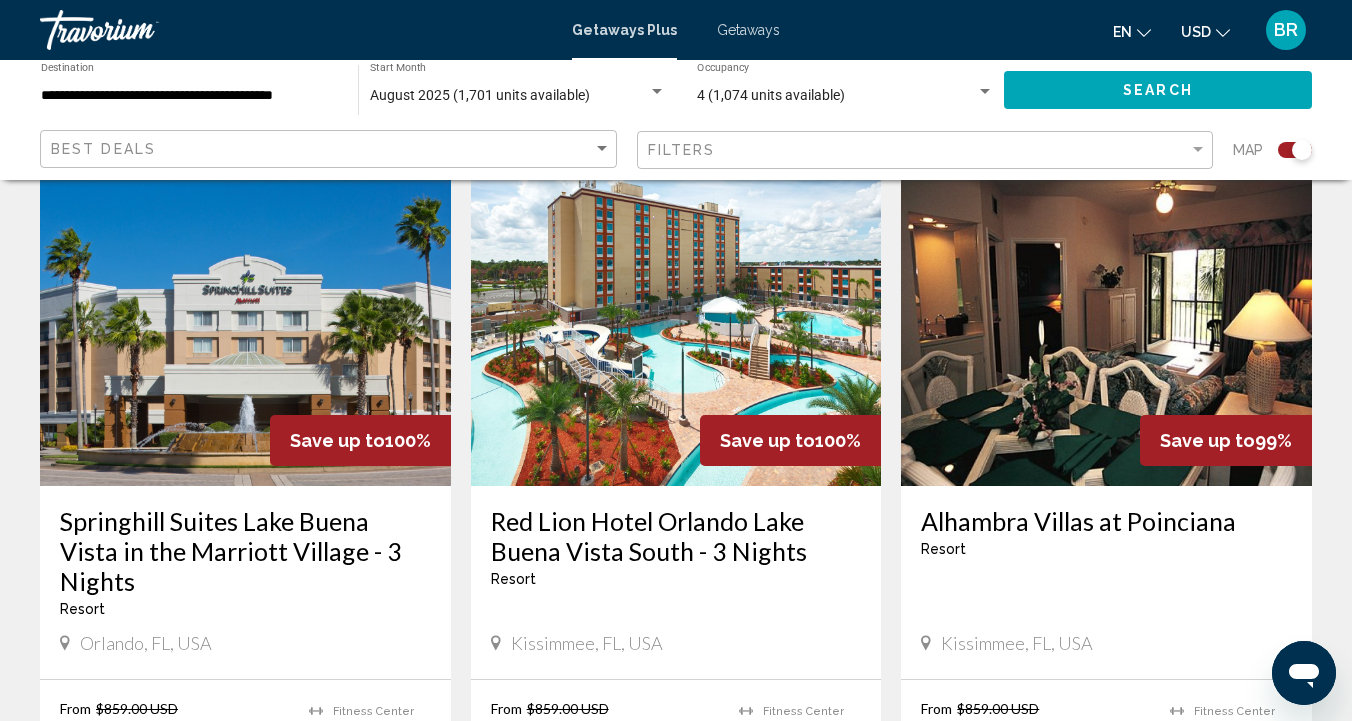 click at bounding box center (1106, 326) 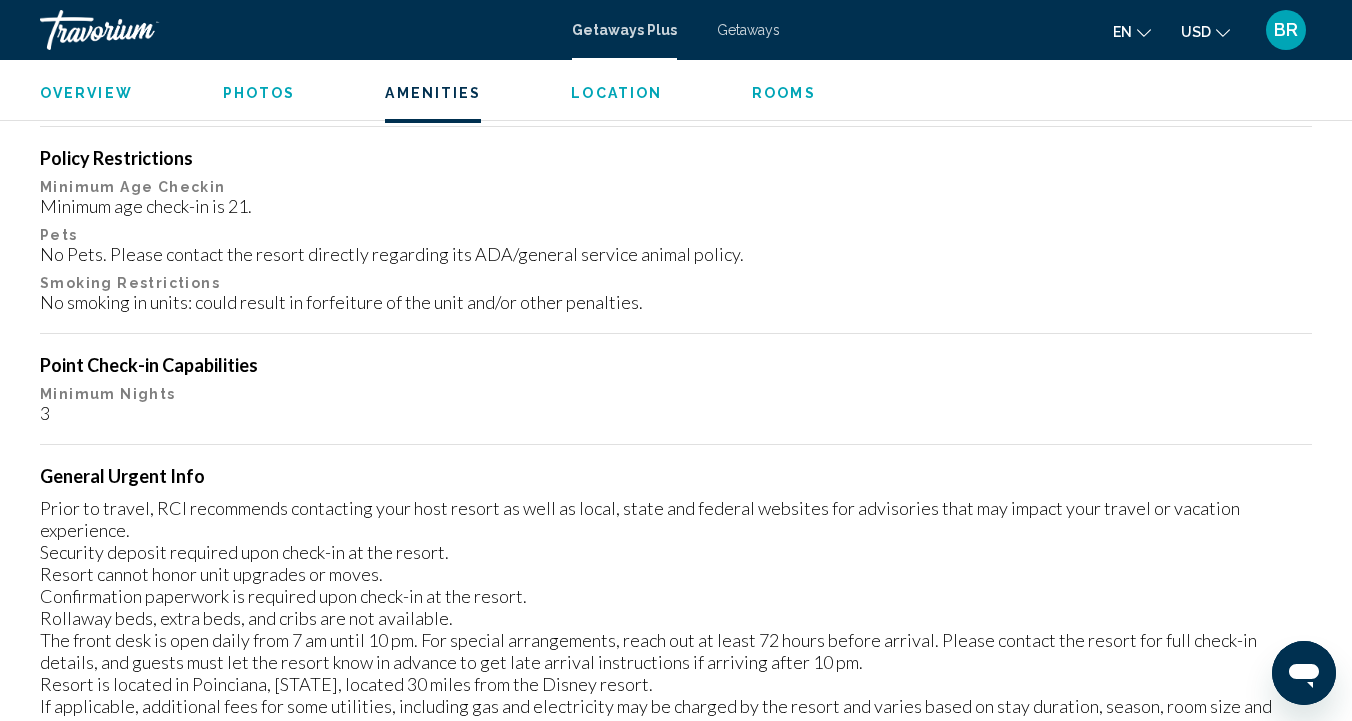 scroll, scrollTop: 2704, scrollLeft: 0, axis: vertical 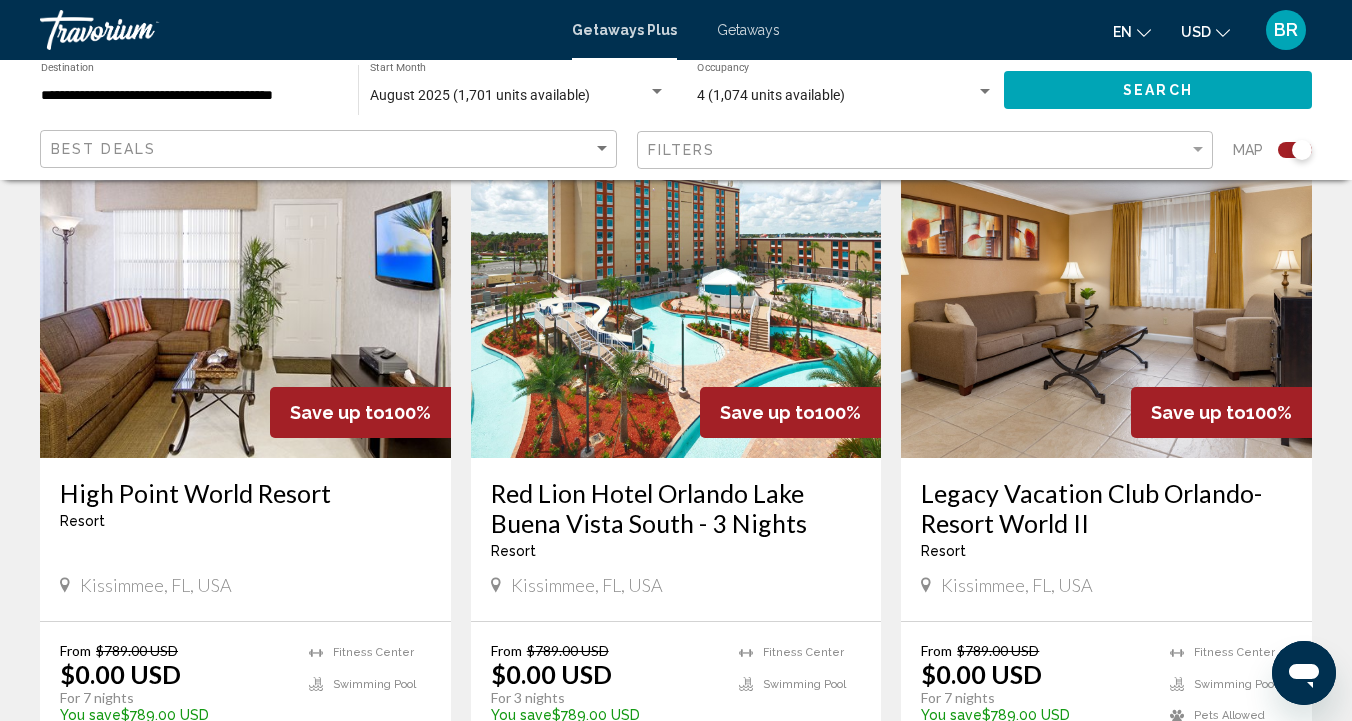 click at bounding box center (1106, 298) 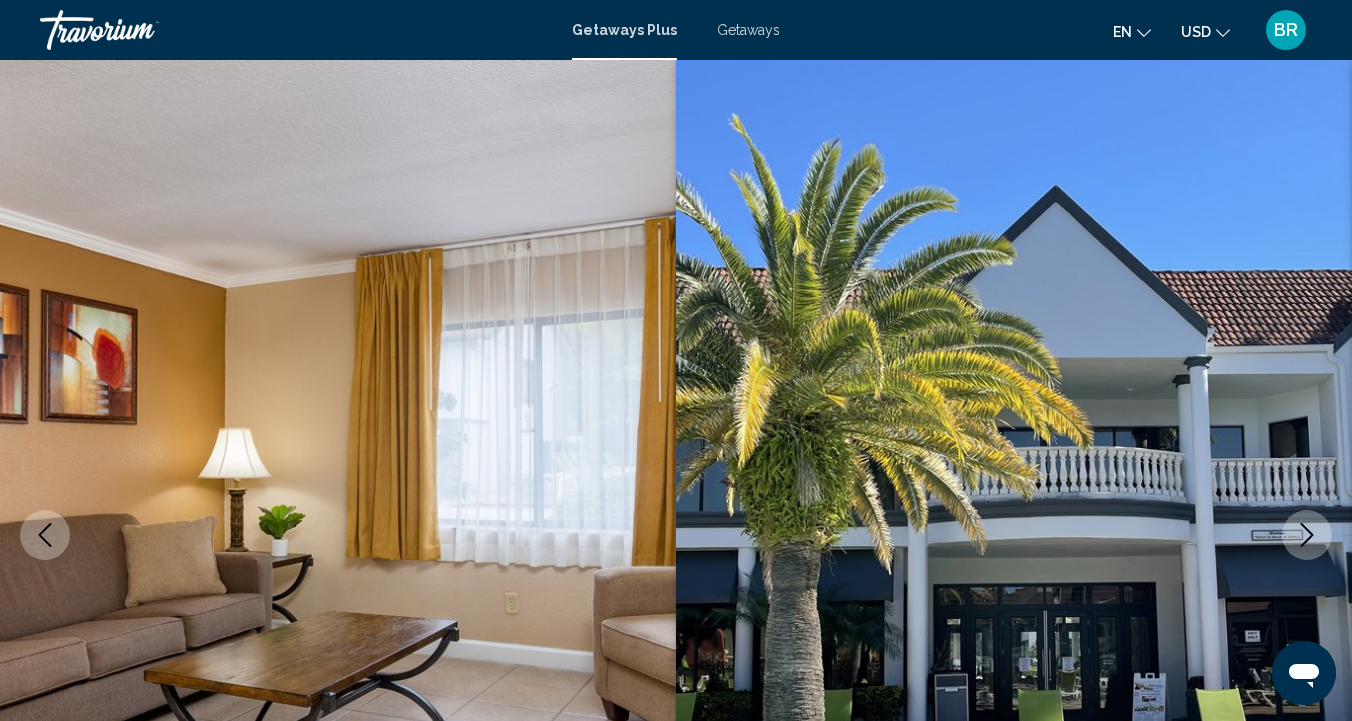 scroll, scrollTop: 0, scrollLeft: 0, axis: both 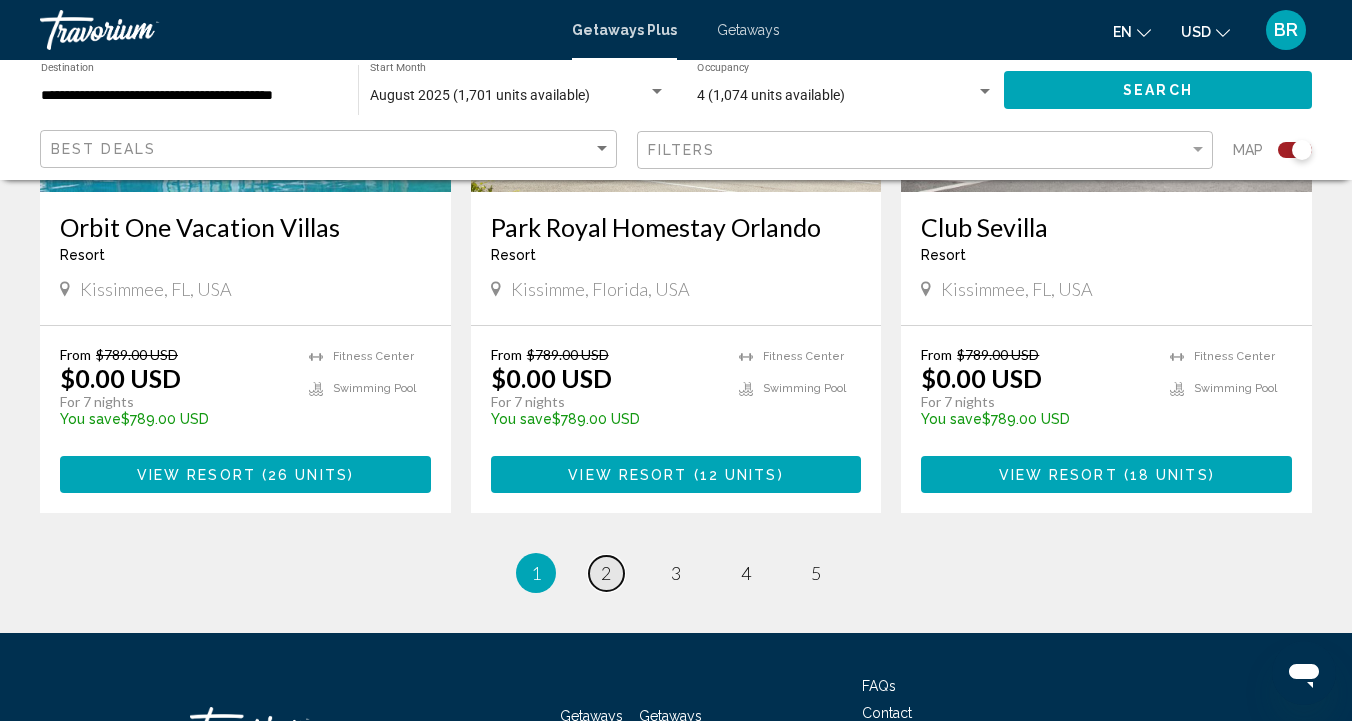 click on "2" at bounding box center [606, 573] 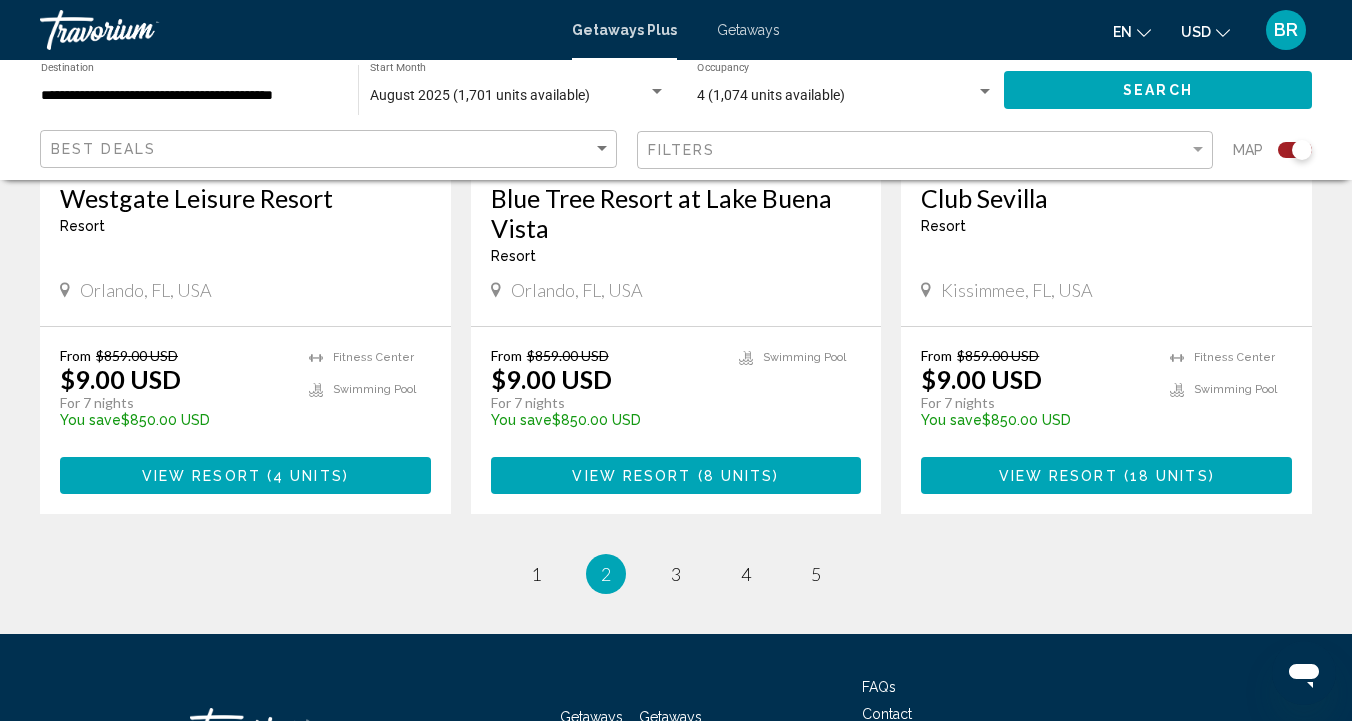 scroll, scrollTop: 3242, scrollLeft: 0, axis: vertical 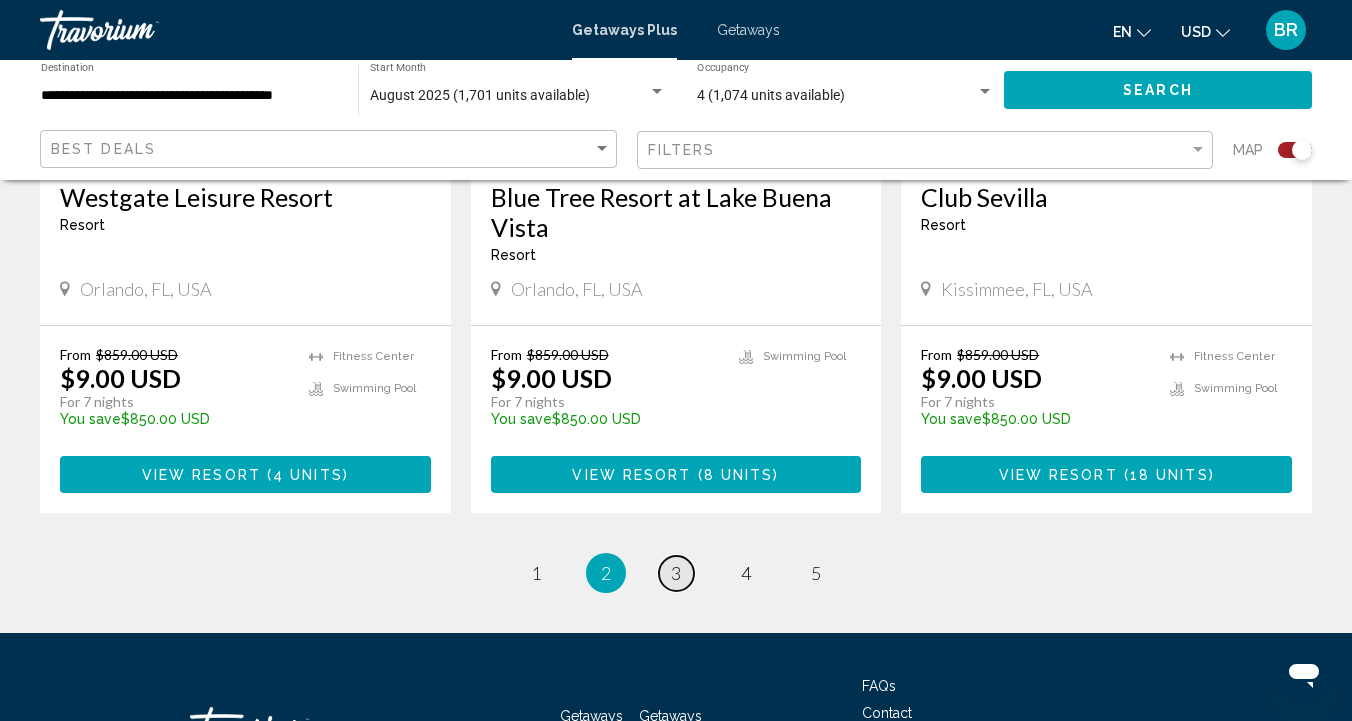 click on "3" at bounding box center [676, 573] 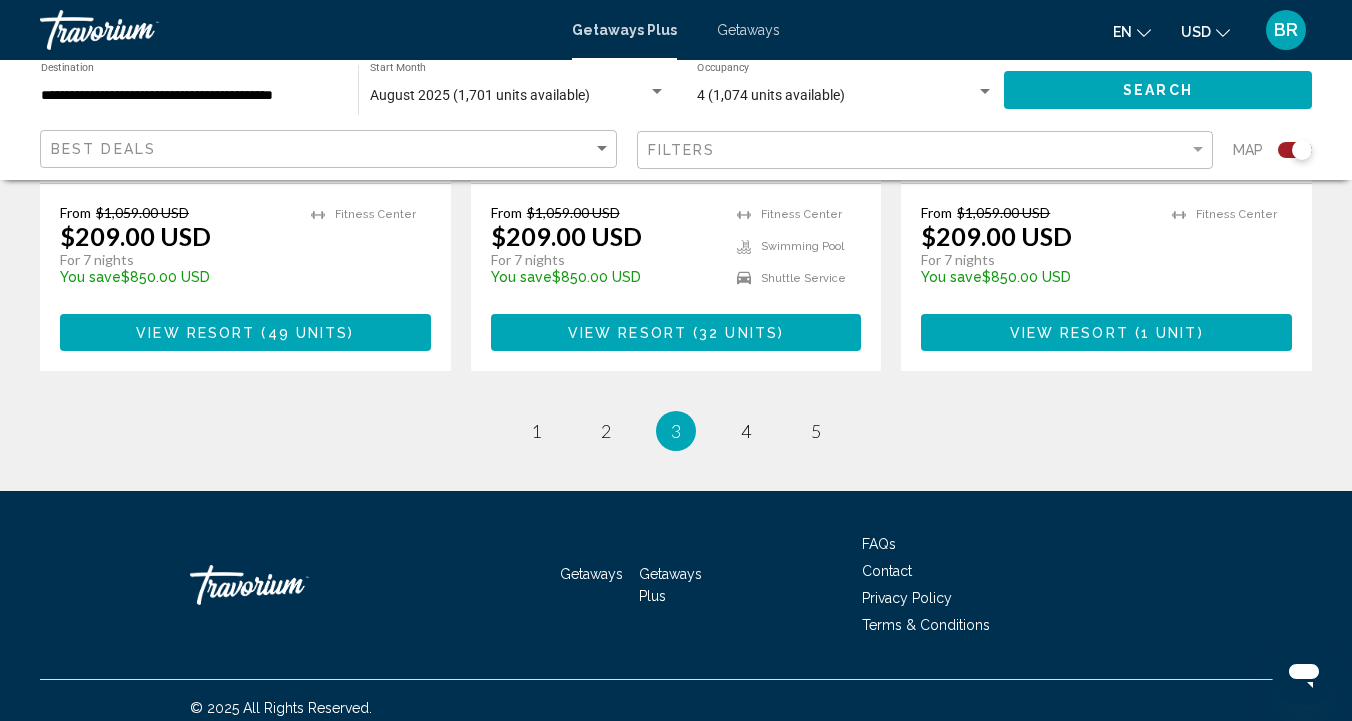 scroll, scrollTop: 3323, scrollLeft: 0, axis: vertical 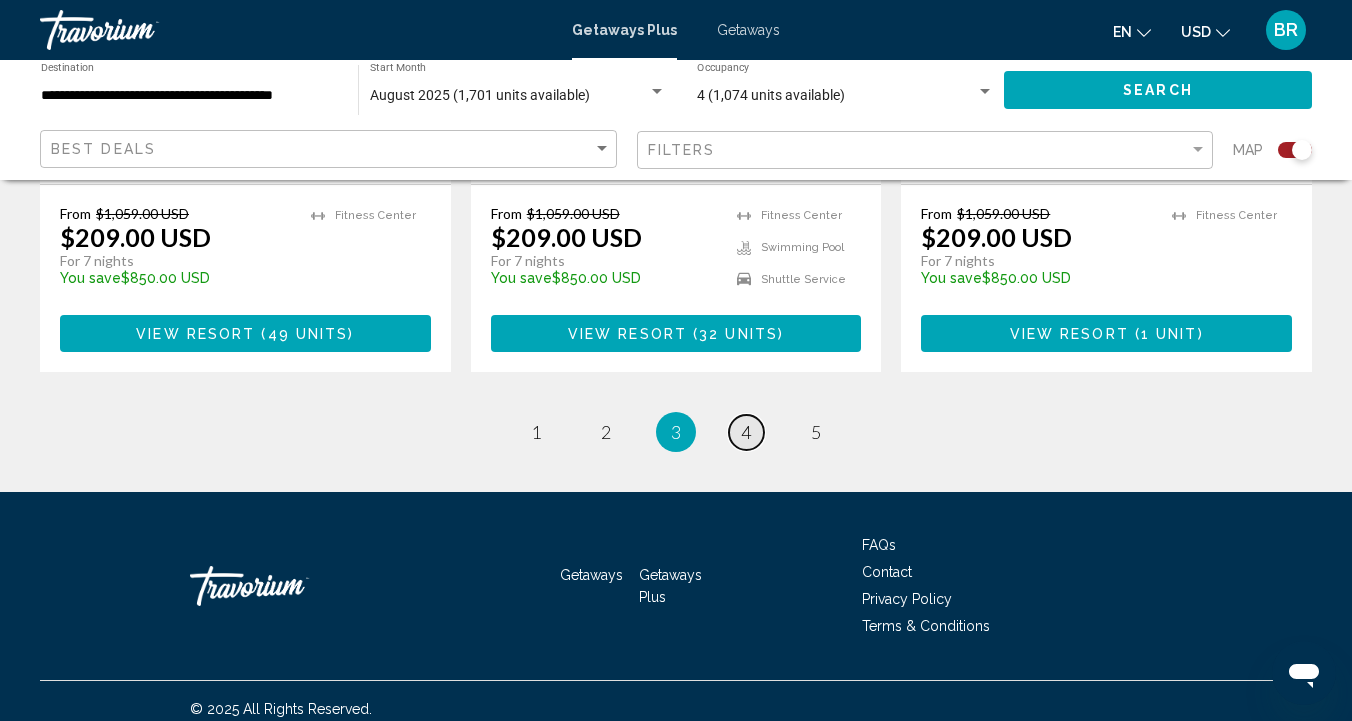 click on "4" at bounding box center [746, 432] 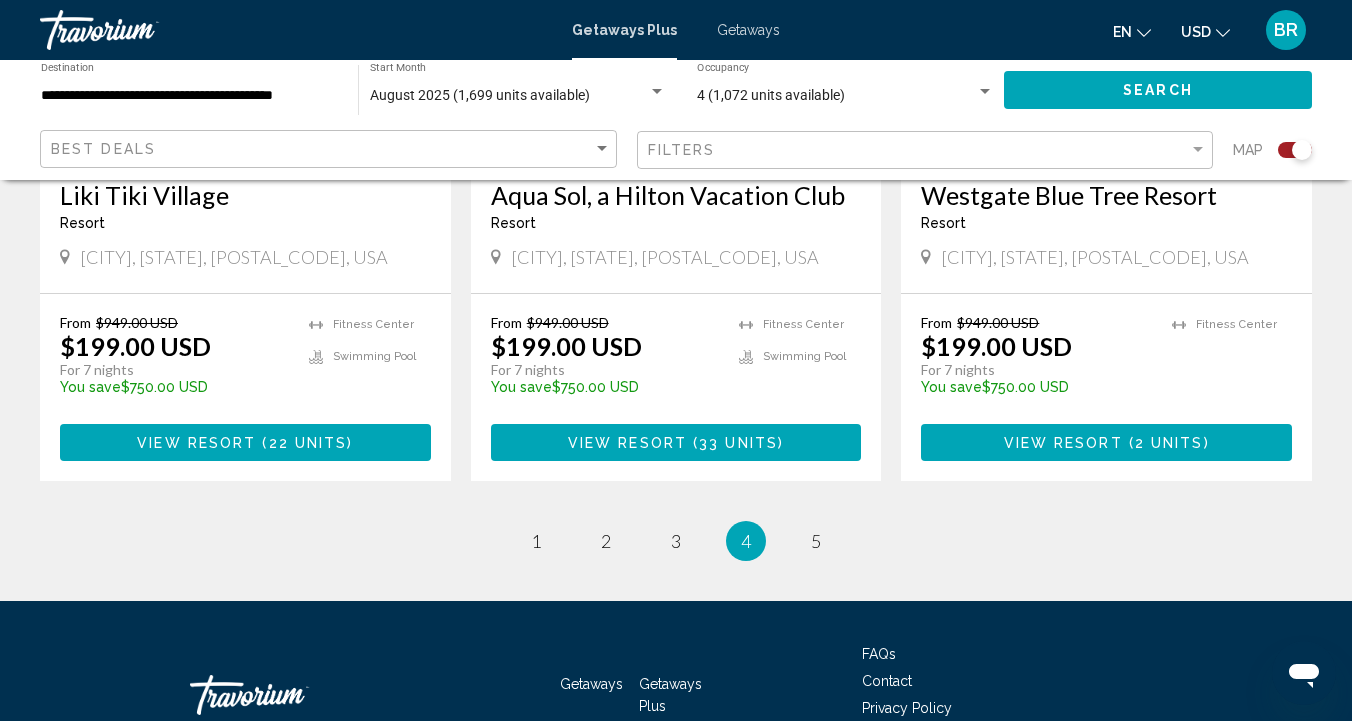 scroll, scrollTop: 3157, scrollLeft: 0, axis: vertical 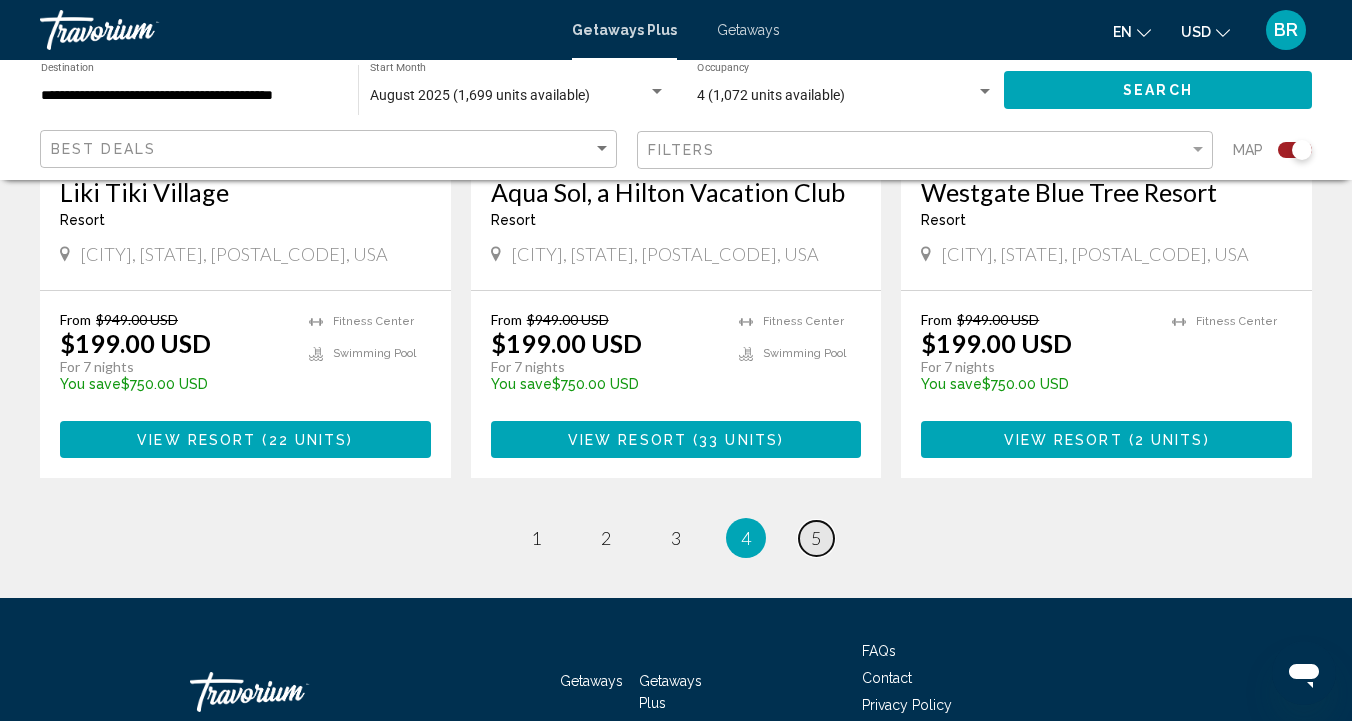 click on "5" at bounding box center (816, 538) 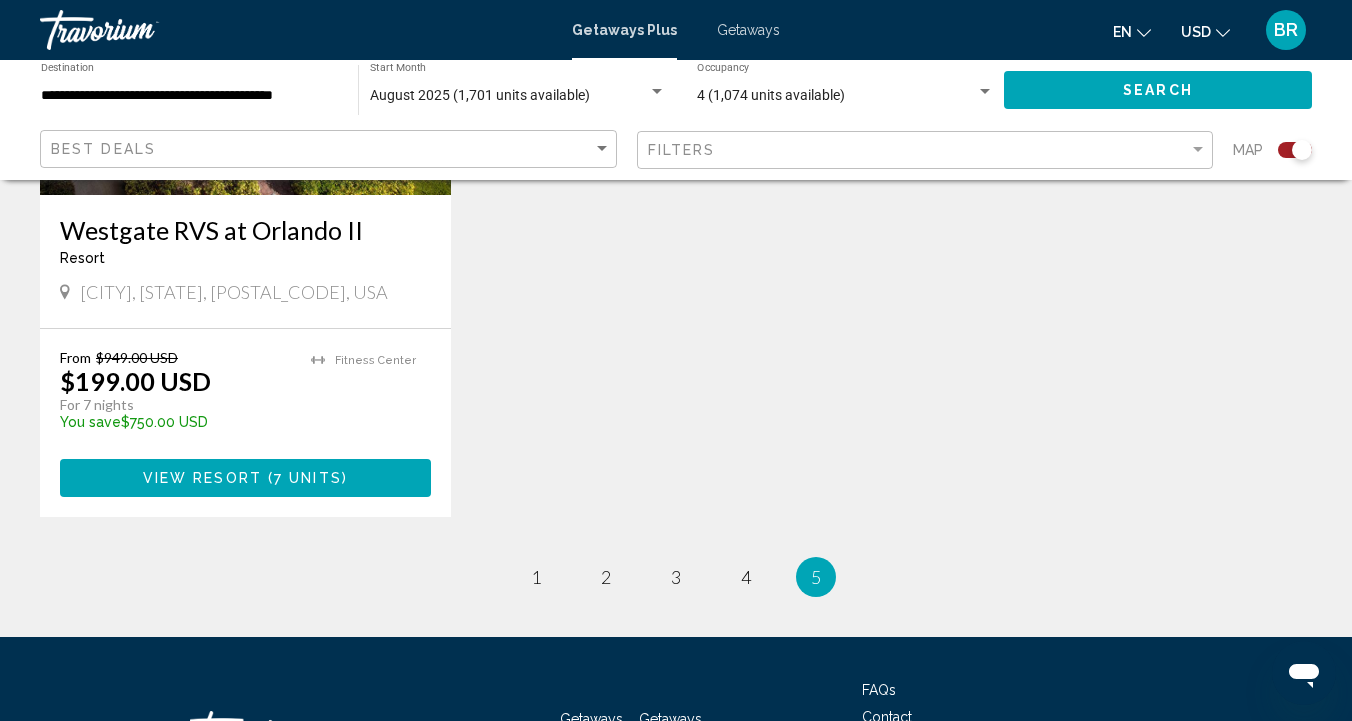 scroll, scrollTop: 1694, scrollLeft: 0, axis: vertical 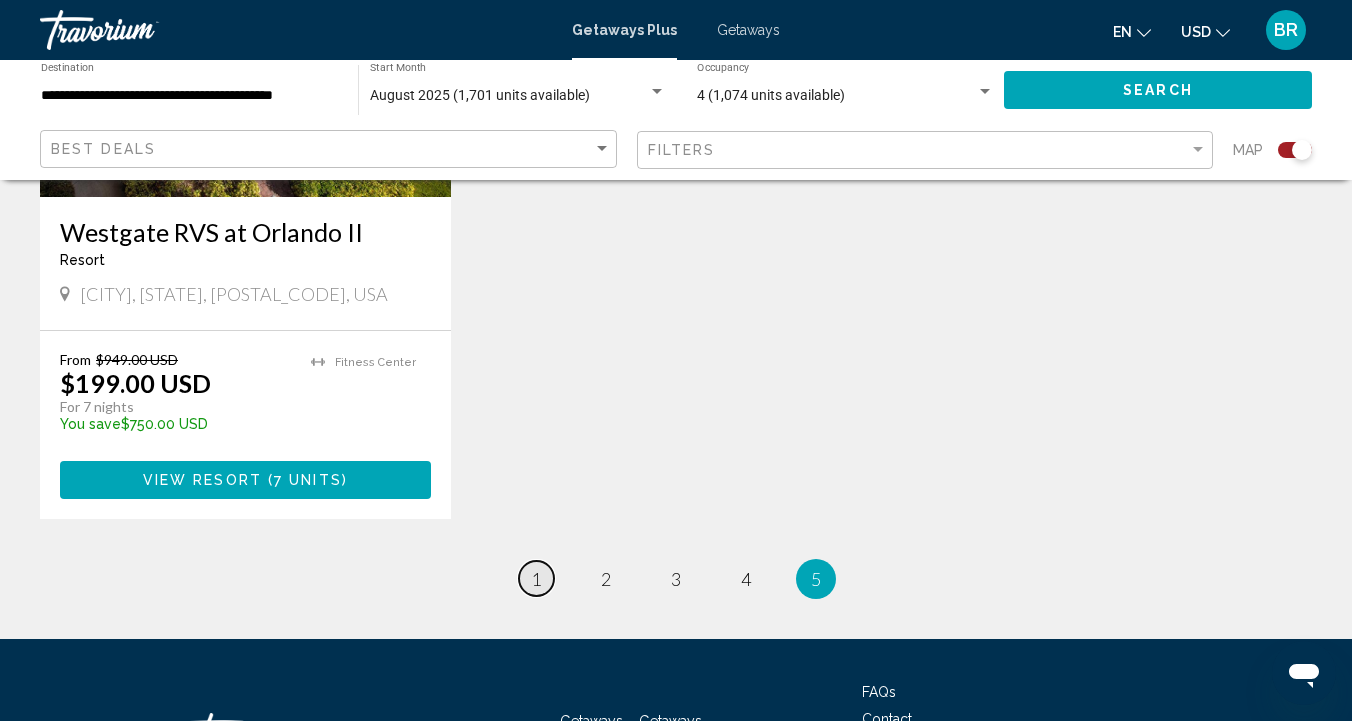 click on "1" at bounding box center [536, 579] 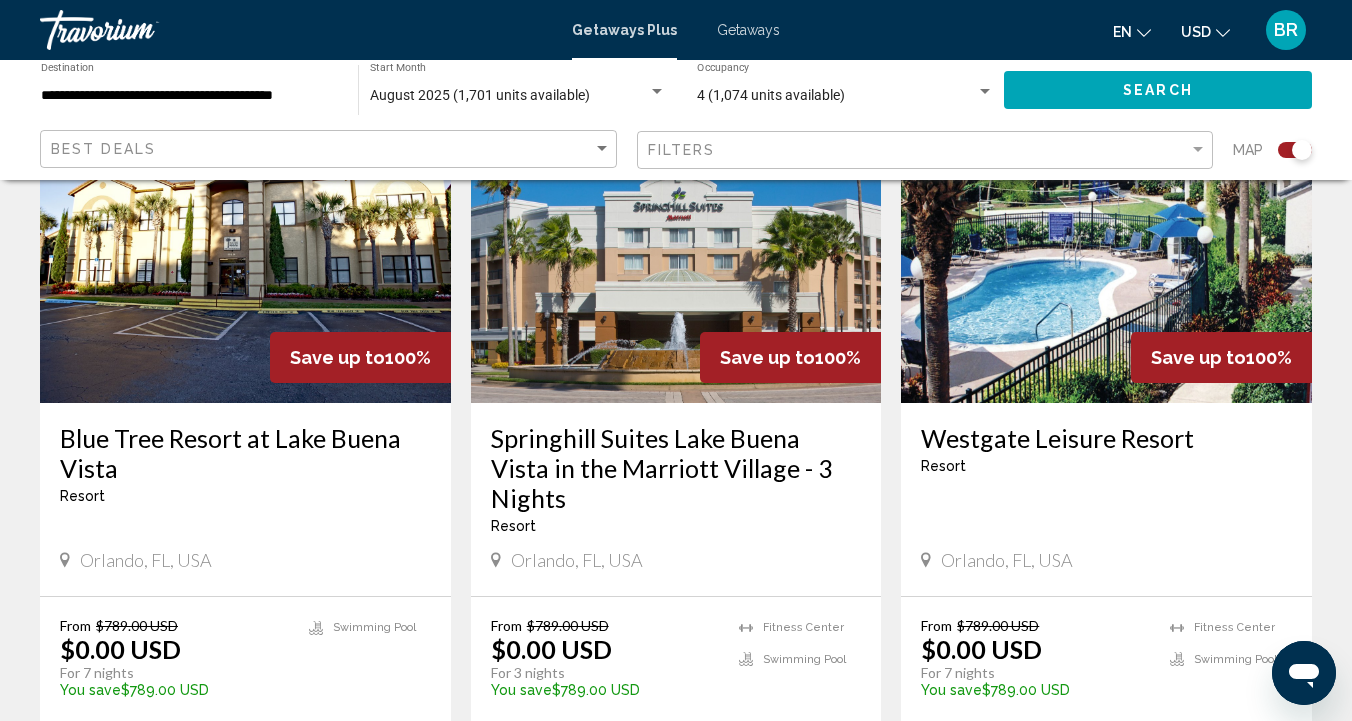 scroll, scrollTop: 801, scrollLeft: 0, axis: vertical 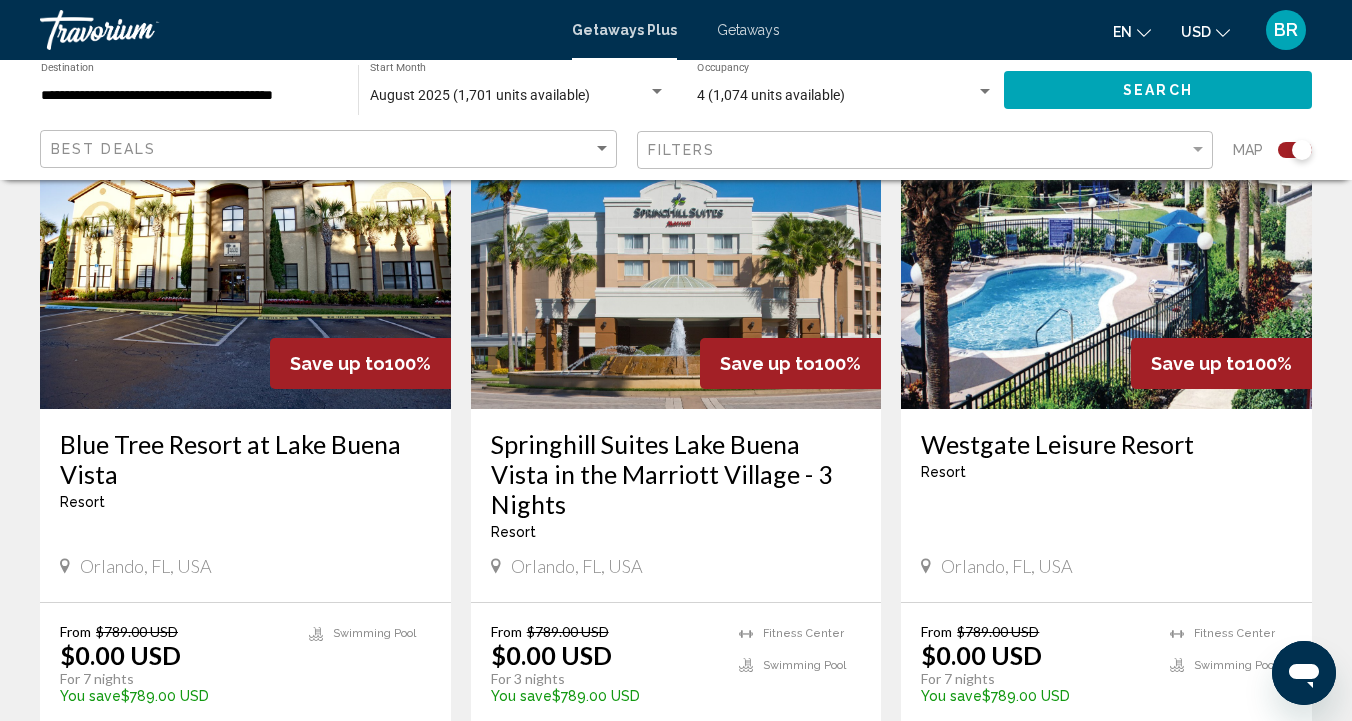 click at bounding box center [676, 249] 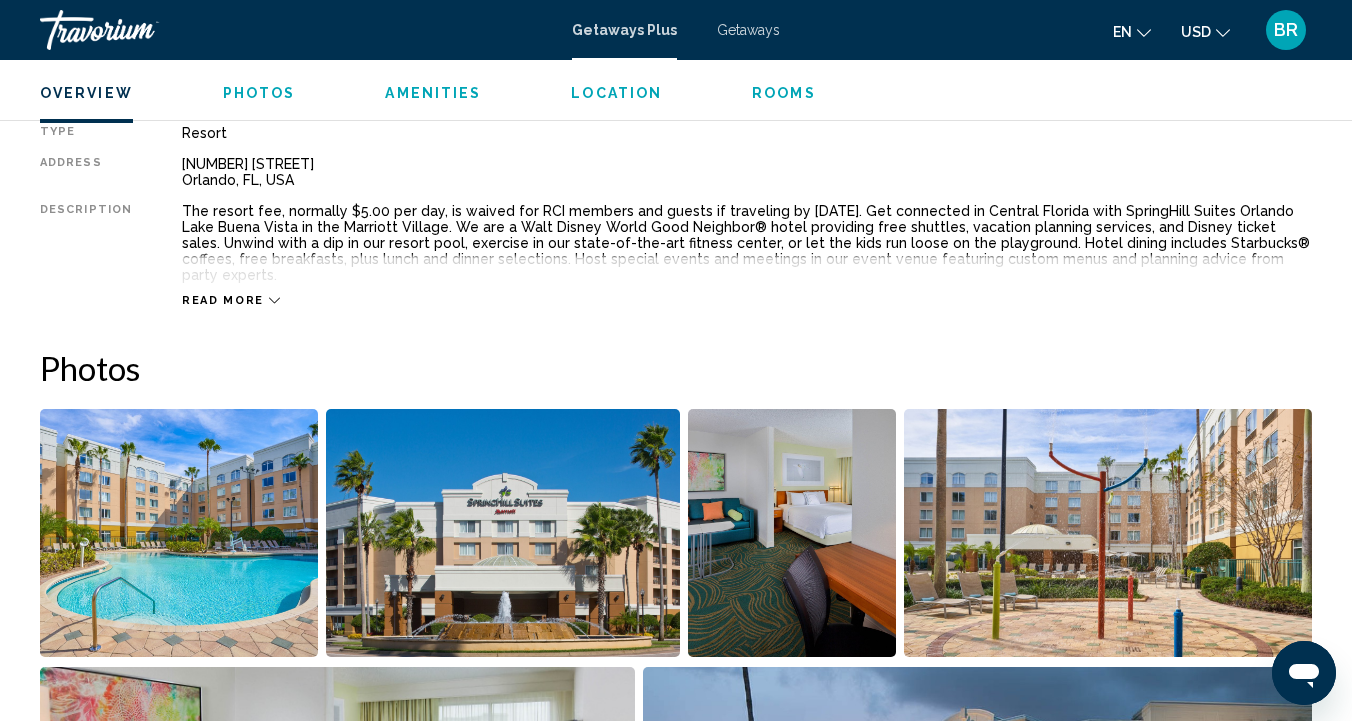 scroll, scrollTop: 1045, scrollLeft: 0, axis: vertical 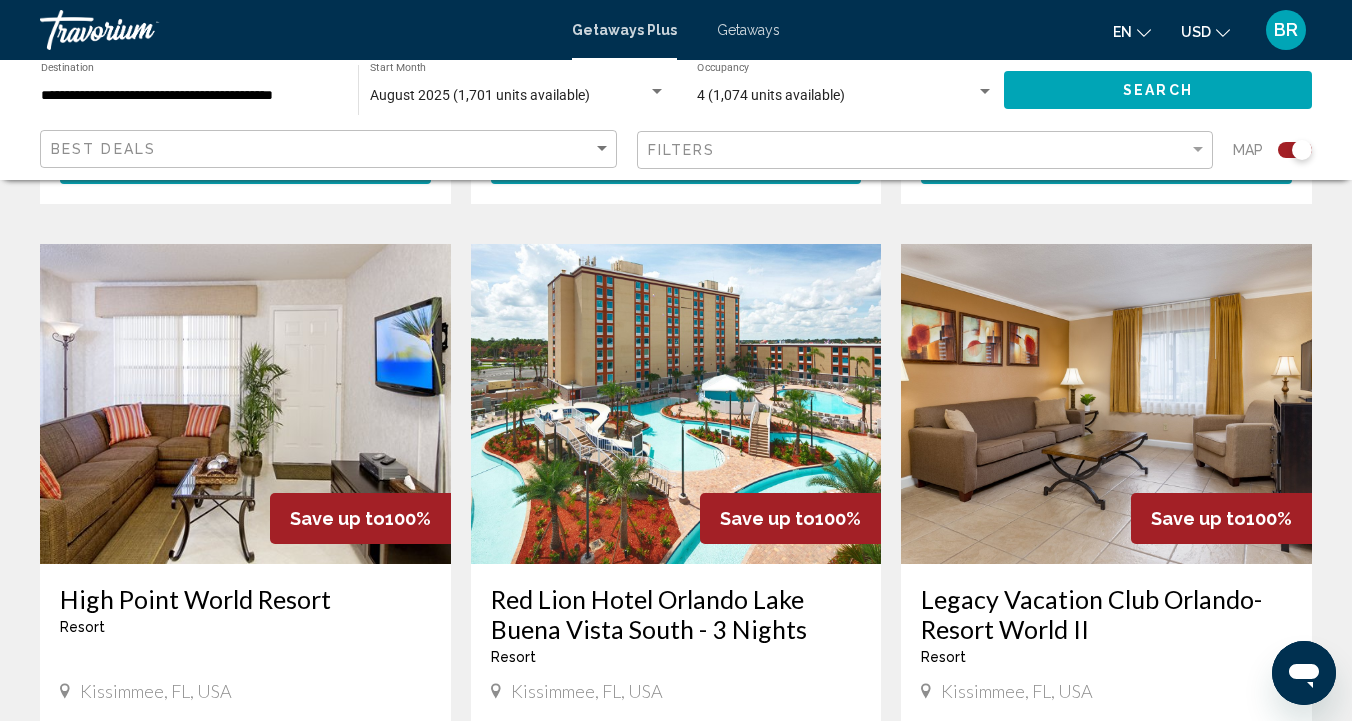 click at bounding box center (1106, 404) 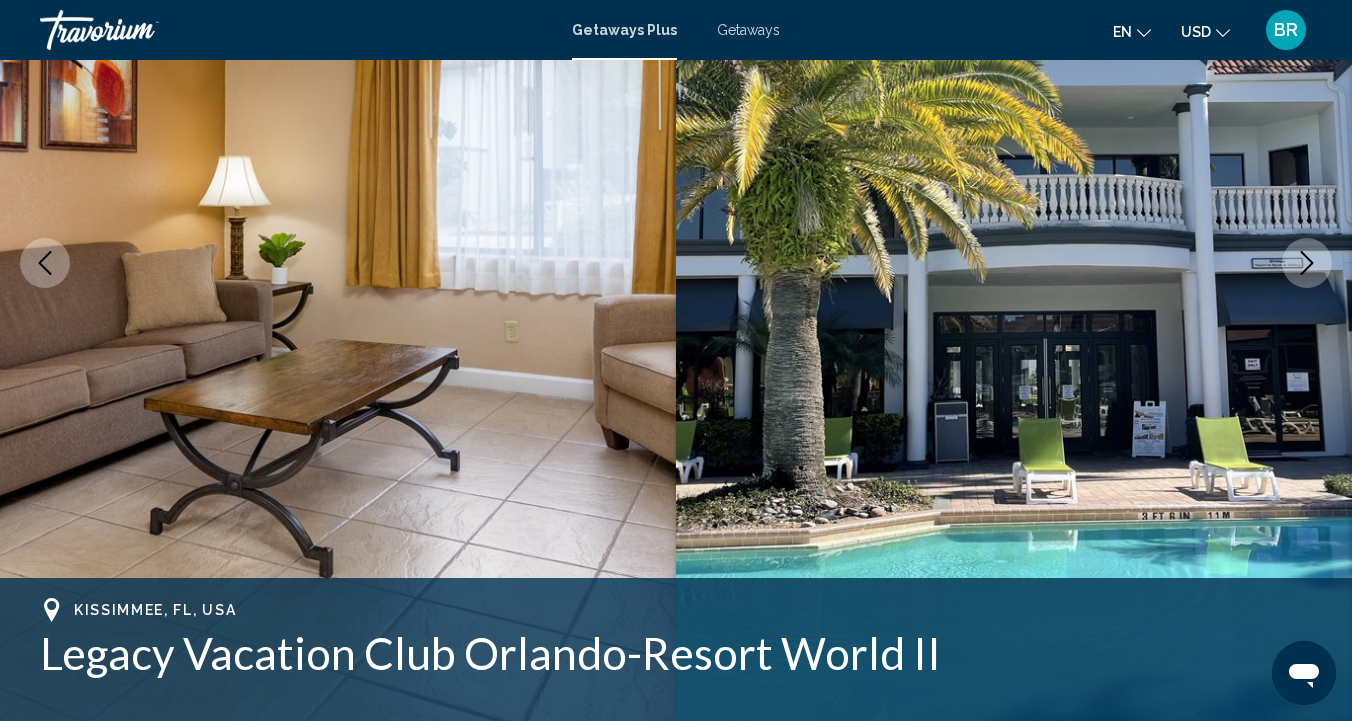 scroll, scrollTop: 272, scrollLeft: 0, axis: vertical 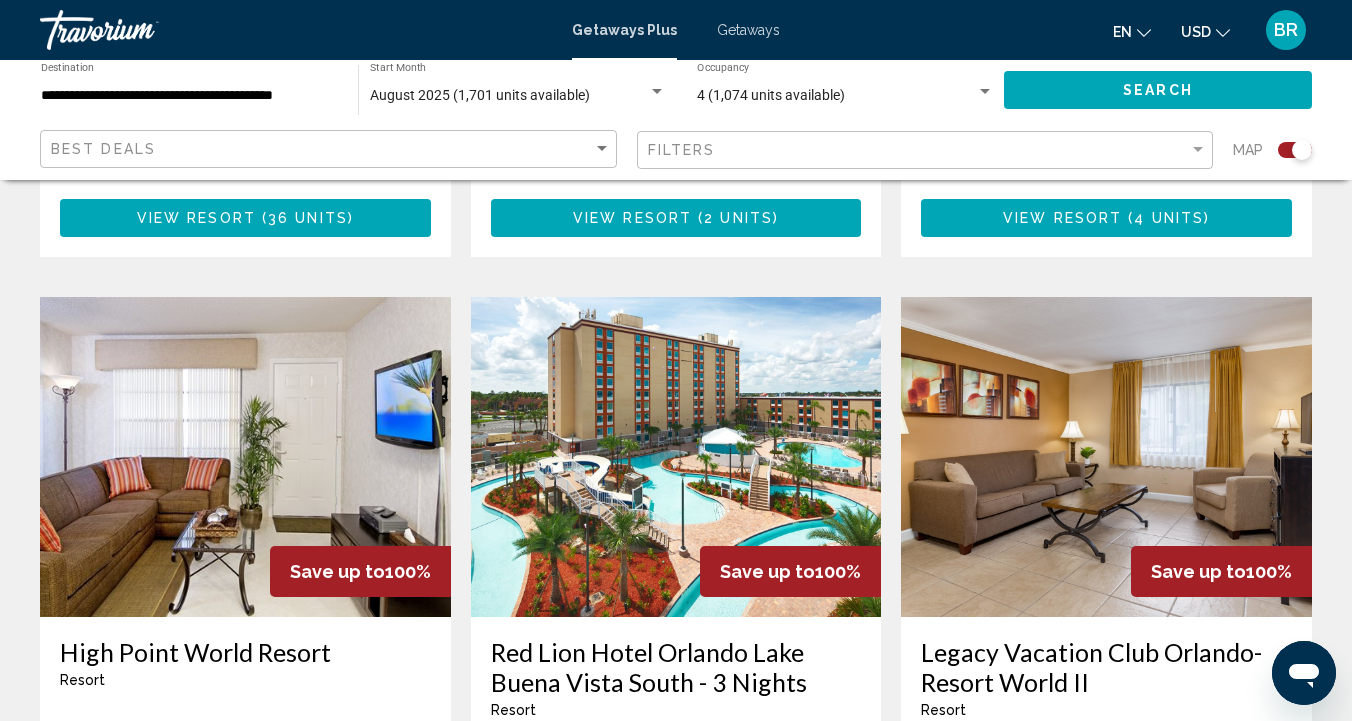 click at bounding box center [245, 457] 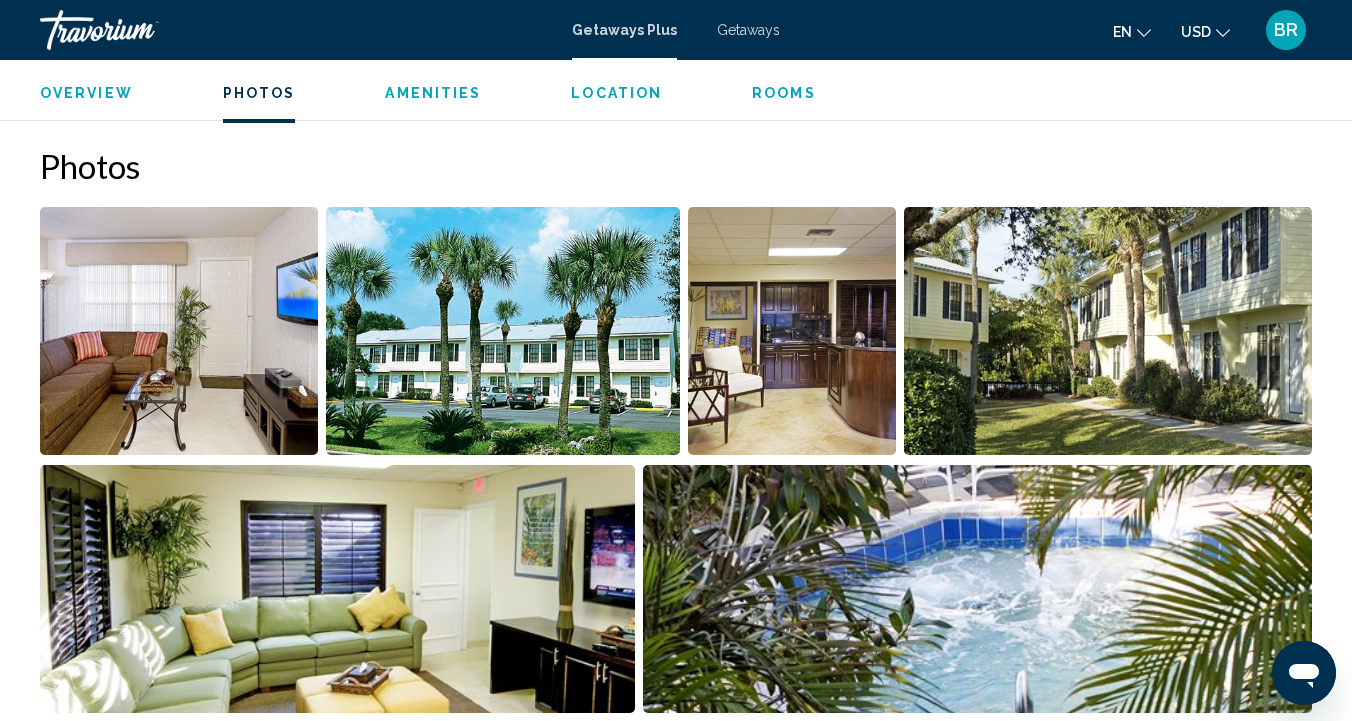 scroll, scrollTop: 902, scrollLeft: 0, axis: vertical 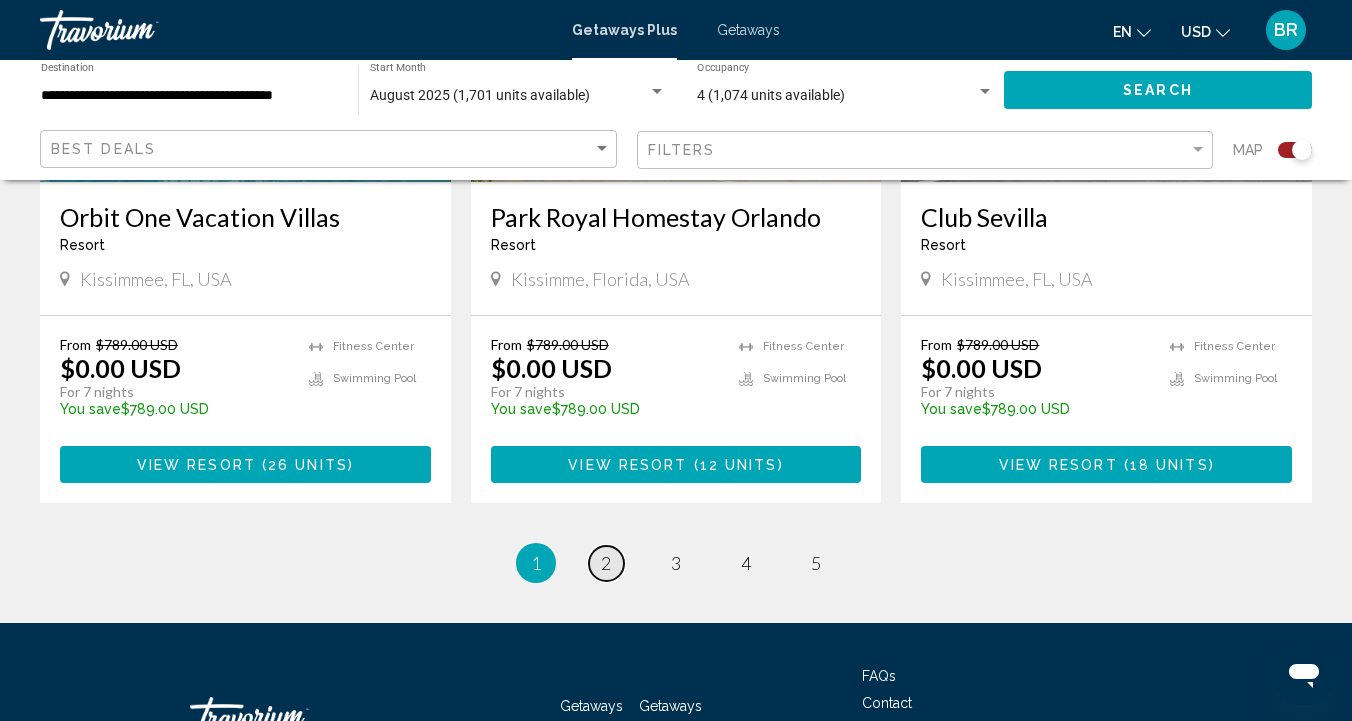 click on "2" at bounding box center (606, 563) 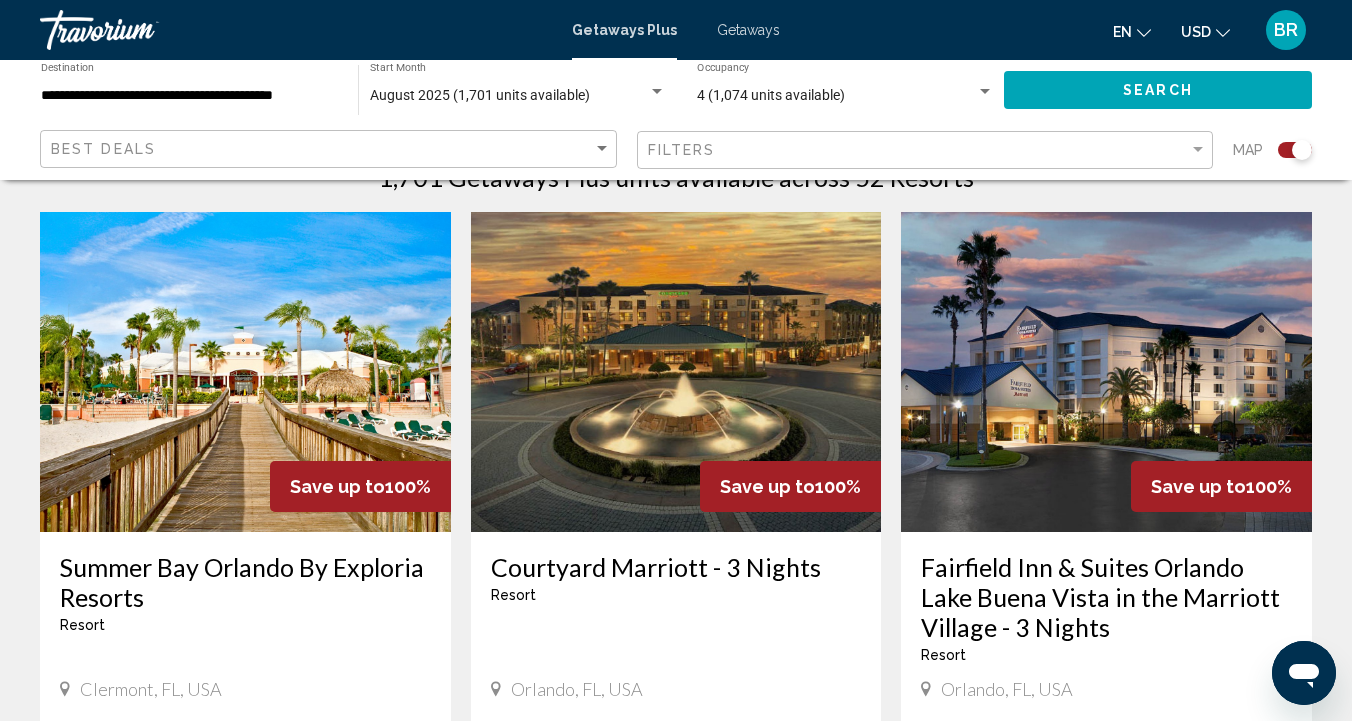 scroll, scrollTop: 679, scrollLeft: 0, axis: vertical 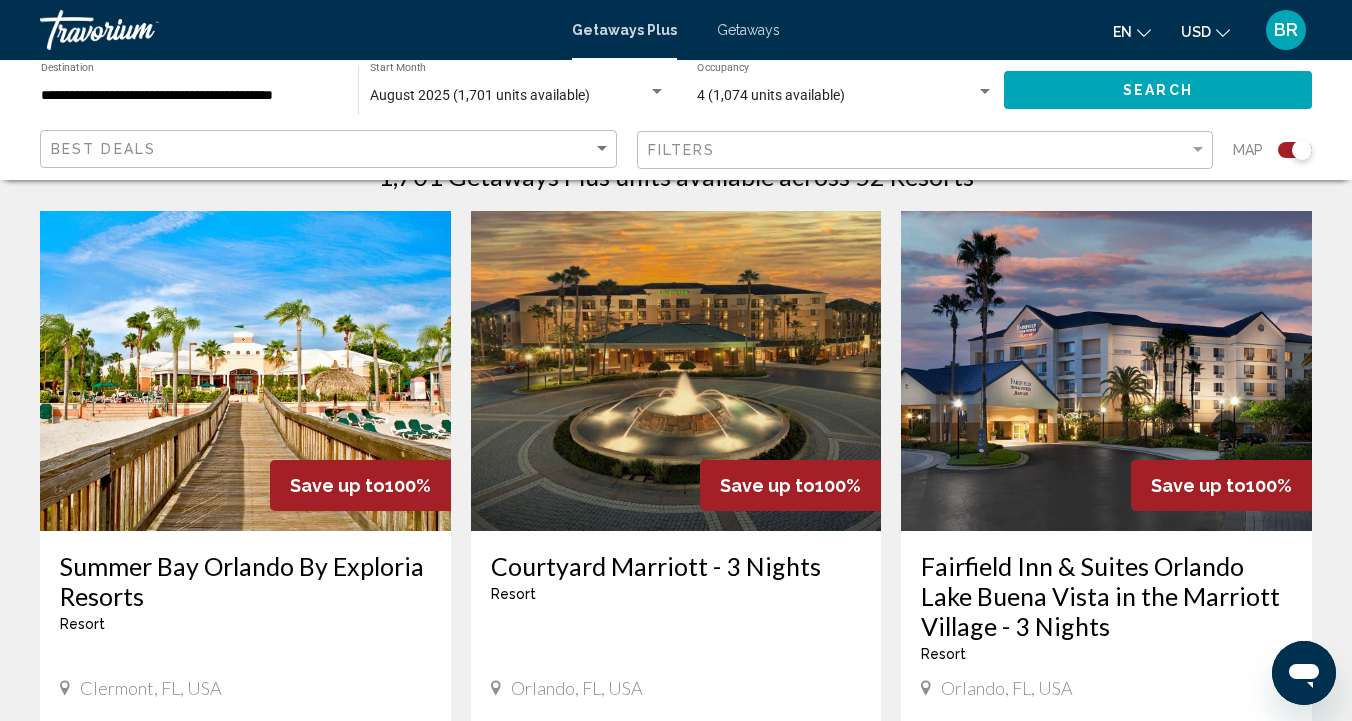 click at bounding box center [245, 371] 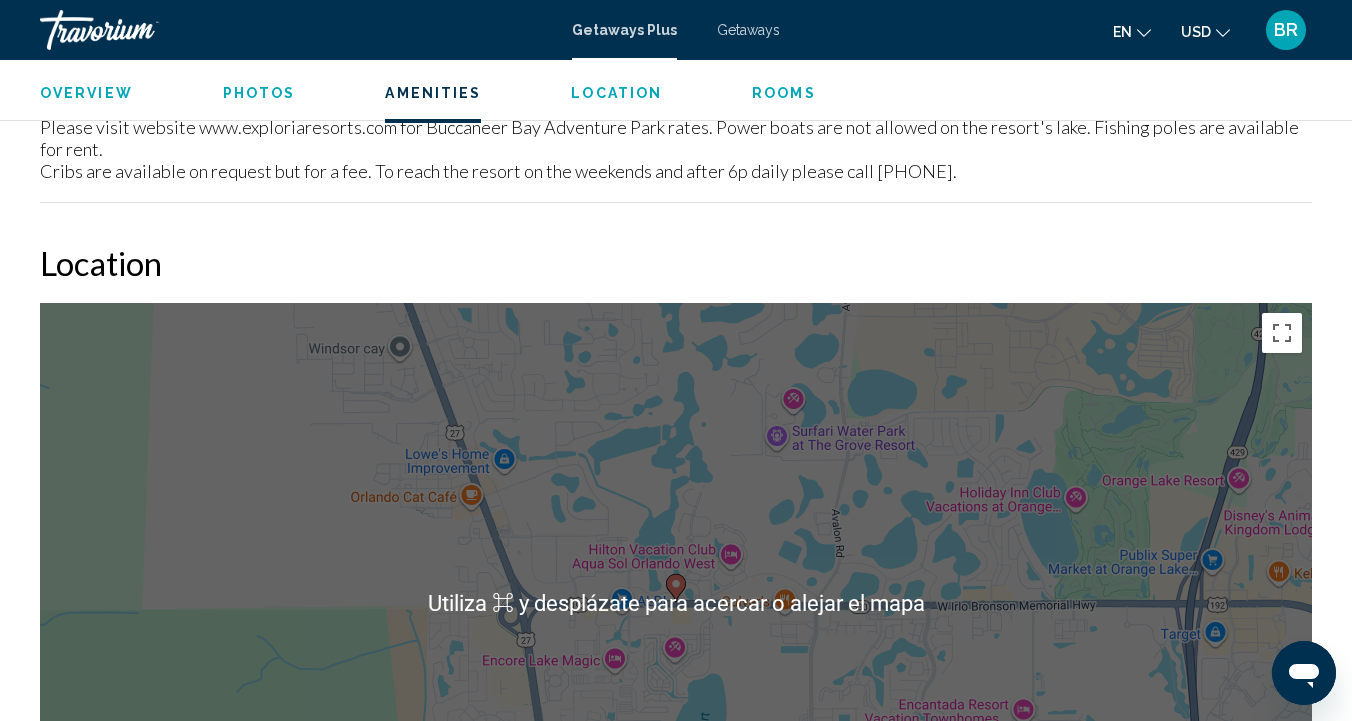 scroll, scrollTop: 3563, scrollLeft: 0, axis: vertical 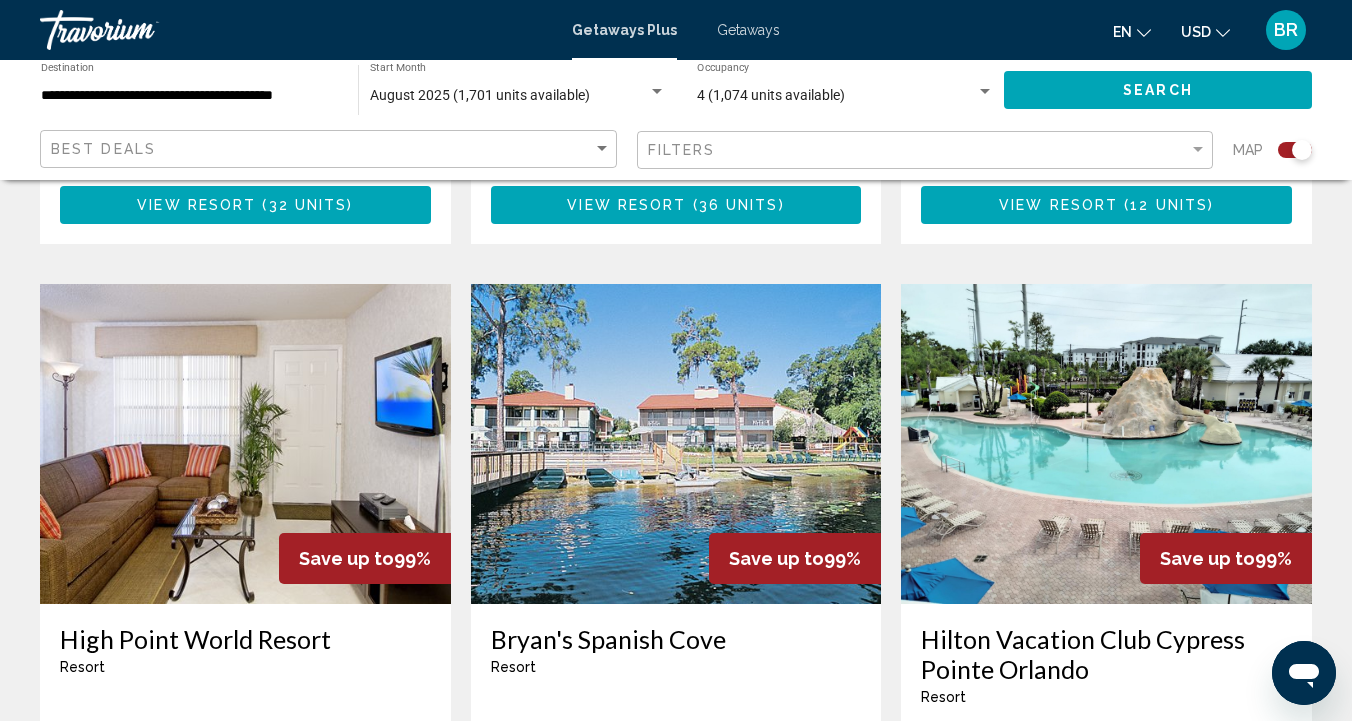 click at bounding box center [245, 444] 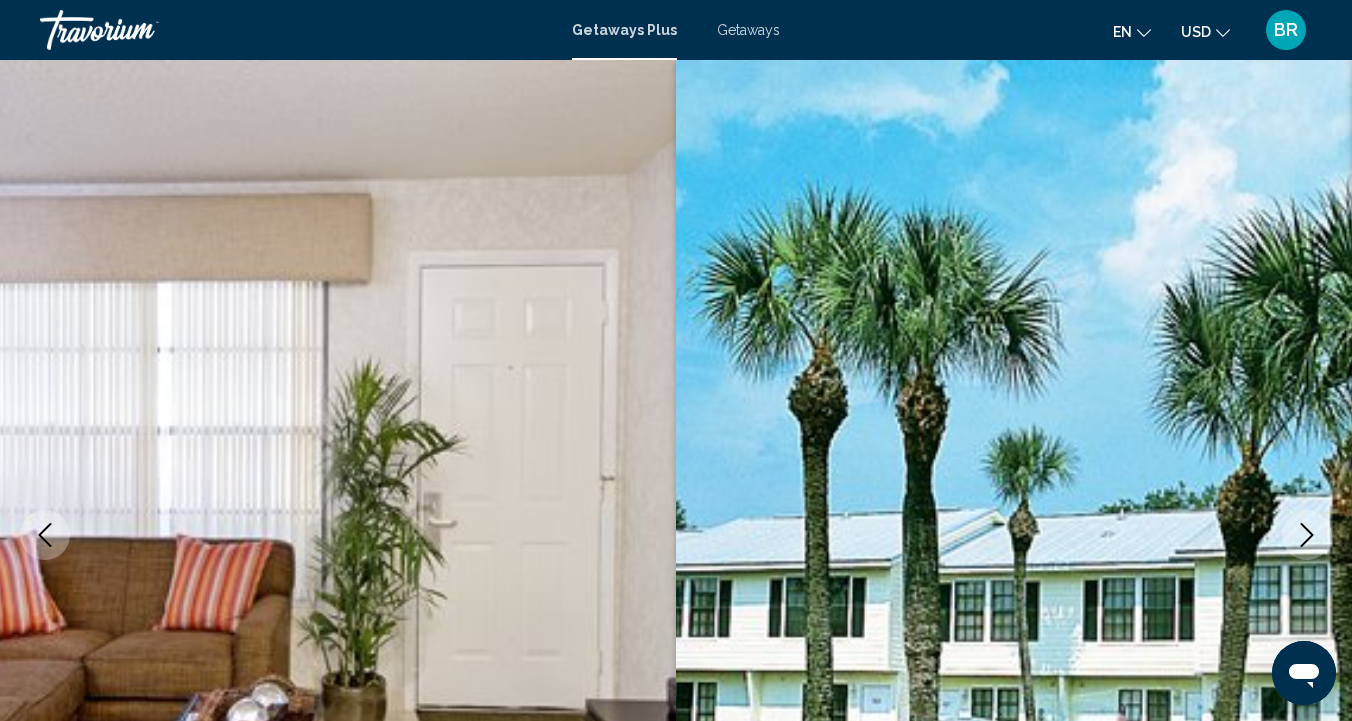 scroll, scrollTop: 0, scrollLeft: 0, axis: both 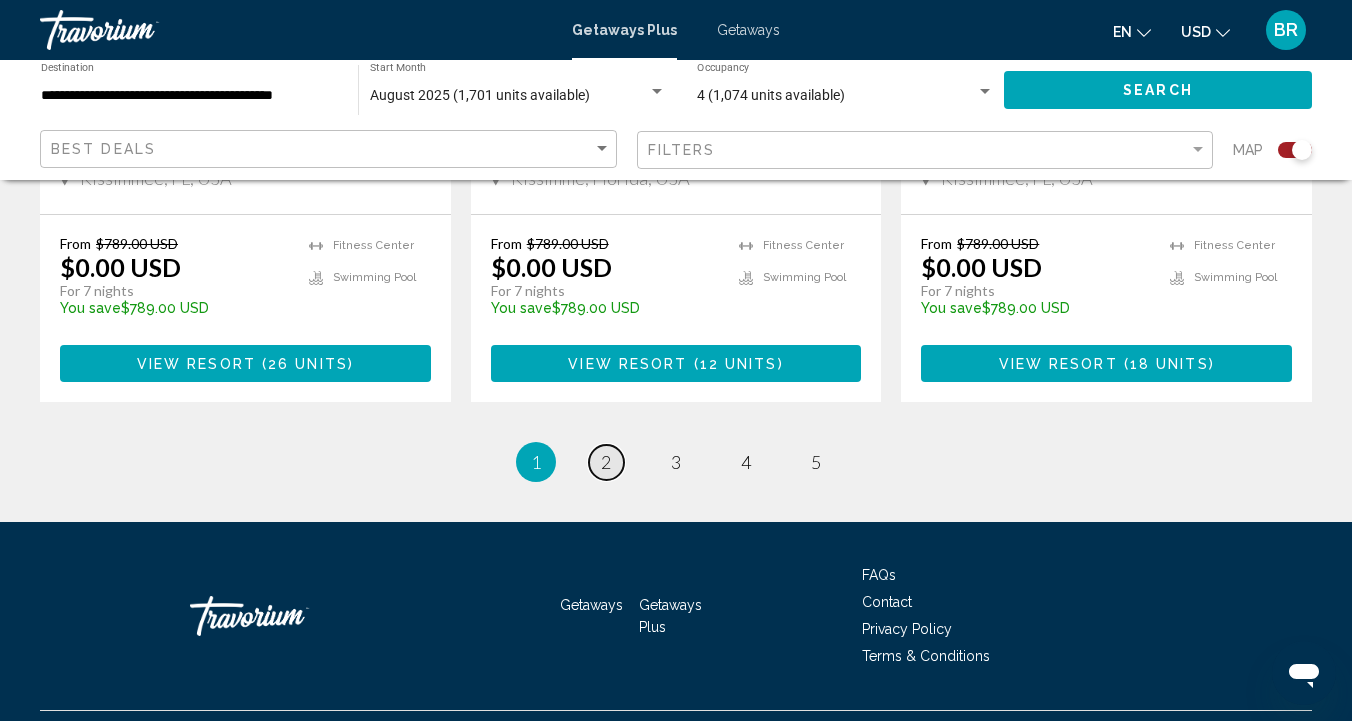 click on "page  2" at bounding box center [606, 462] 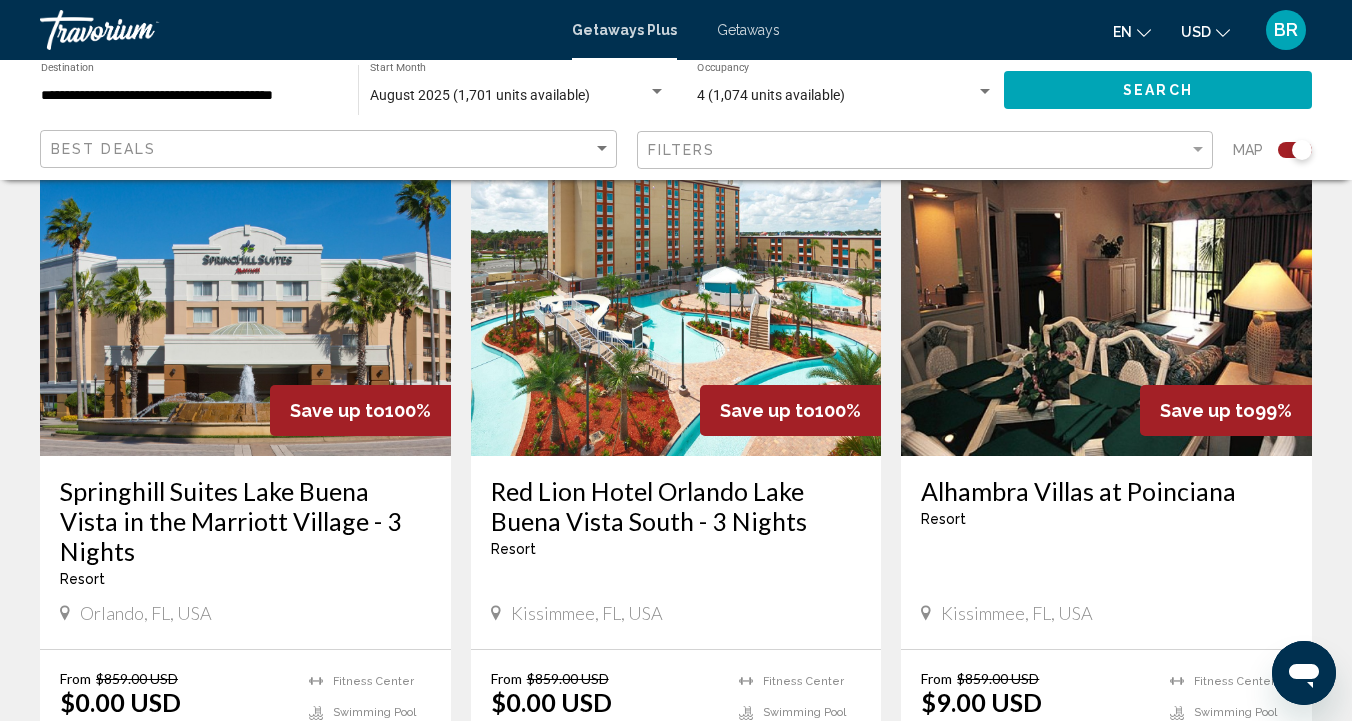 scroll, scrollTop: 1486, scrollLeft: 0, axis: vertical 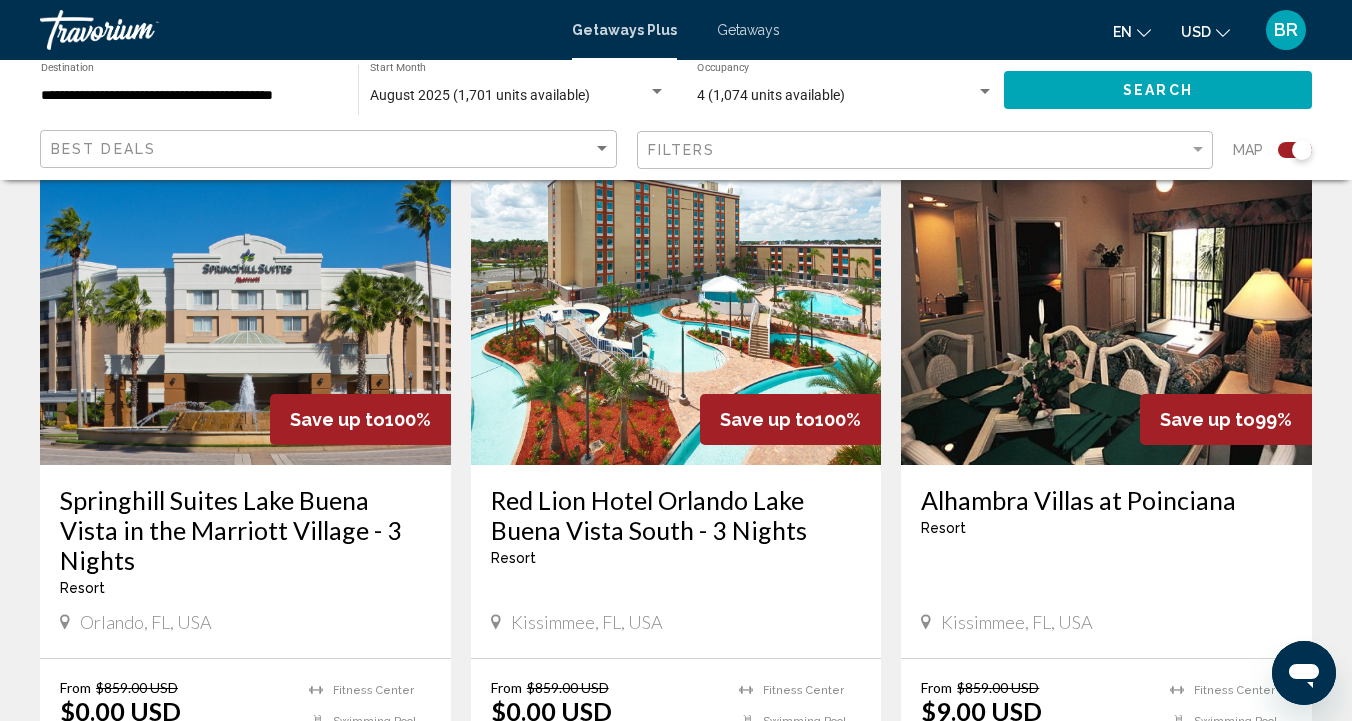 click on "Red Lion Hotel Orlando Lake Buena Vista South - 3 Nights" at bounding box center [676, 515] 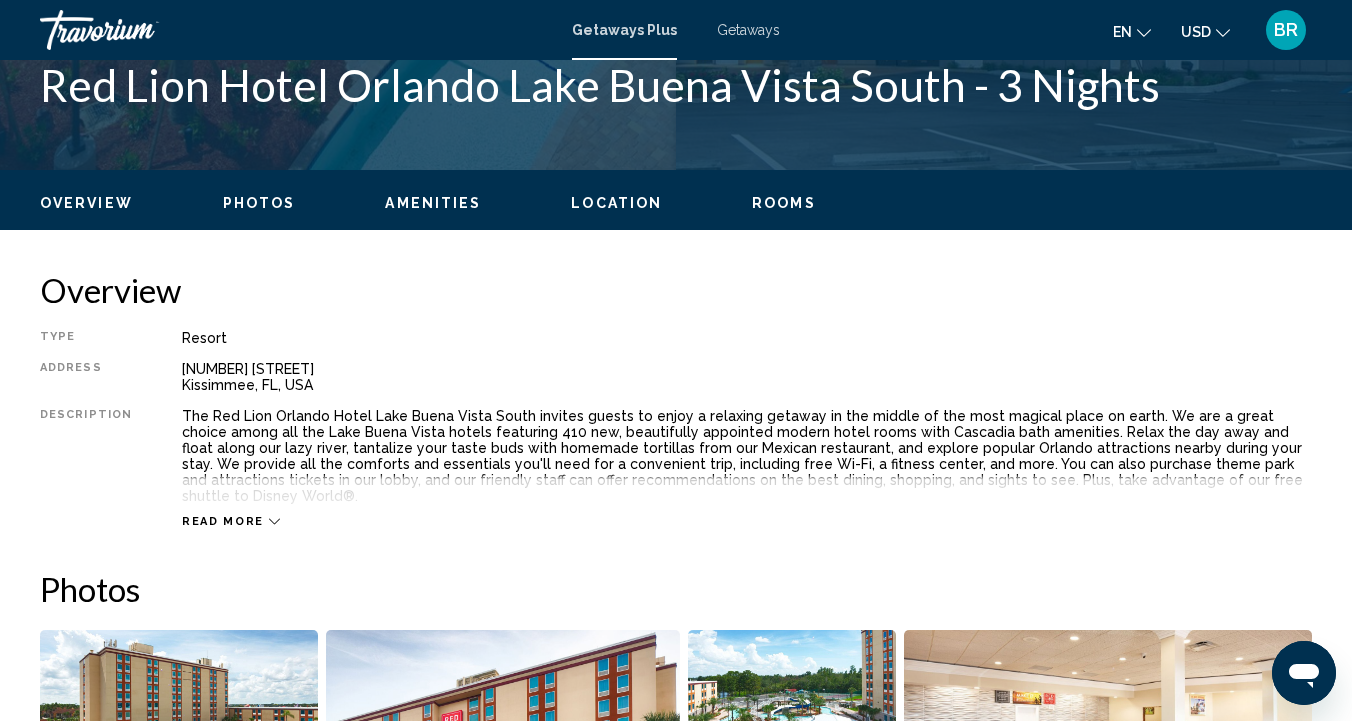 scroll, scrollTop: 839, scrollLeft: 0, axis: vertical 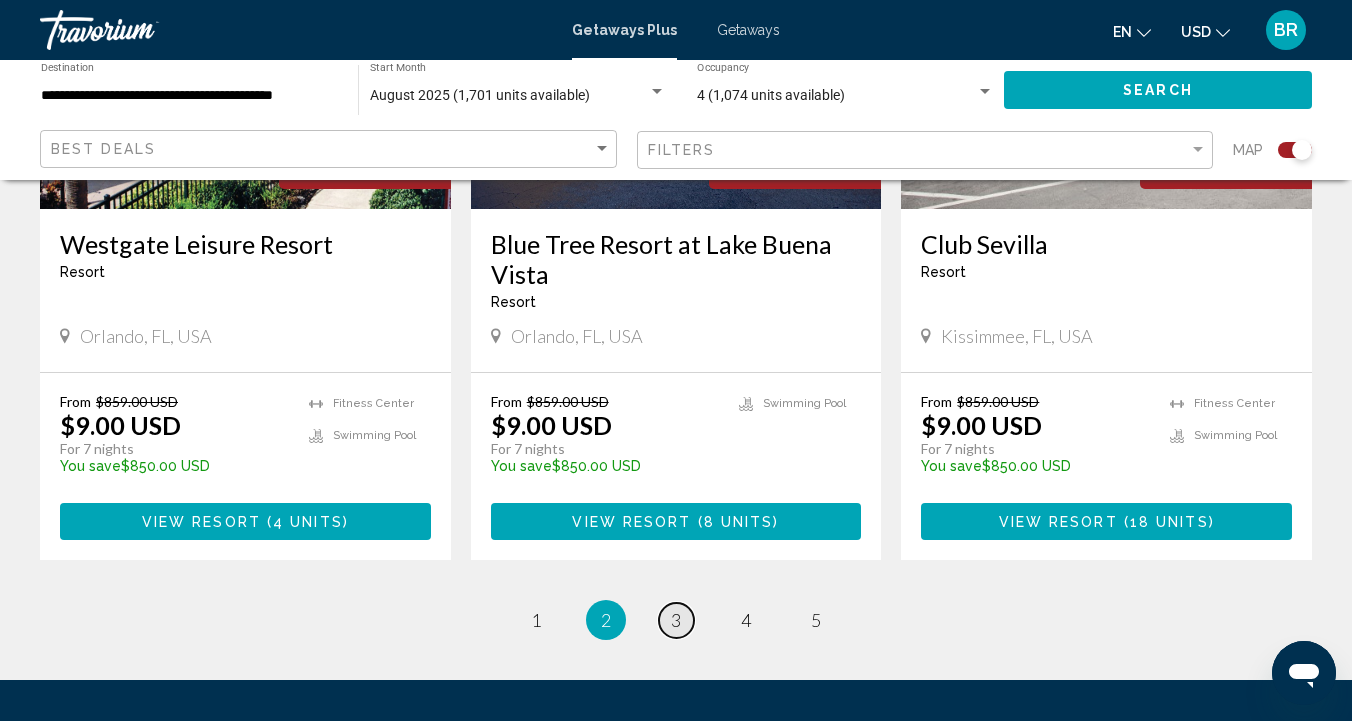 click on "3" at bounding box center (676, 620) 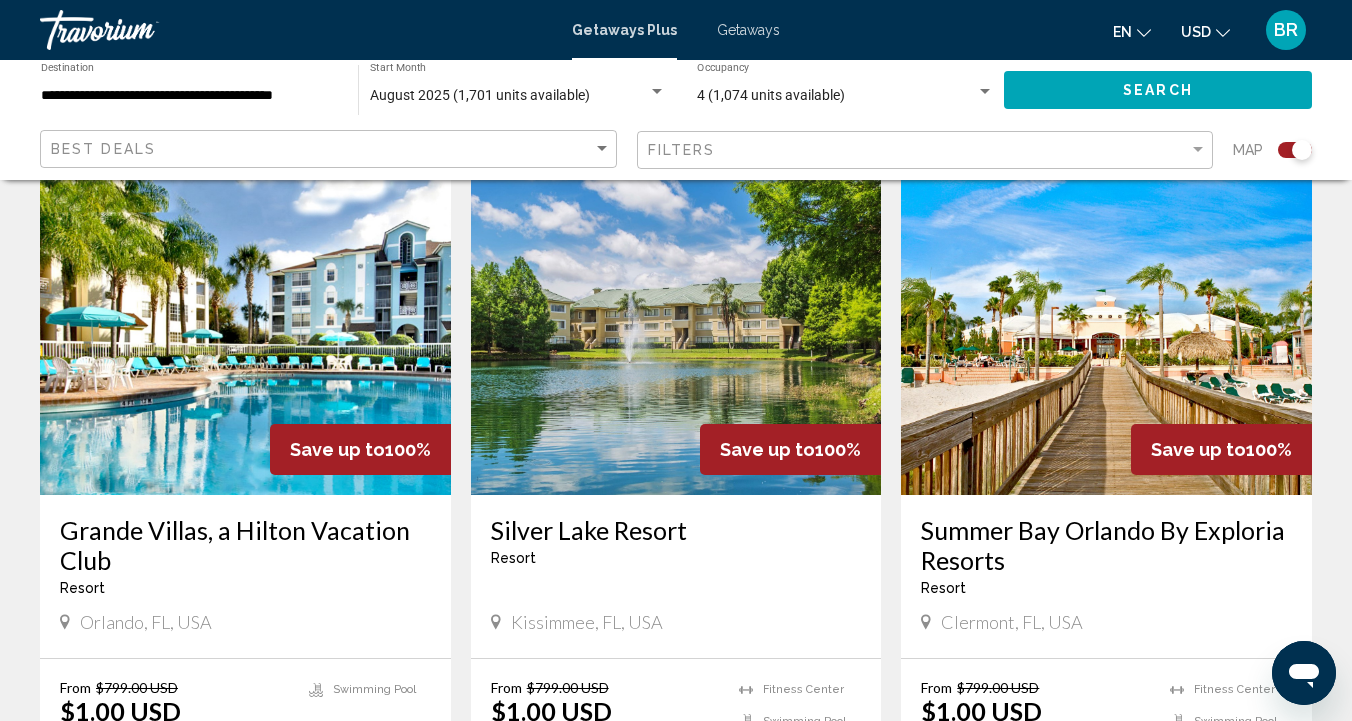 scroll, scrollTop: 741, scrollLeft: 0, axis: vertical 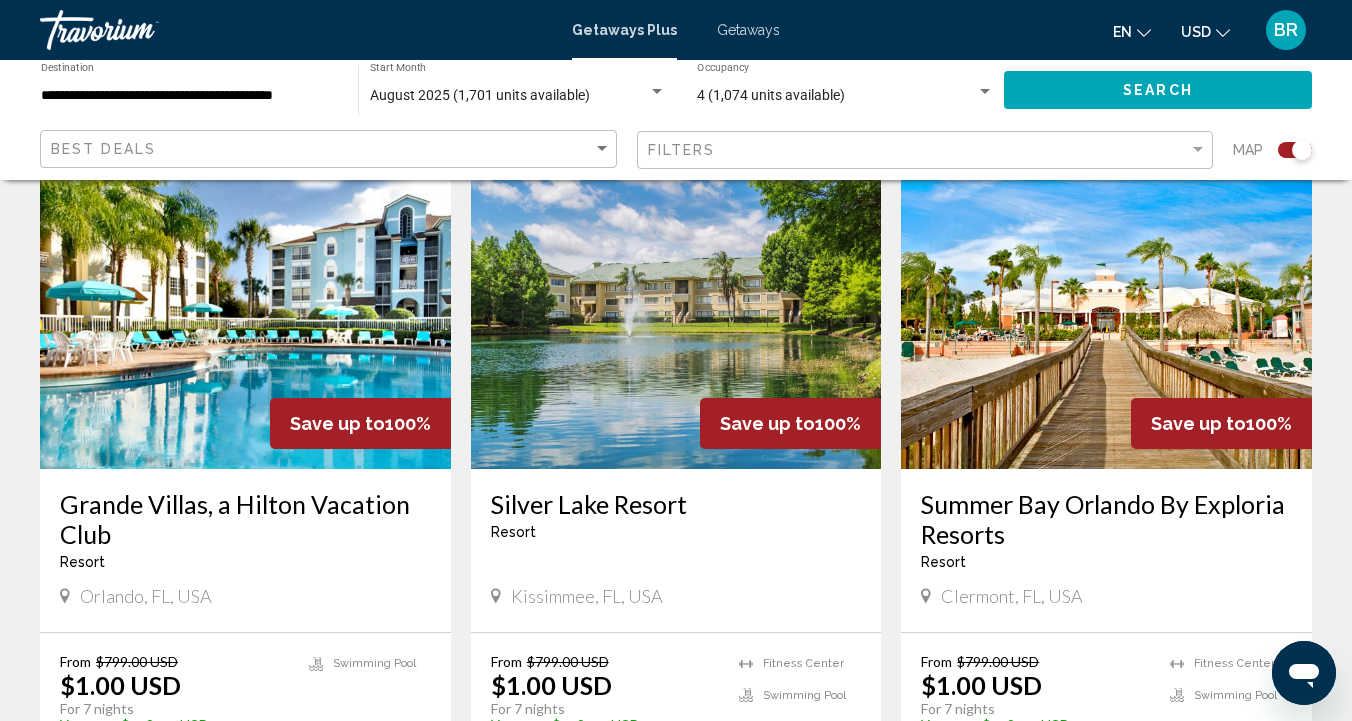 click at bounding box center [676, 309] 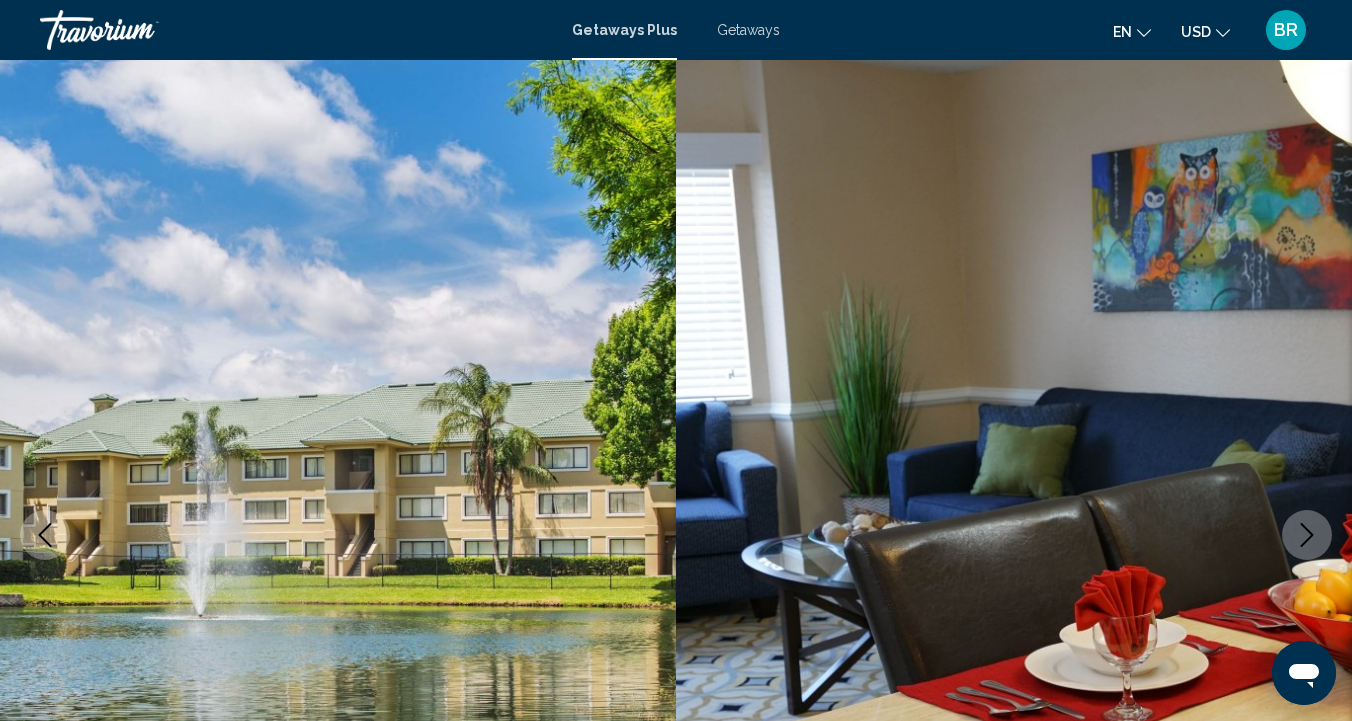 scroll, scrollTop: 0, scrollLeft: 0, axis: both 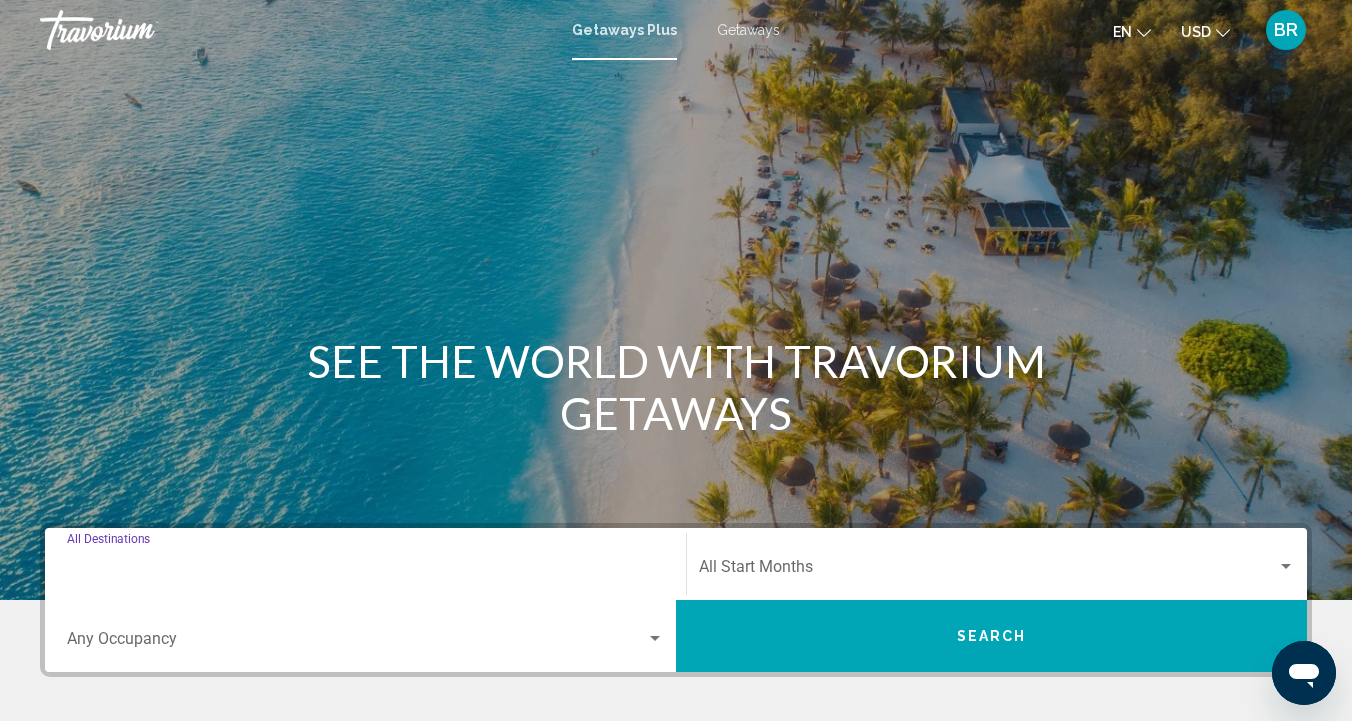 click on "Destination All Destinations" at bounding box center [365, 571] 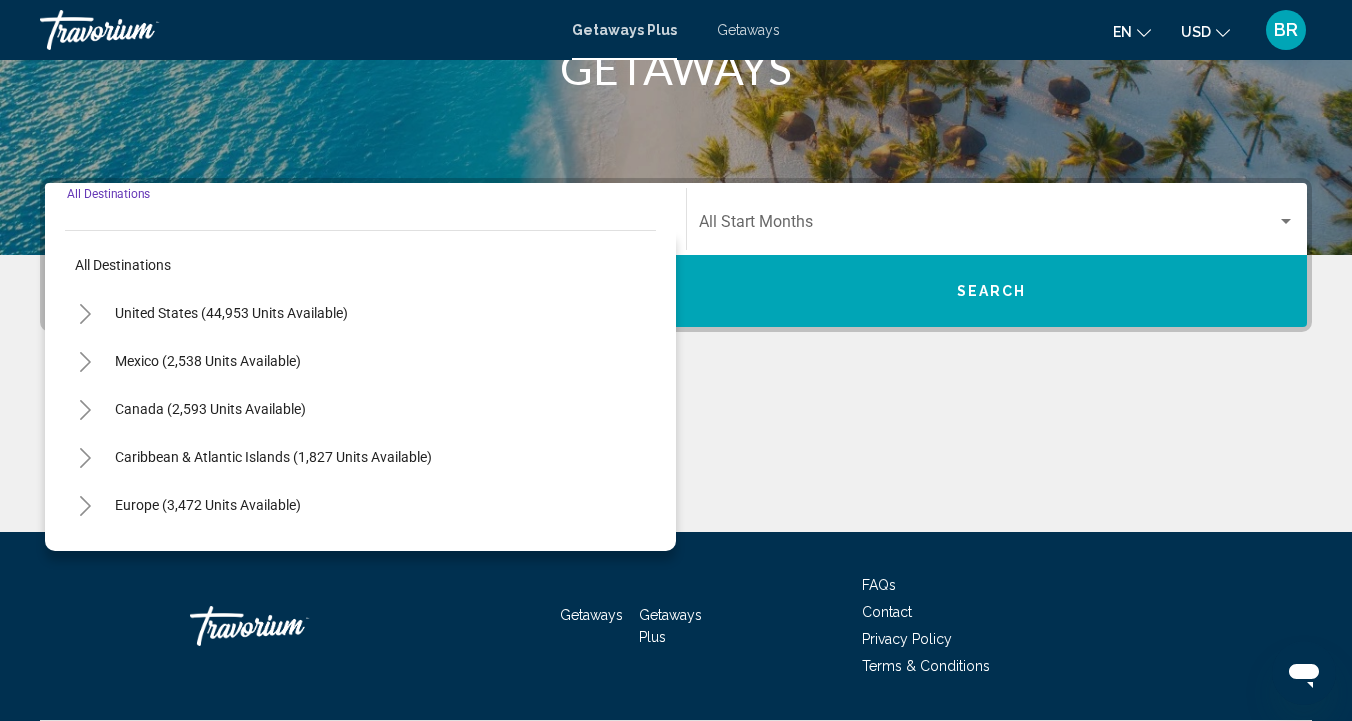 scroll, scrollTop: 401, scrollLeft: 0, axis: vertical 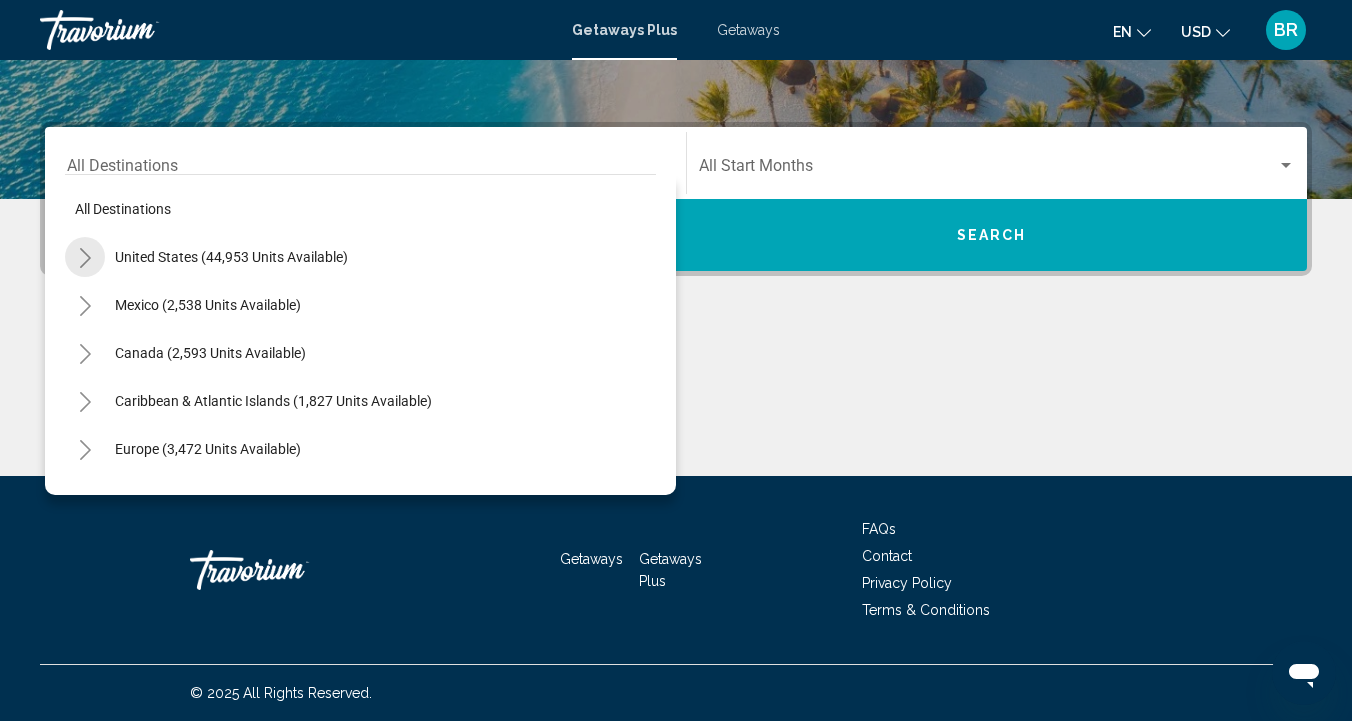 click 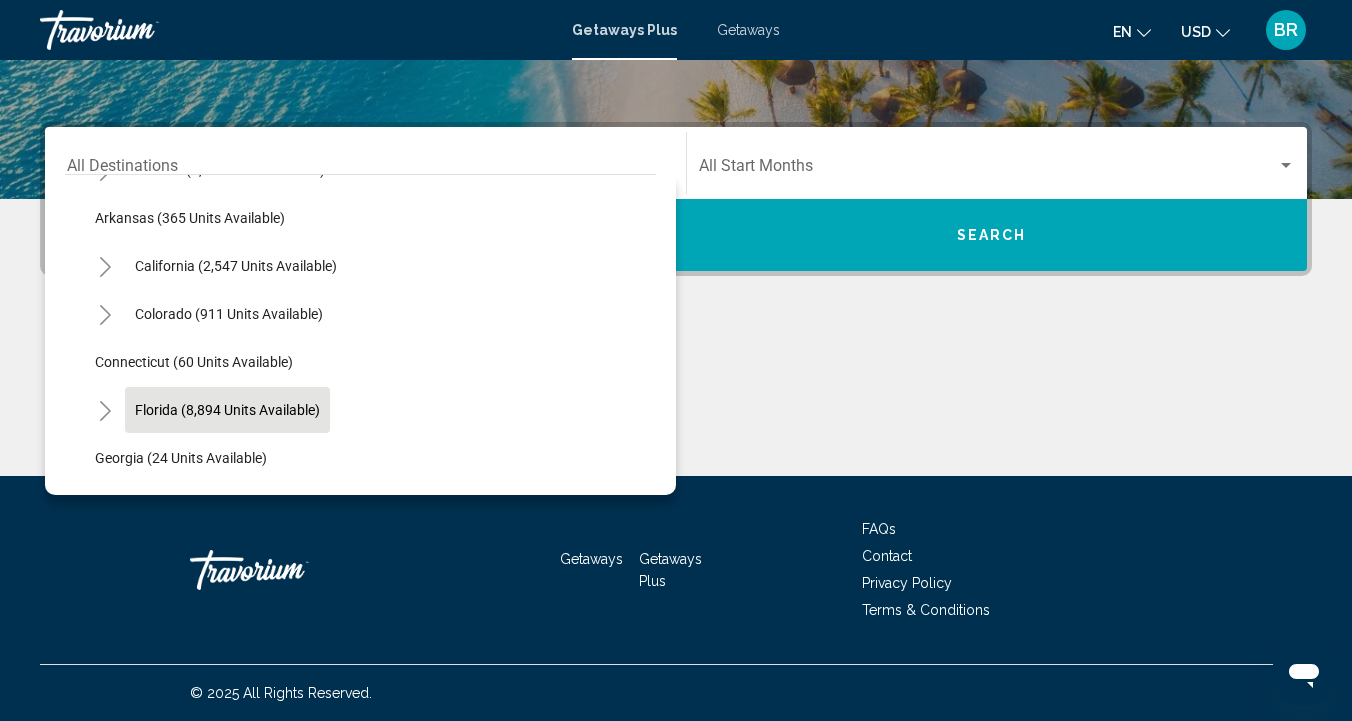 scroll, scrollTop: 186, scrollLeft: 0, axis: vertical 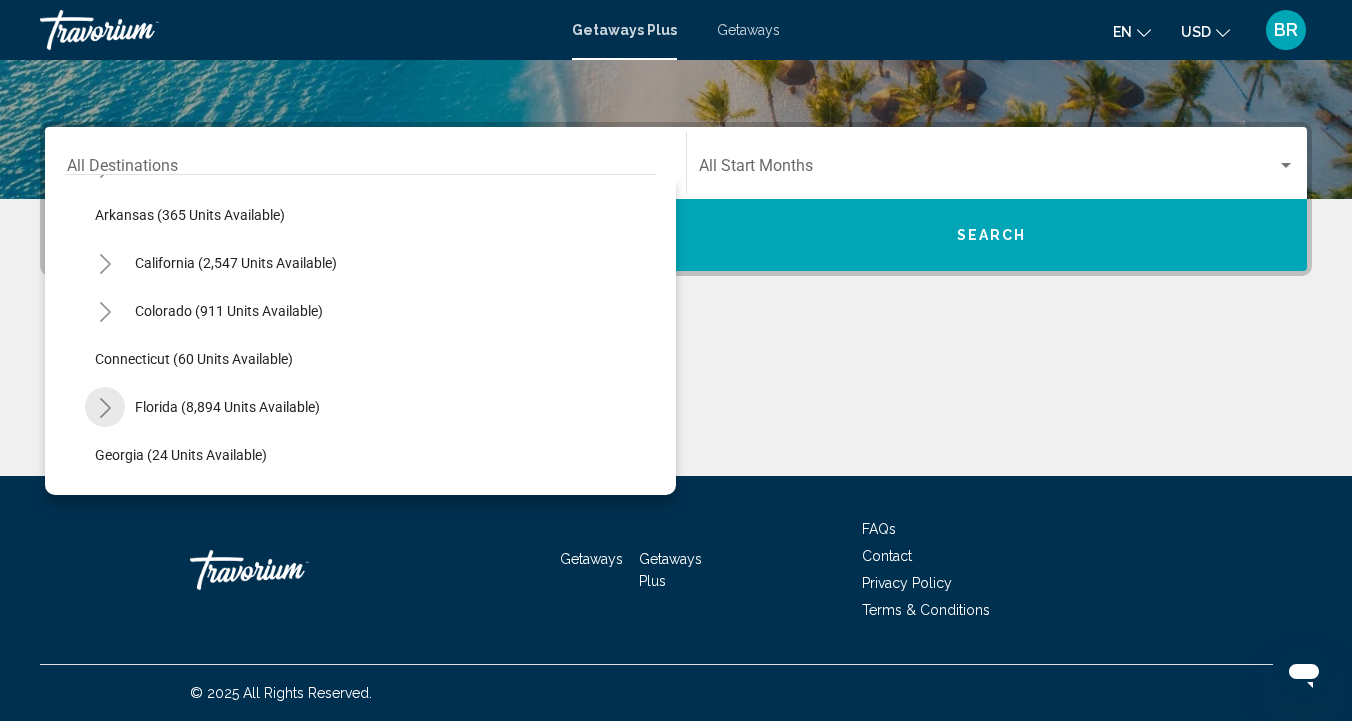 click 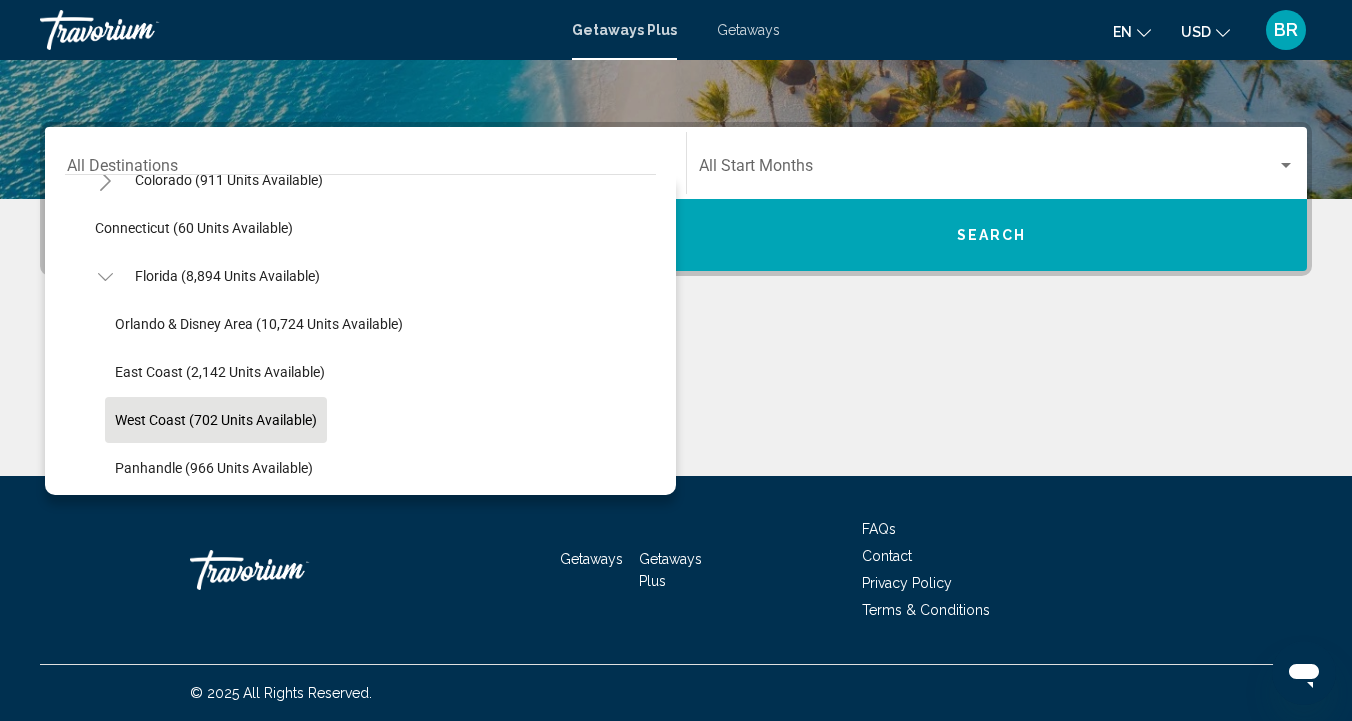 scroll, scrollTop: 310, scrollLeft: 0, axis: vertical 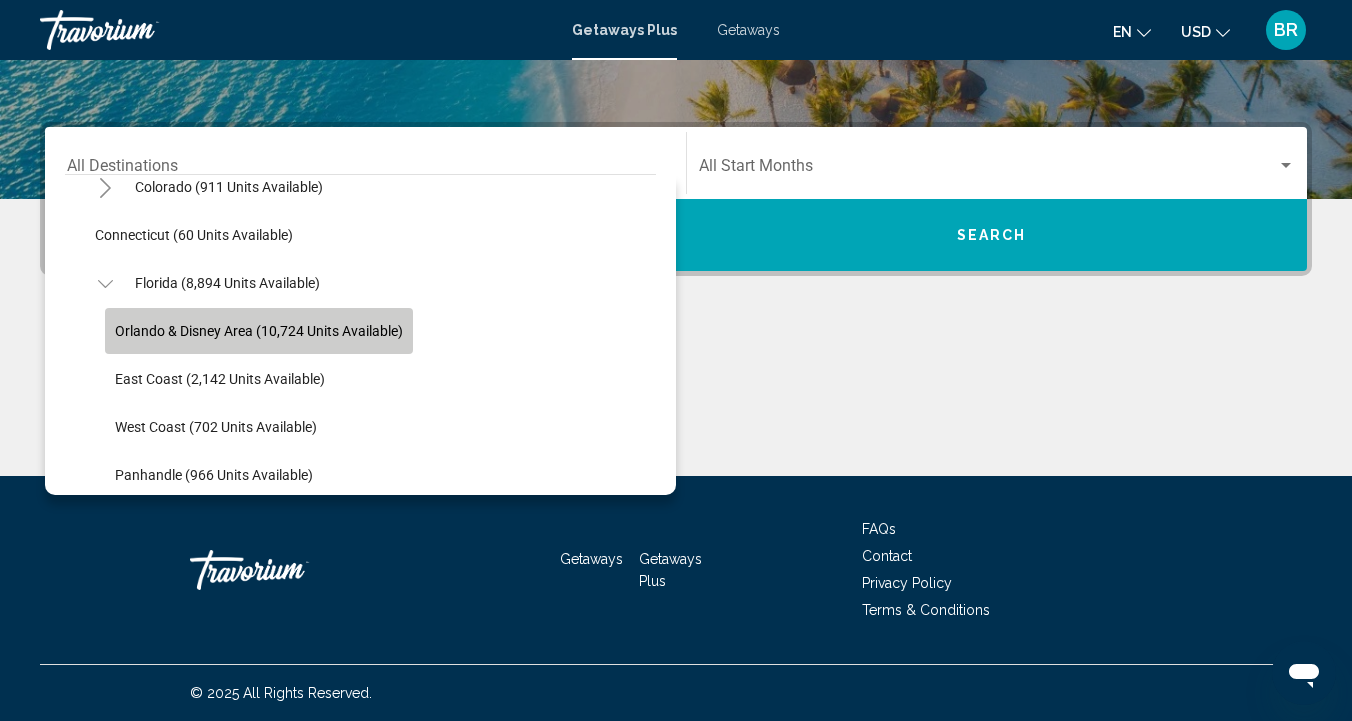 click on "Orlando & Disney Area (10,724 units available)" 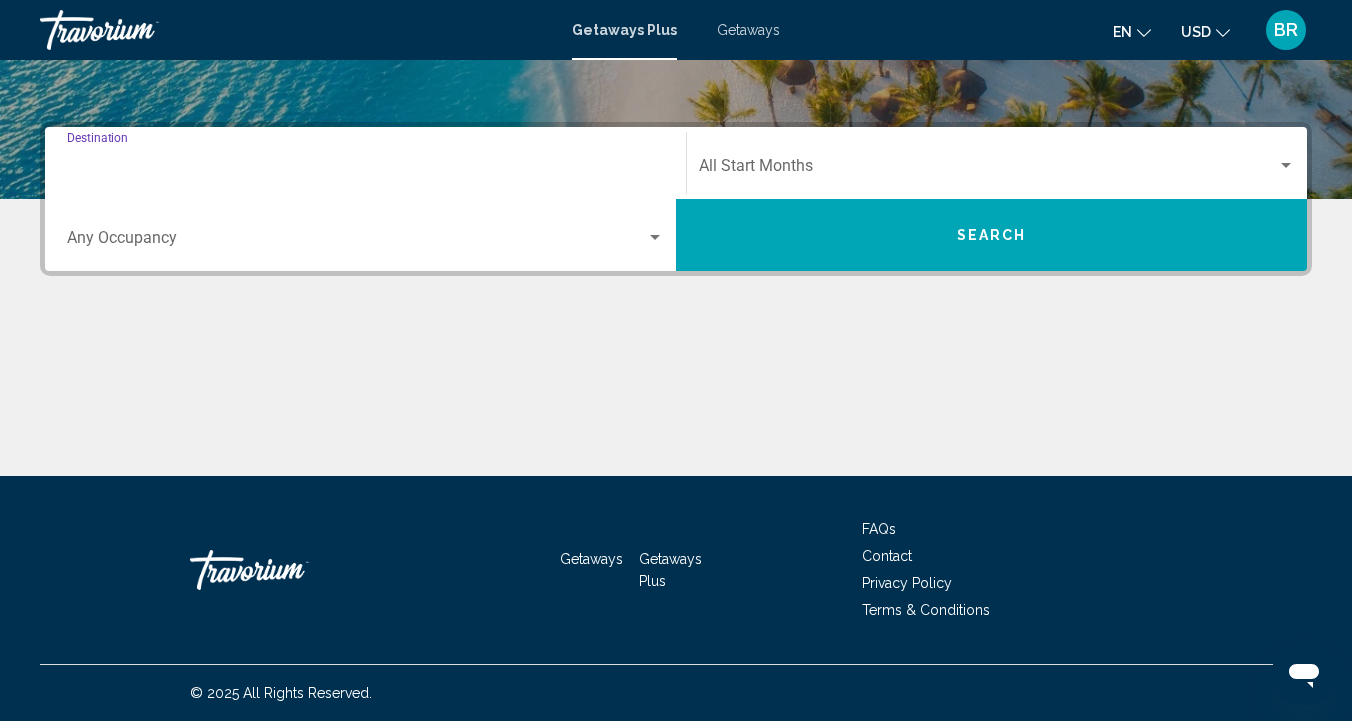 type on "**********" 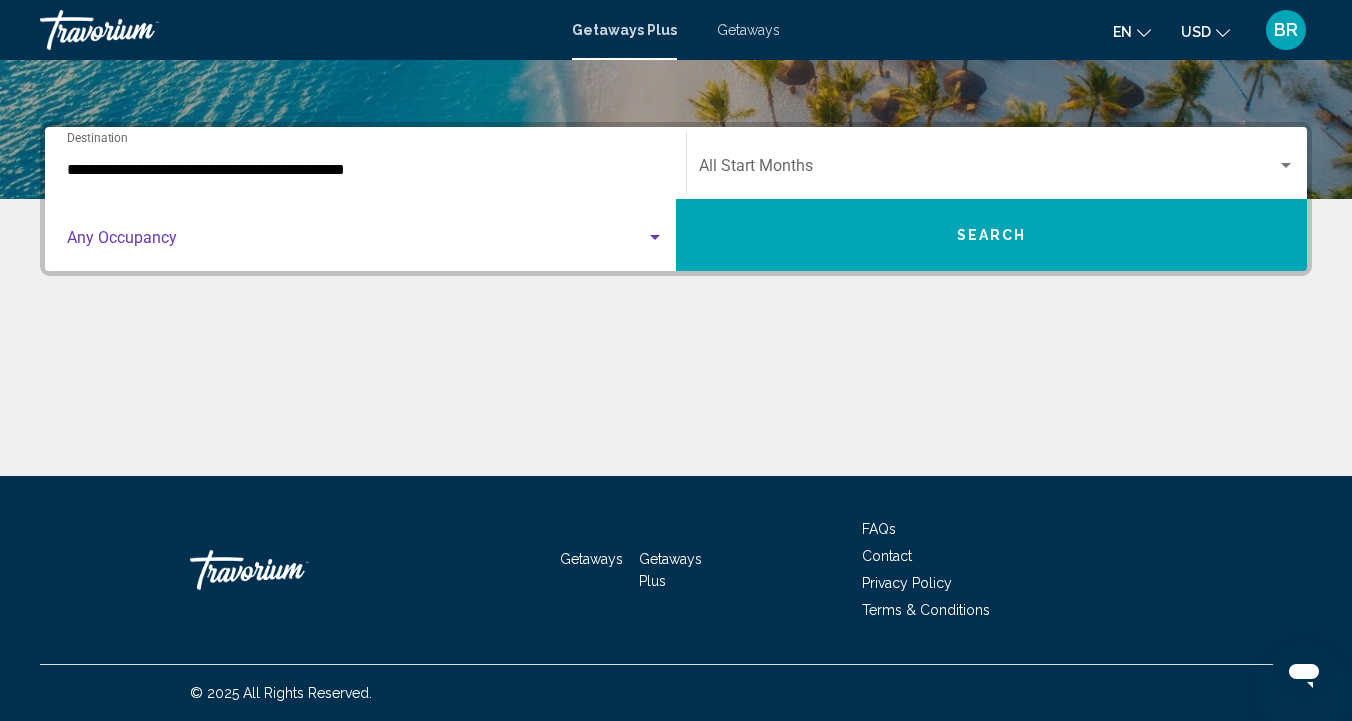 click at bounding box center [655, 237] 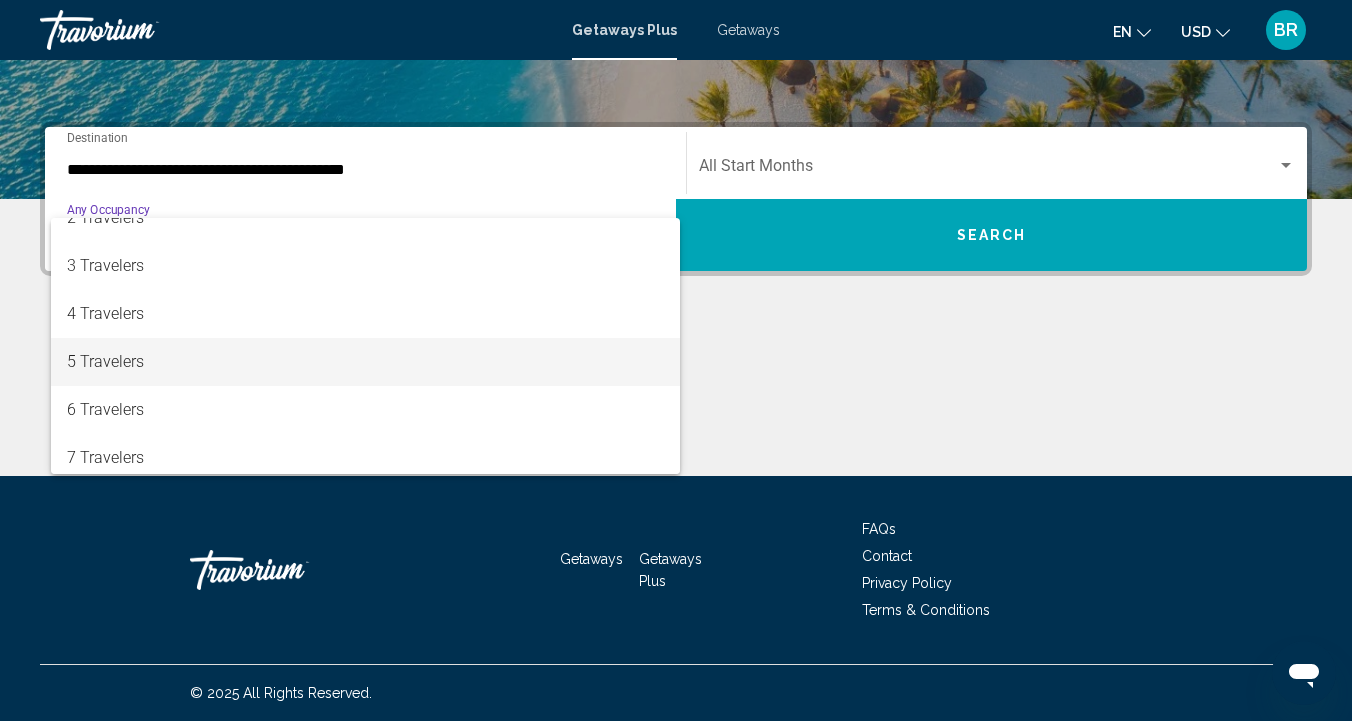 scroll, scrollTop: 78, scrollLeft: 0, axis: vertical 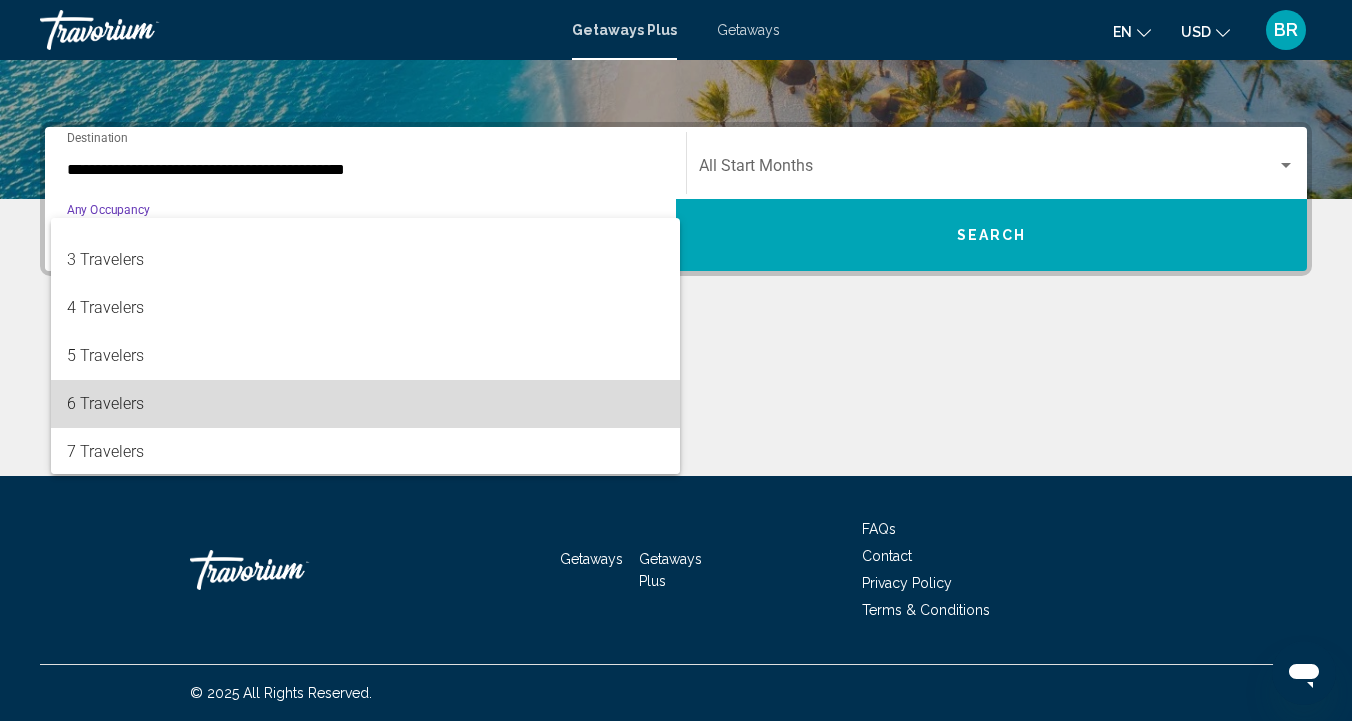 click on "6 Travelers" at bounding box center (365, 404) 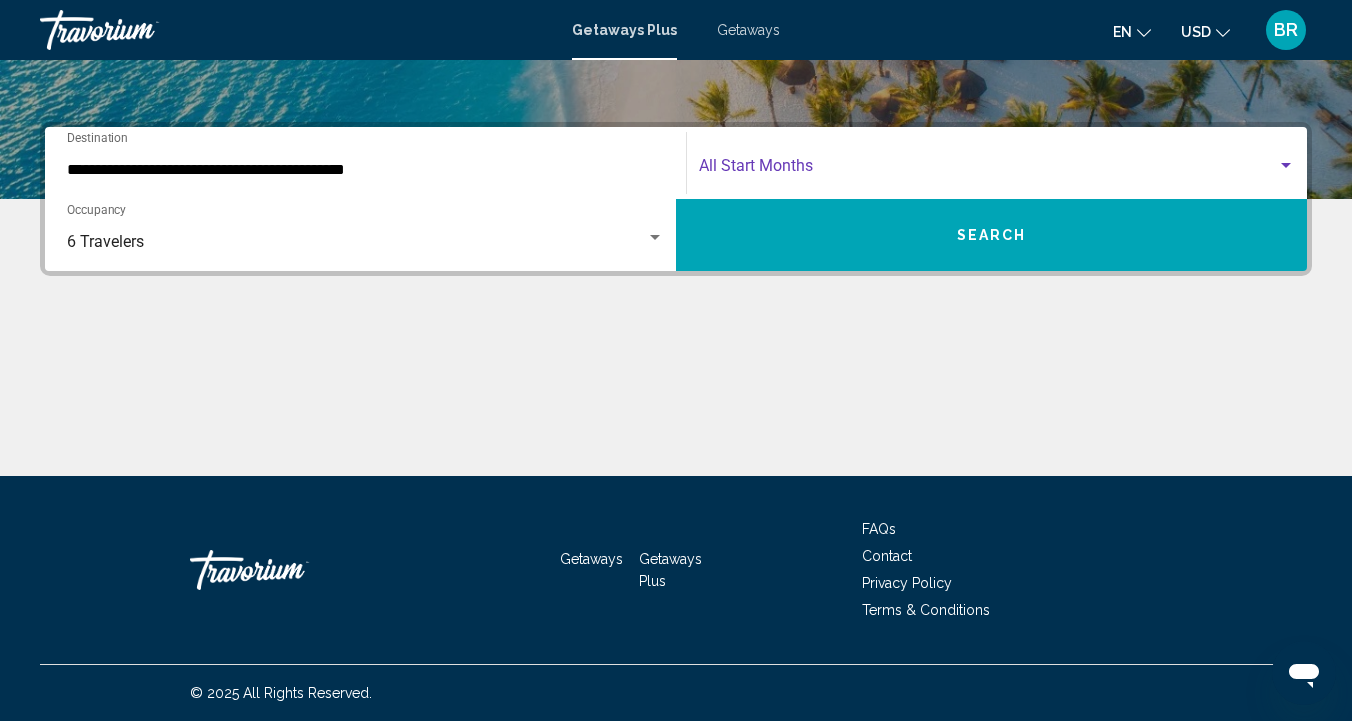 click at bounding box center (1286, 165) 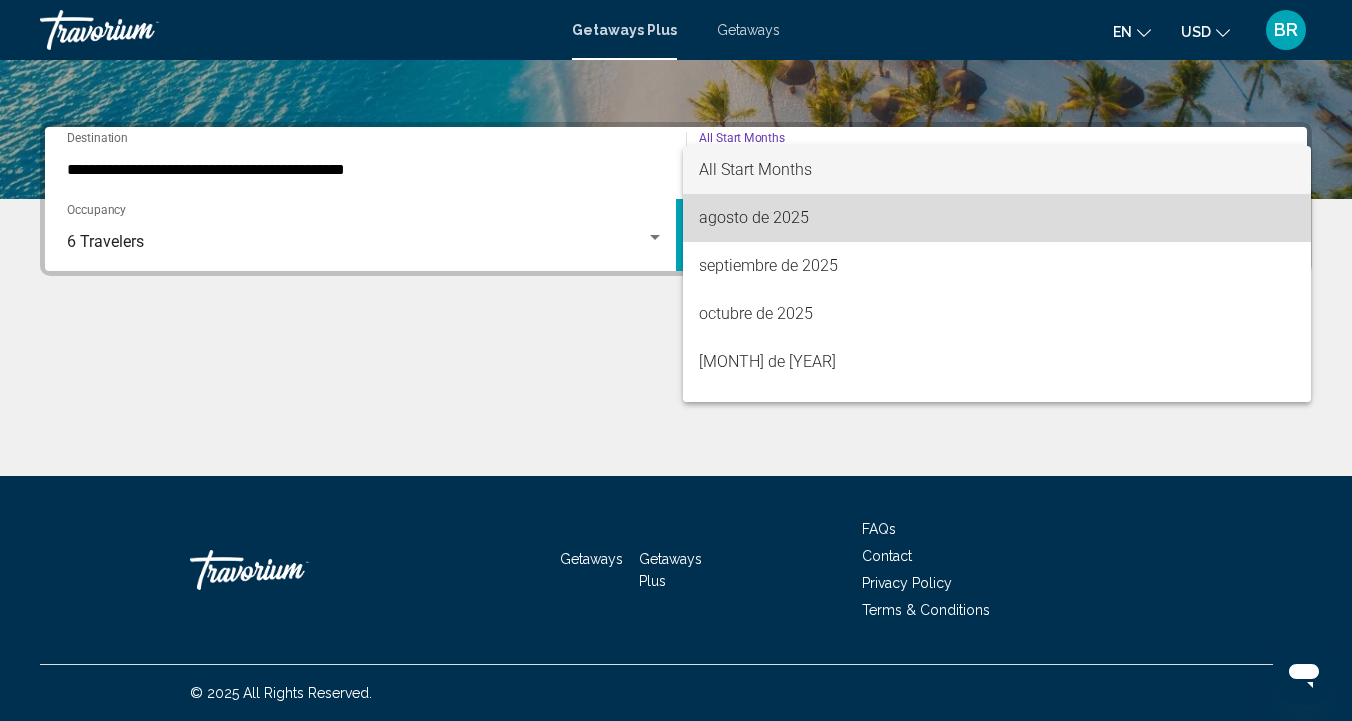 click on "agosto de 2025" at bounding box center [997, 218] 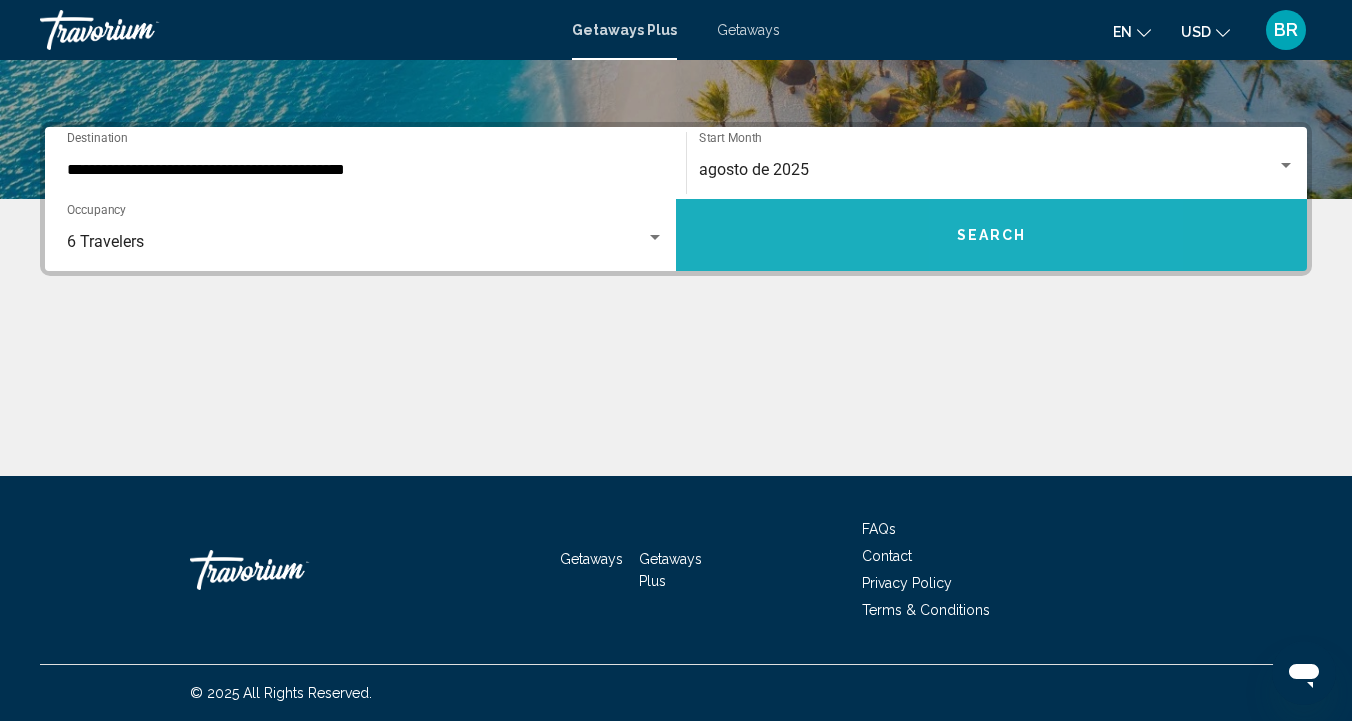 click on "Search" at bounding box center [992, 236] 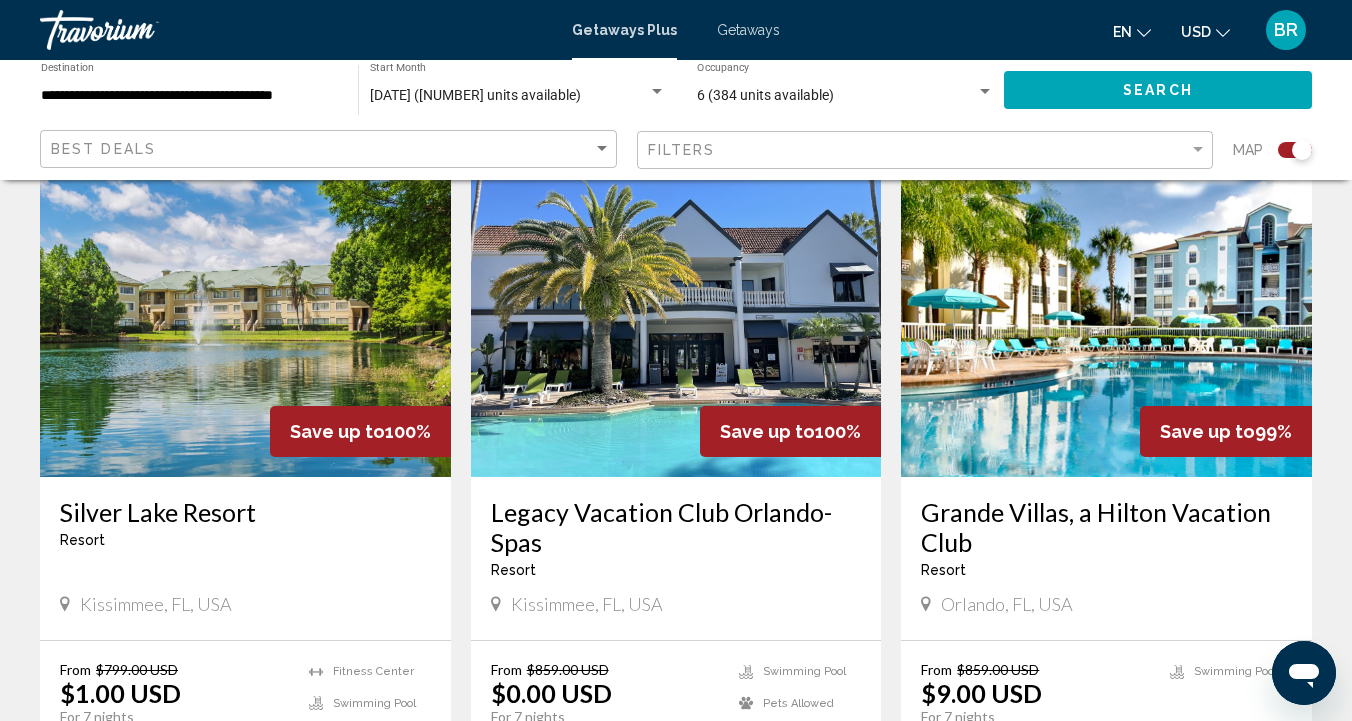 scroll, scrollTop: 733, scrollLeft: 0, axis: vertical 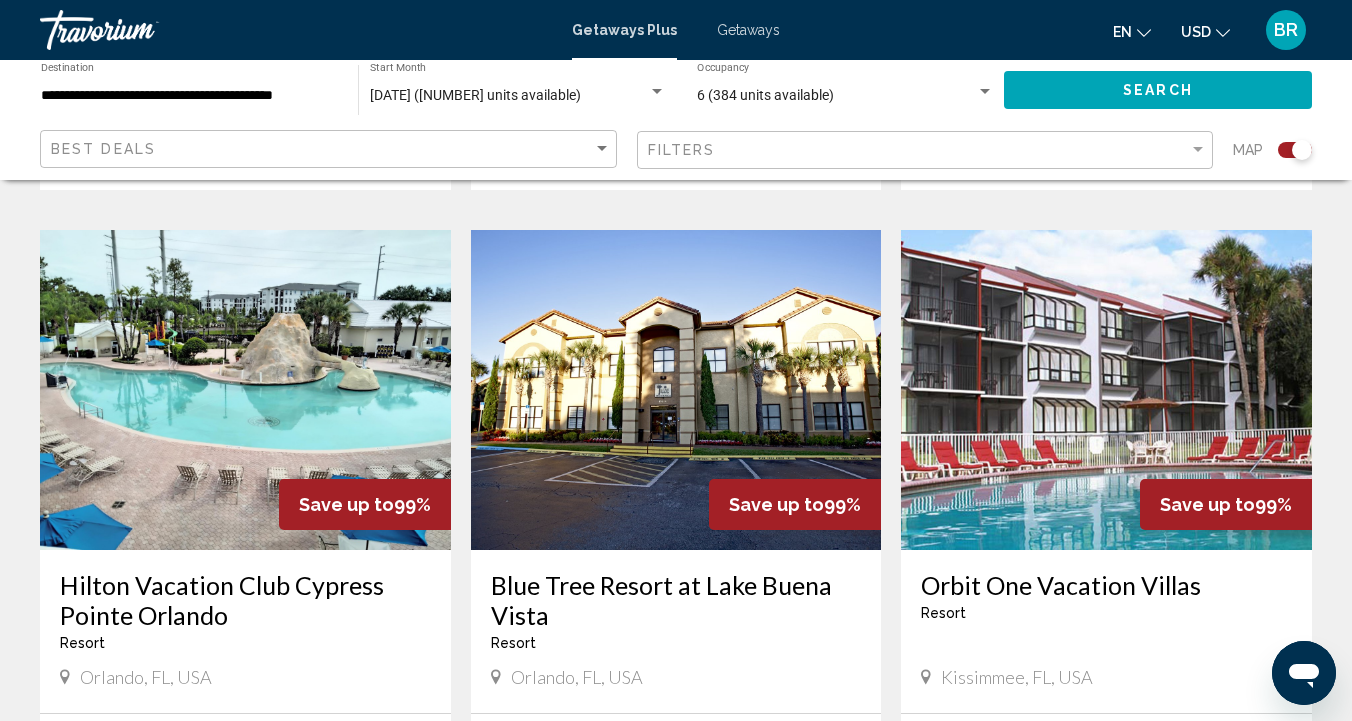 click at bounding box center (245, 390) 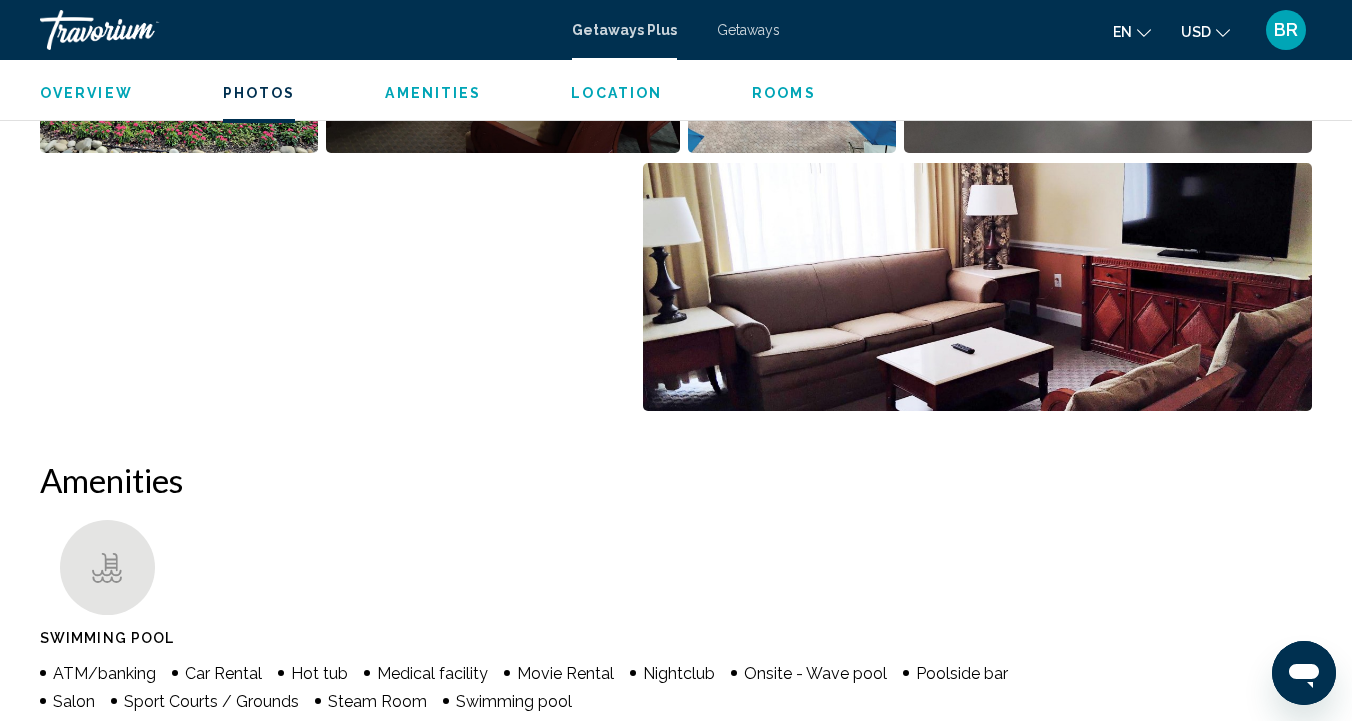 scroll, scrollTop: 1358, scrollLeft: 0, axis: vertical 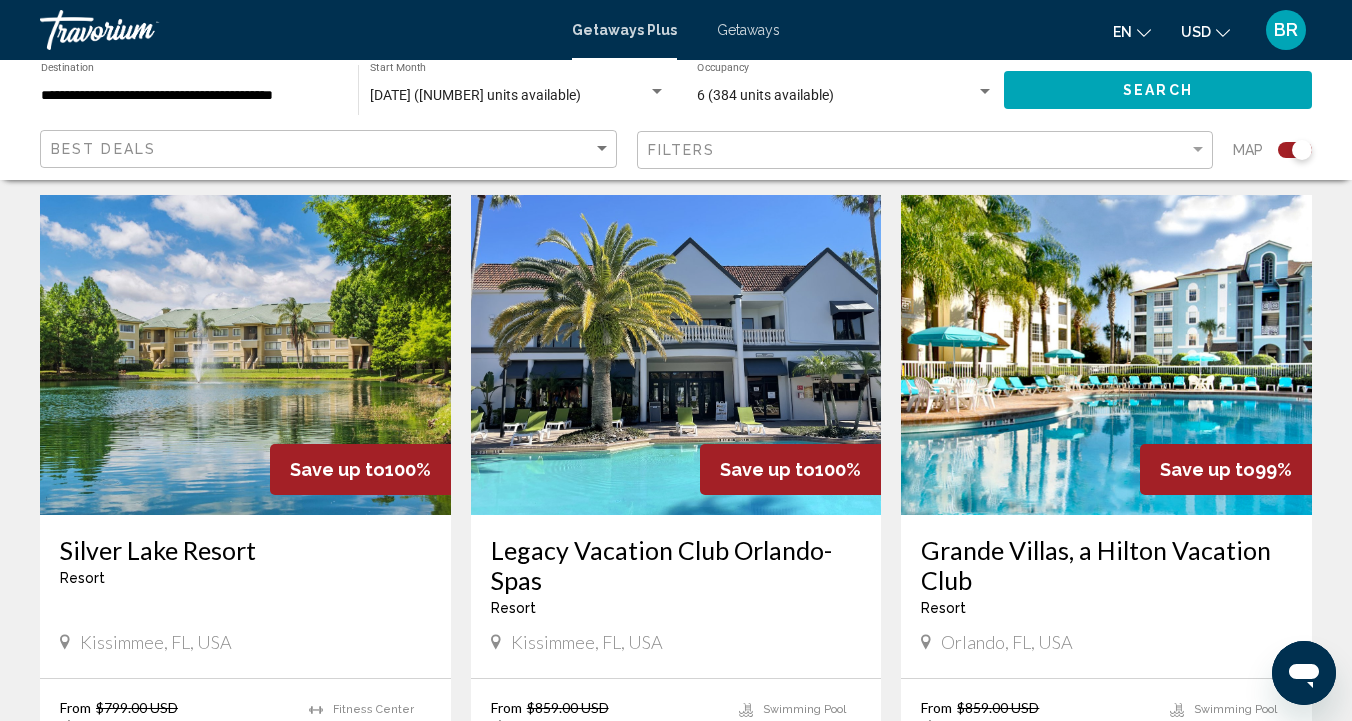 click at bounding box center (676, 355) 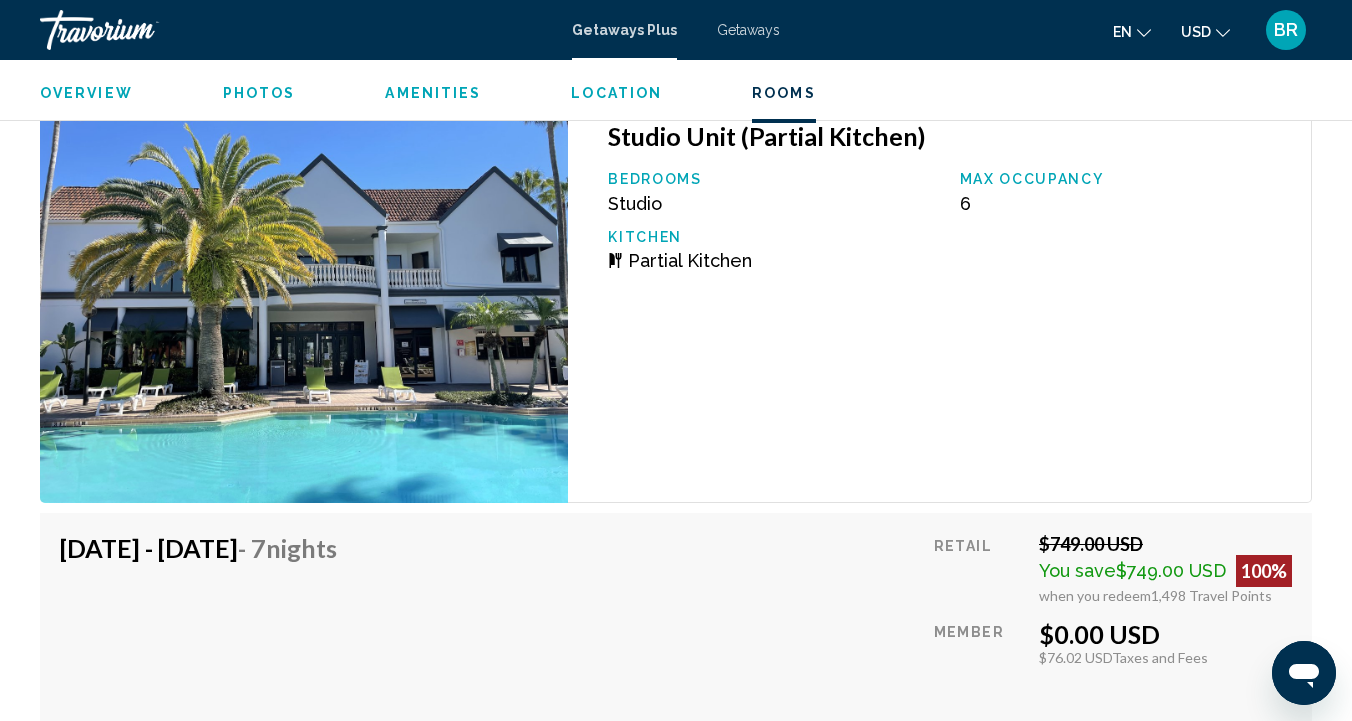 scroll, scrollTop: 4503, scrollLeft: 0, axis: vertical 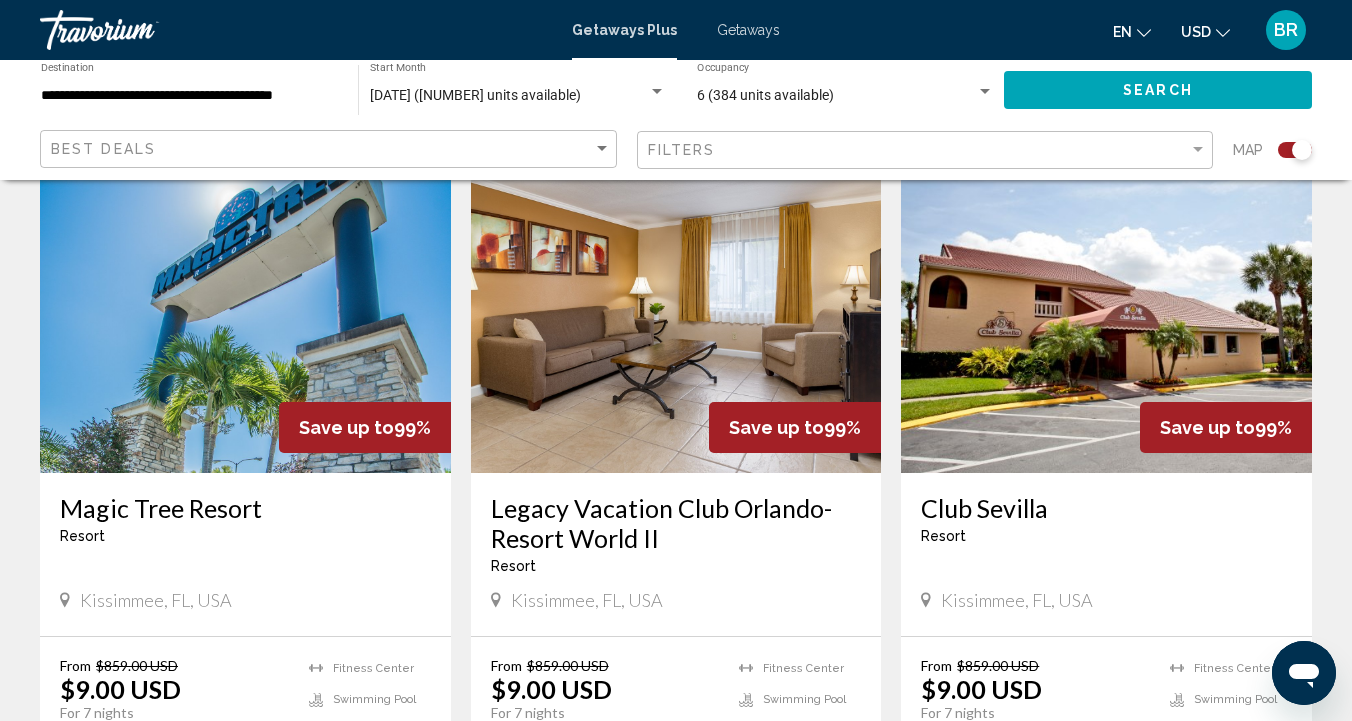 click at bounding box center [245, 313] 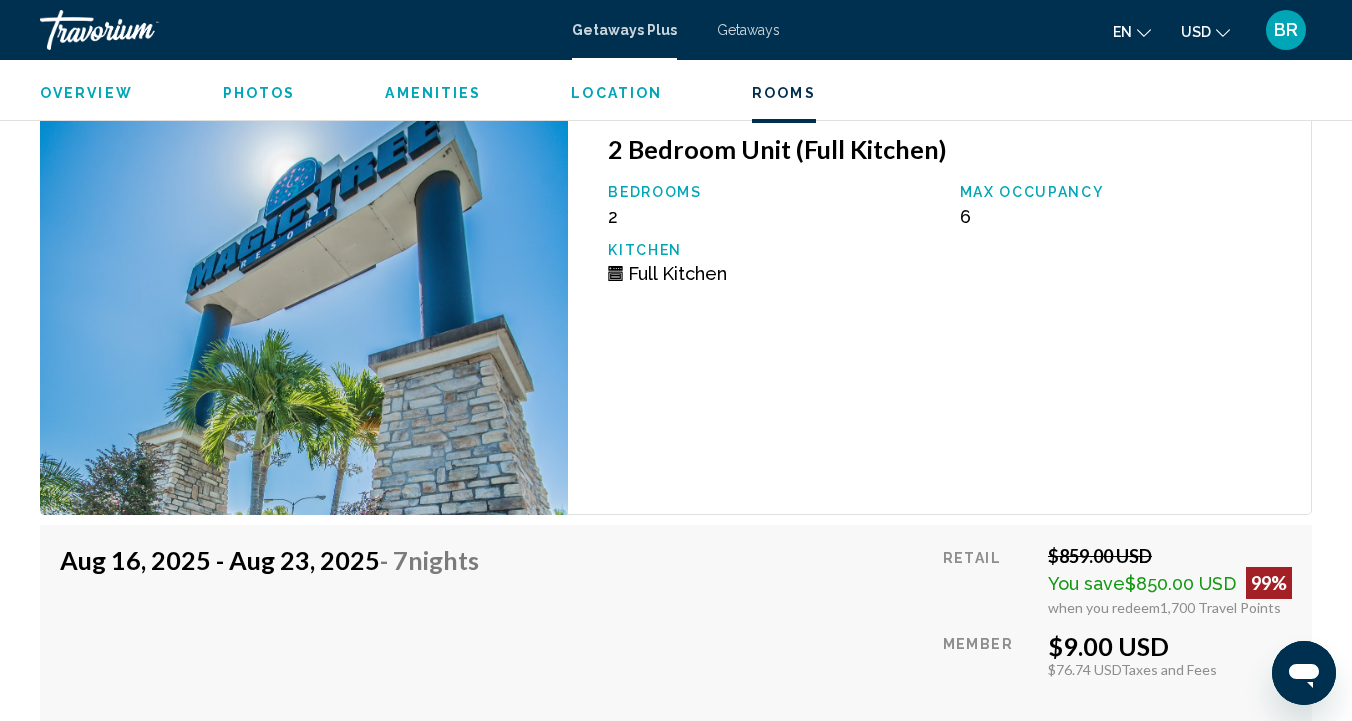 scroll, scrollTop: 3891, scrollLeft: 0, axis: vertical 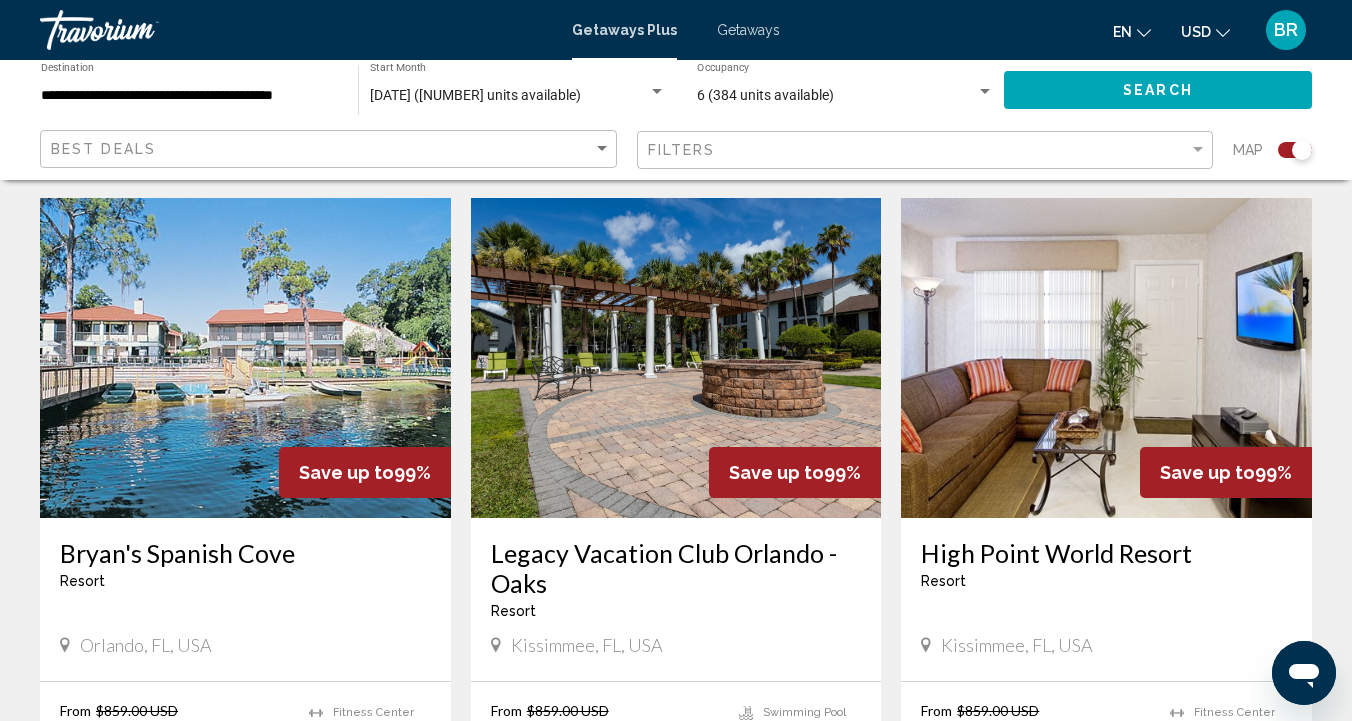 click at bounding box center [1106, 358] 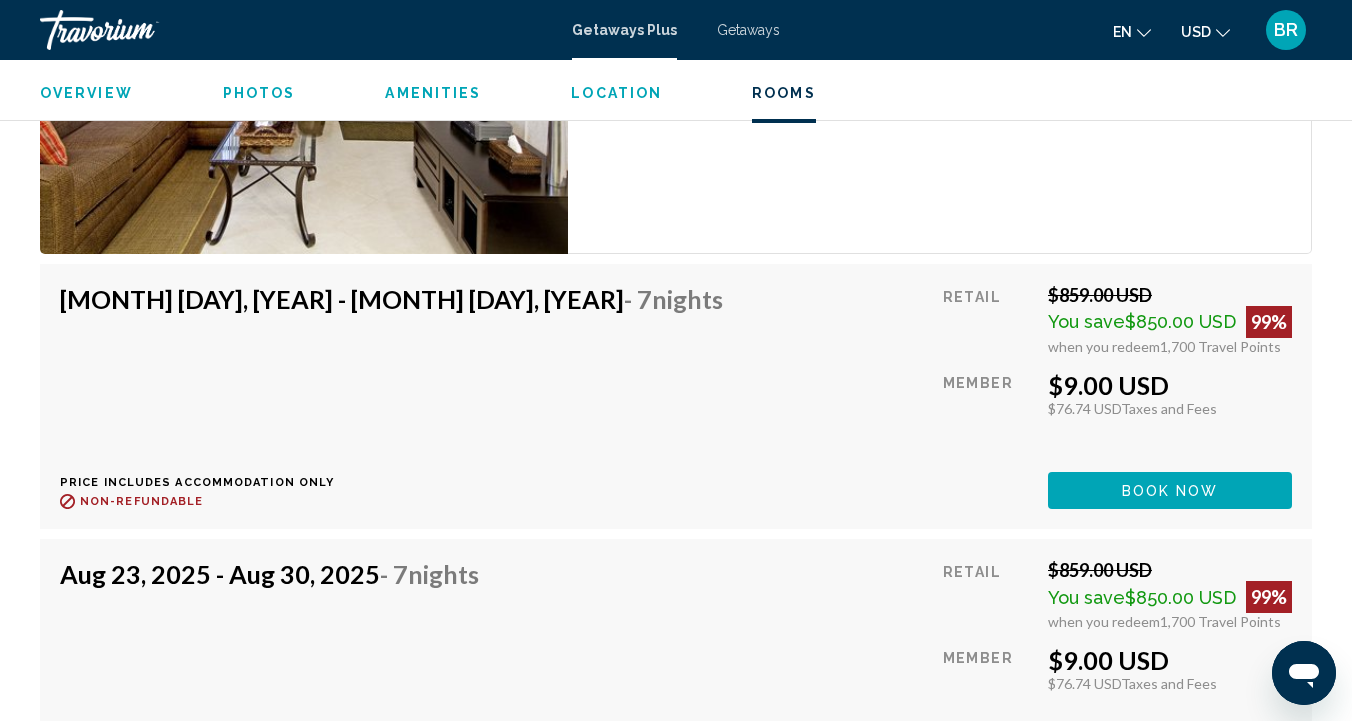 scroll, scrollTop: 3756, scrollLeft: 0, axis: vertical 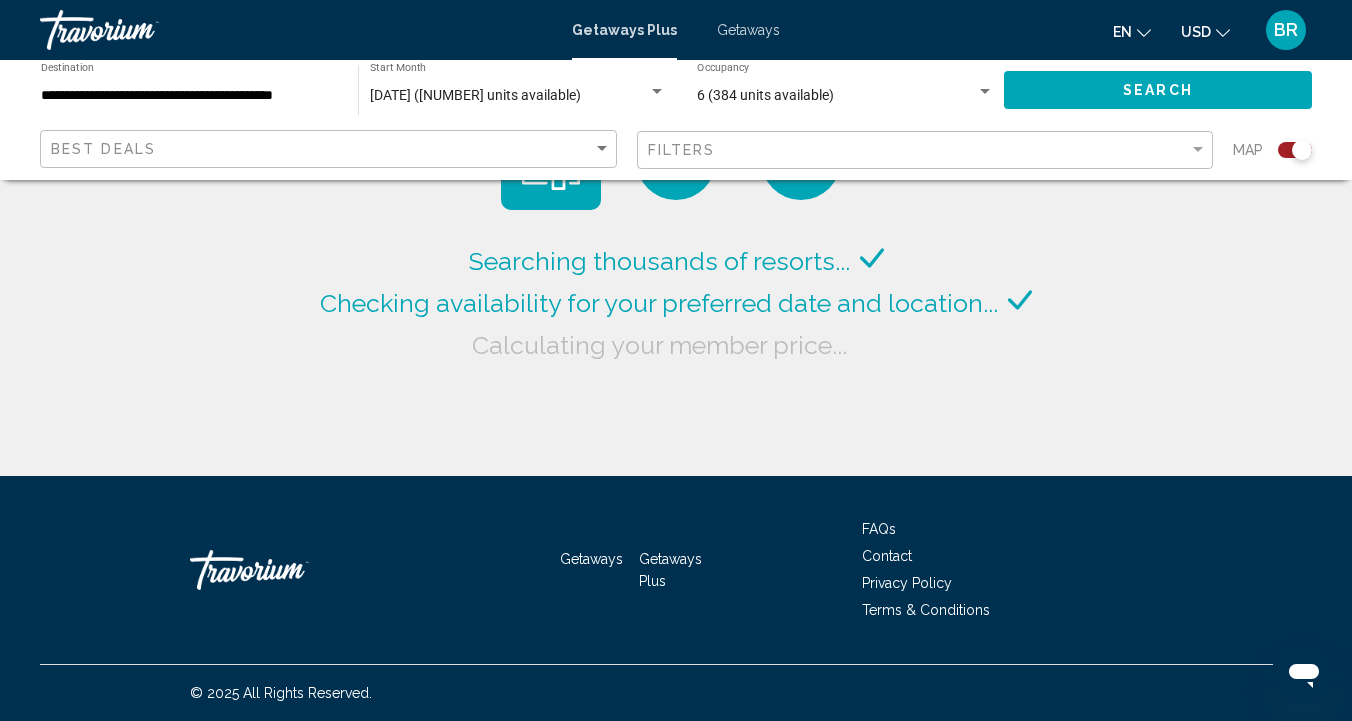 click on "Searching thousands of resorts...
Checking availability for your preferred date and location...
Calculating your member price..." 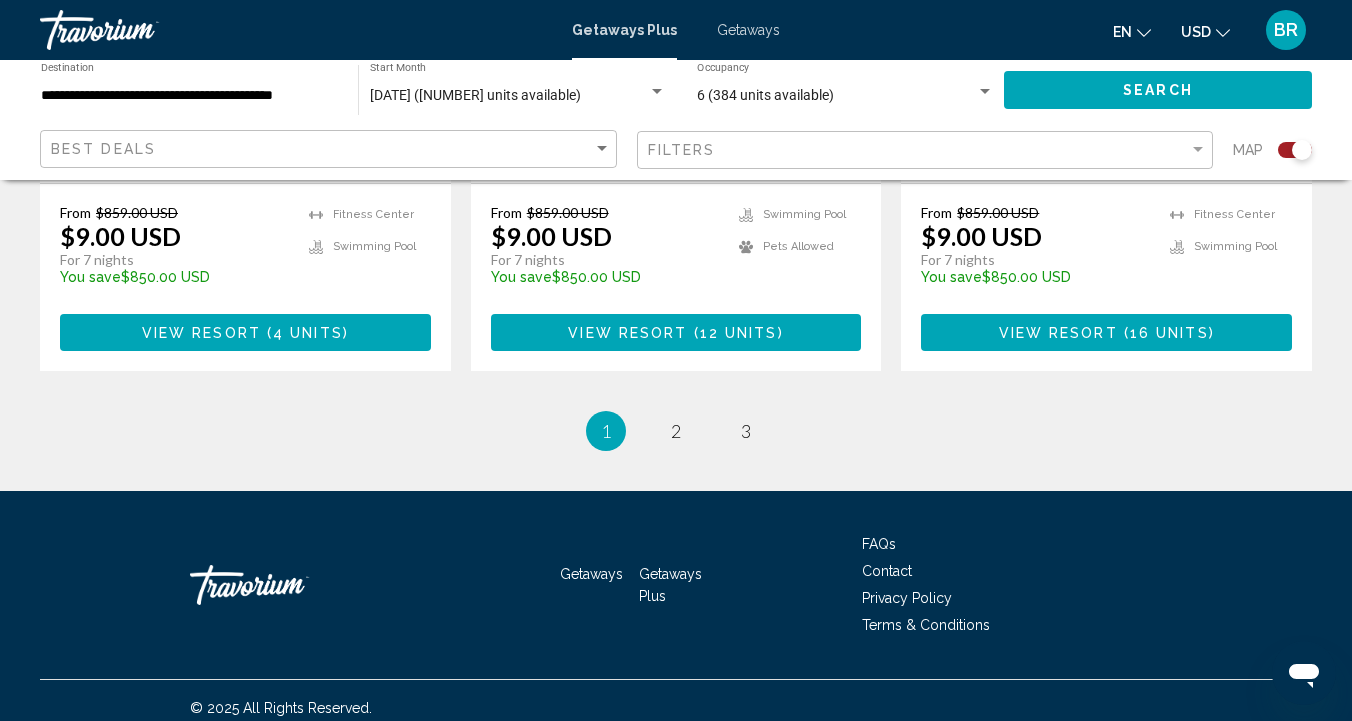 scroll, scrollTop: 3323, scrollLeft: 0, axis: vertical 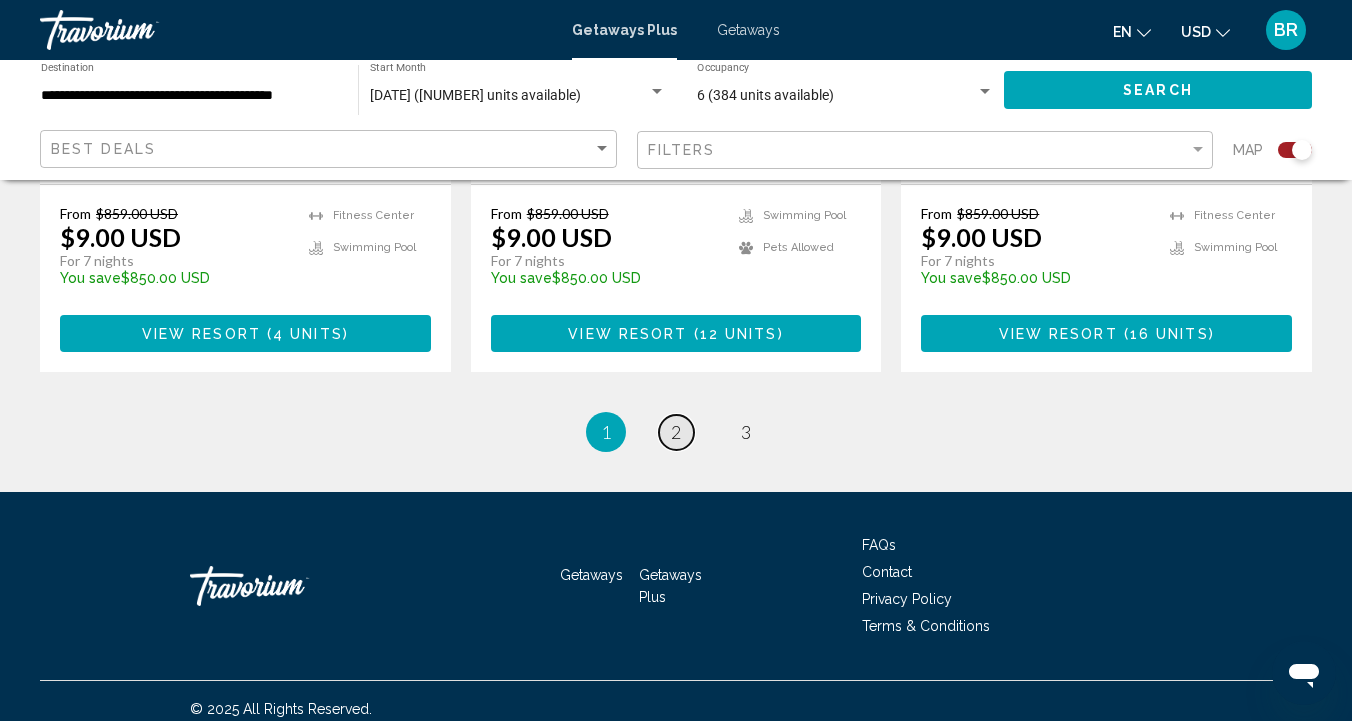 click on "2" at bounding box center [676, 432] 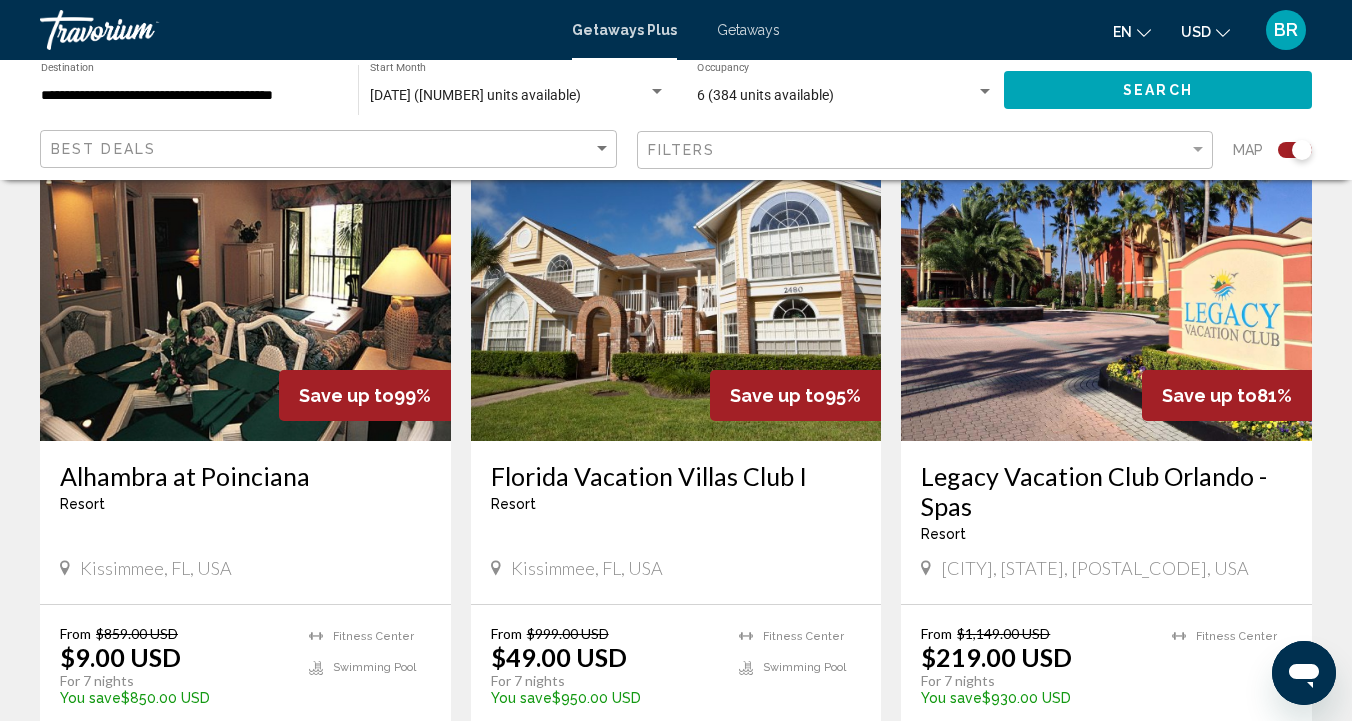 scroll, scrollTop: 1452, scrollLeft: 0, axis: vertical 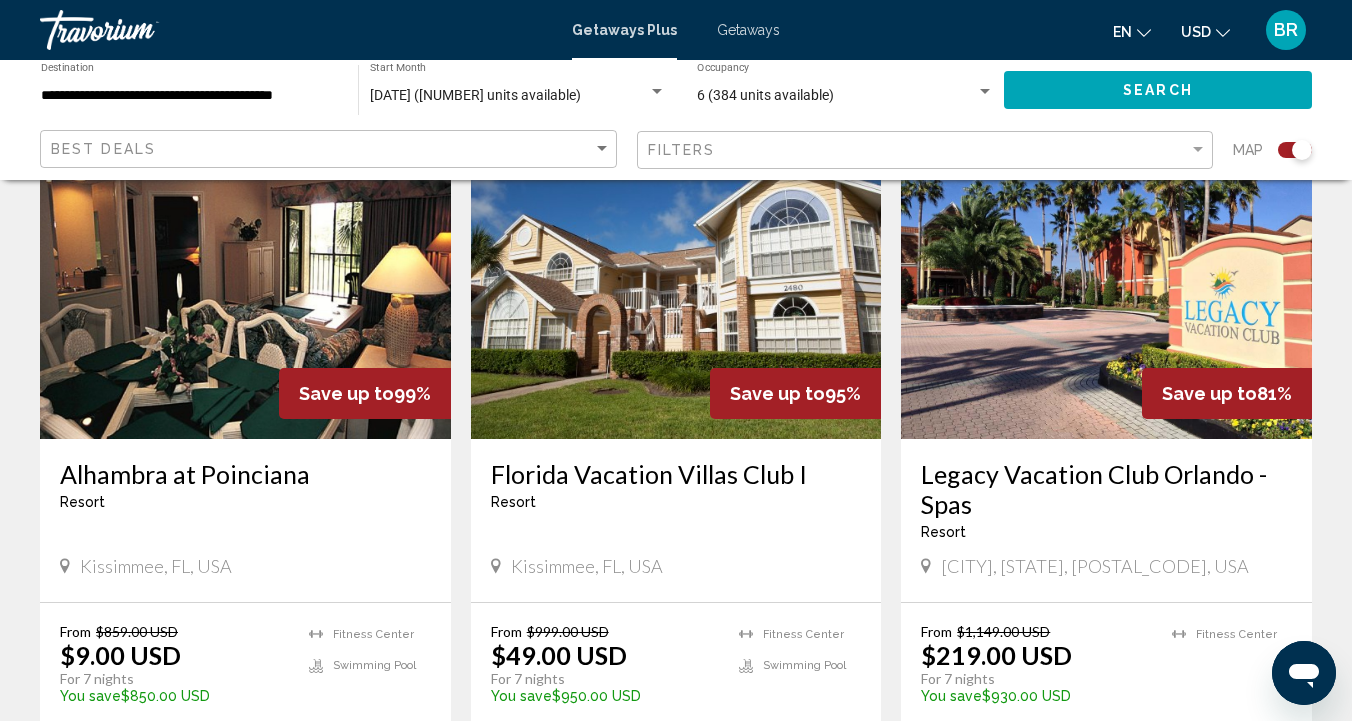 click at bounding box center (1106, 279) 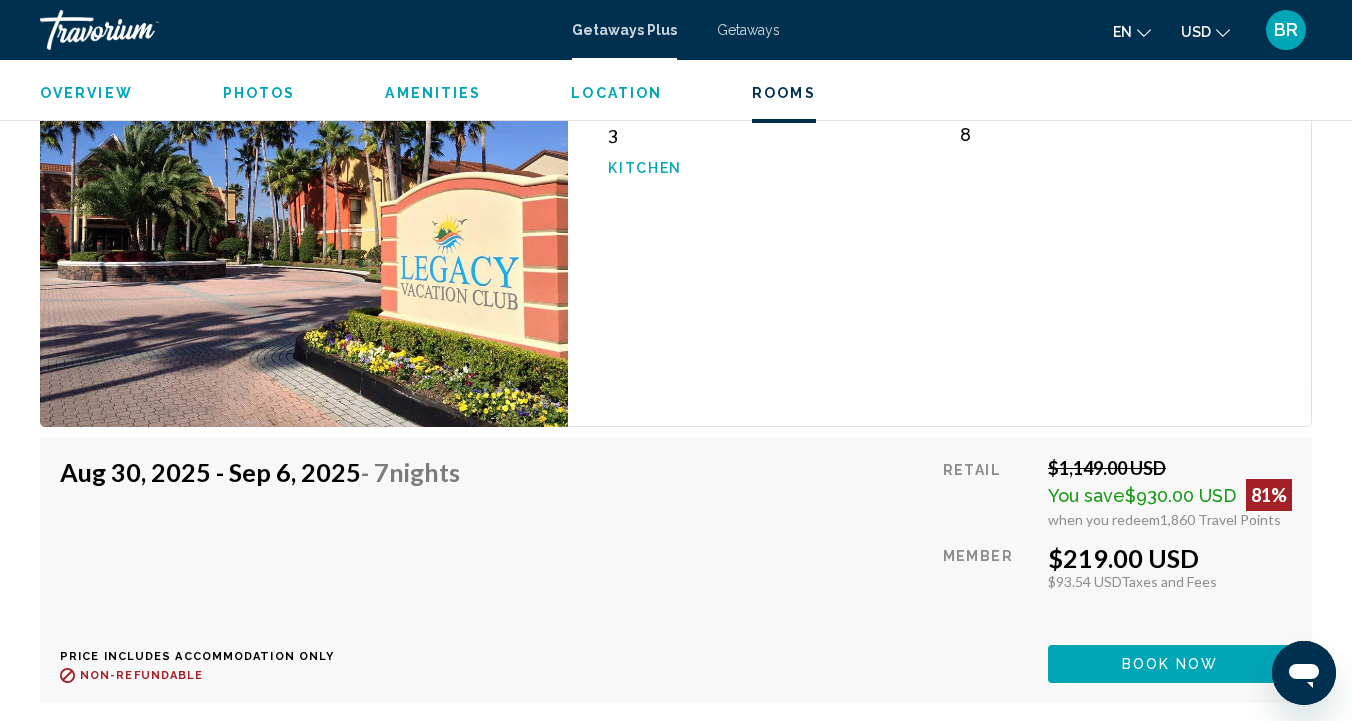 scroll, scrollTop: 3714, scrollLeft: 0, axis: vertical 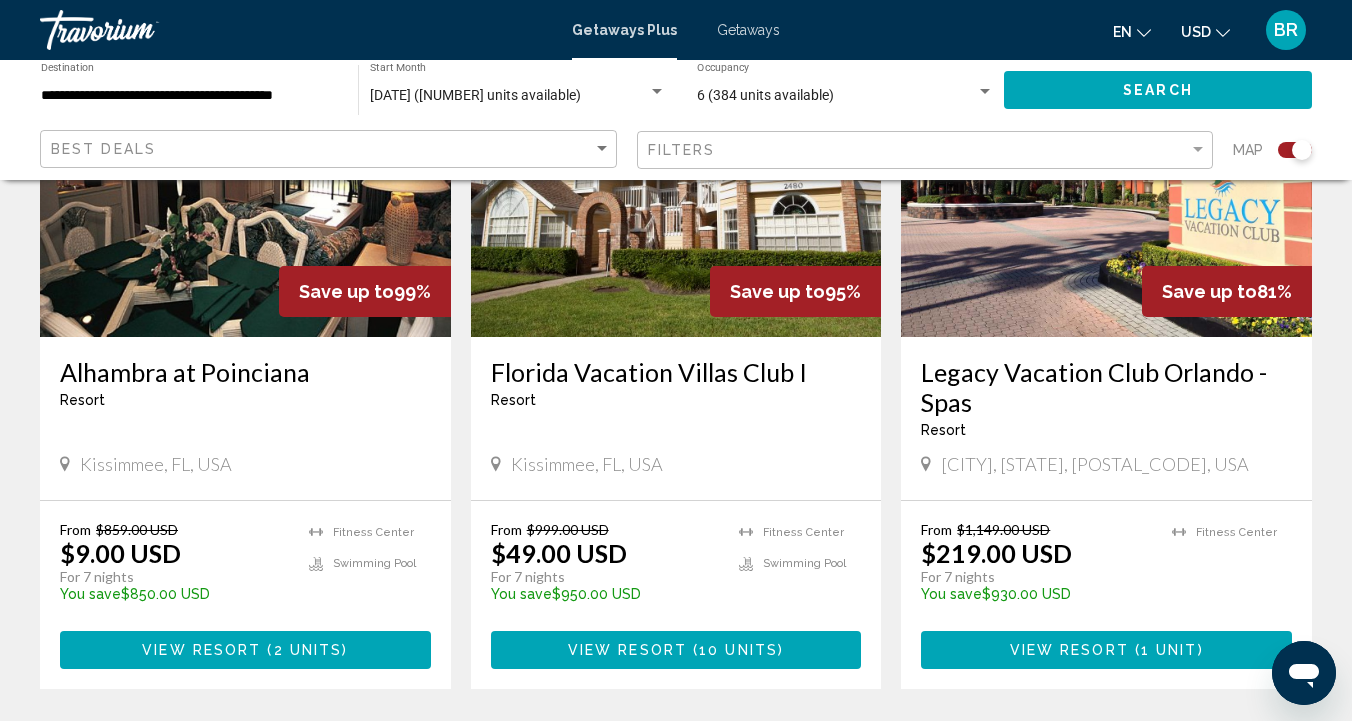 click at bounding box center [676, 177] 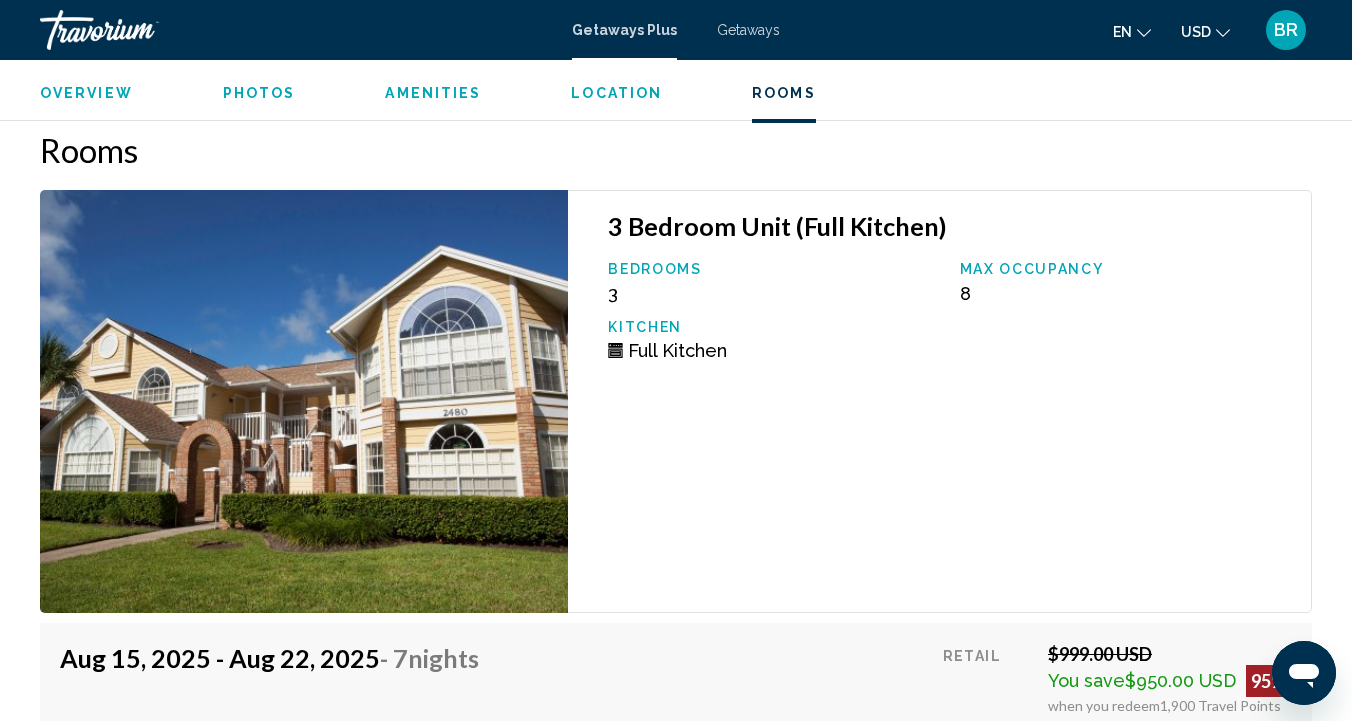 scroll, scrollTop: 4218, scrollLeft: 0, axis: vertical 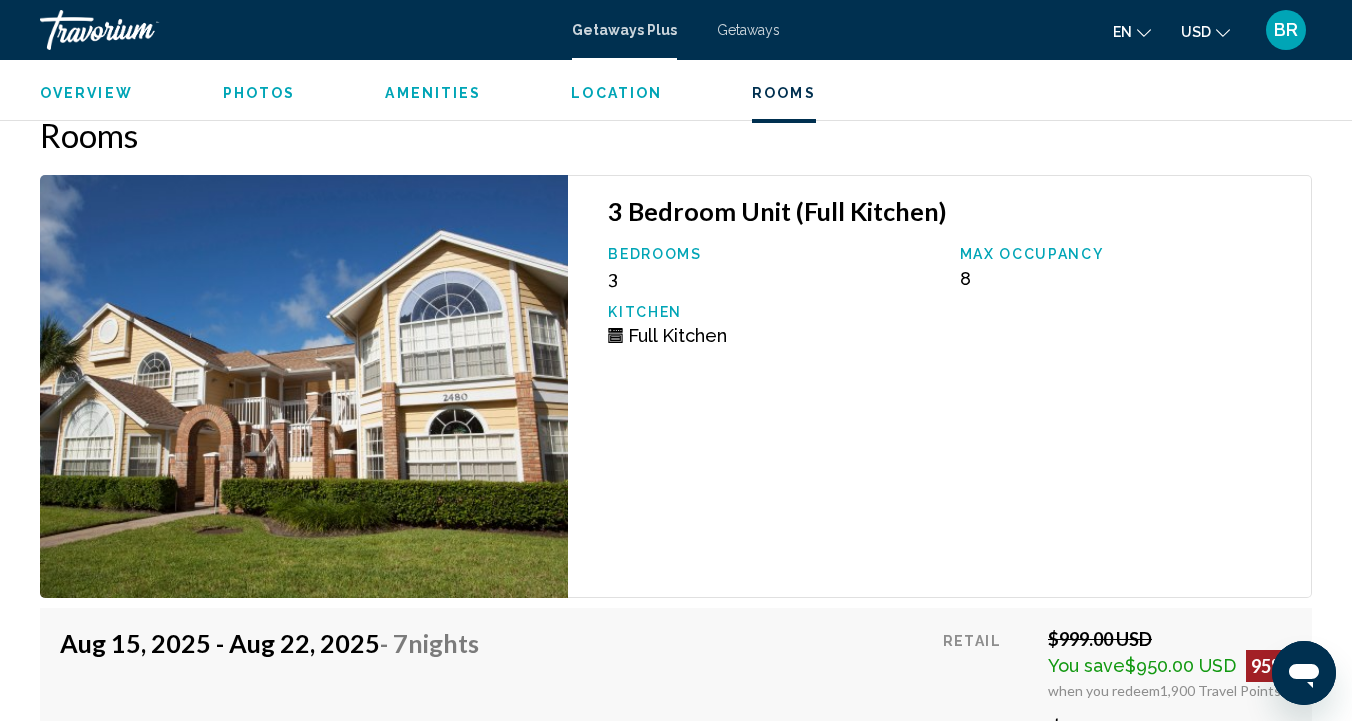 click at bounding box center (304, 386) 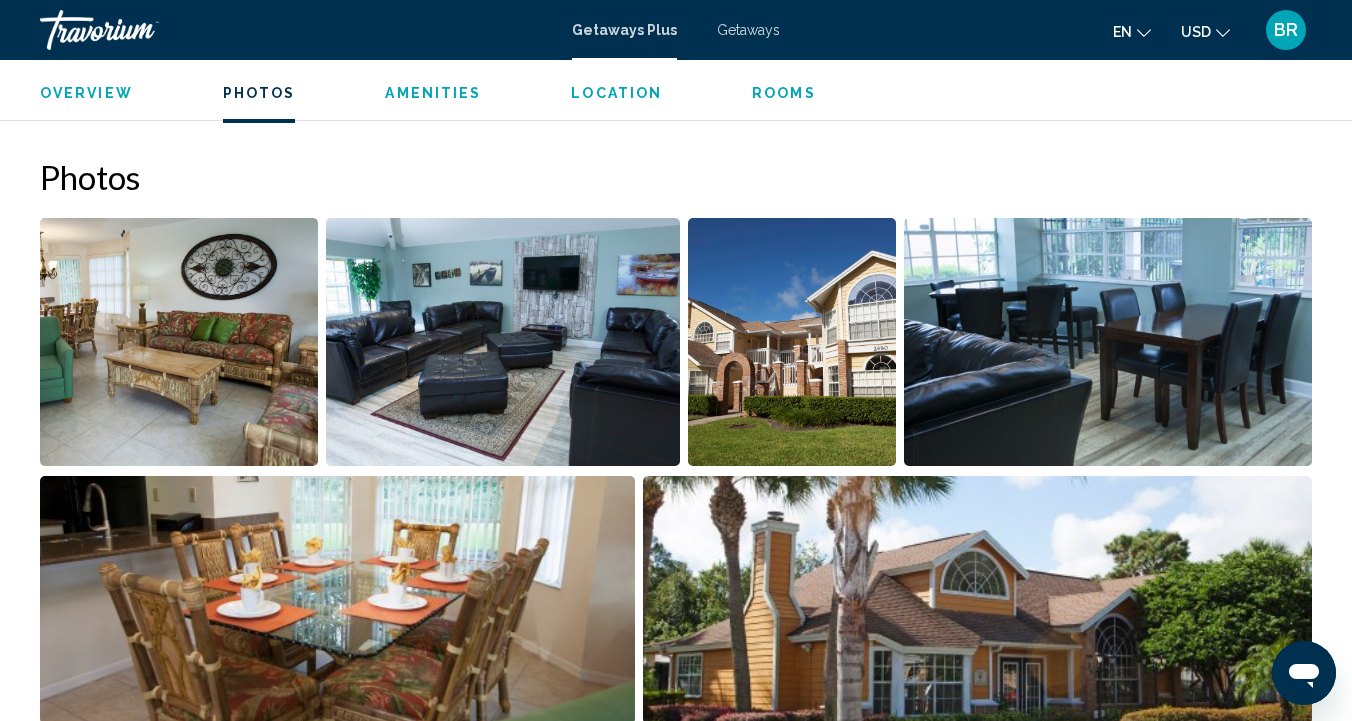 scroll, scrollTop: 1204, scrollLeft: 0, axis: vertical 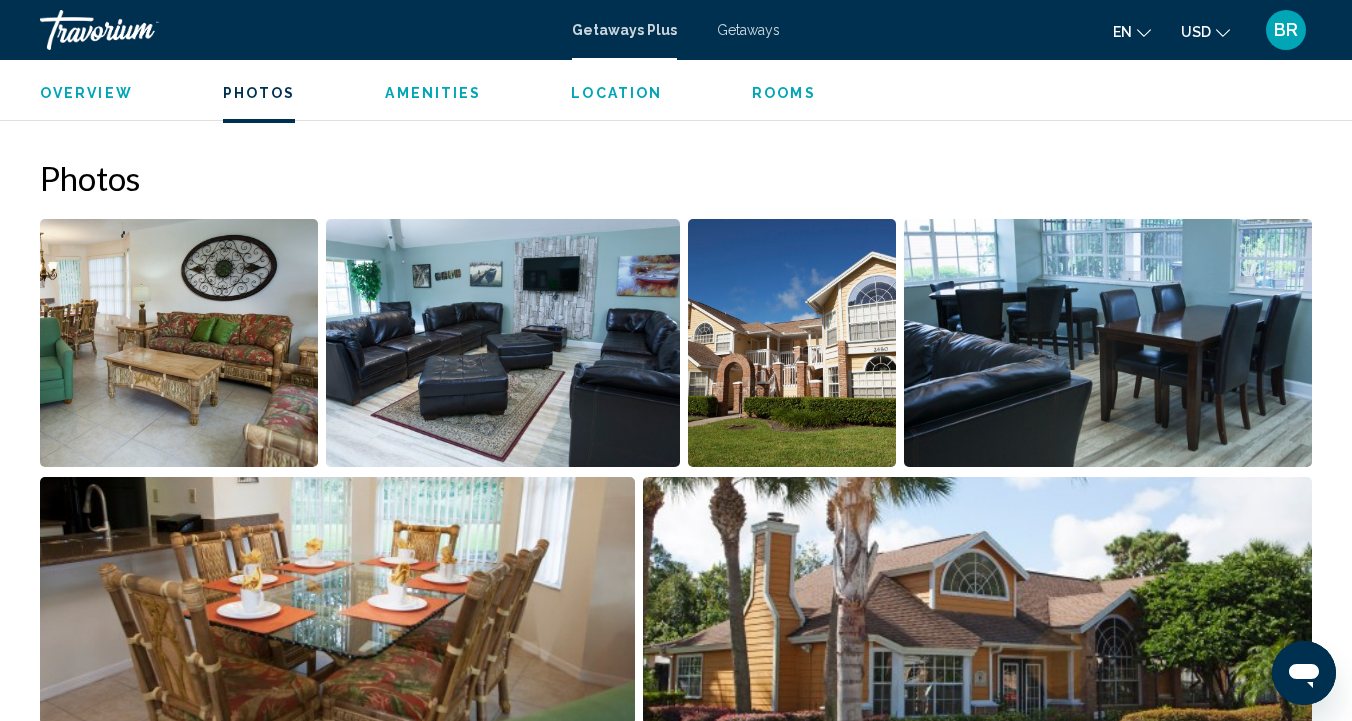 click at bounding box center [179, 343] 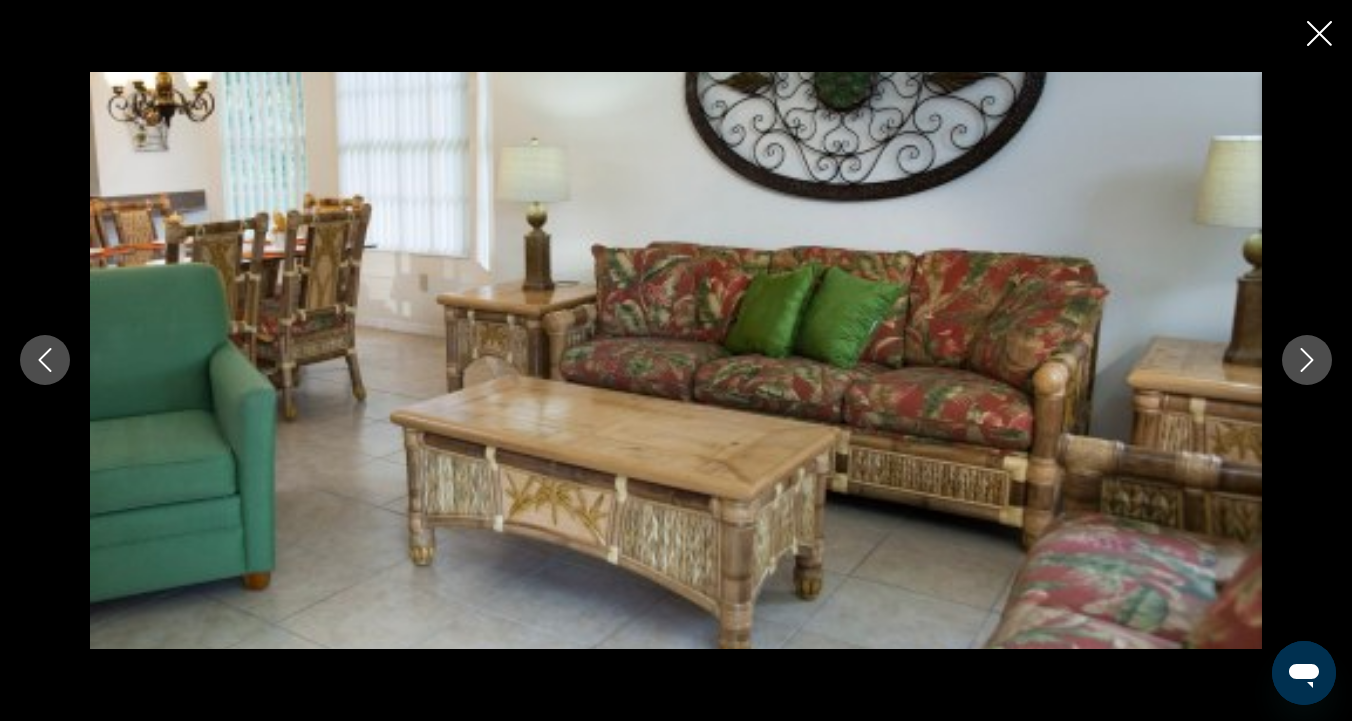 click 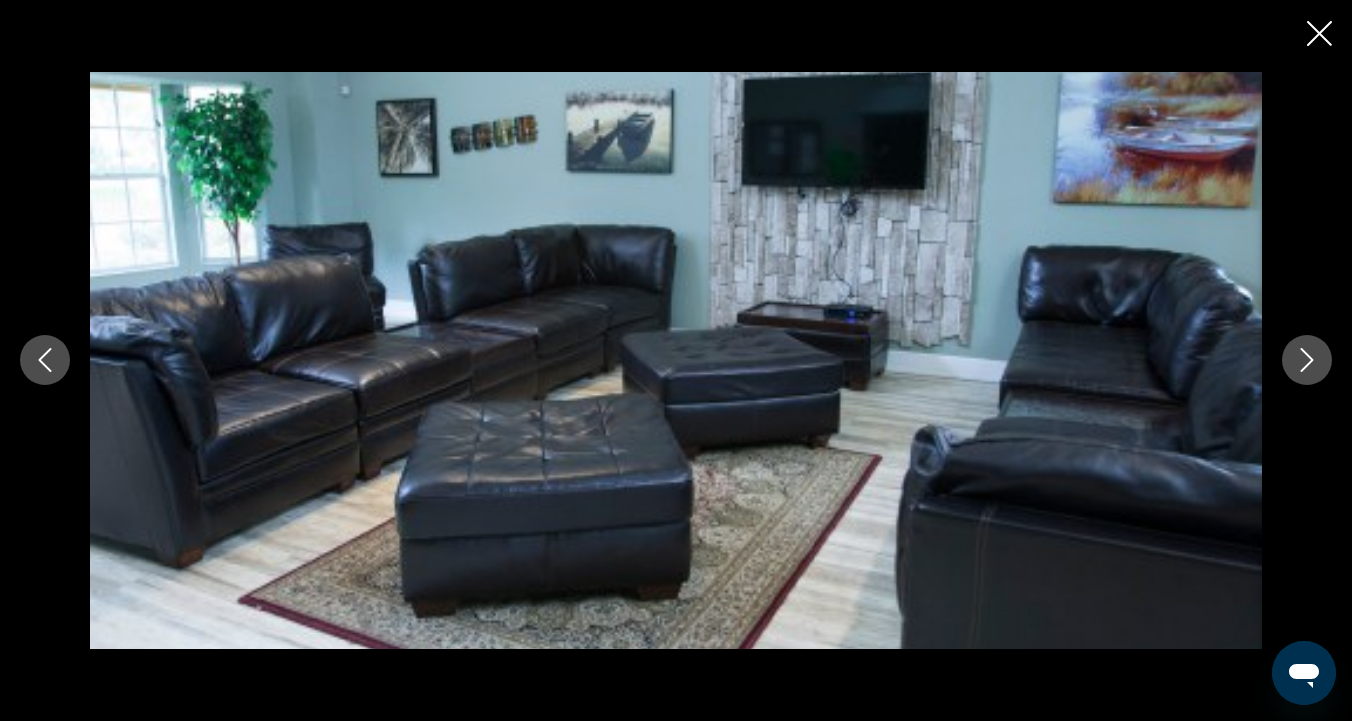 click 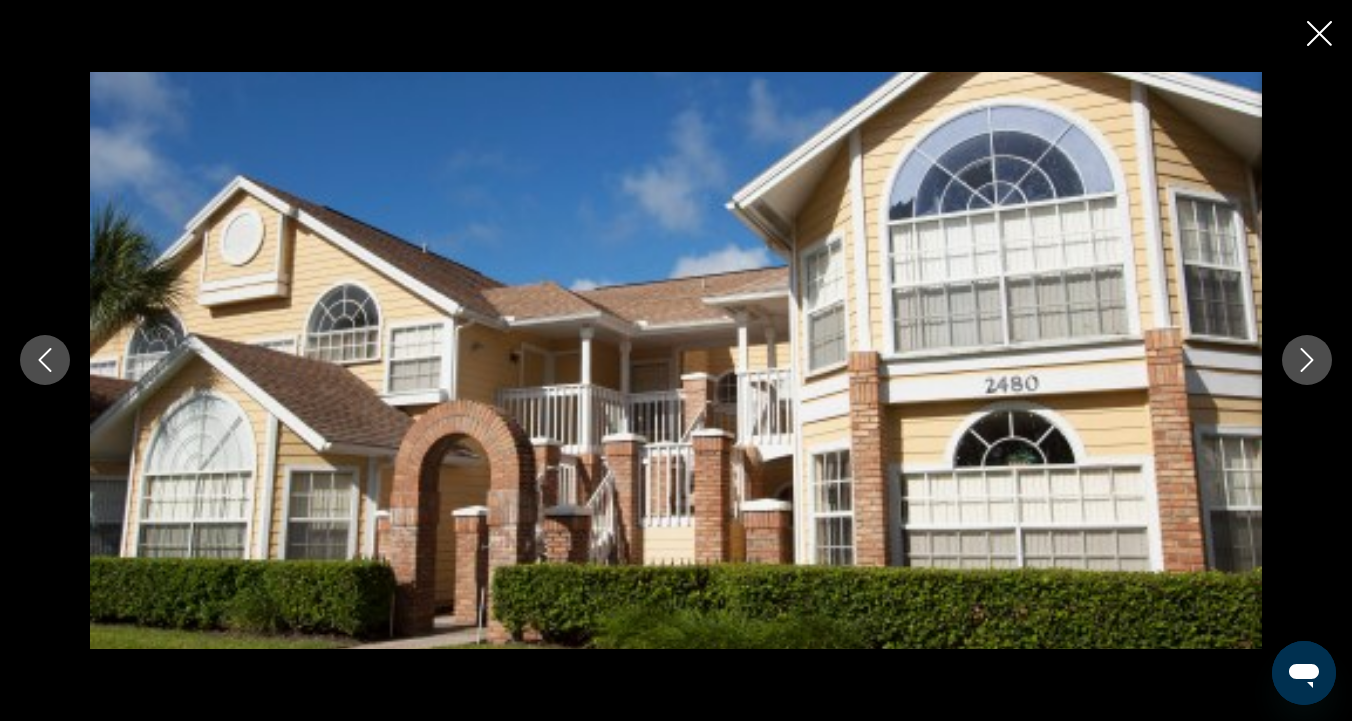 click 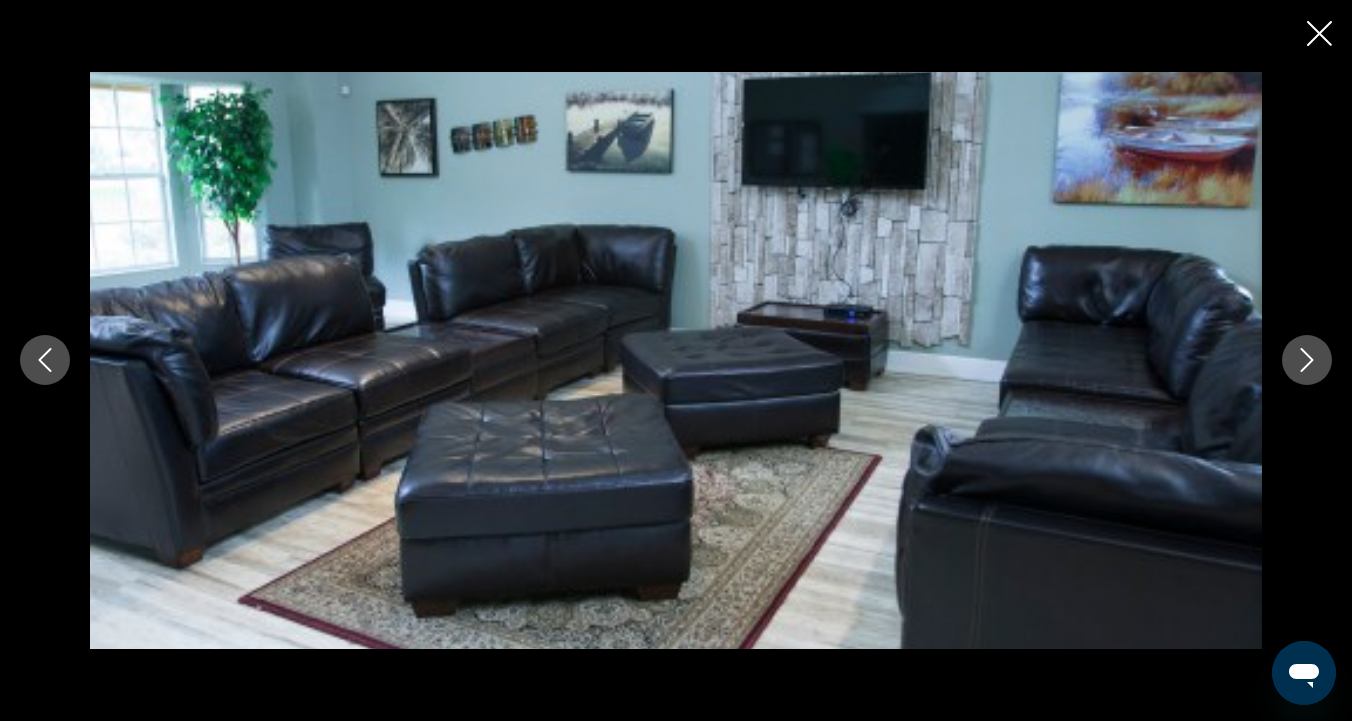 click at bounding box center (1307, 360) 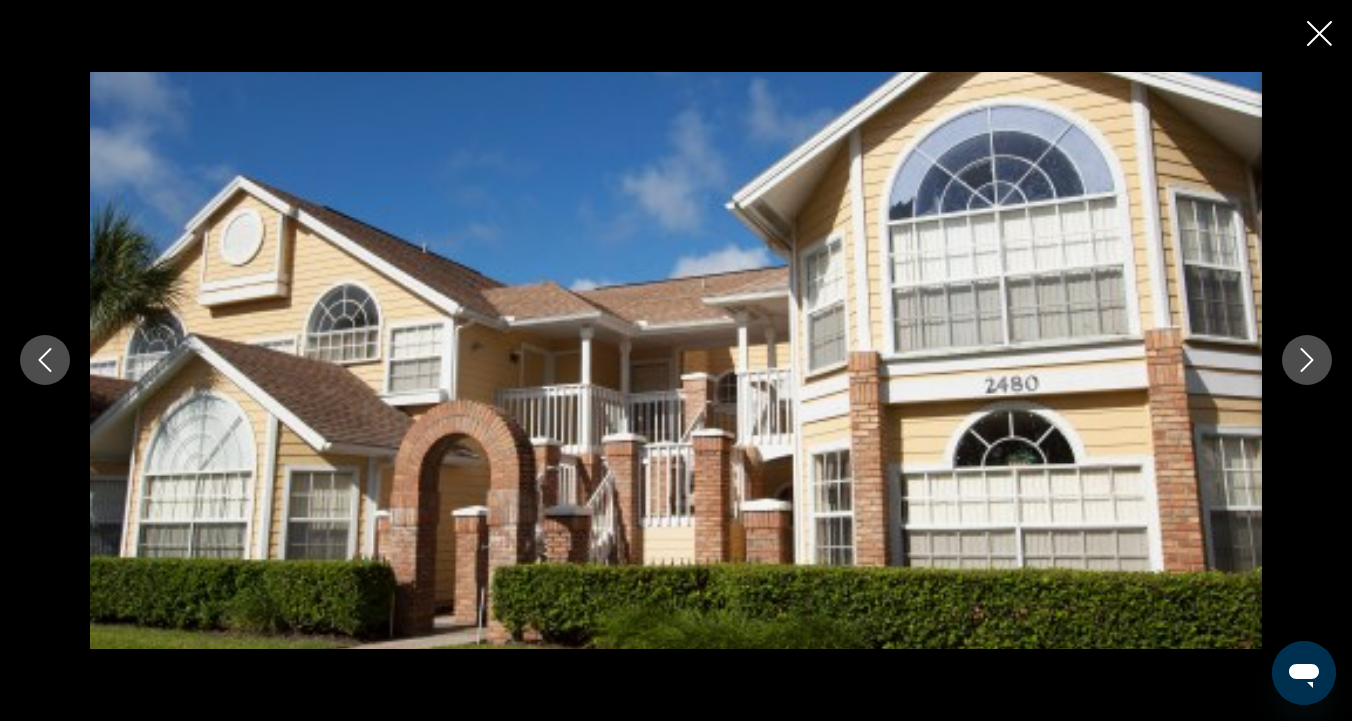 click 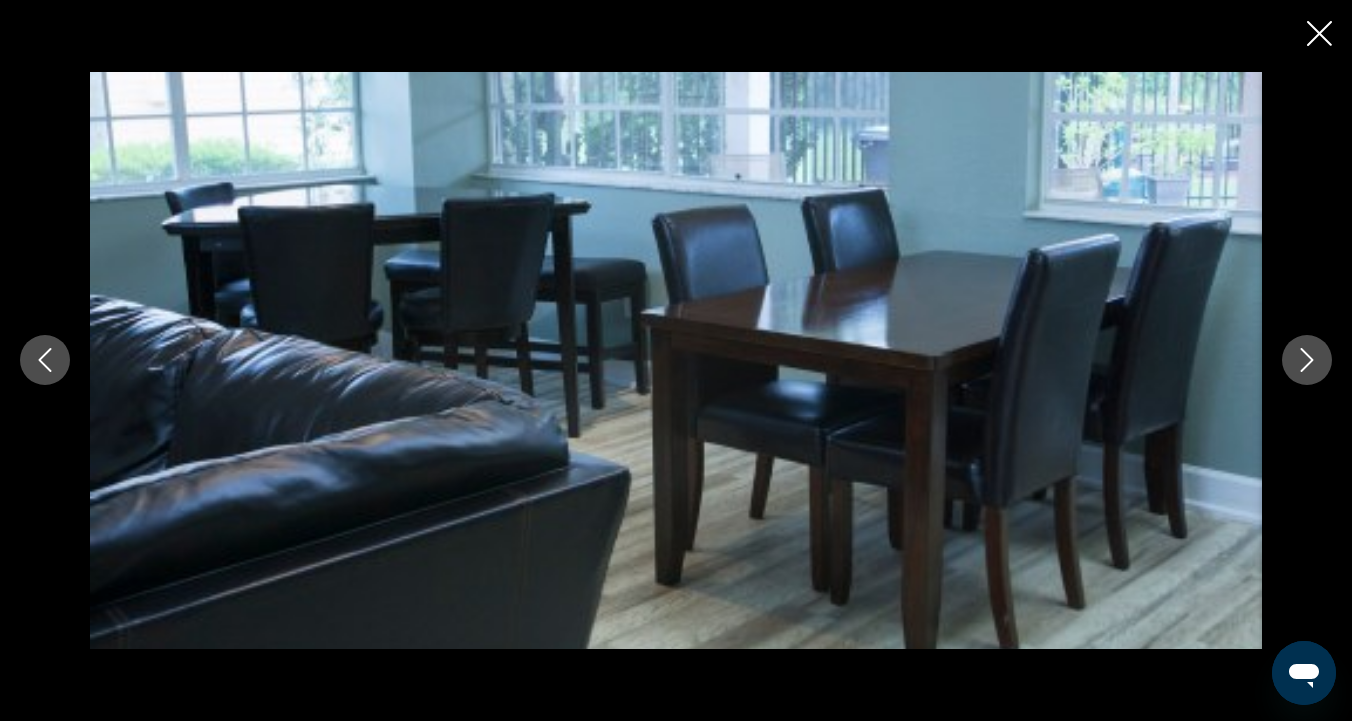click 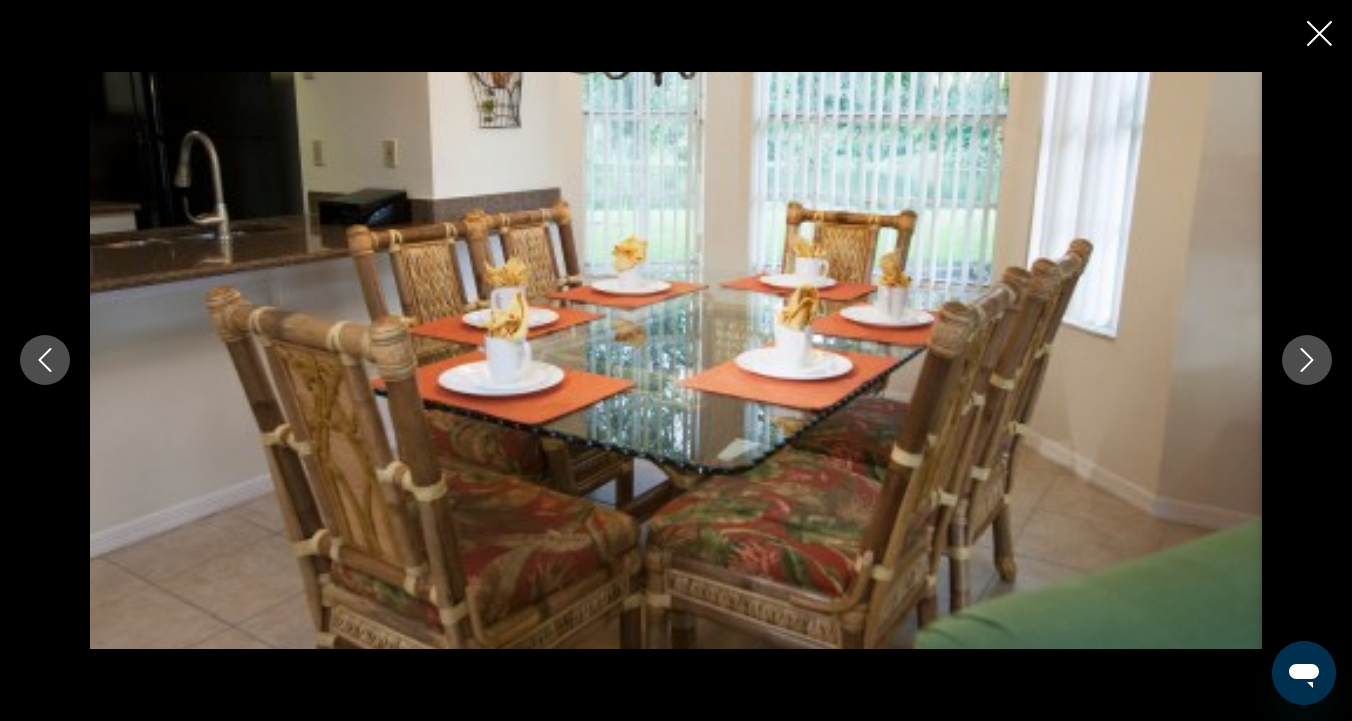 click 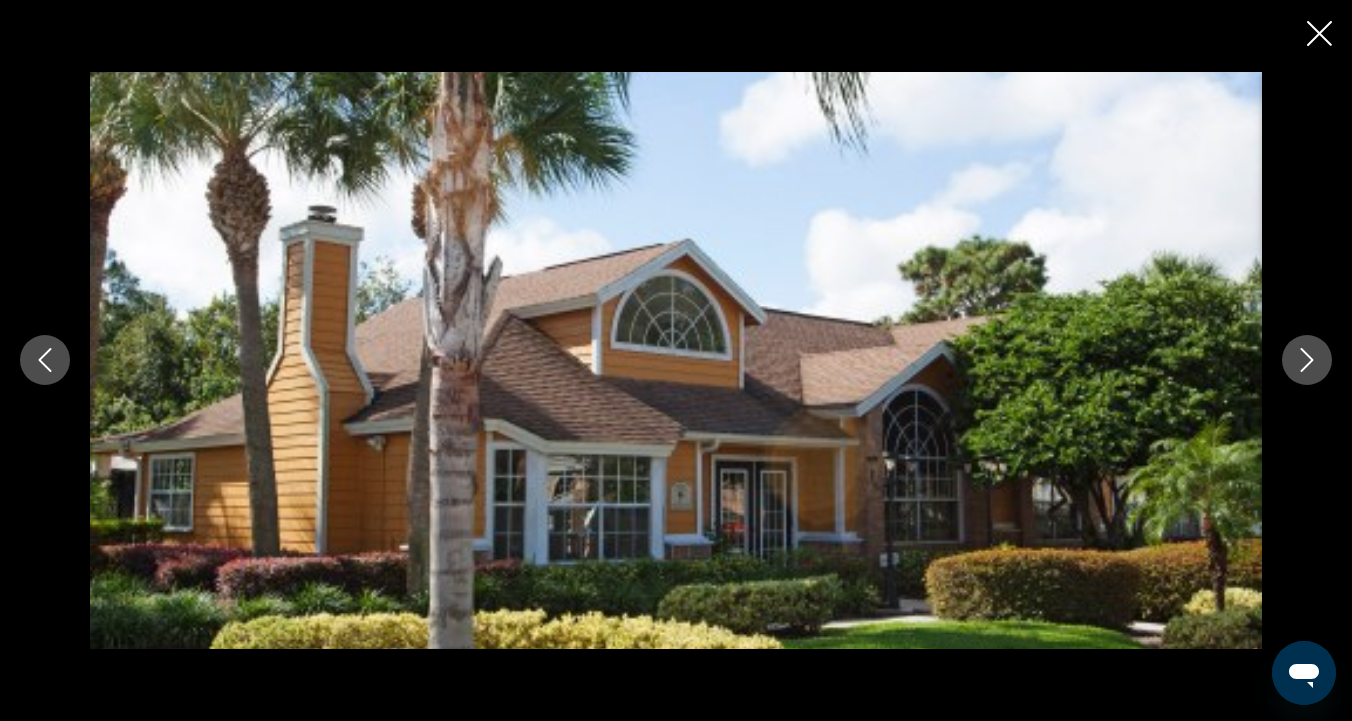 click 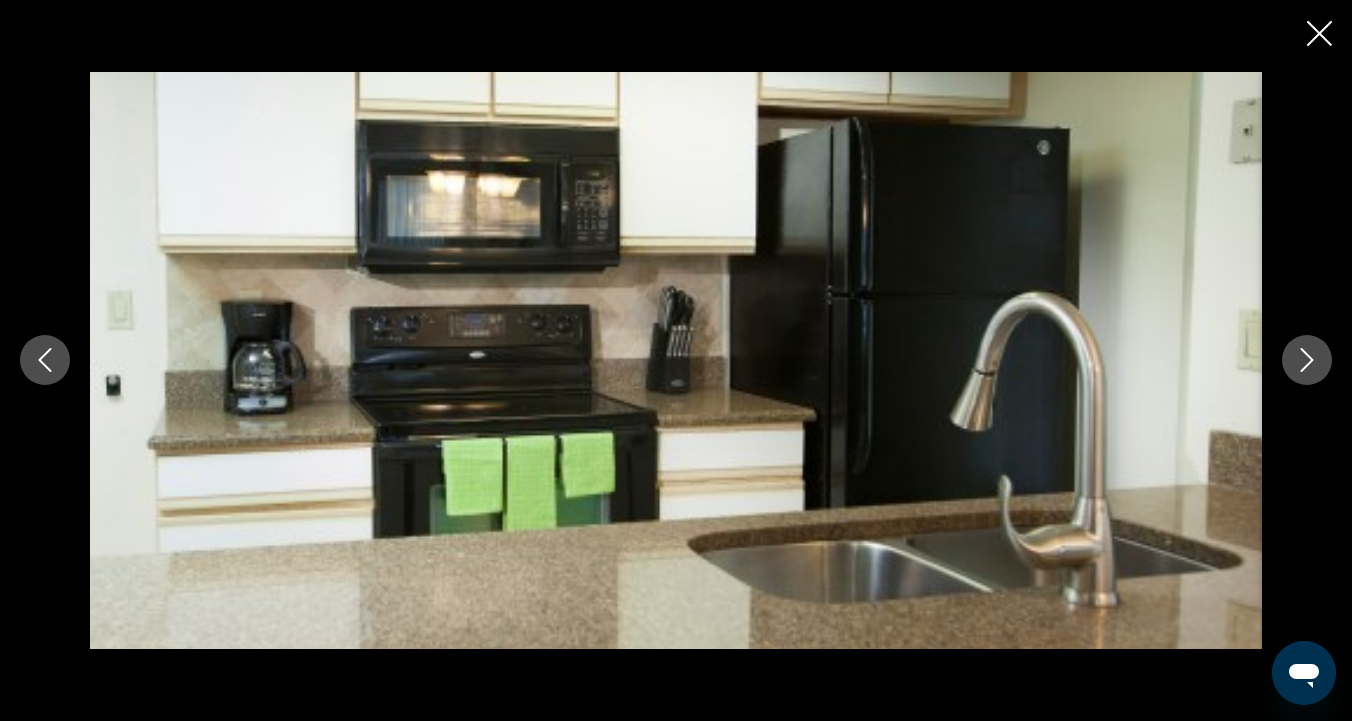click 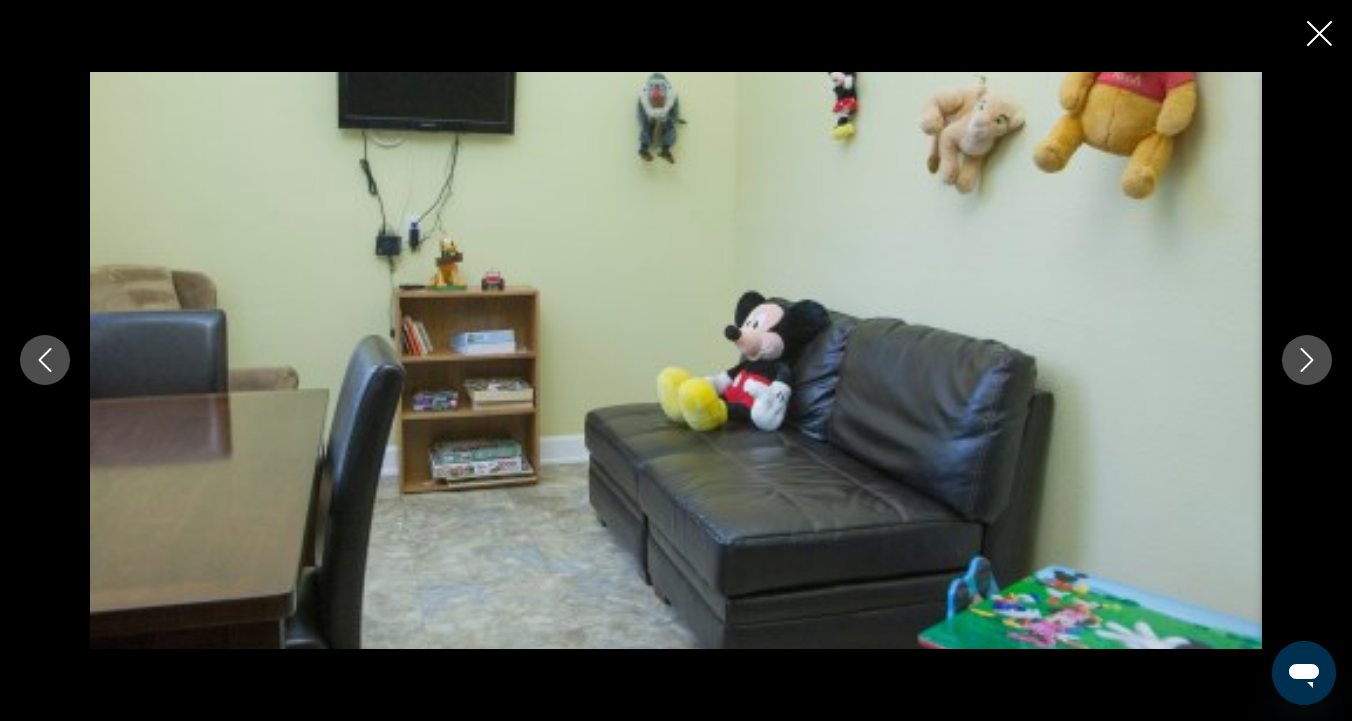 click 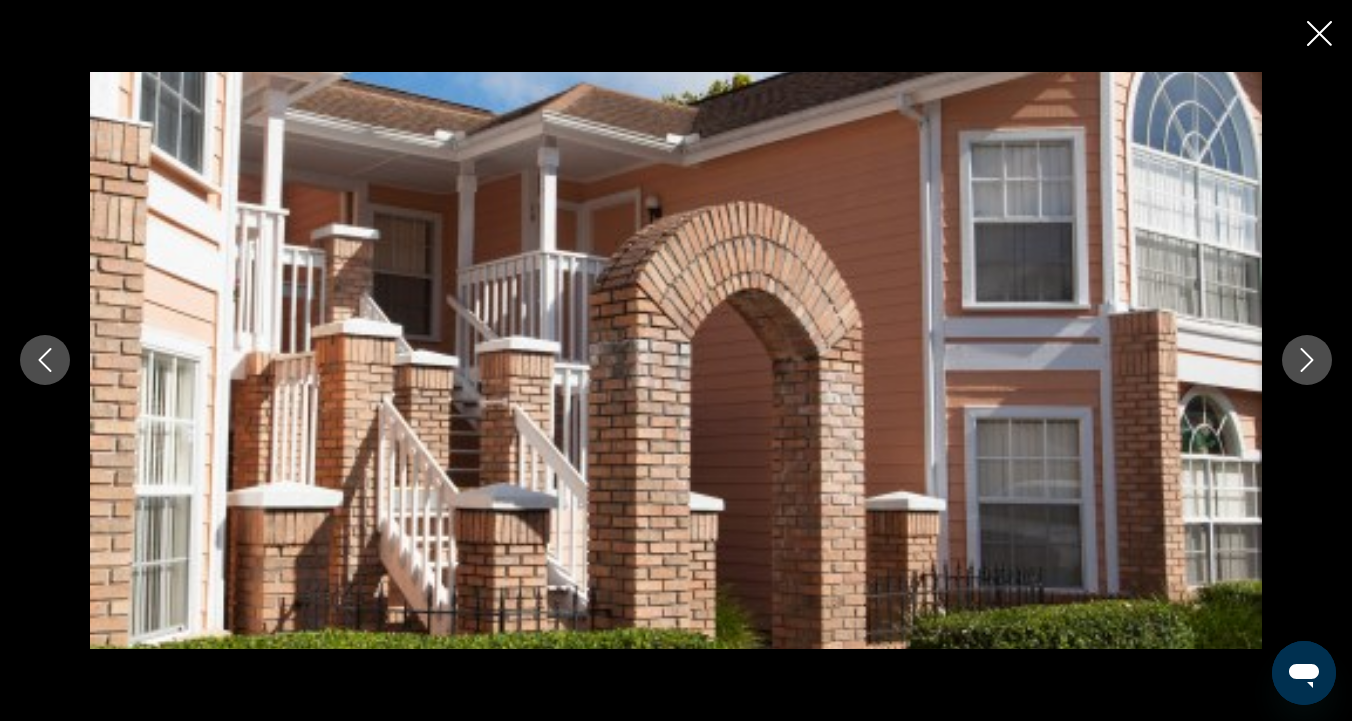 click 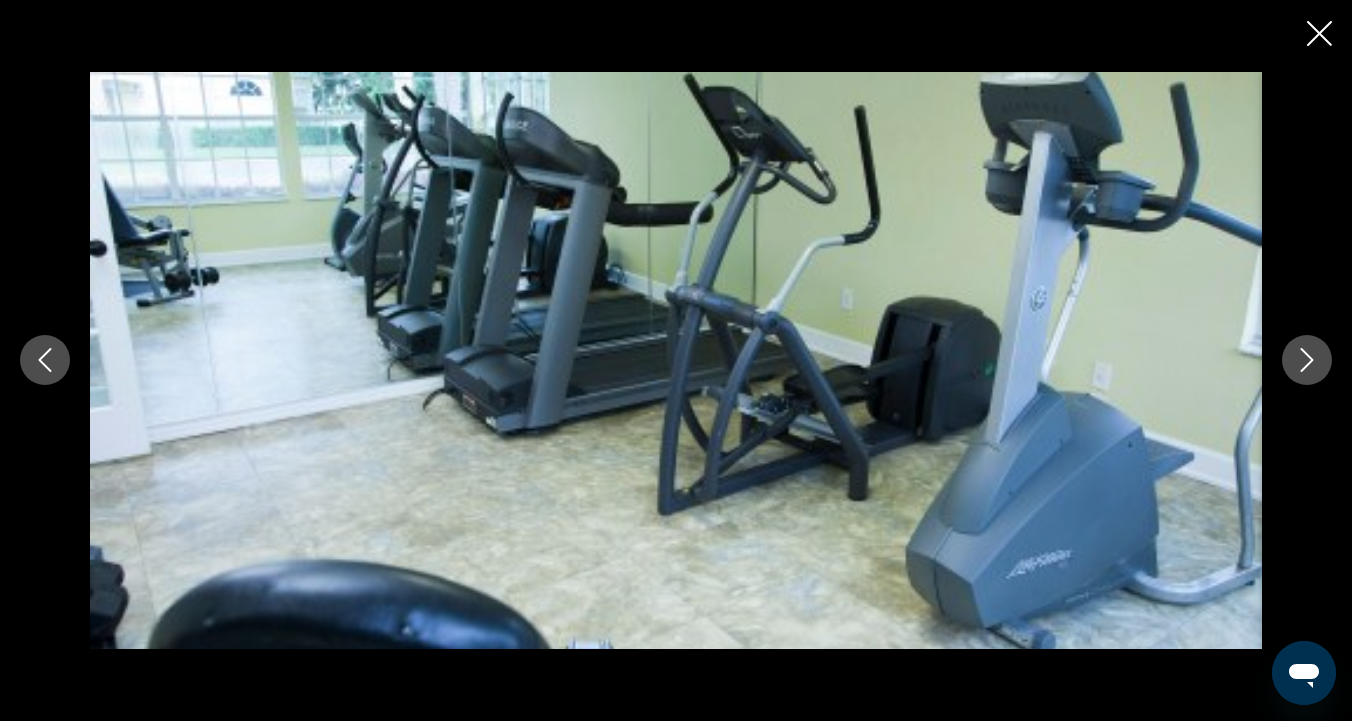 click 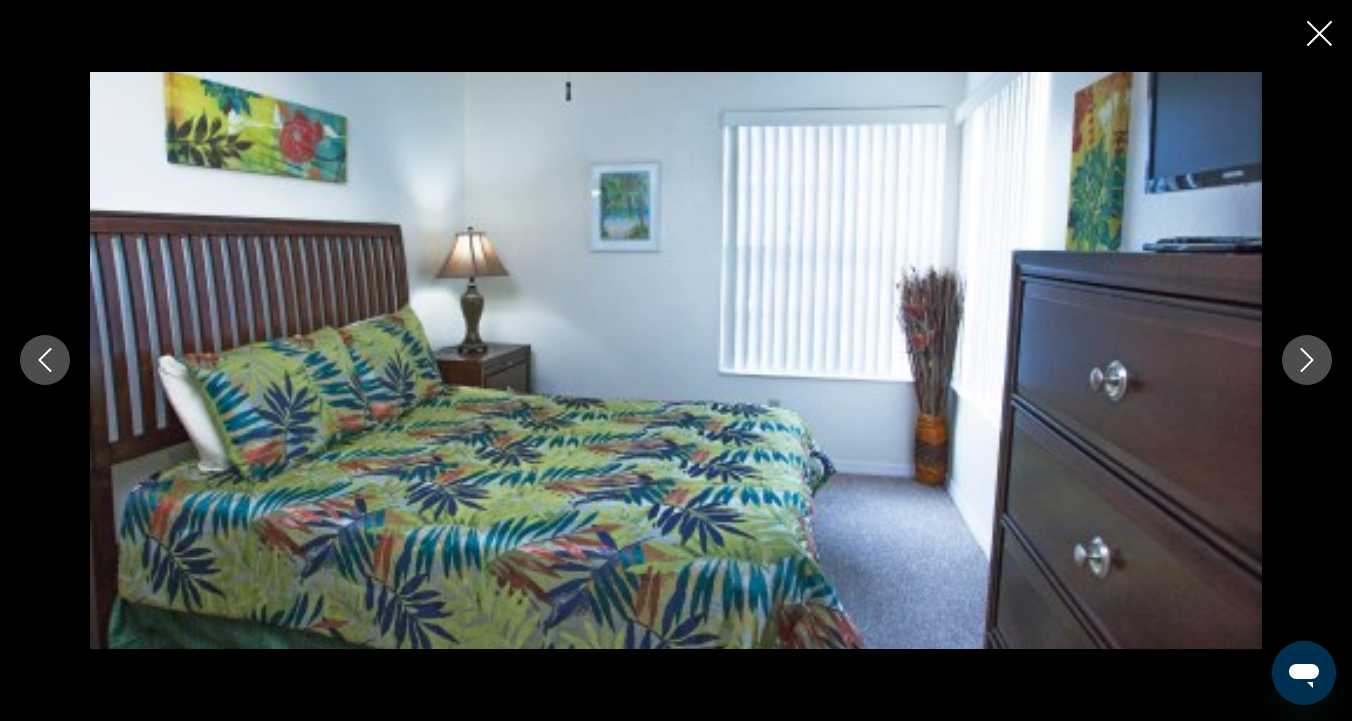 click 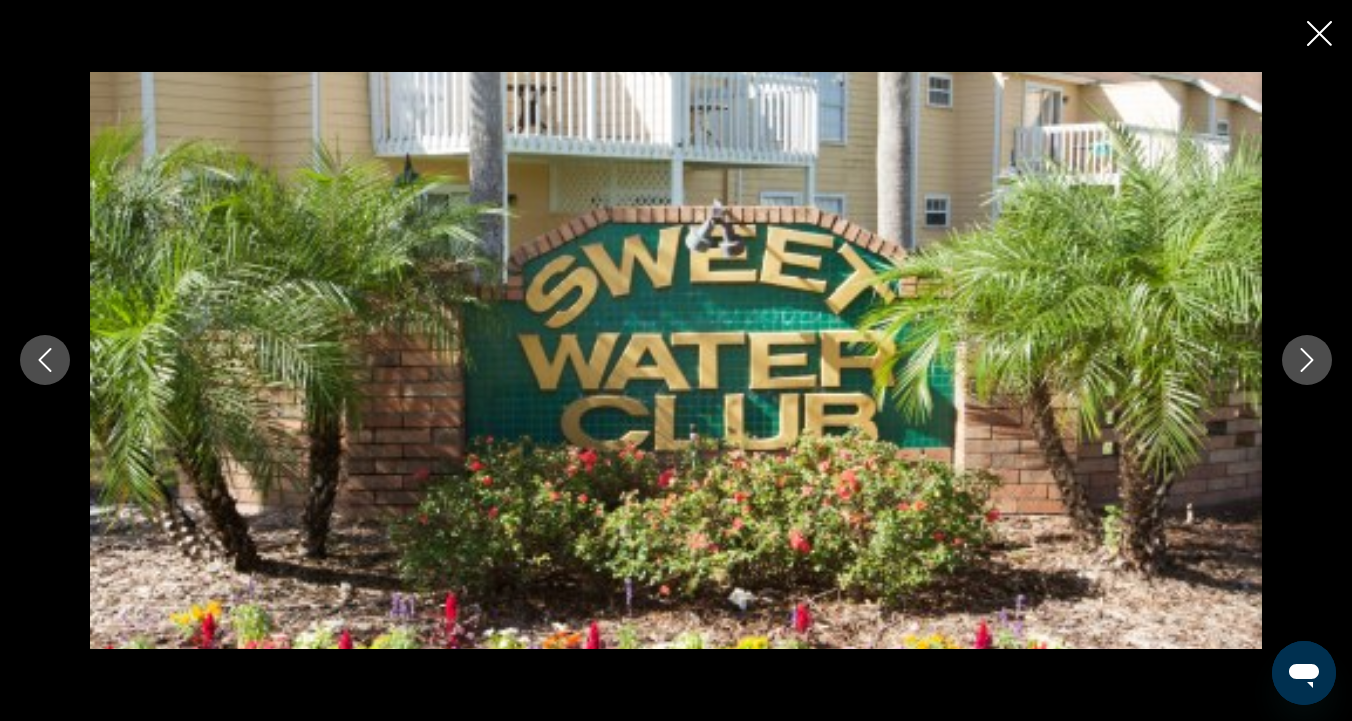 click 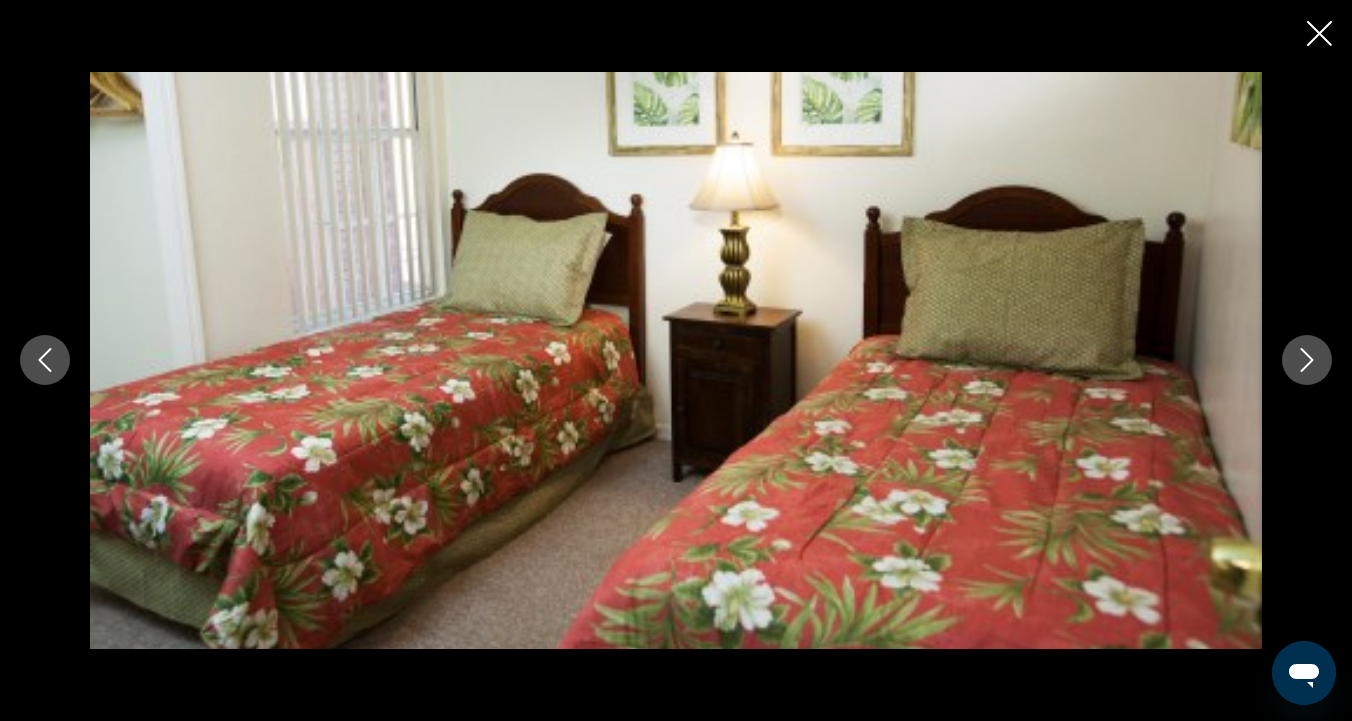 click 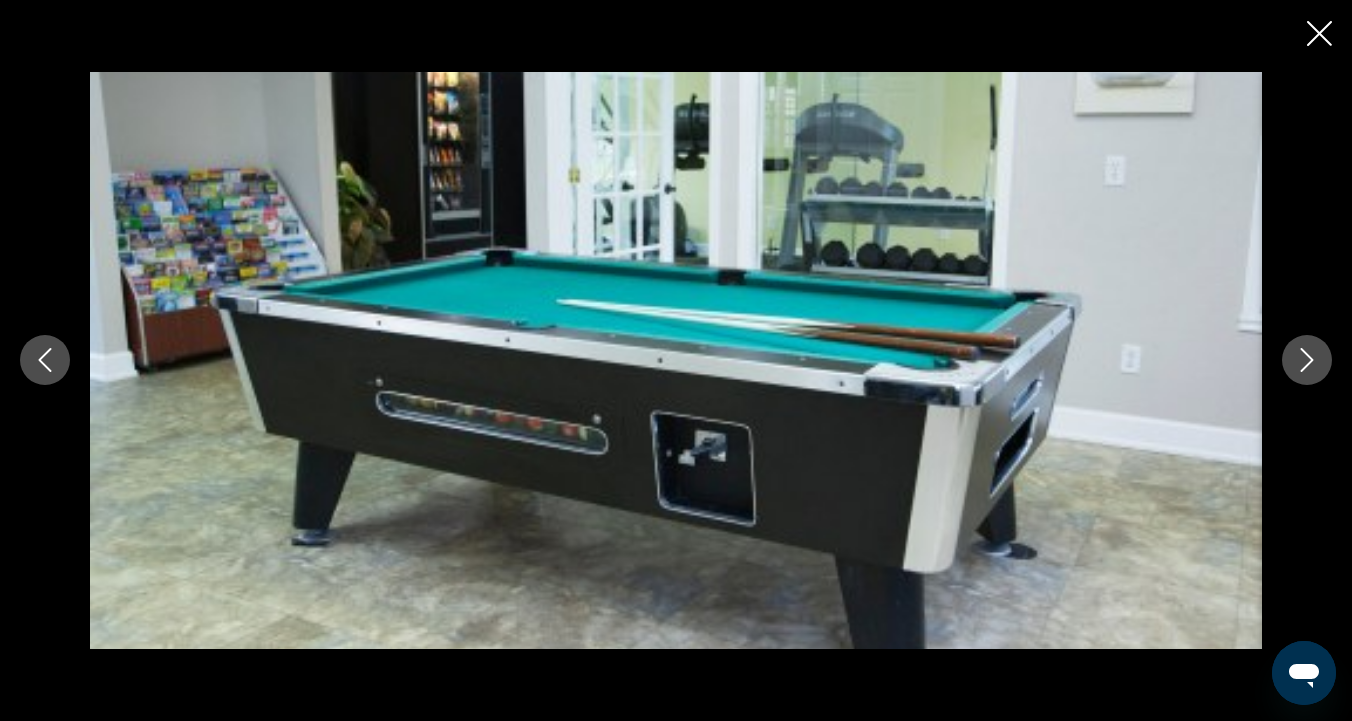 click 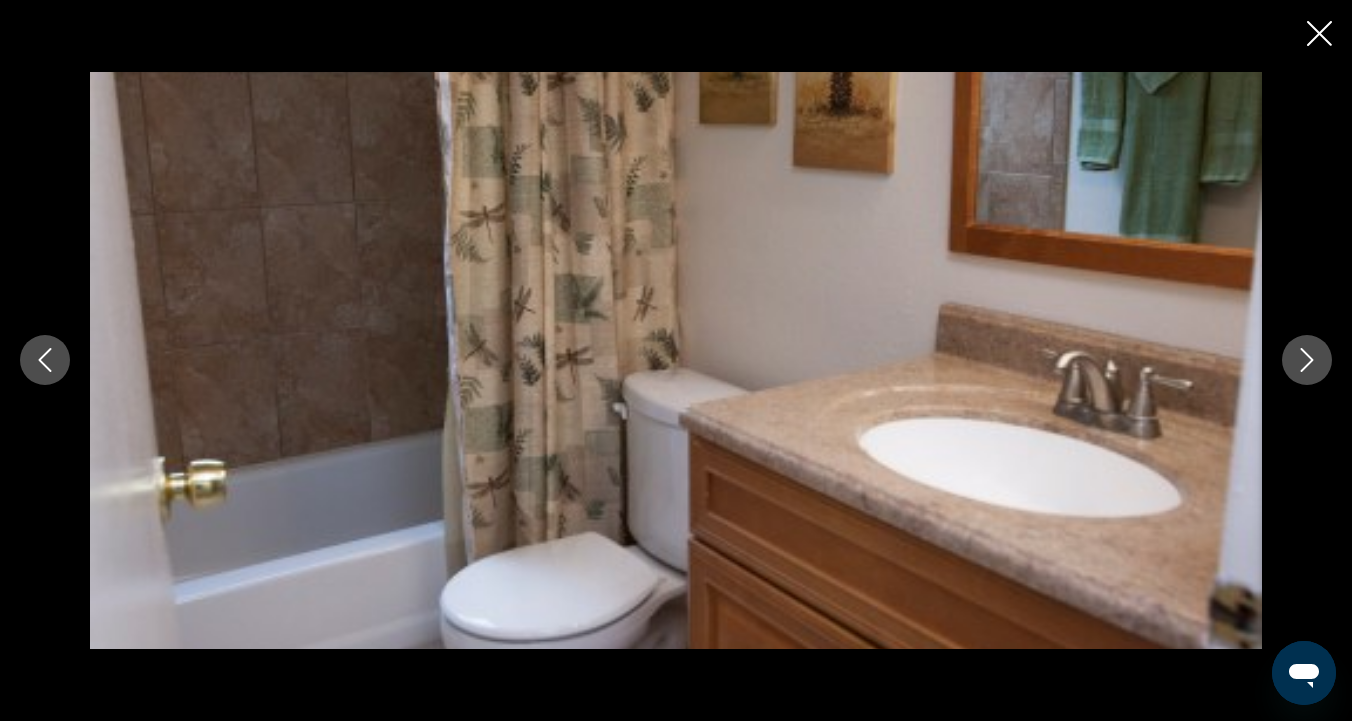 click 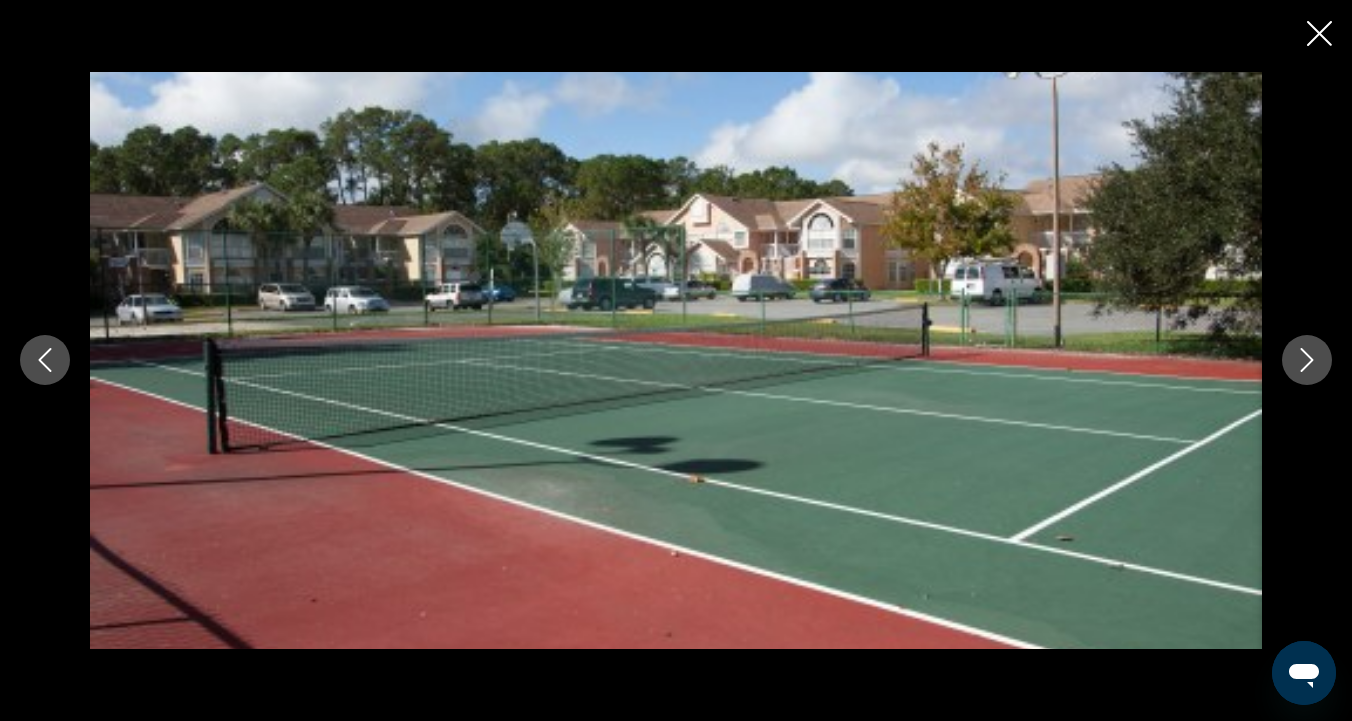 click 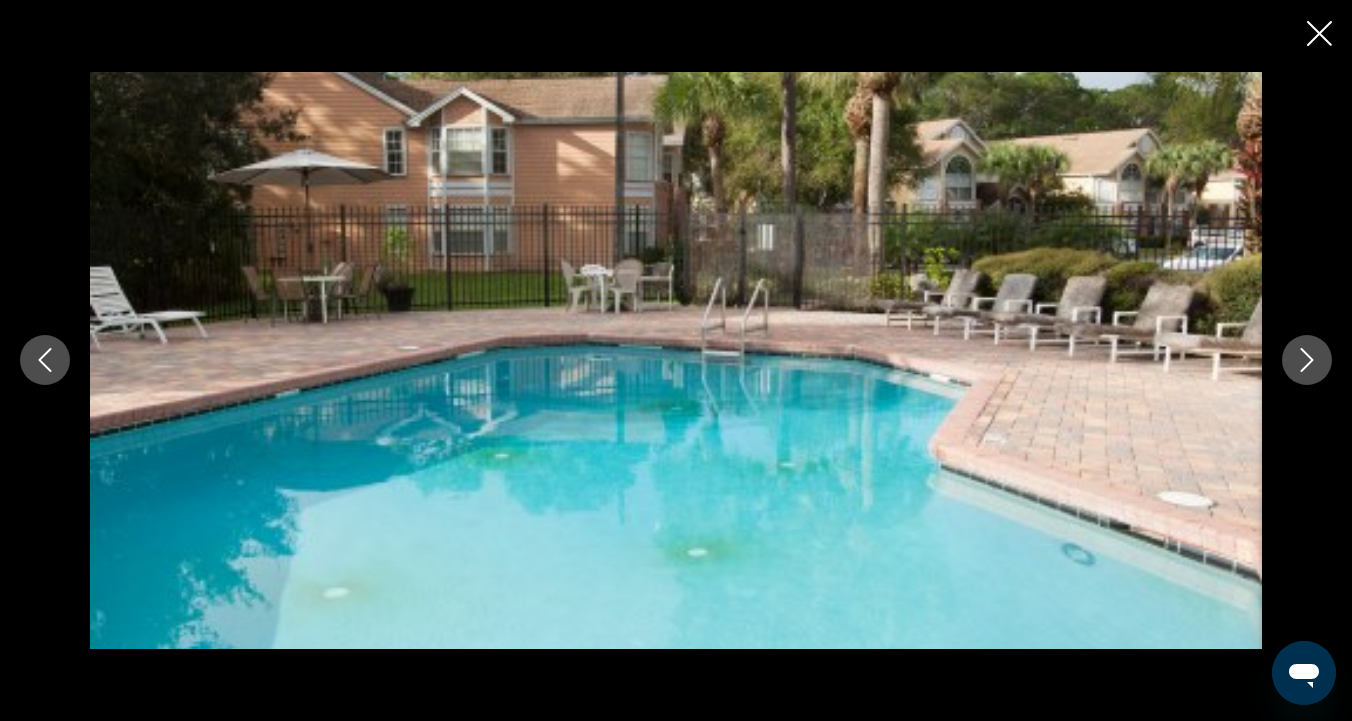 click 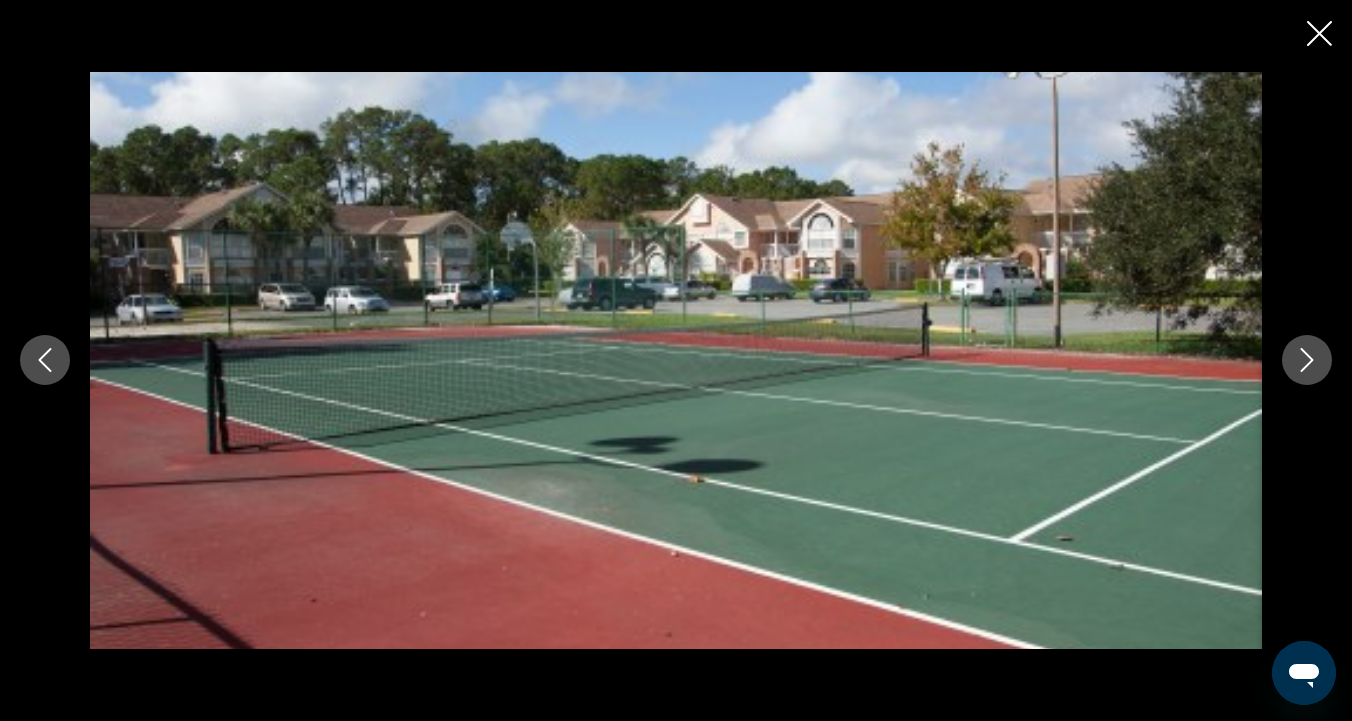 click 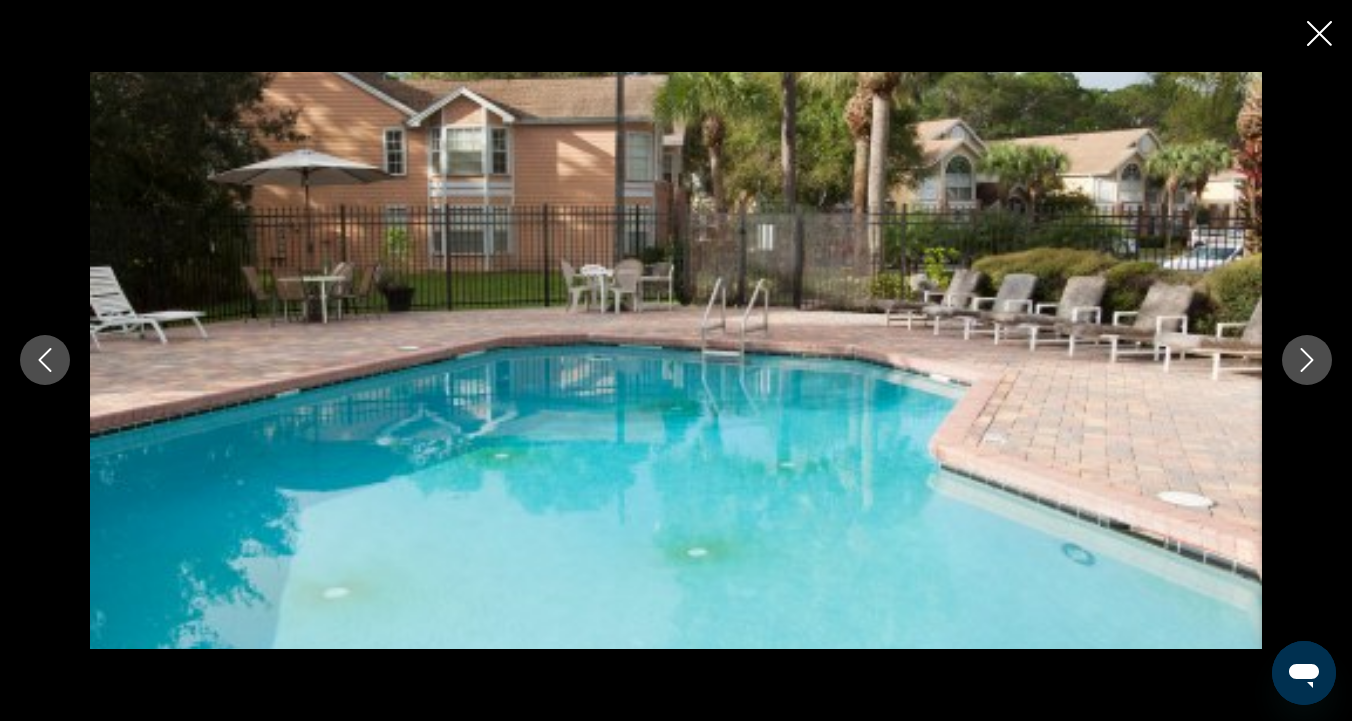 click 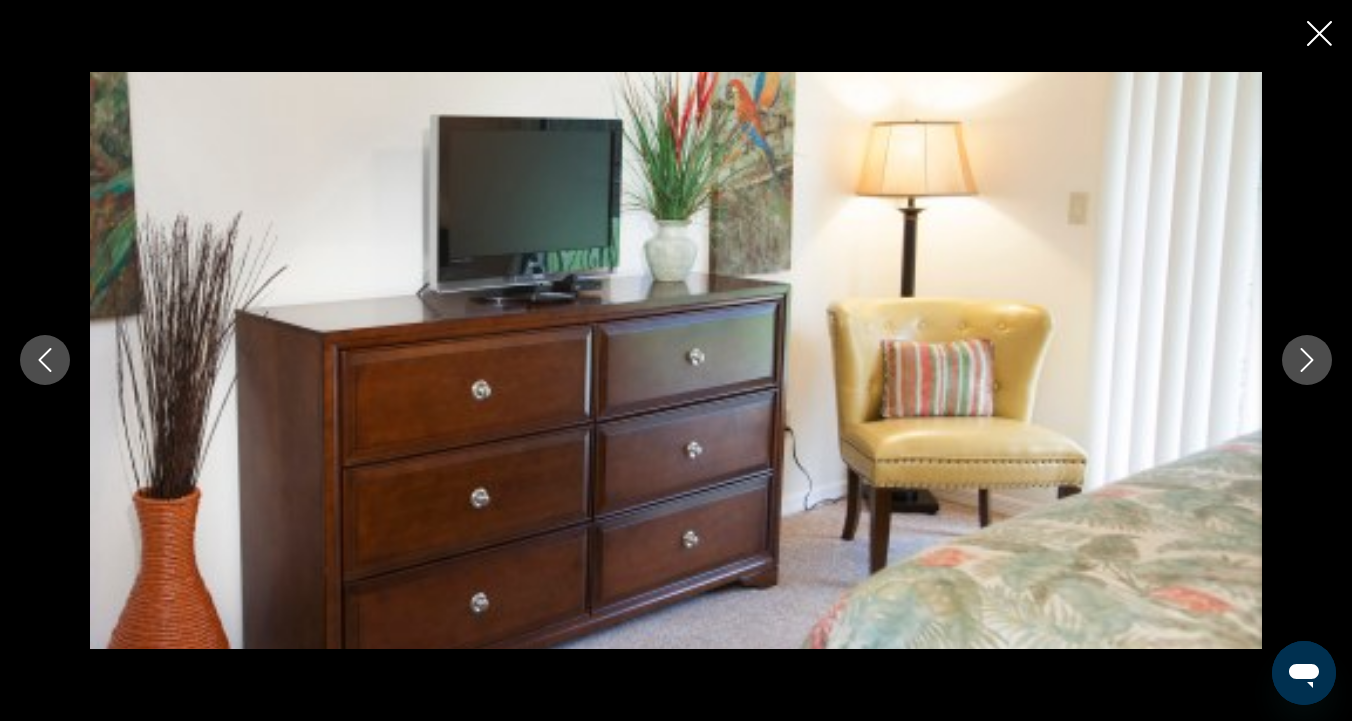 click 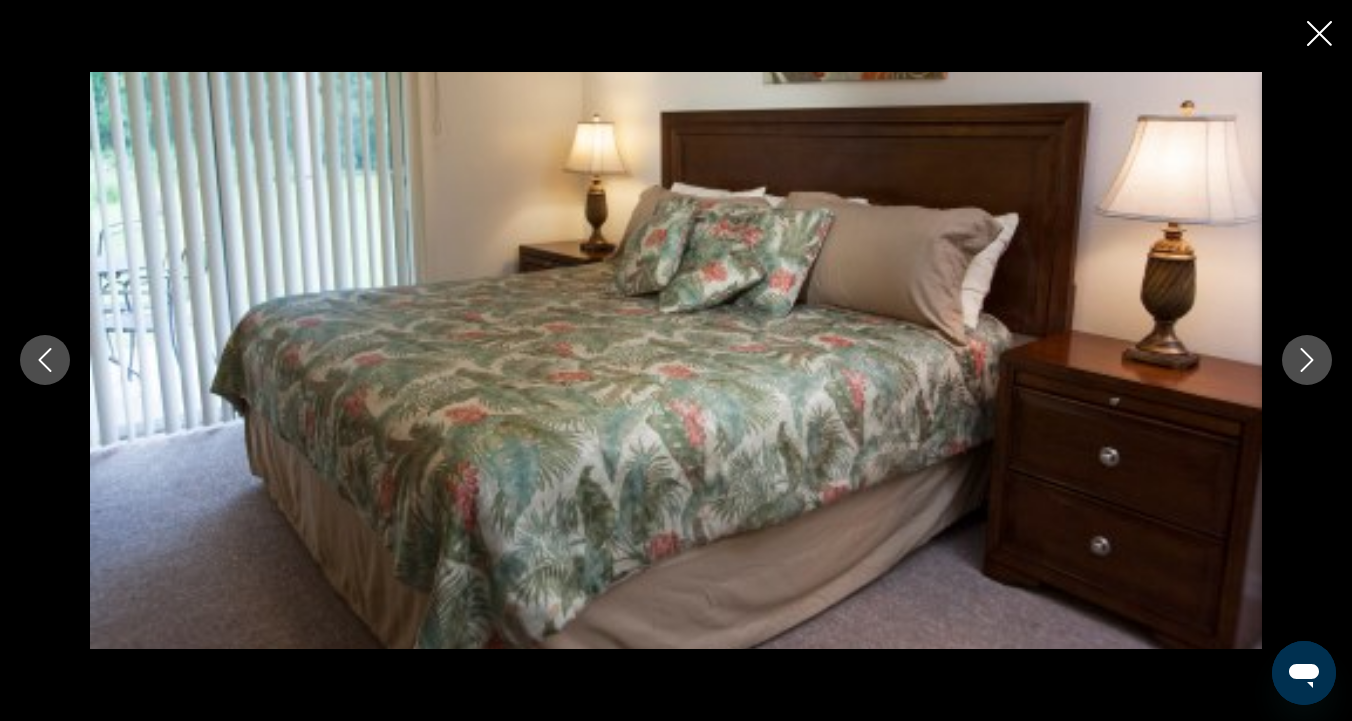 click 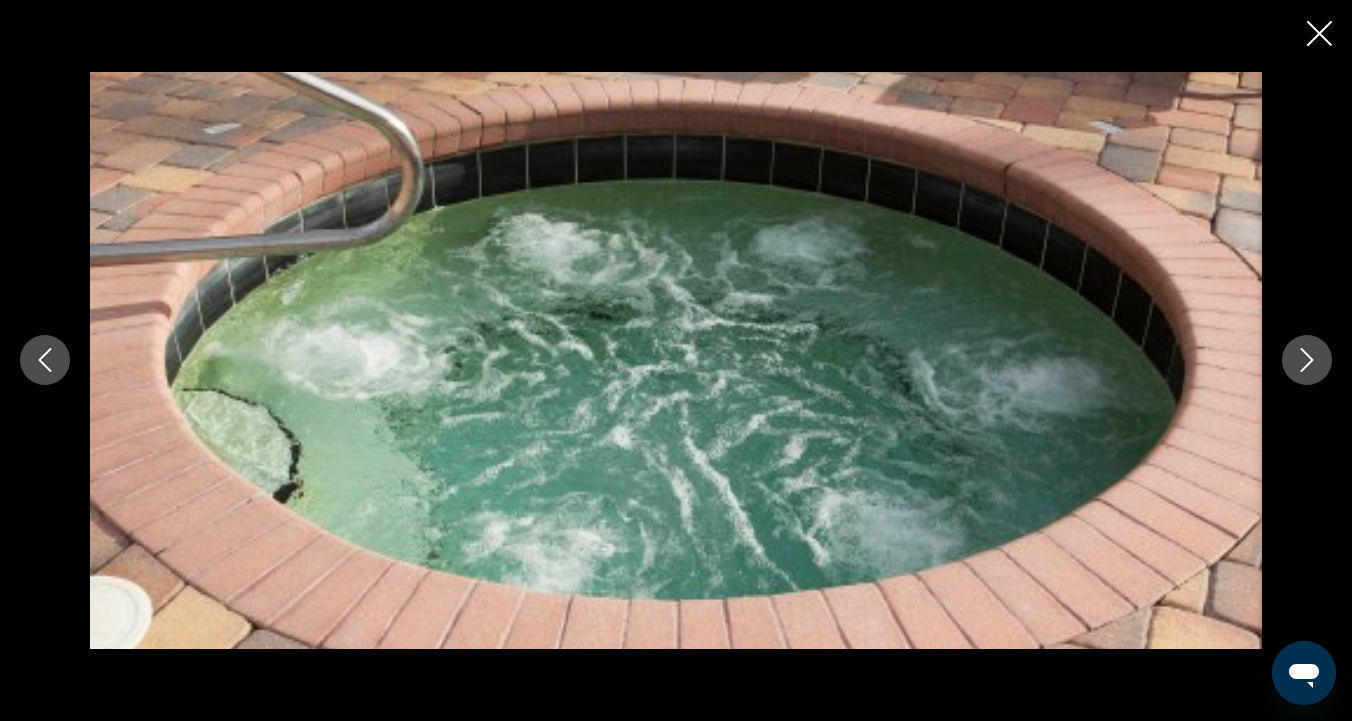 click 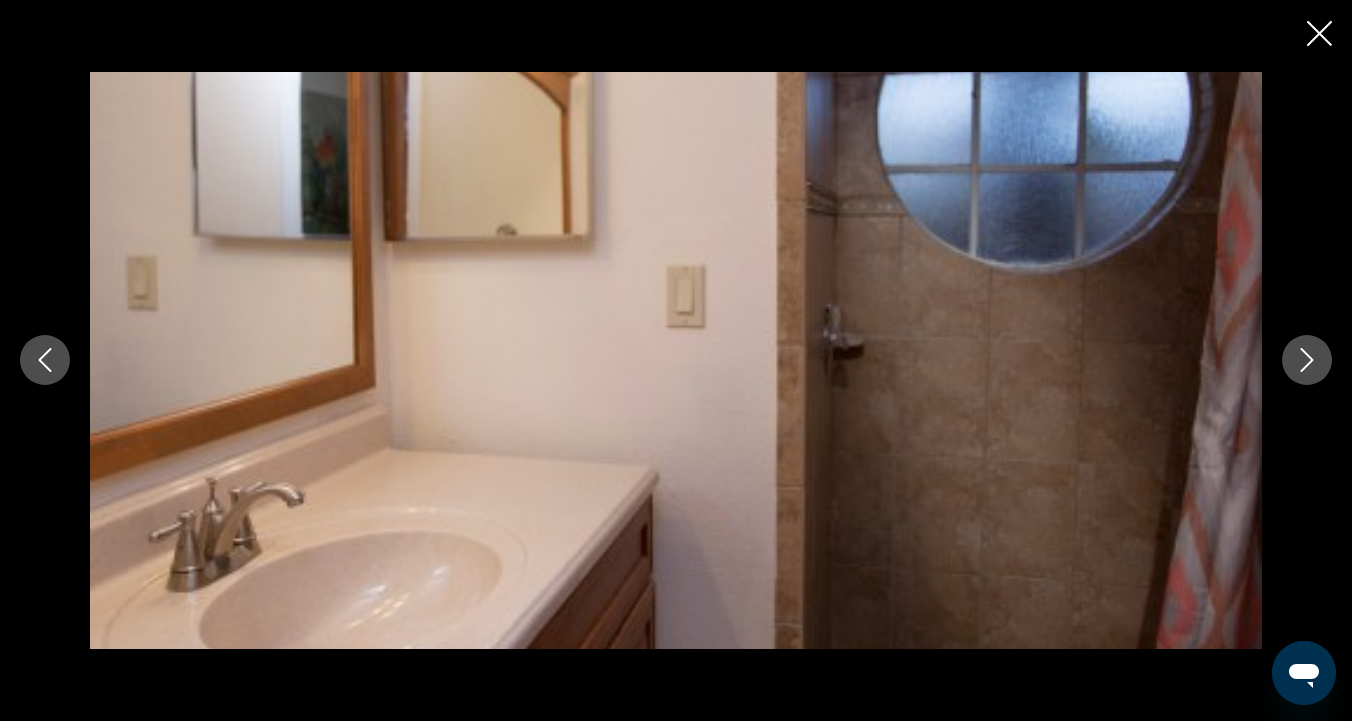 click 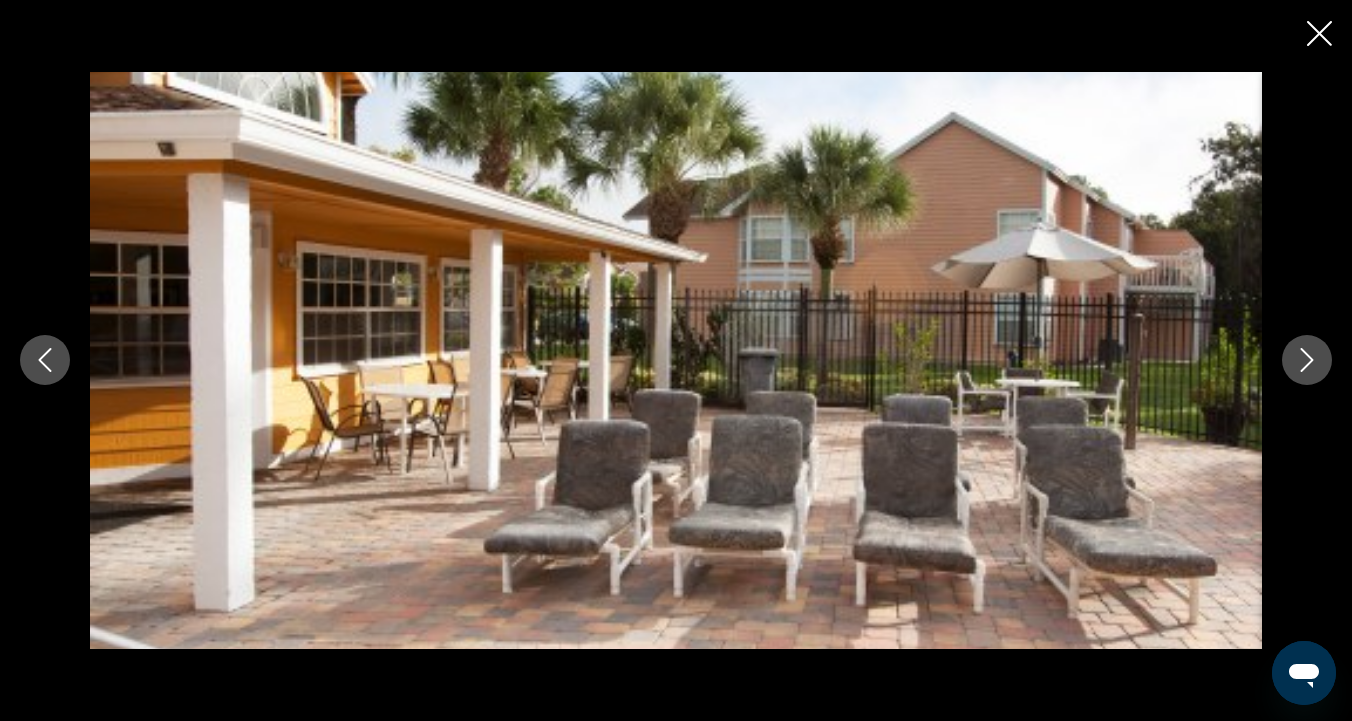 click 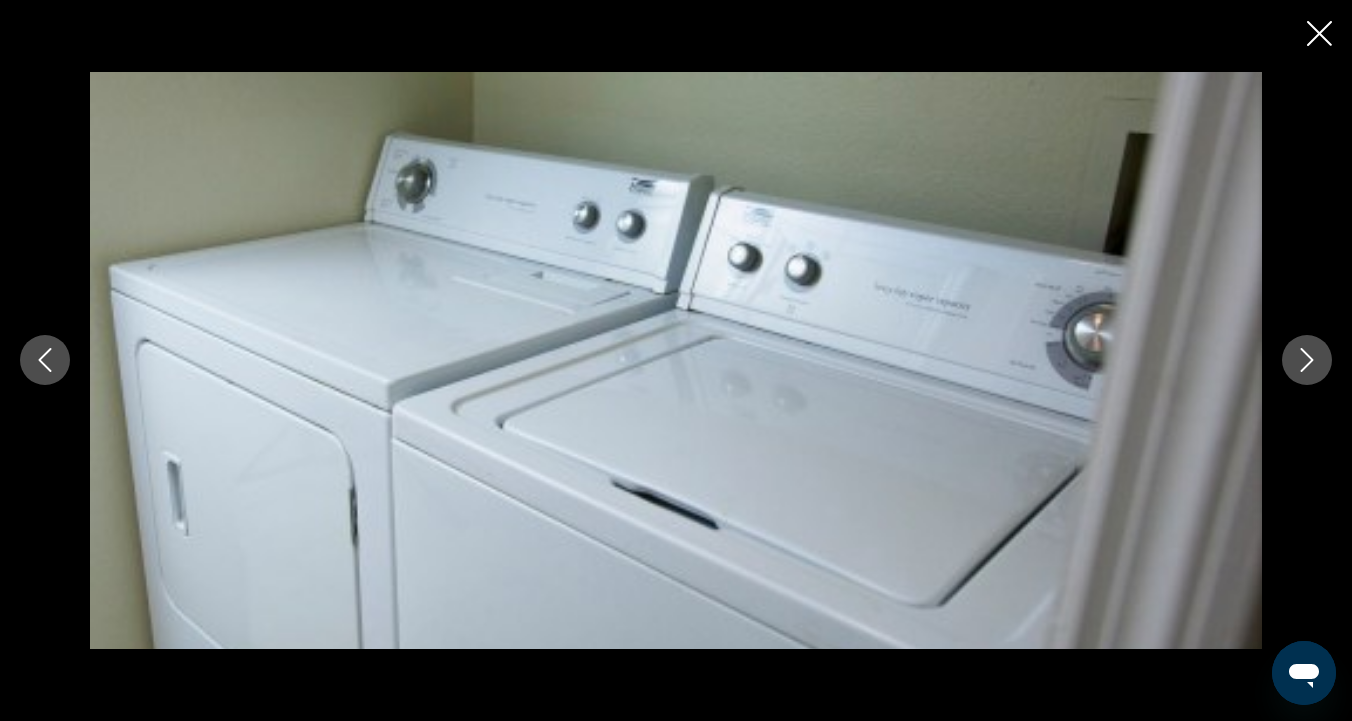 click 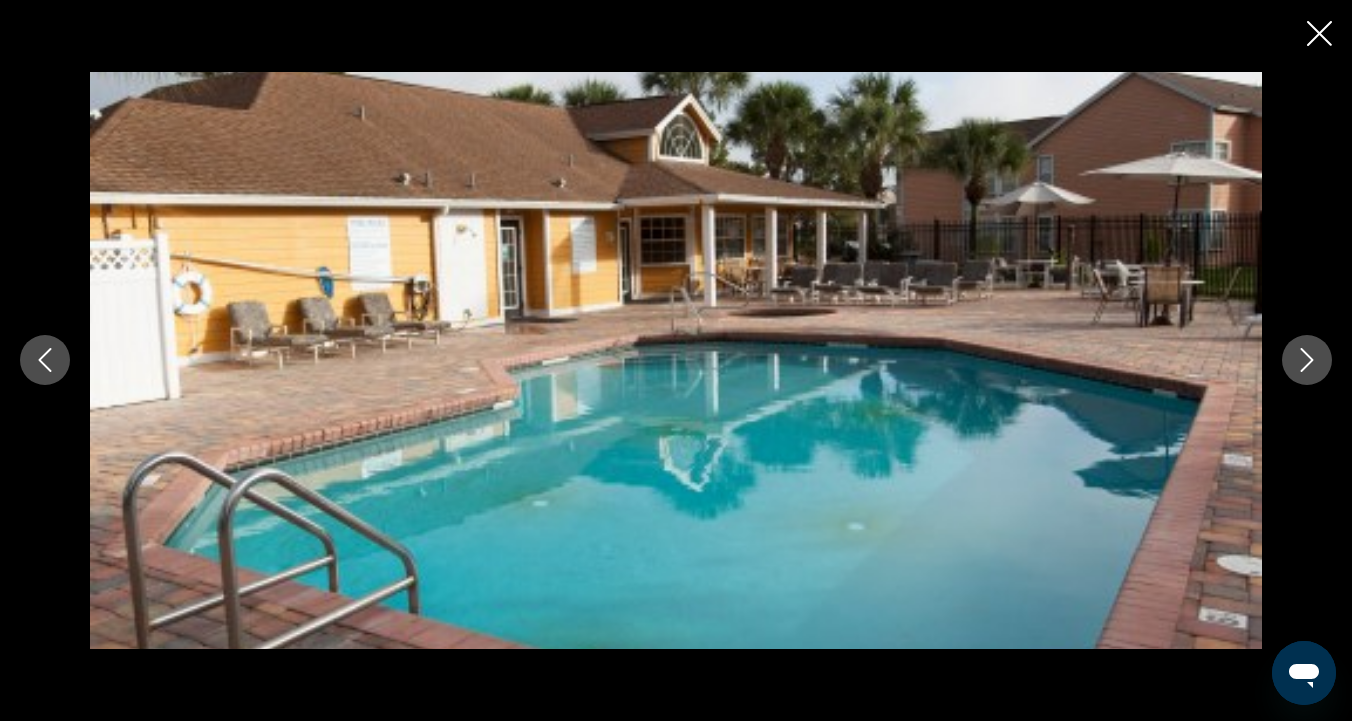 click 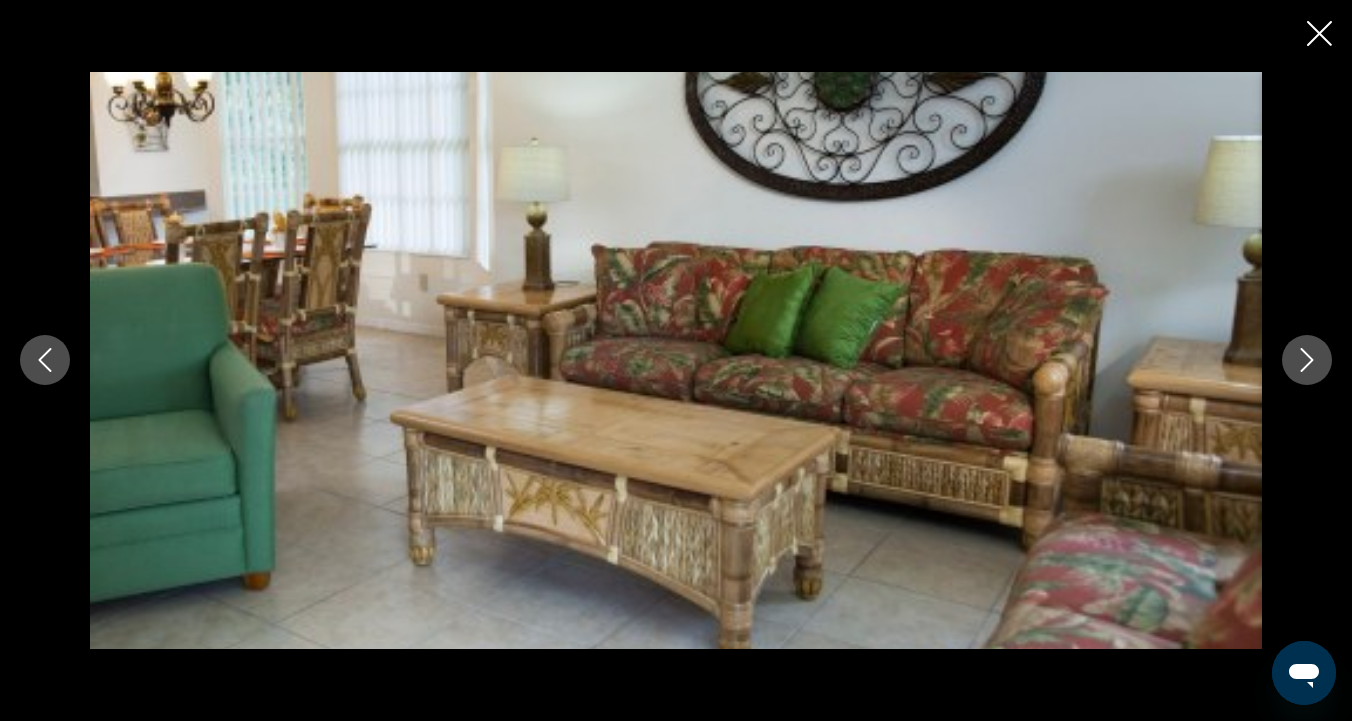 click 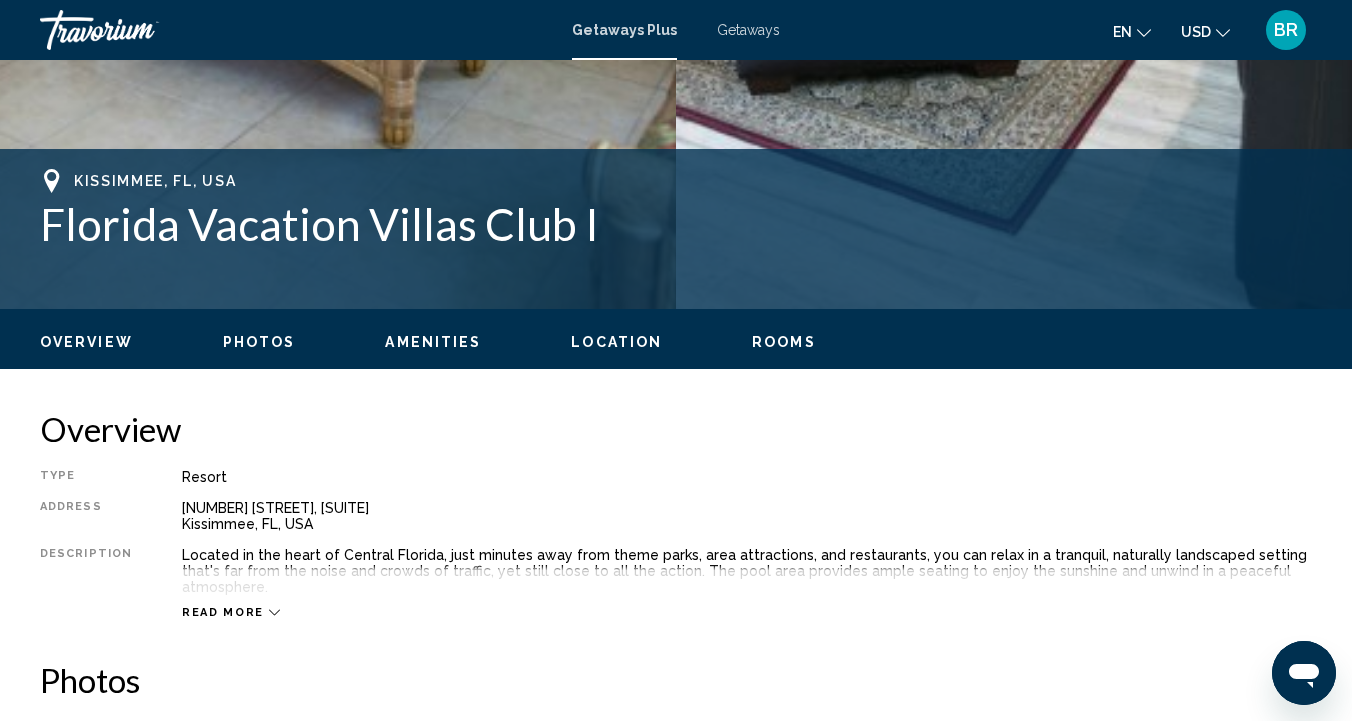 scroll, scrollTop: 699, scrollLeft: 0, axis: vertical 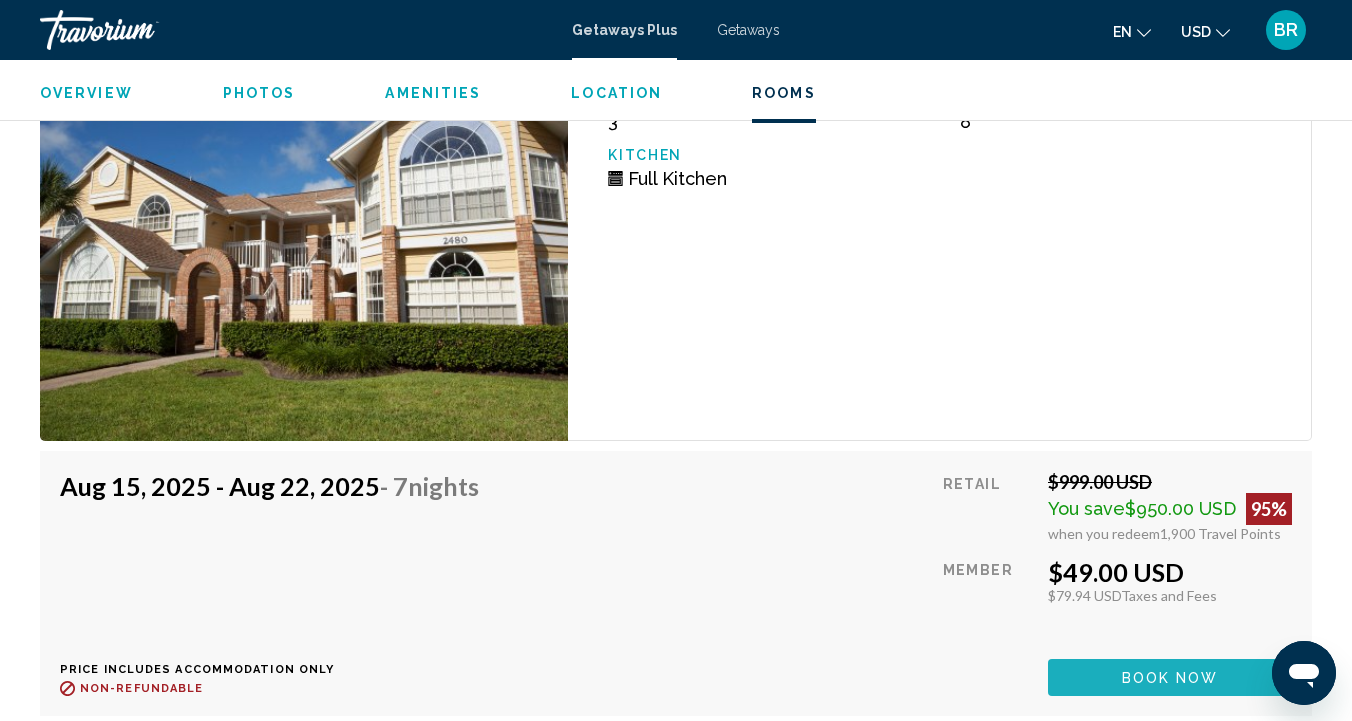click on "Book now" at bounding box center [1170, 678] 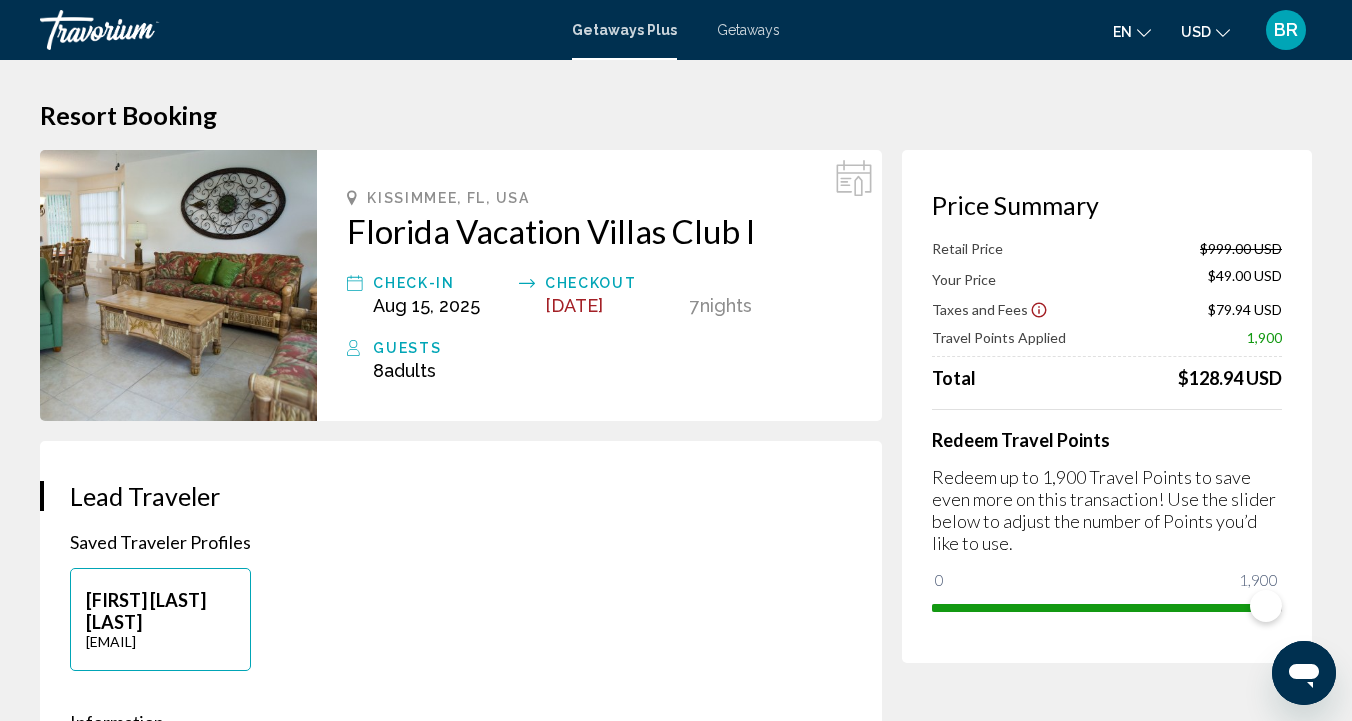 scroll, scrollTop: 0, scrollLeft: 0, axis: both 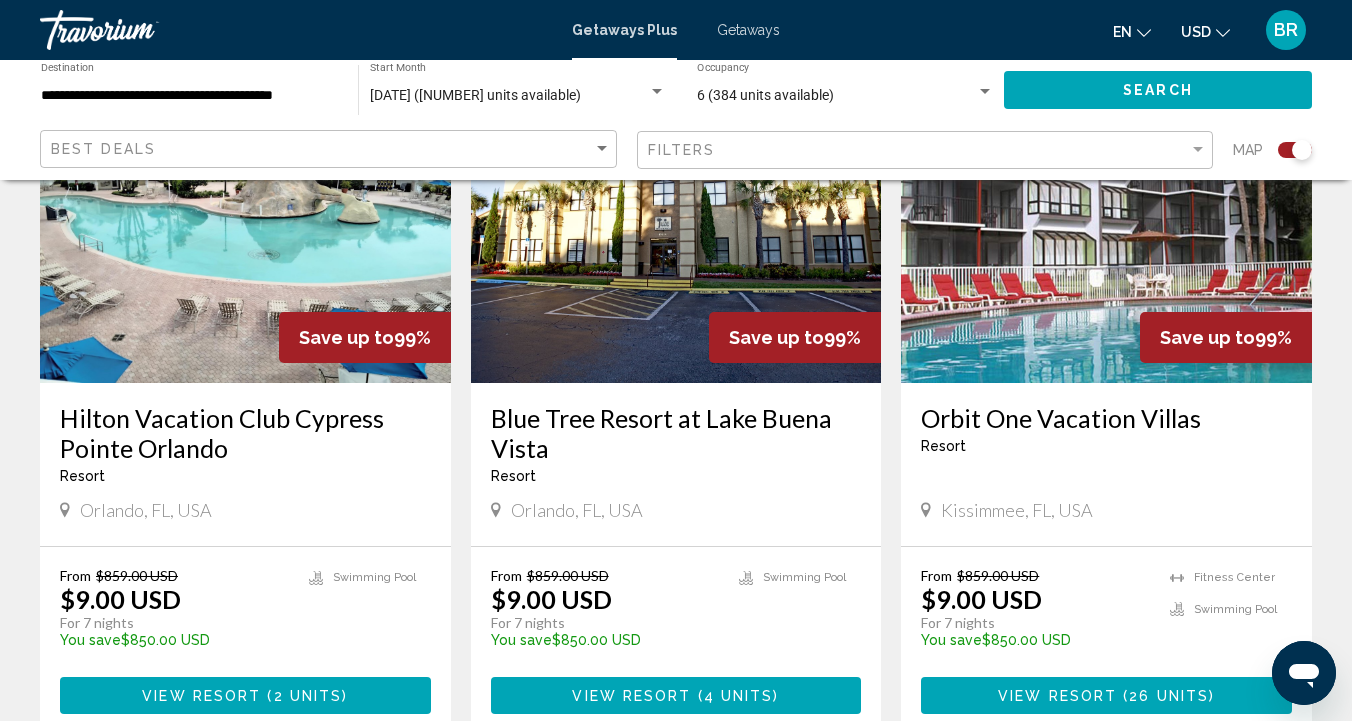 click at bounding box center (676, 223) 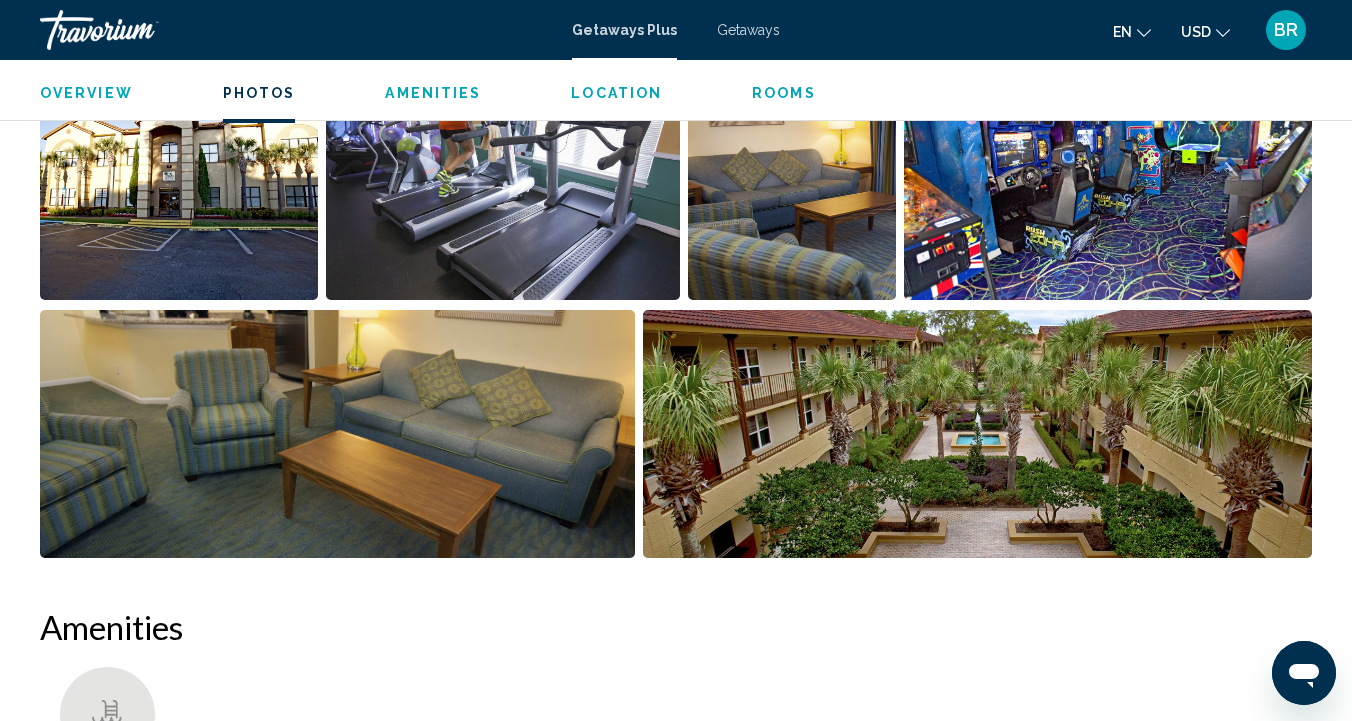 scroll, scrollTop: 1310, scrollLeft: 0, axis: vertical 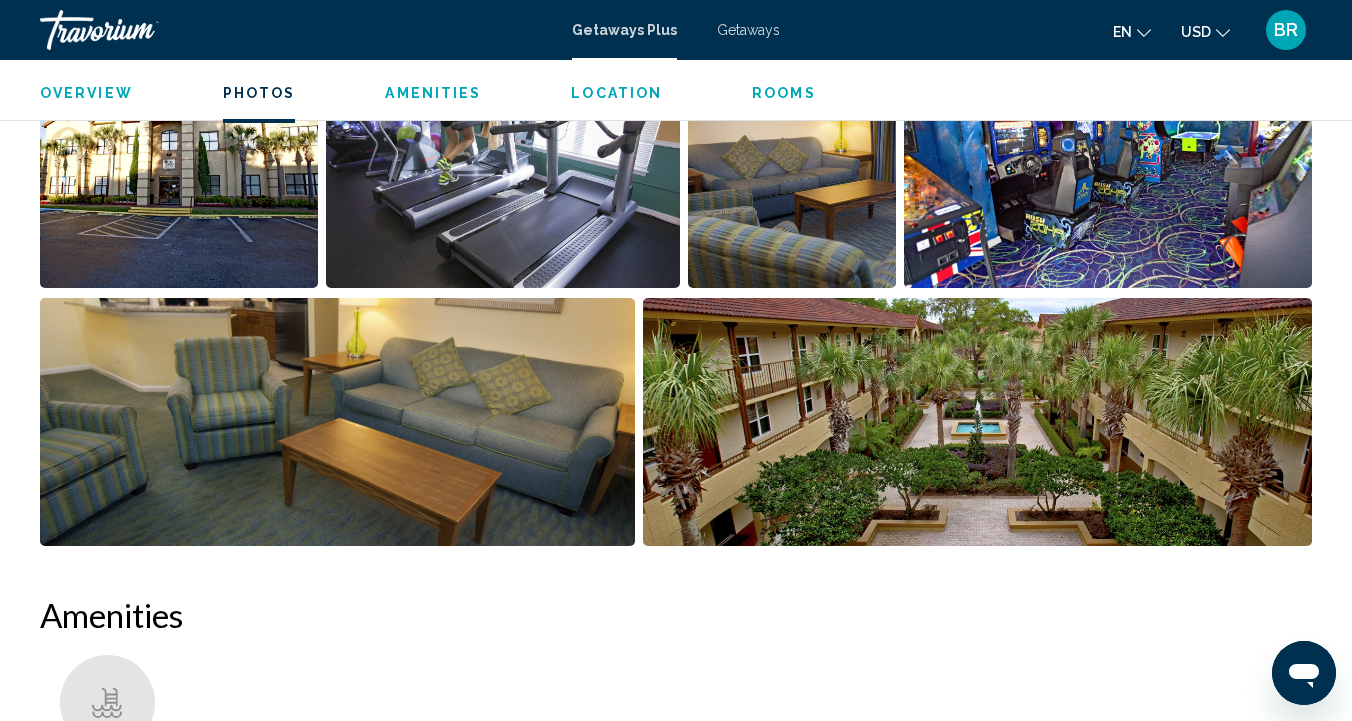 click at bounding box center [337, 422] 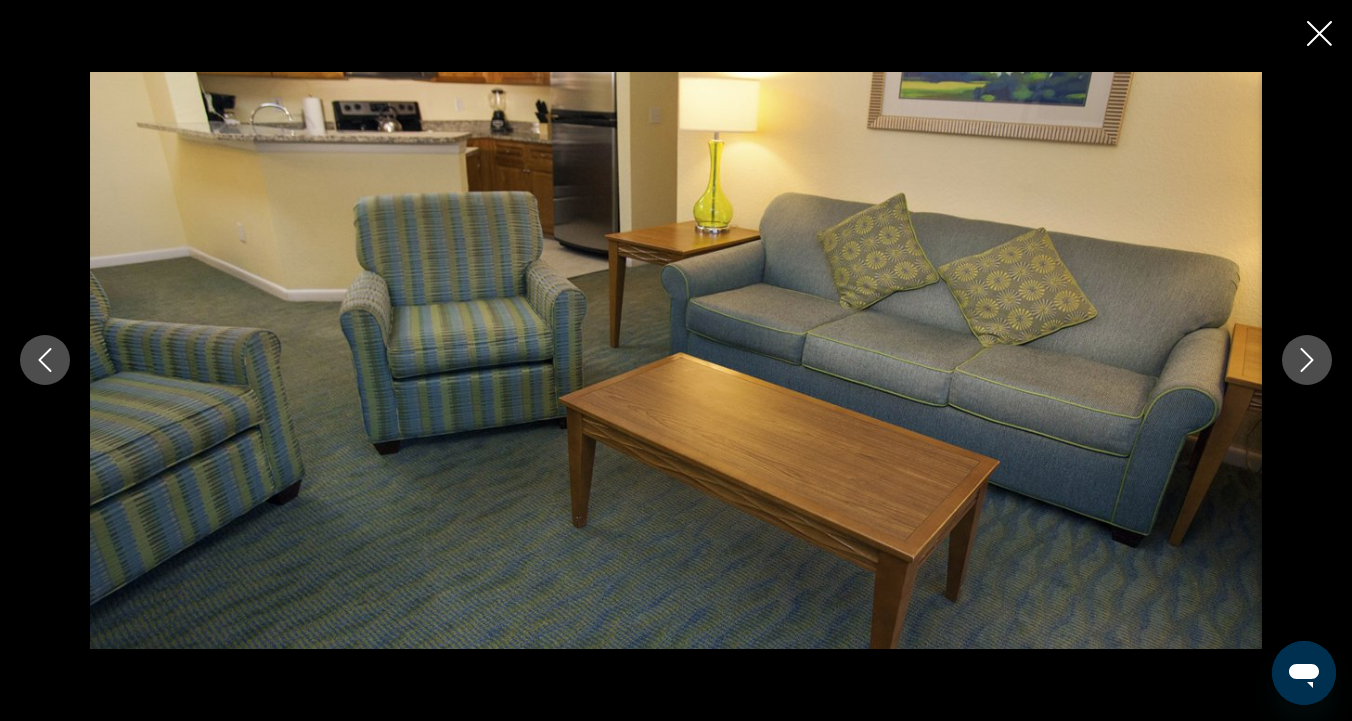 click 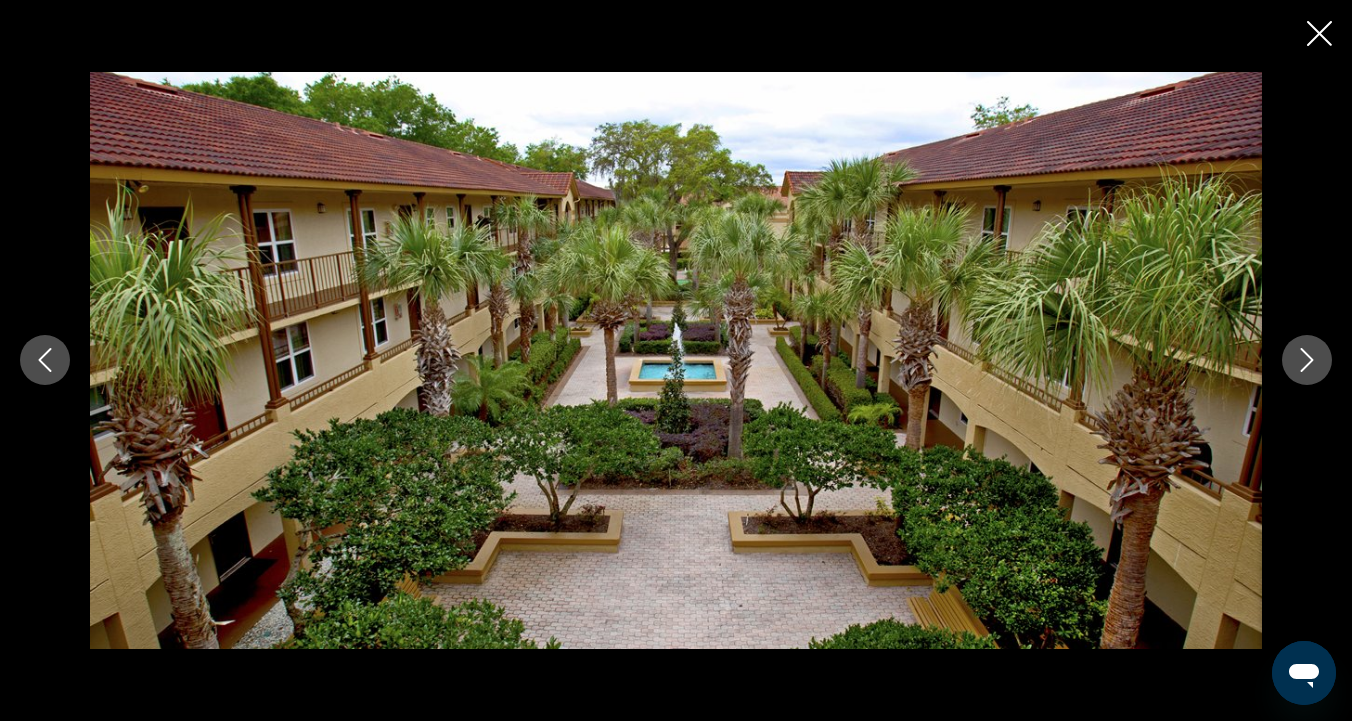 click 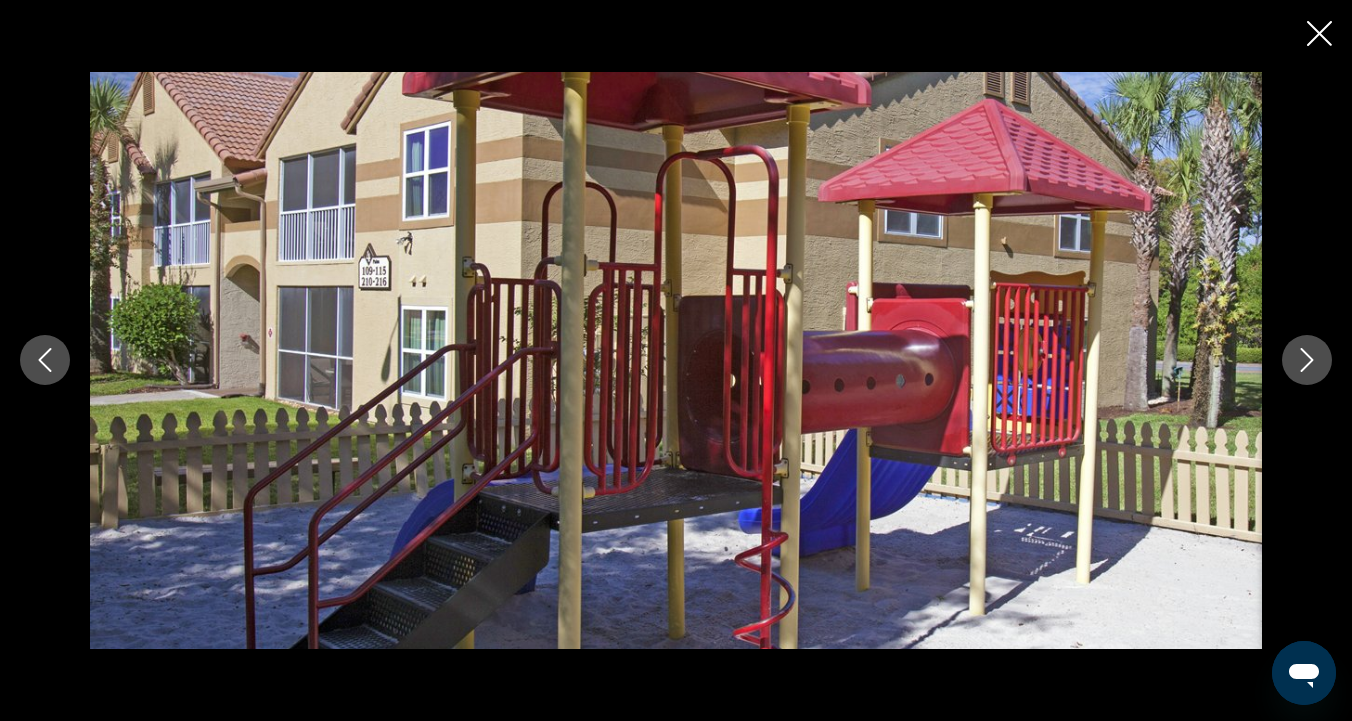 click 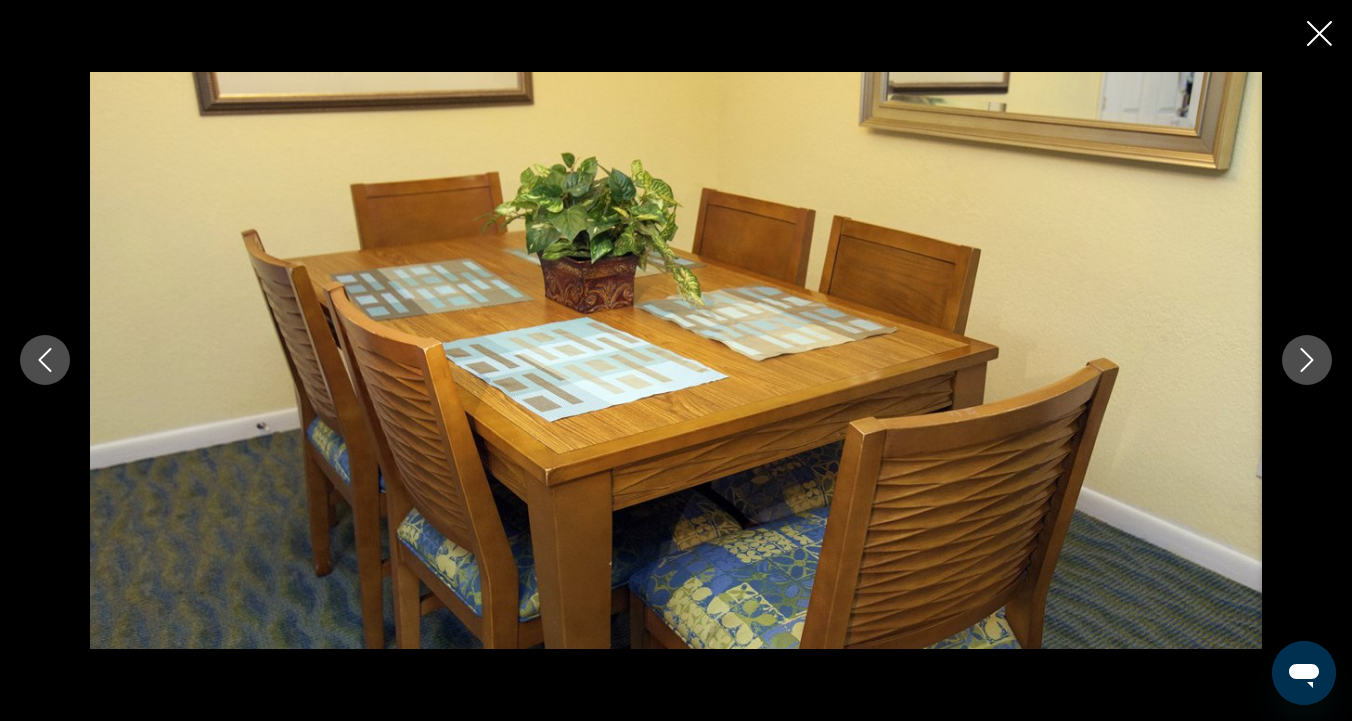click 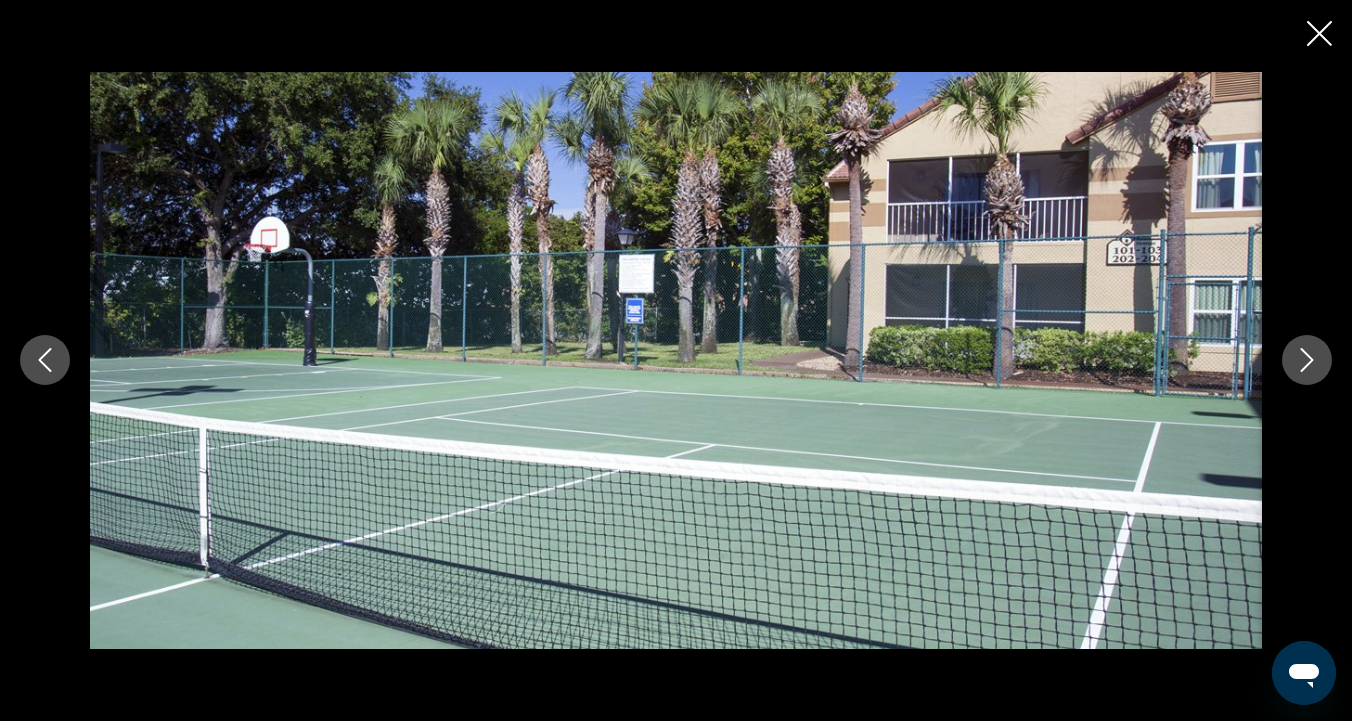 click 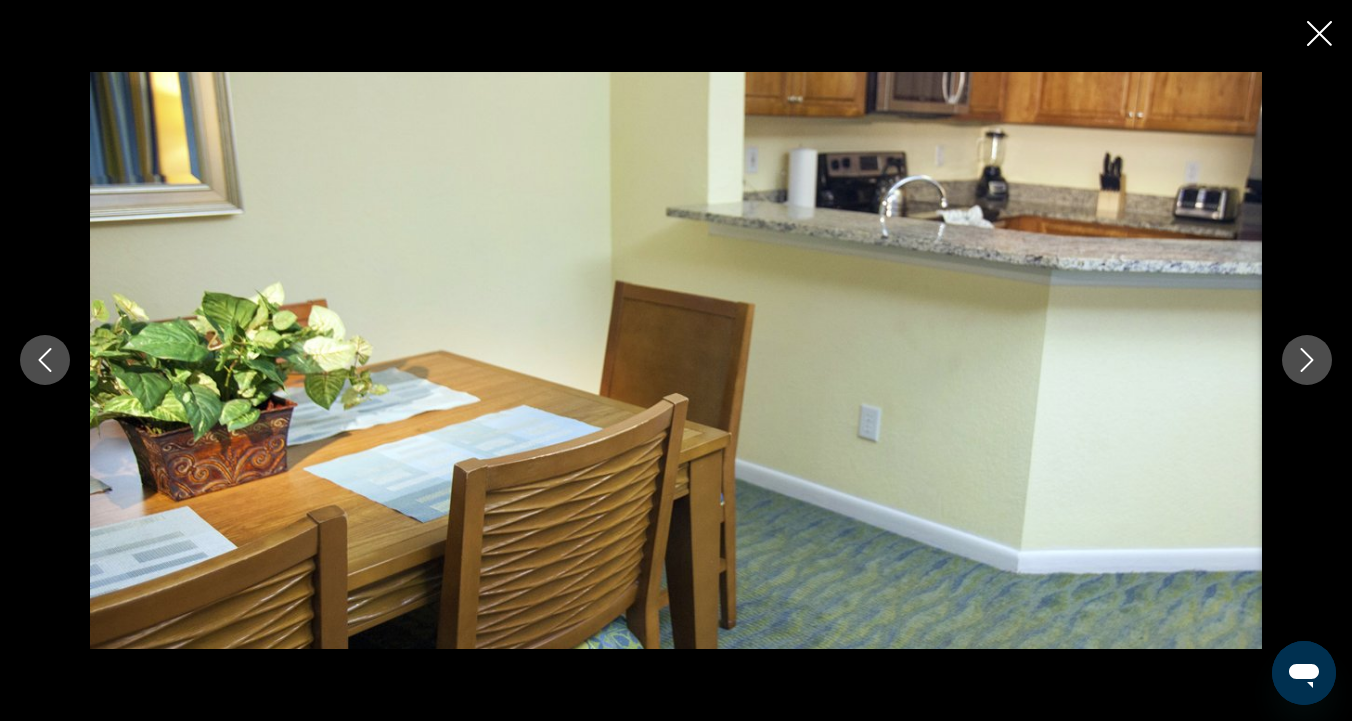 click 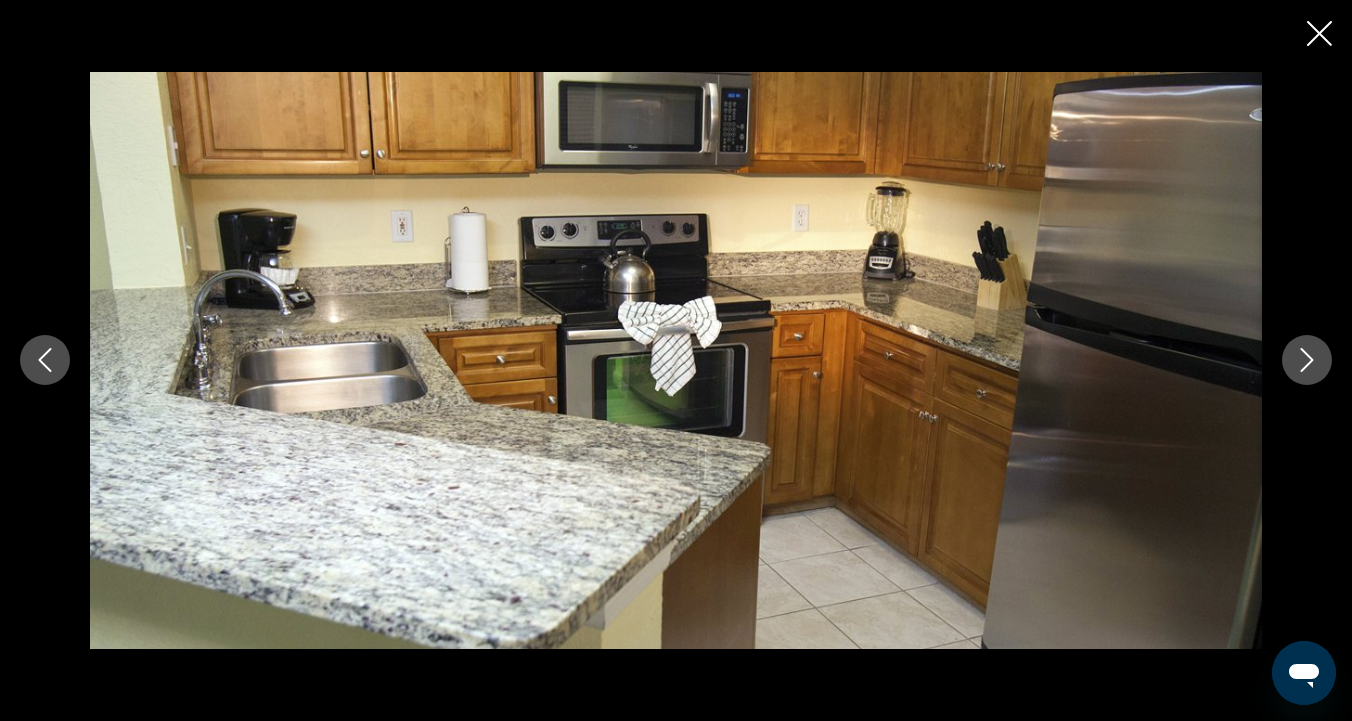 click 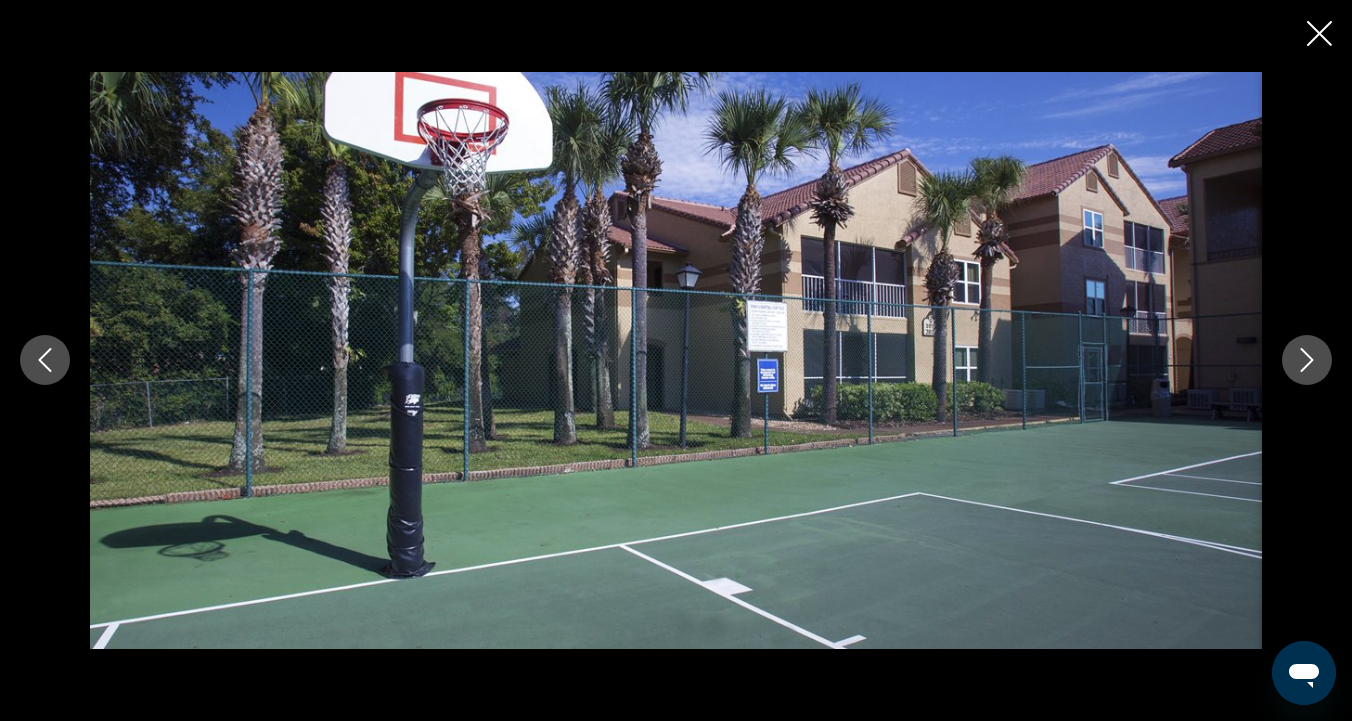 click 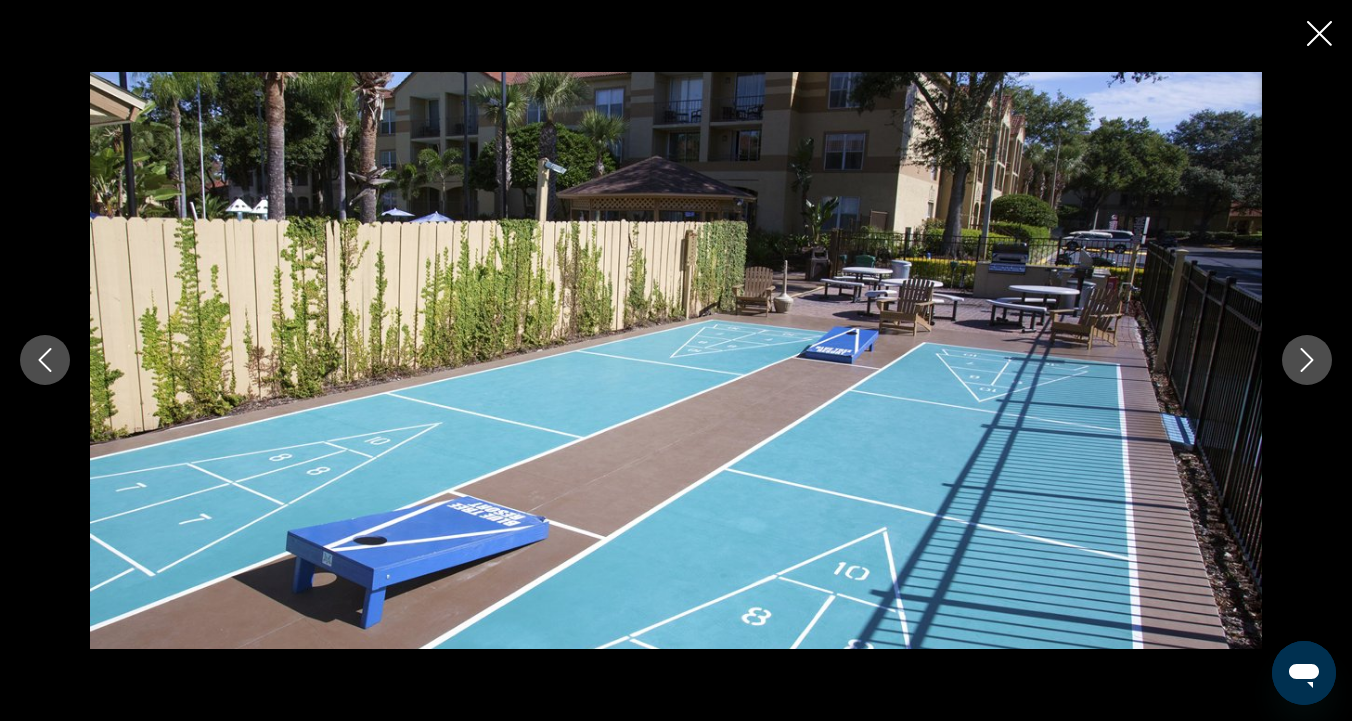 click 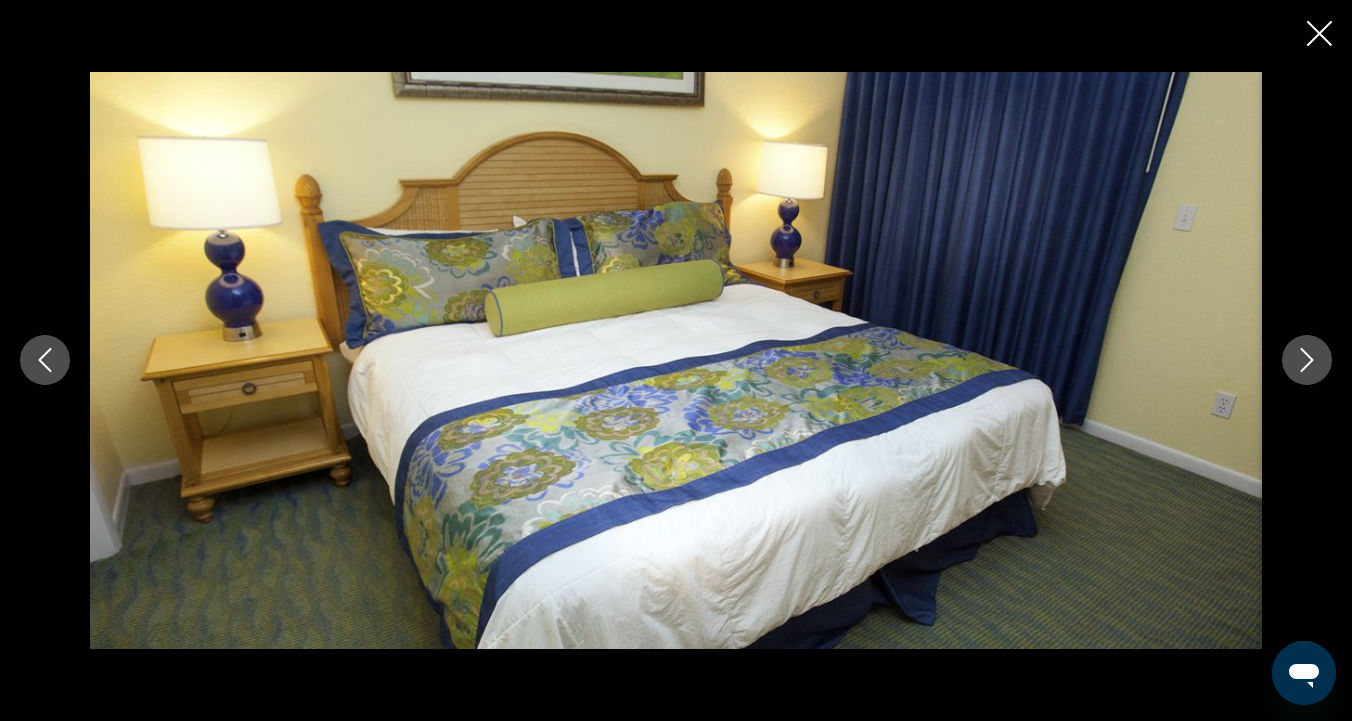 click 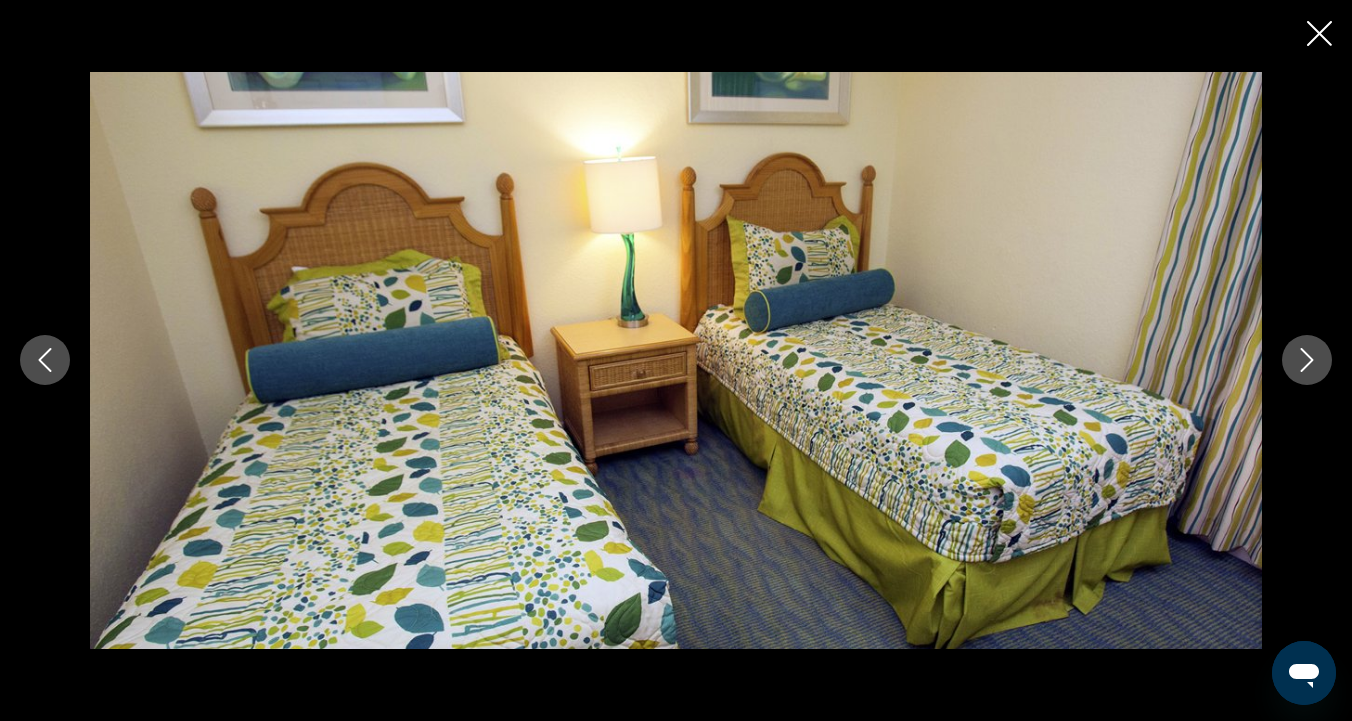 click 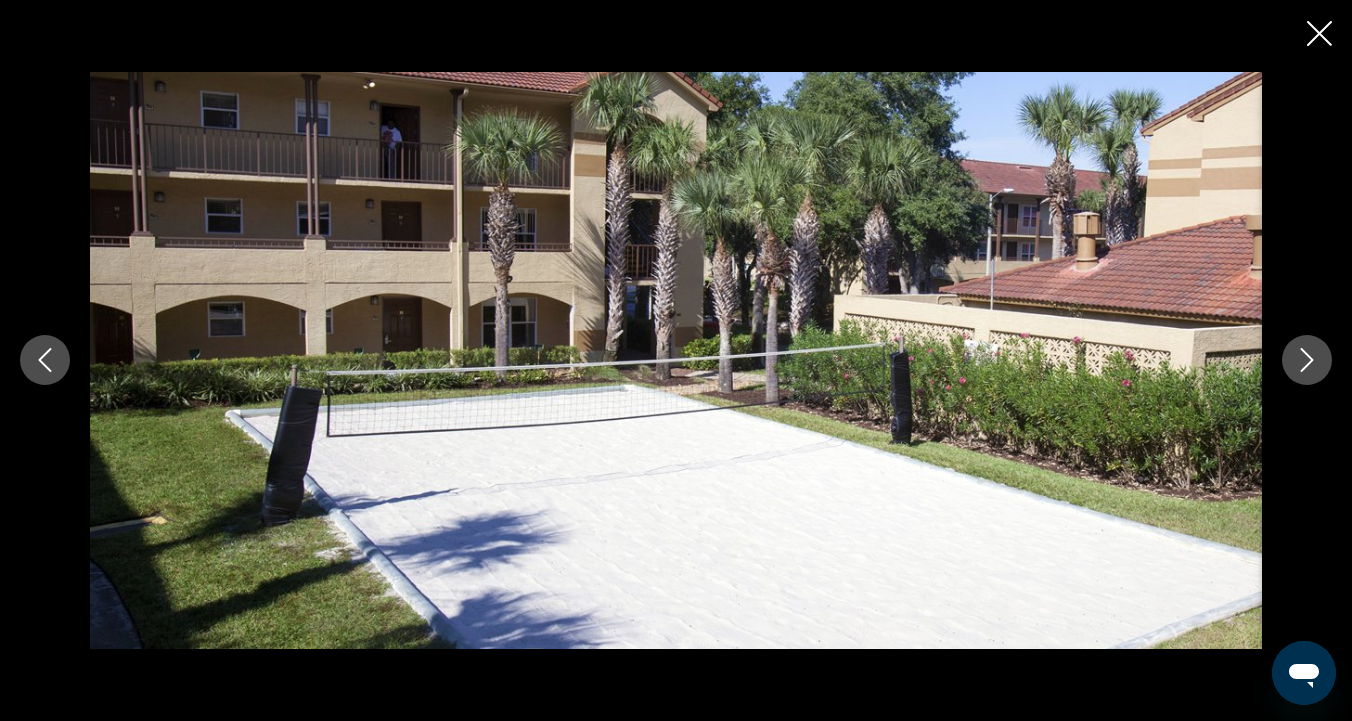 click 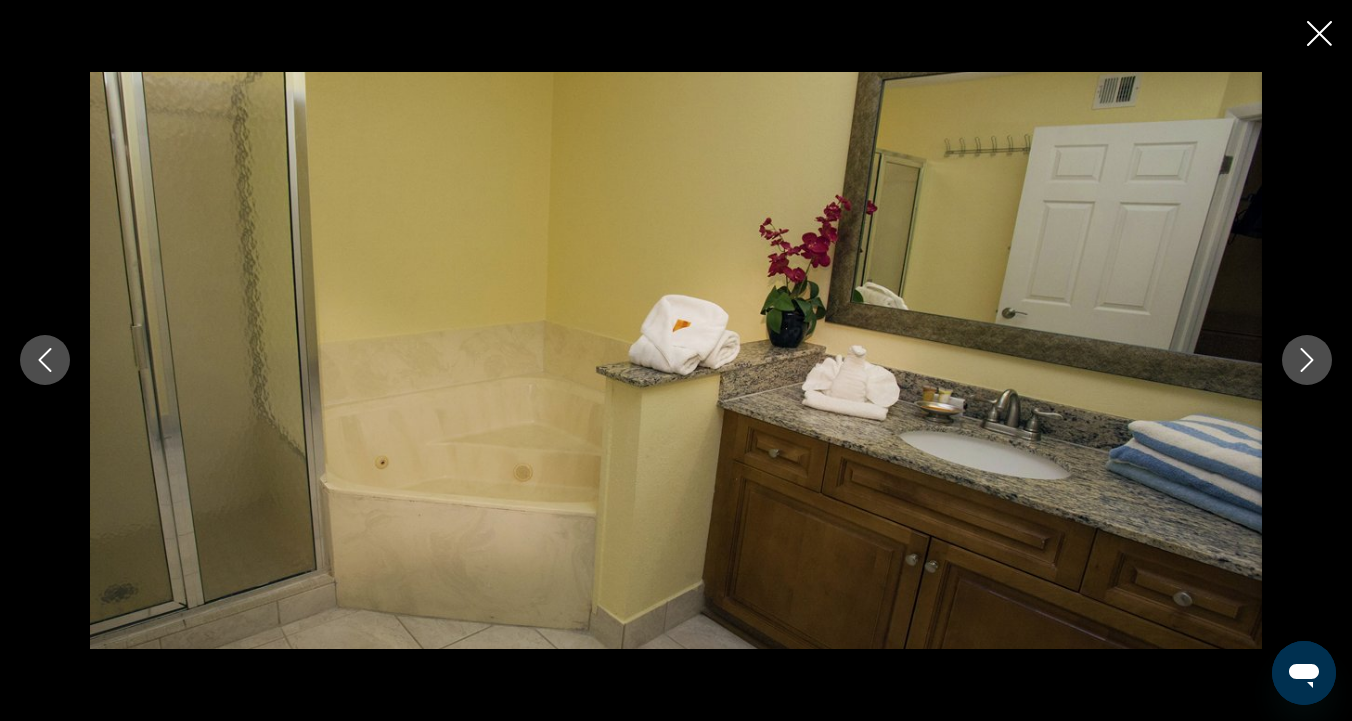 click 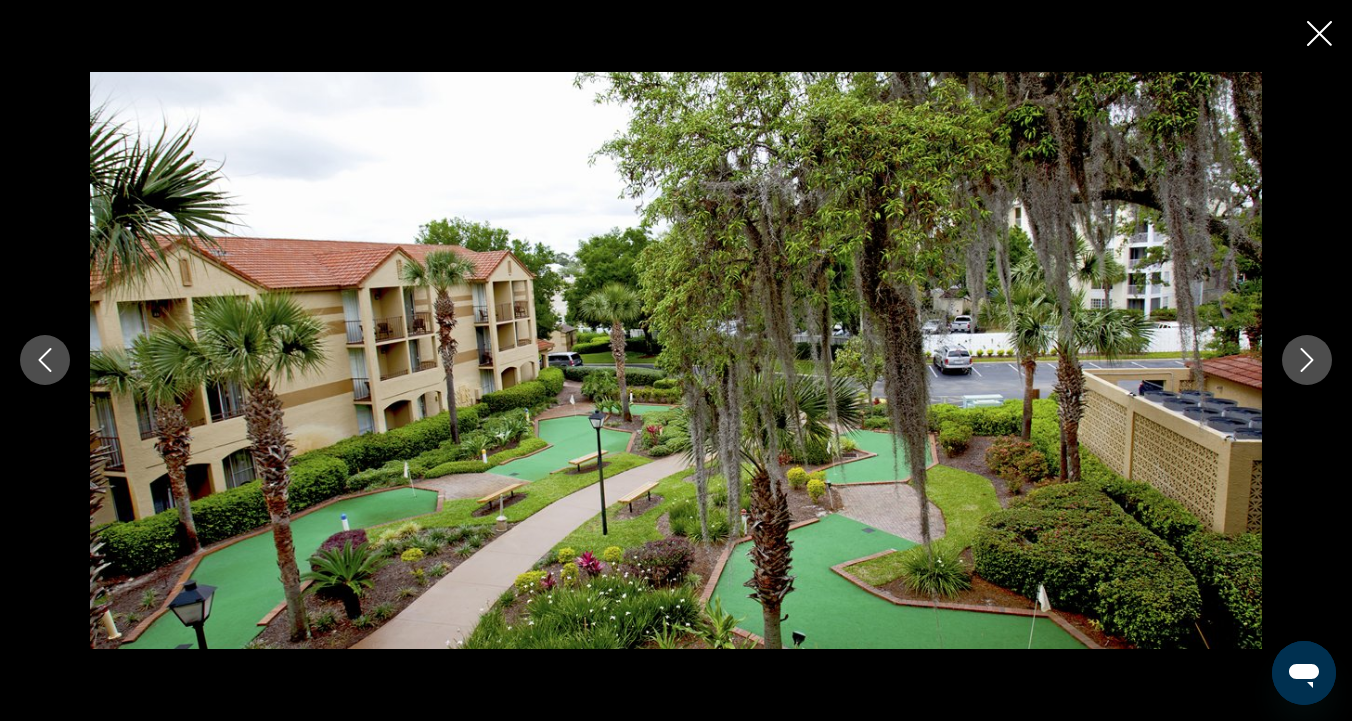 click 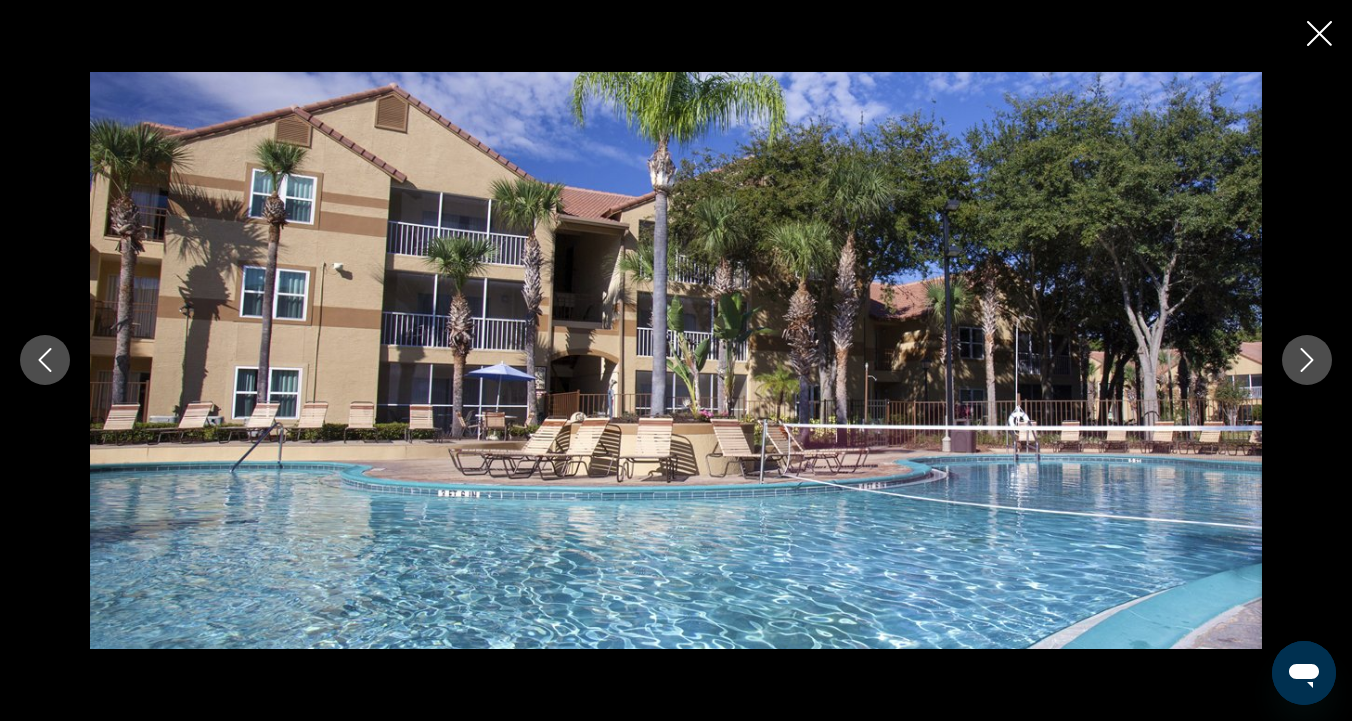 click 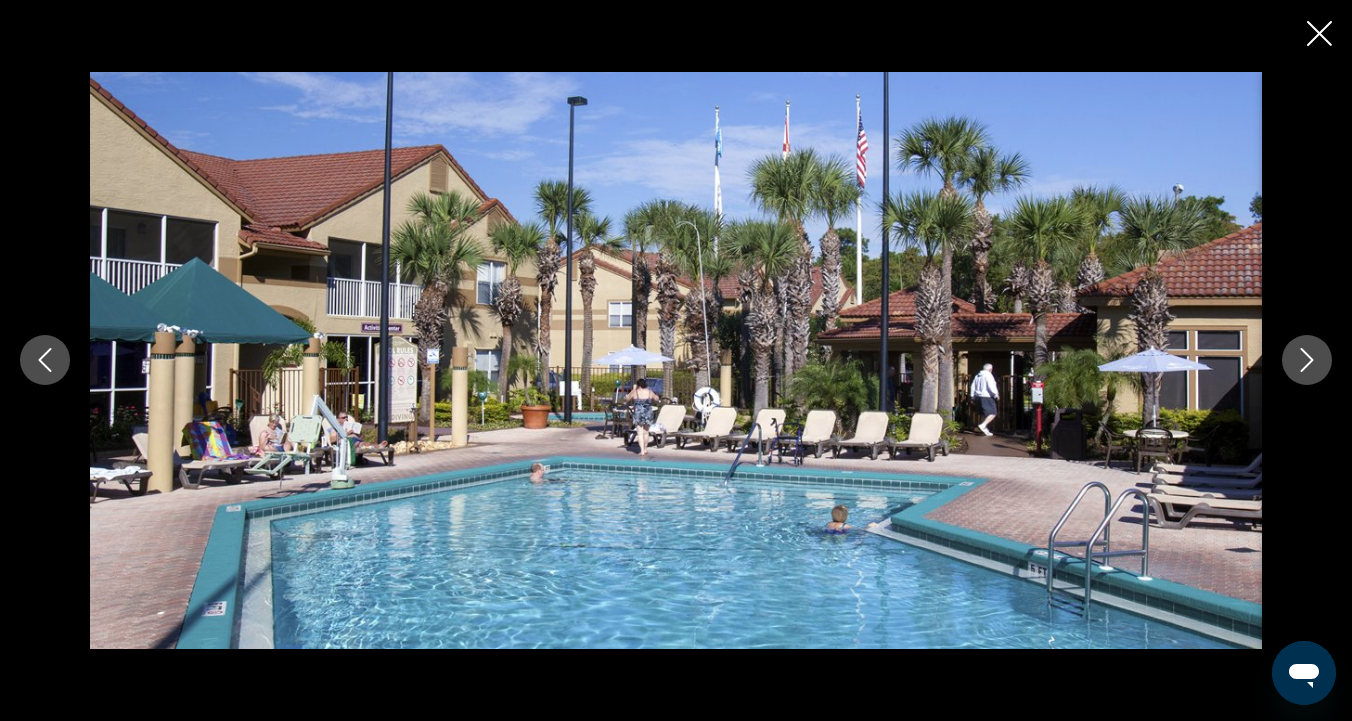 click 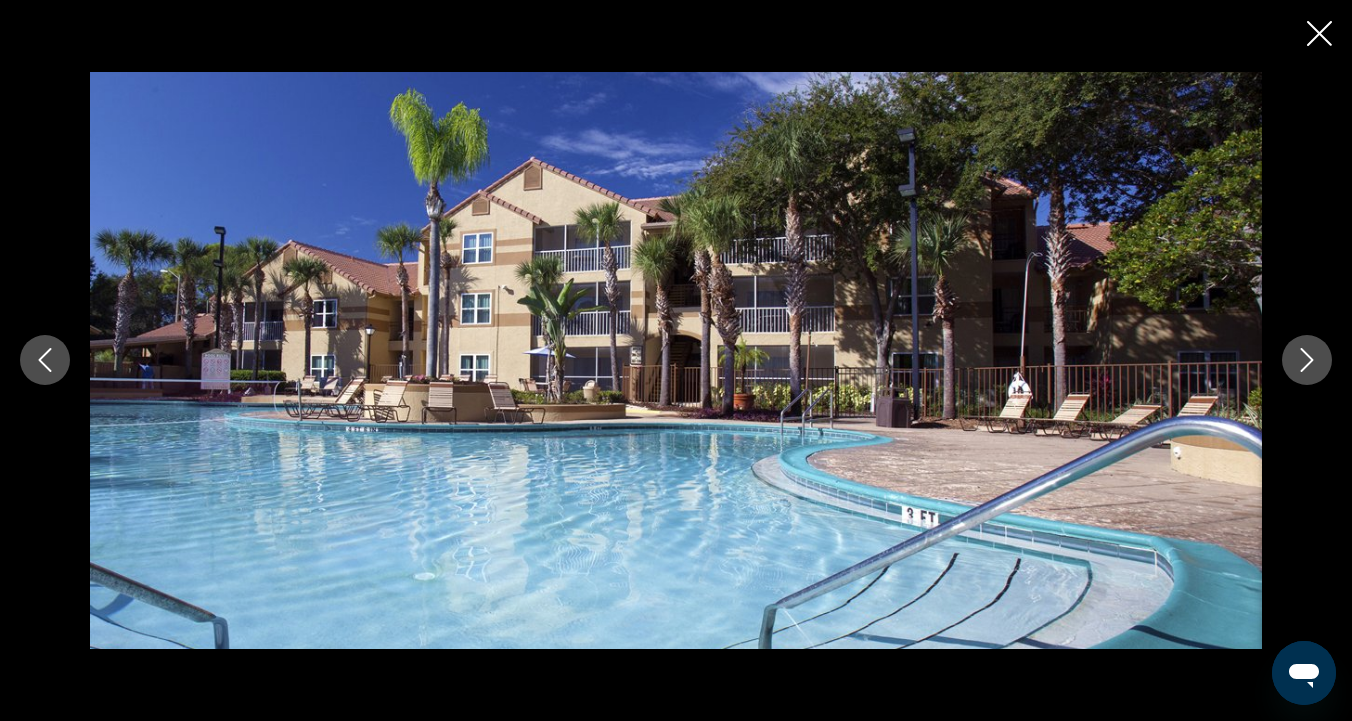 click 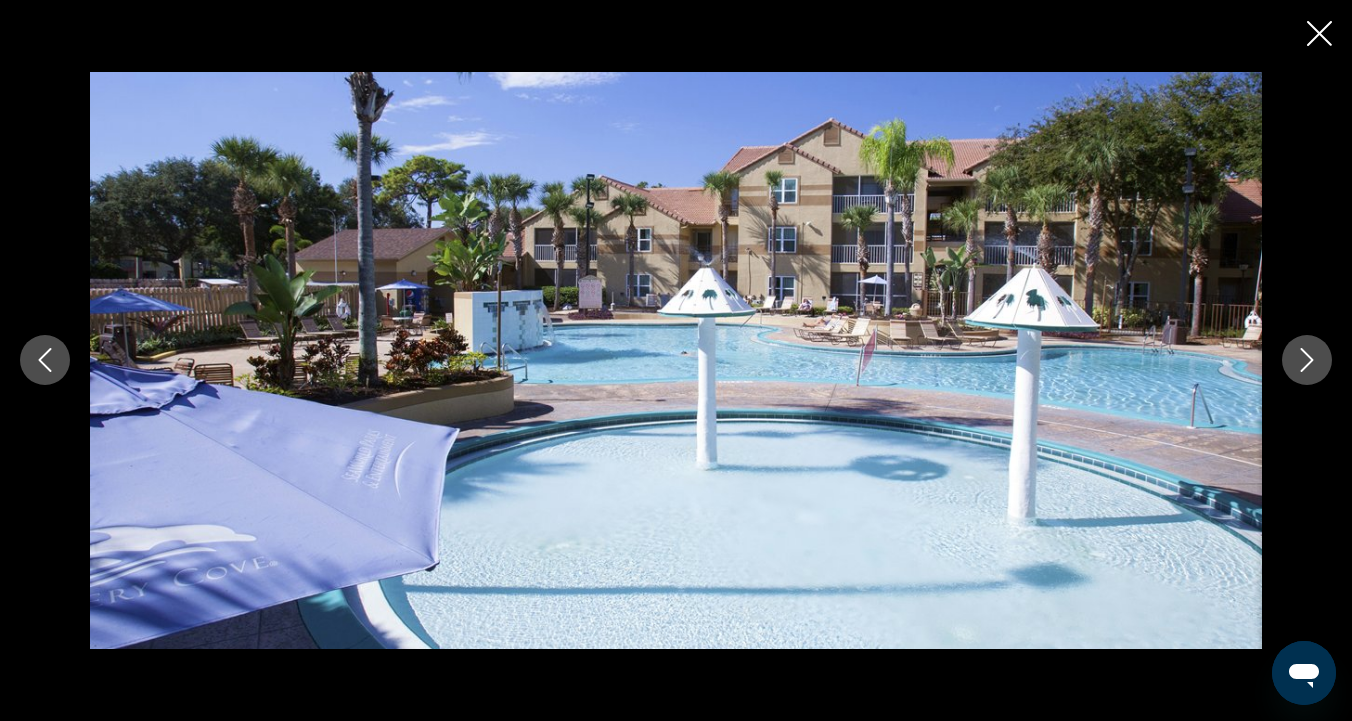 click 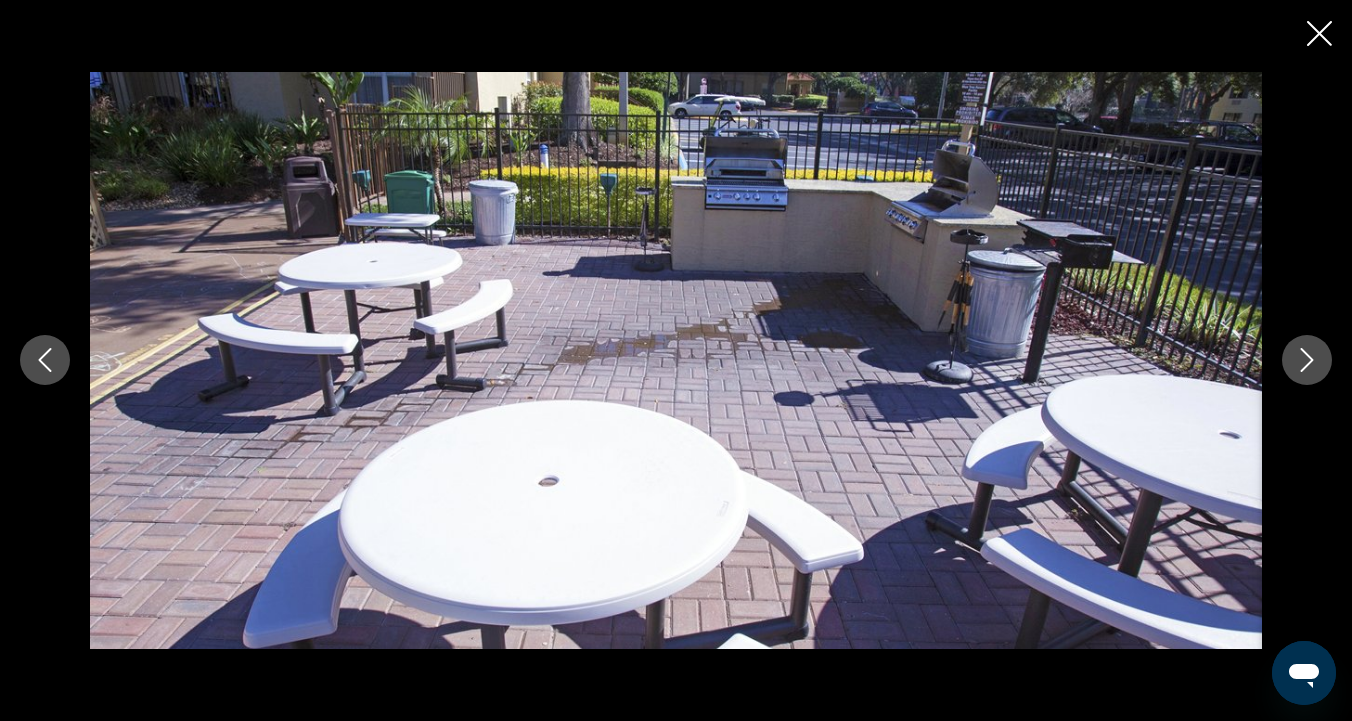 click 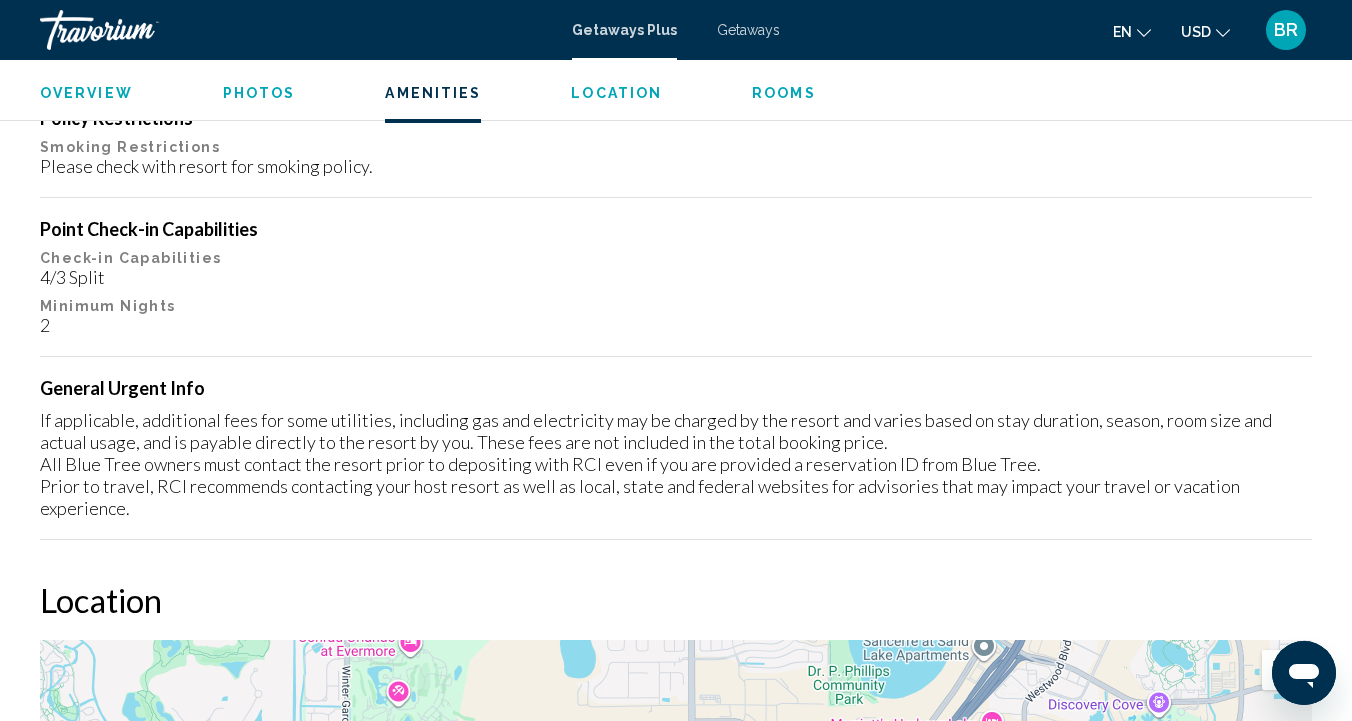 scroll, scrollTop: 2244, scrollLeft: 0, axis: vertical 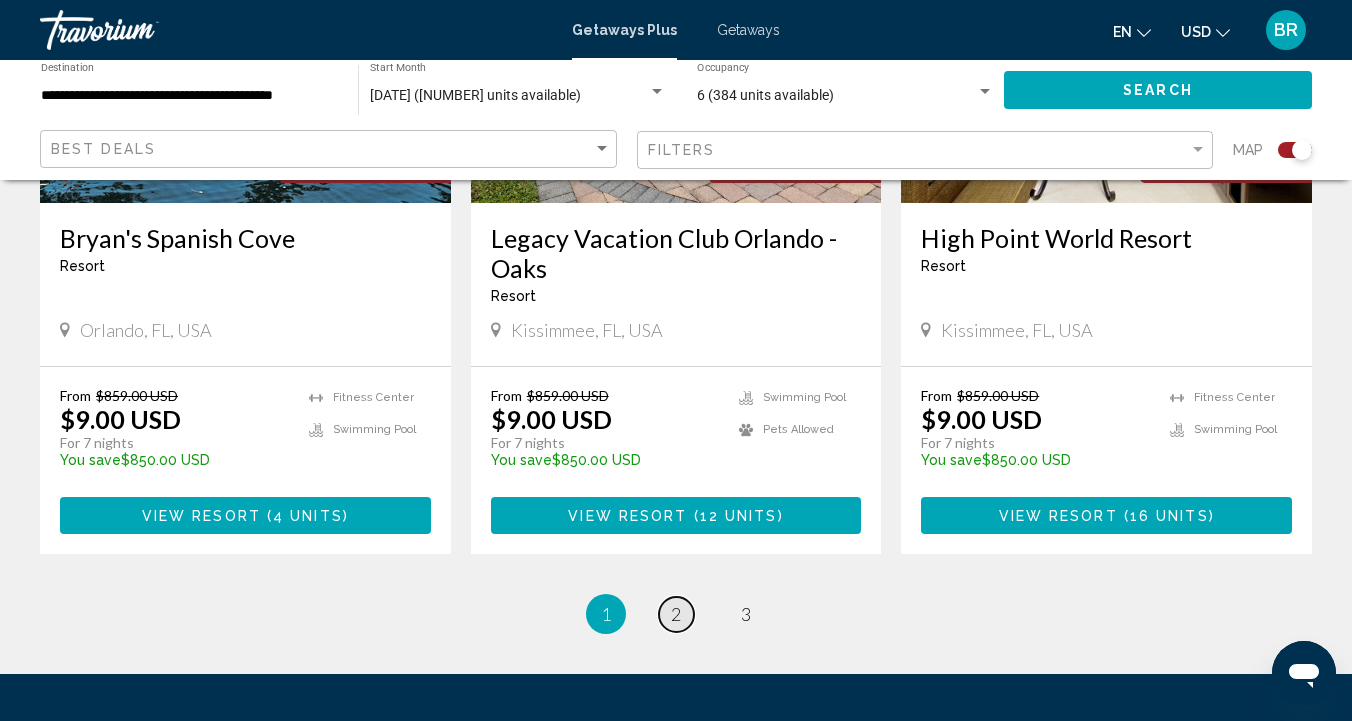 click on "2" at bounding box center [676, 614] 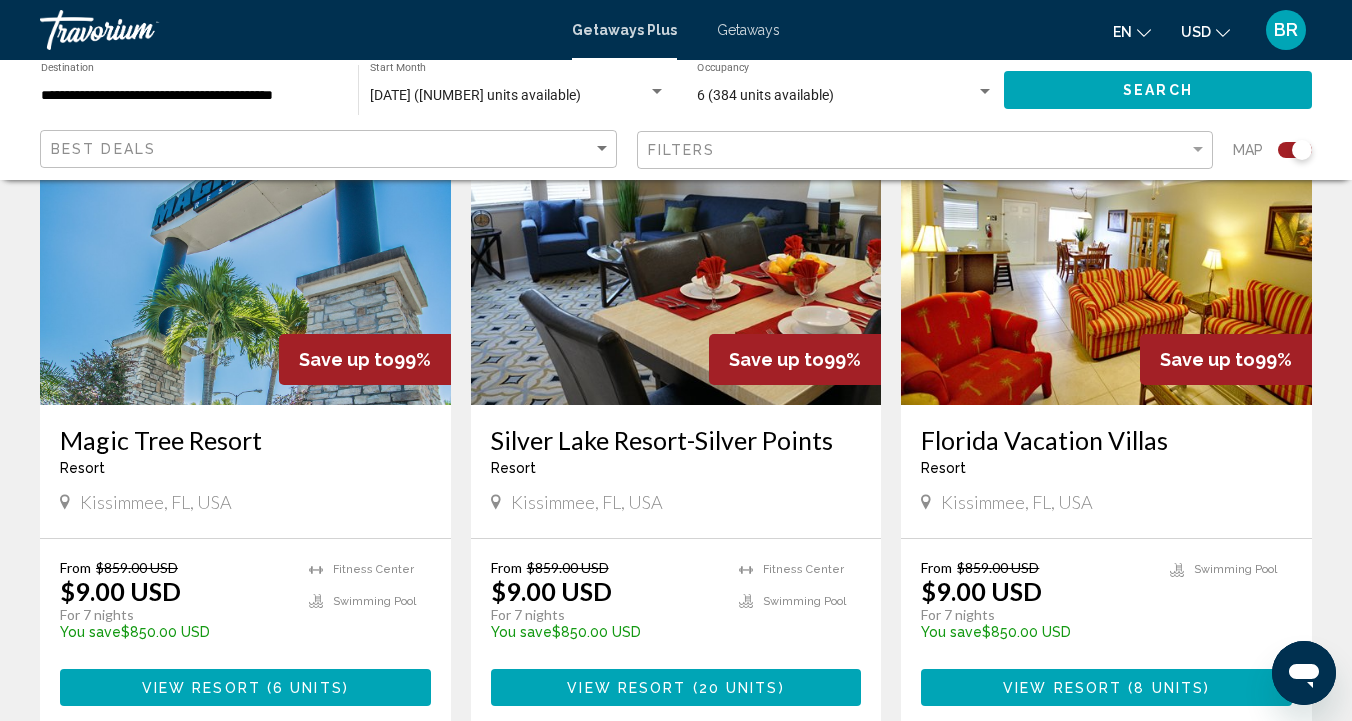 scroll, scrollTop: 803, scrollLeft: 0, axis: vertical 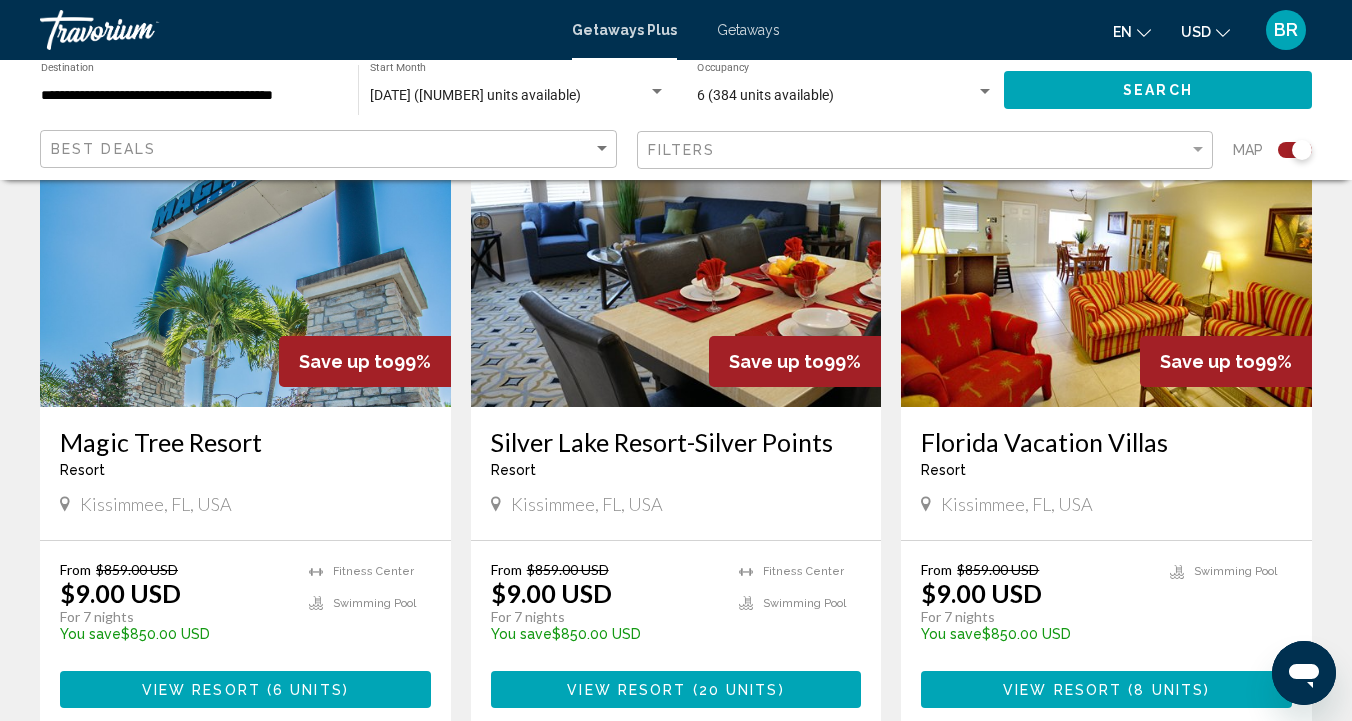 click on "View Resort" at bounding box center (1062, 690) 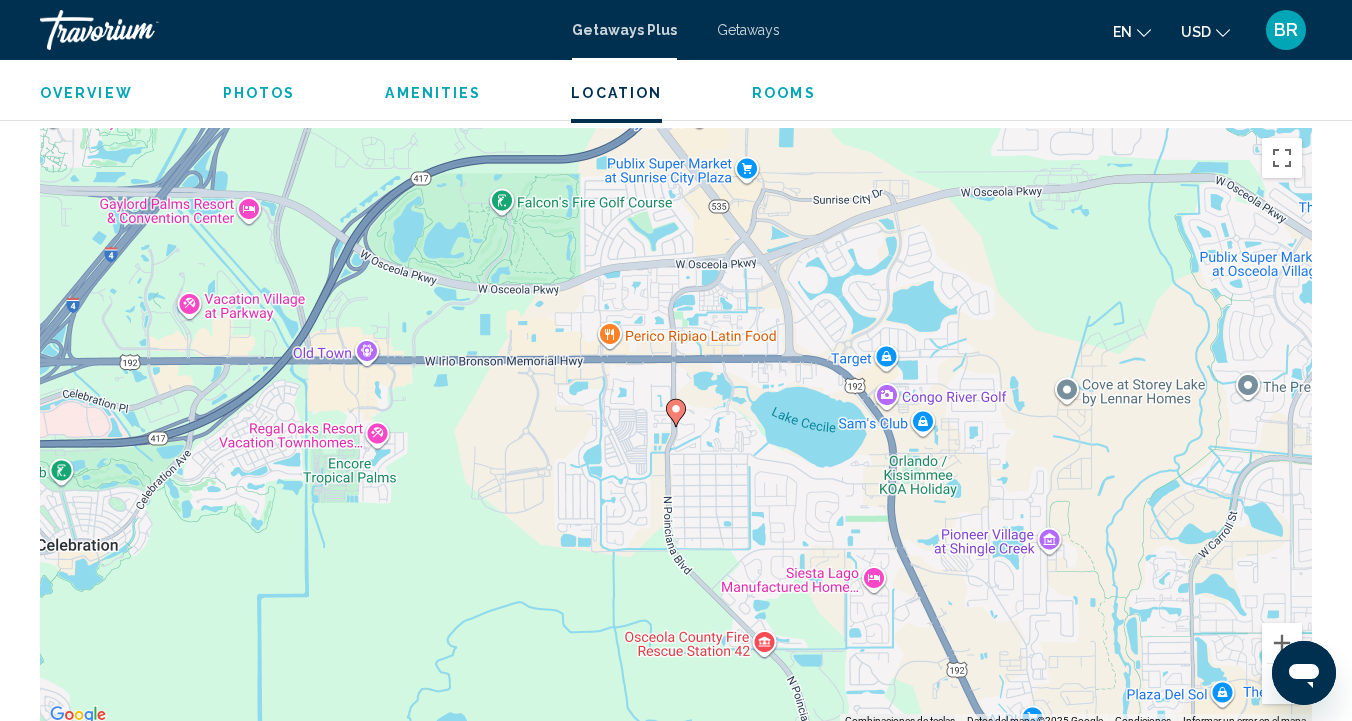 scroll, scrollTop: 2877, scrollLeft: 0, axis: vertical 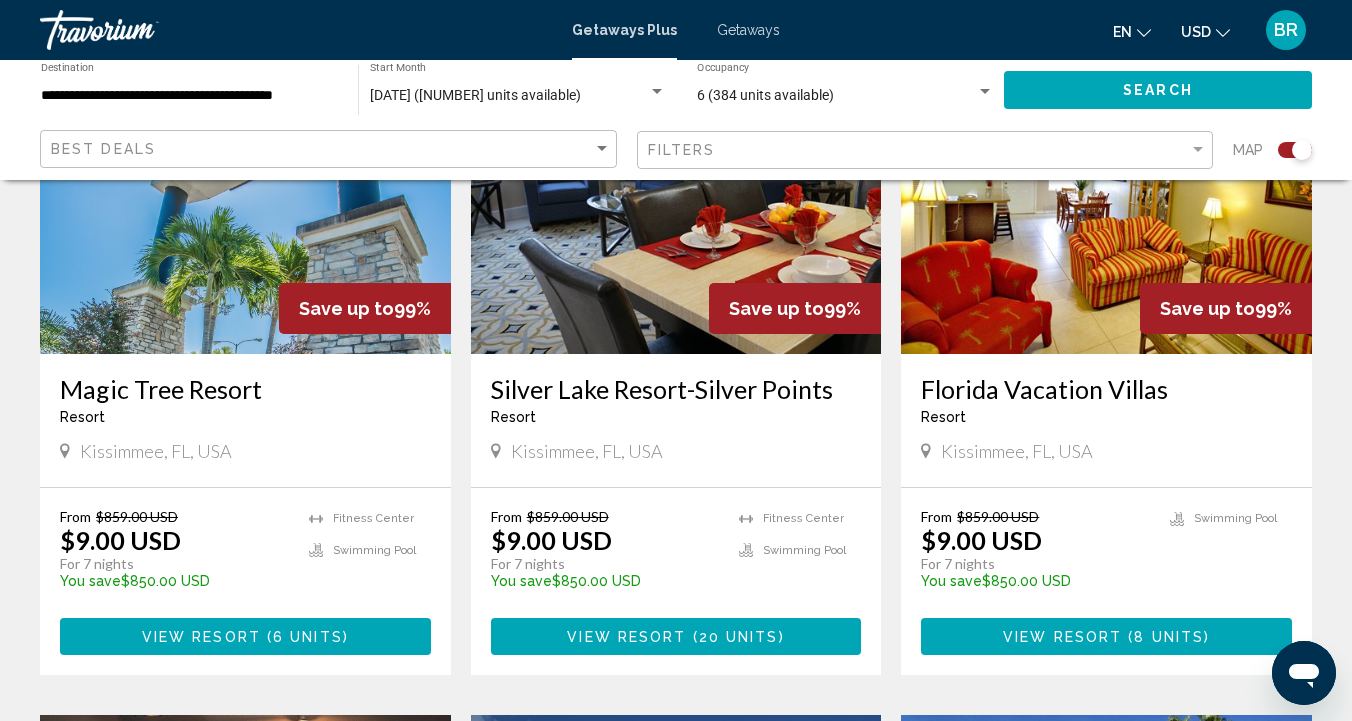 click at bounding box center (676, 194) 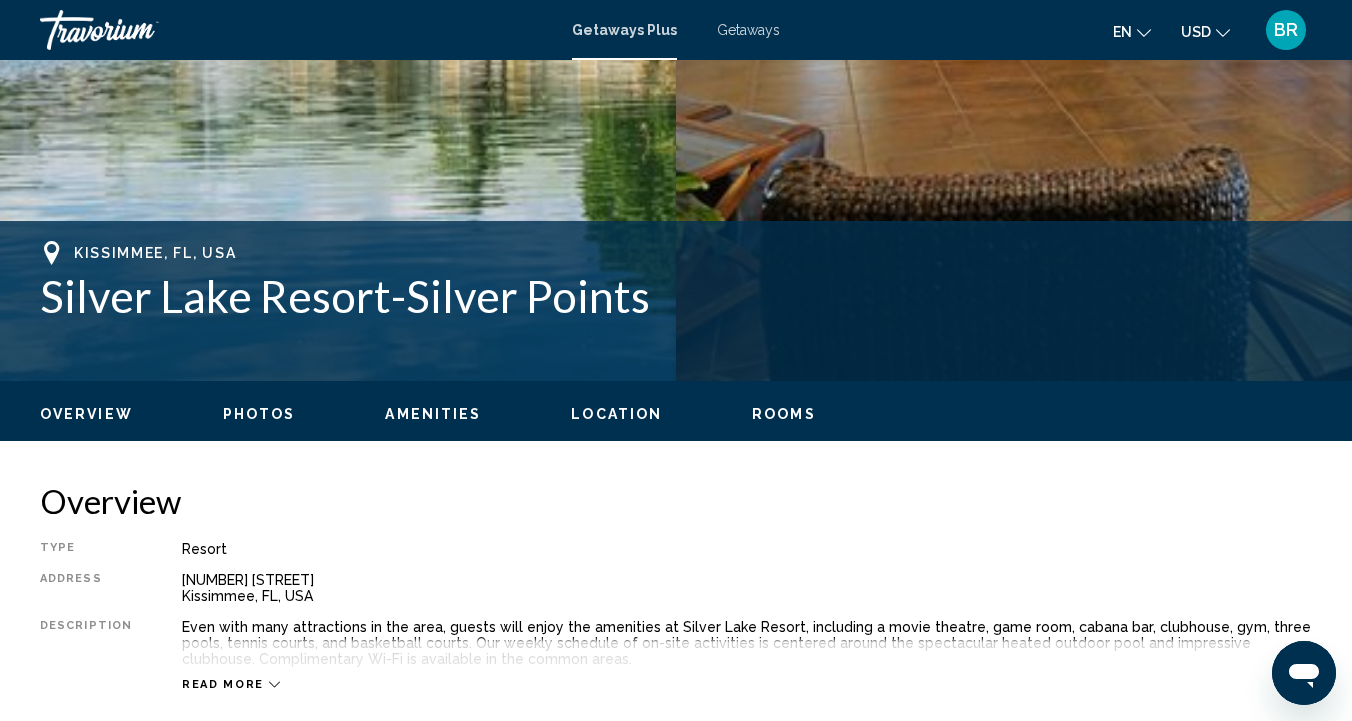 scroll, scrollTop: 627, scrollLeft: 0, axis: vertical 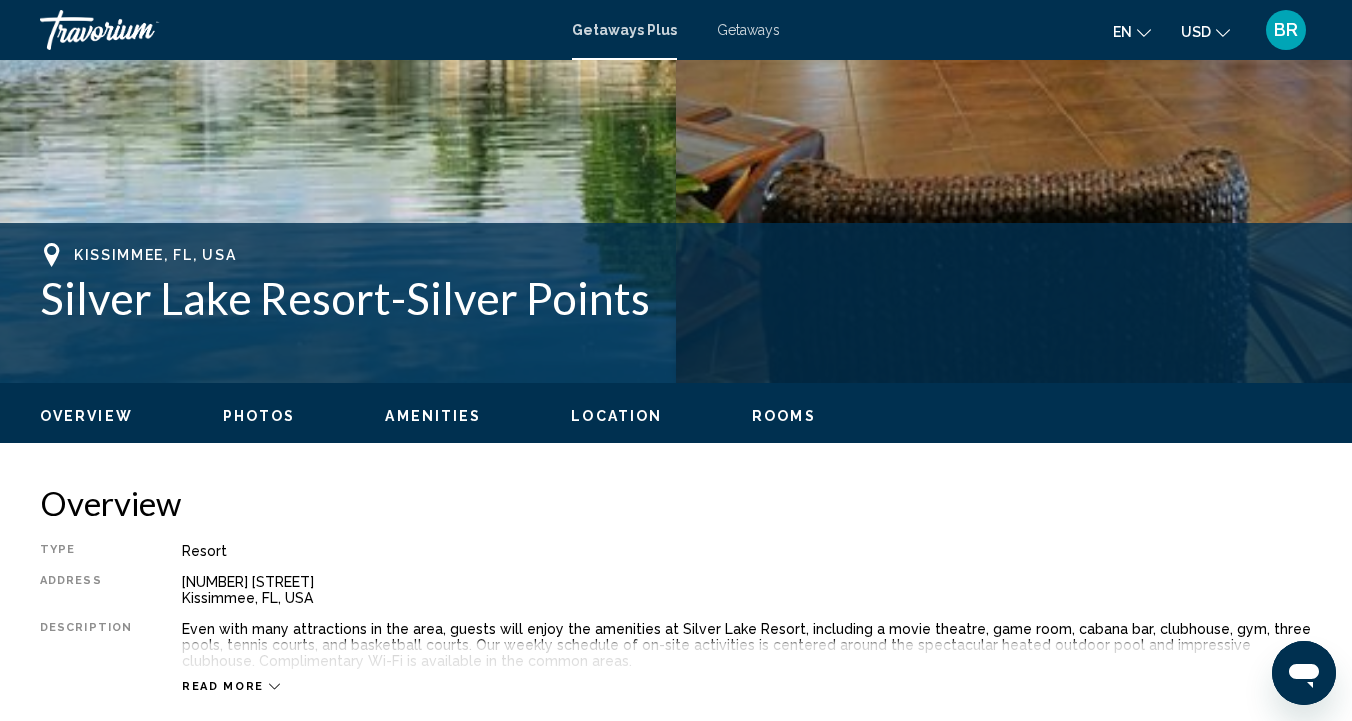 click on "[CITY], [STATE], USA Silver Lake Resort-Silver Points Address 7751 Black Lake Road [CITY], [STATE], USA Overview
Photos
Amenities
Location
Rooms
Search Search Overview Type Resort All-Inclusive No All-Inclusive Address 7751 Black Lake Road [CITY], [STATE], USA Description Even with many attractions in the area, guests will enjoy the amenities at Silver Lake Resort, including a movie theatre, game room, cabana bar, clubhouse, gym, three pools, tennis courts, and basketball courts. Our weekly schedule of on-site activities is centered around the spectacular heated outdoor pool and impressive clubhouse. Complimentary Wi-Fi is available in the common areas. Read more
Photos Amenities
Fitness Center
3" at bounding box center (676, 2834) 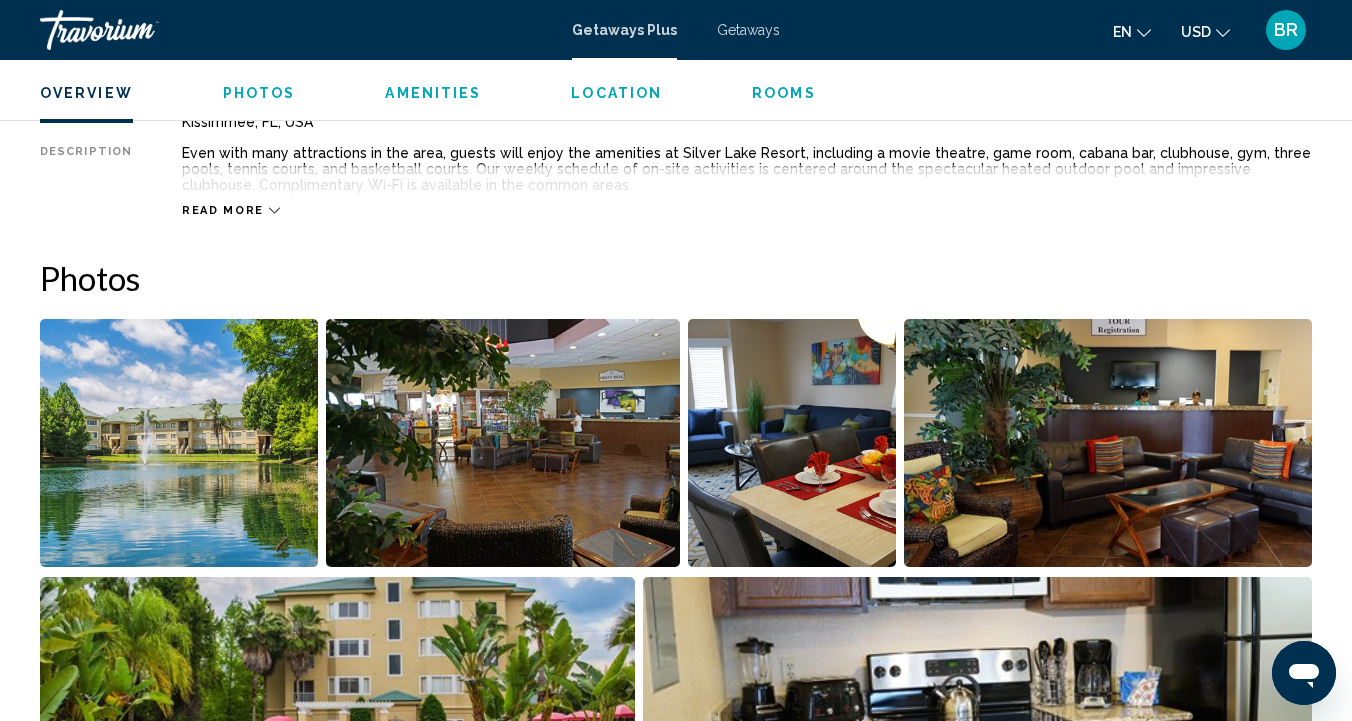 scroll, scrollTop: 1119, scrollLeft: 0, axis: vertical 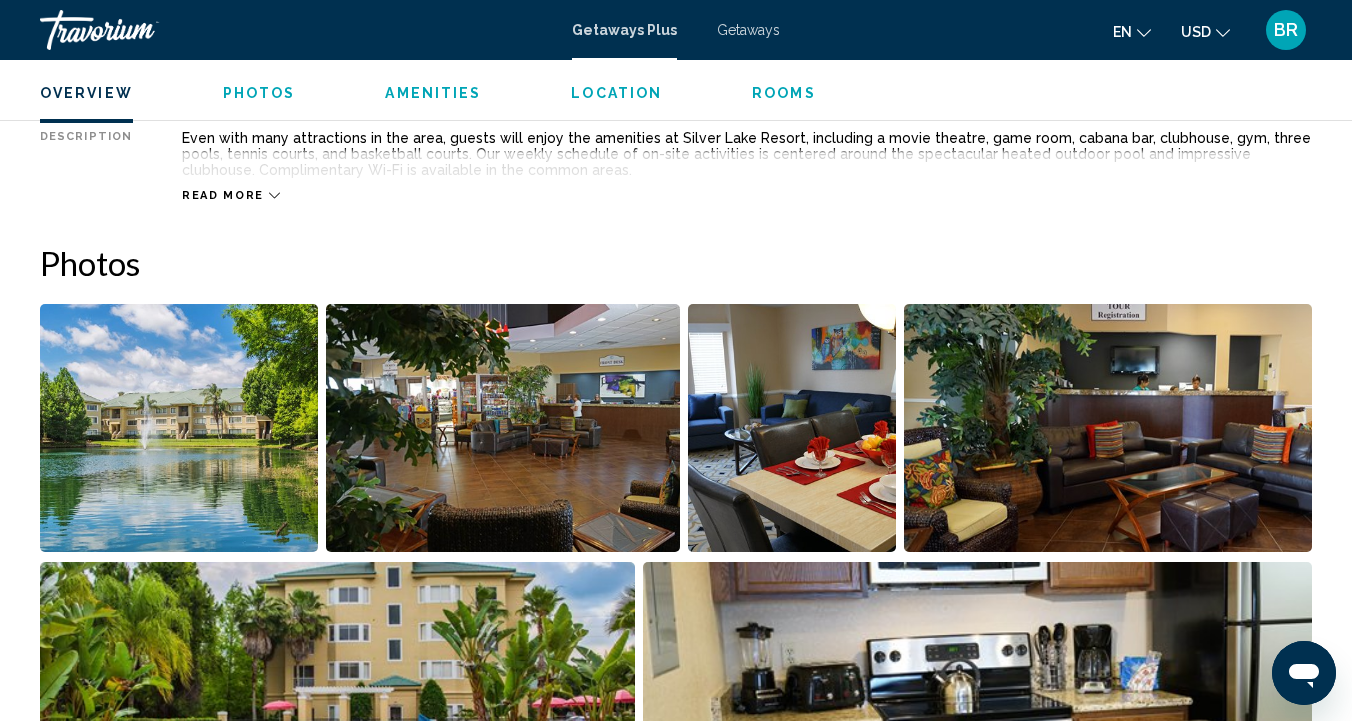 click at bounding box center [179, 428] 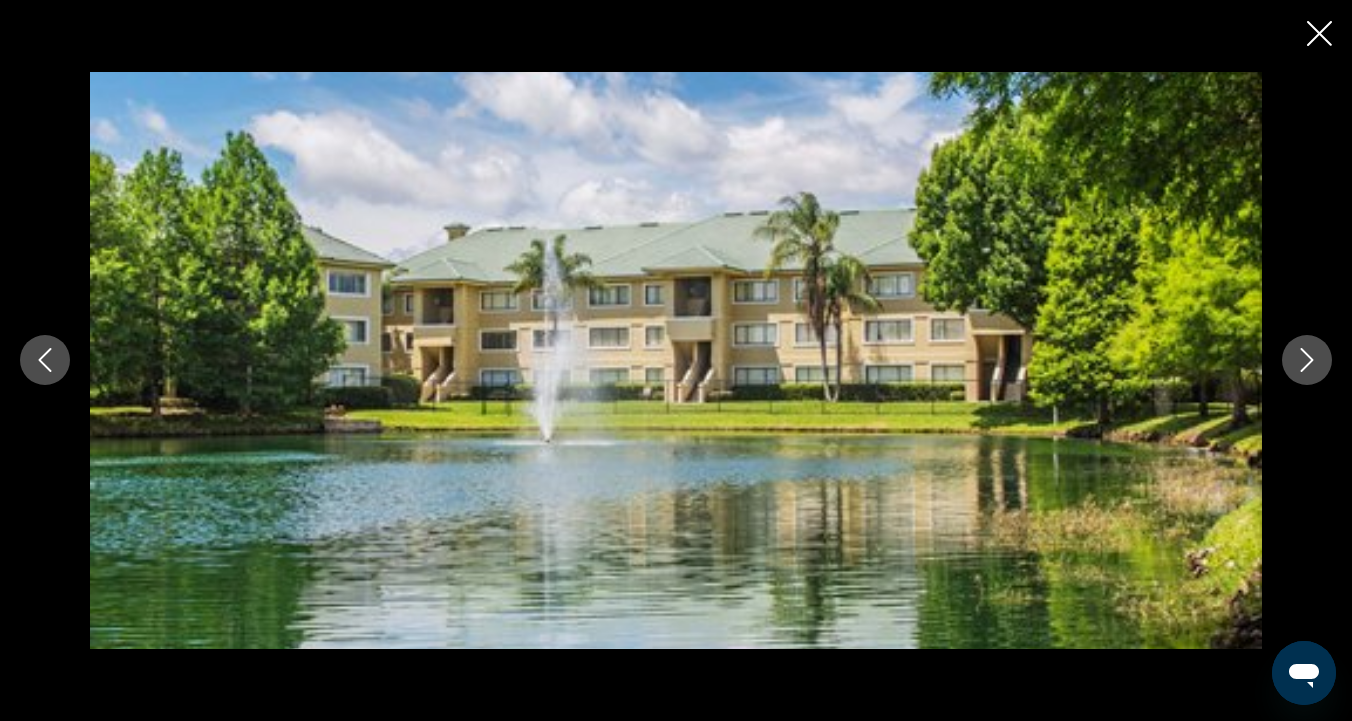 click 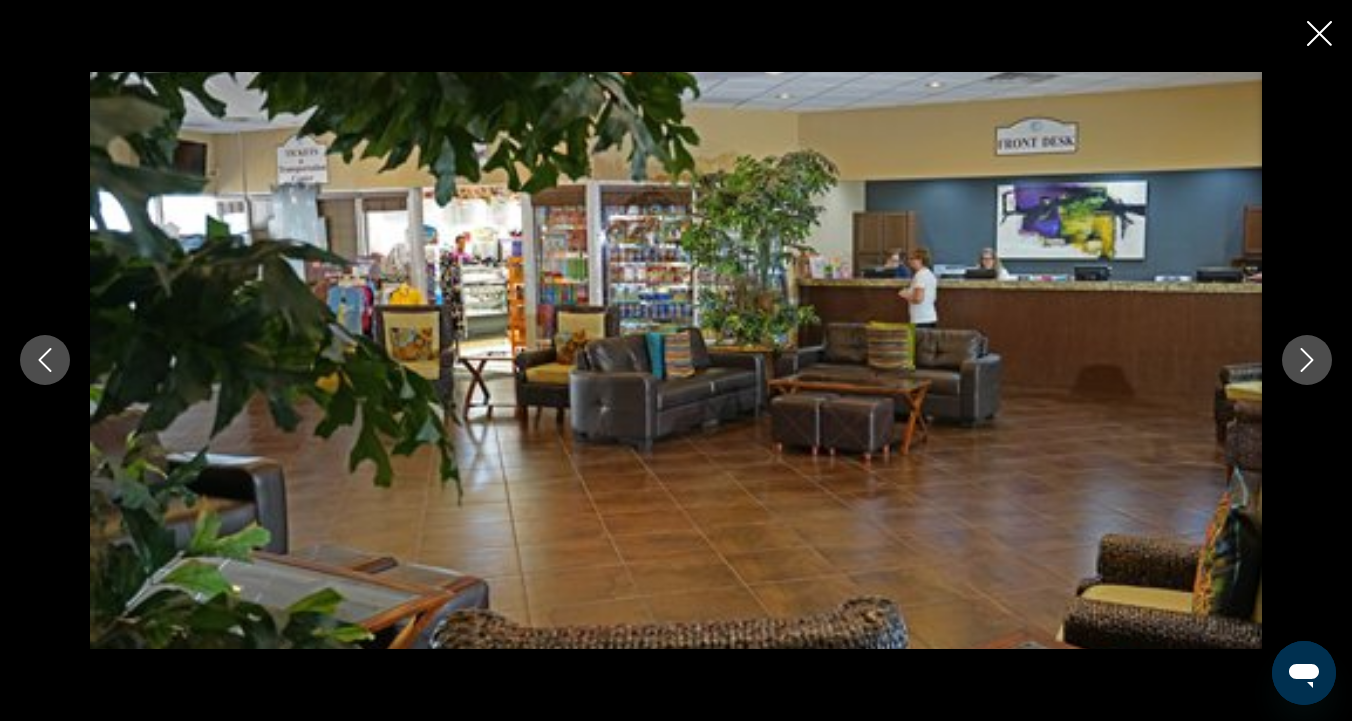 click 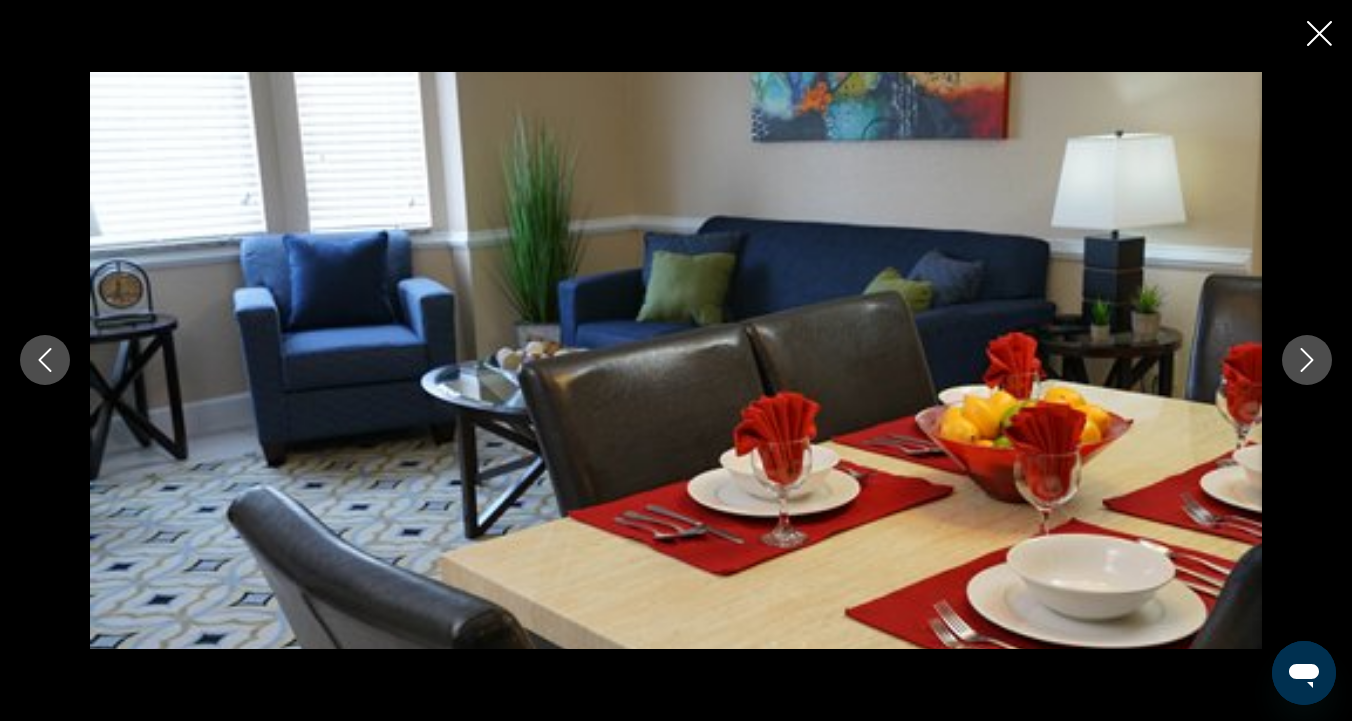 click 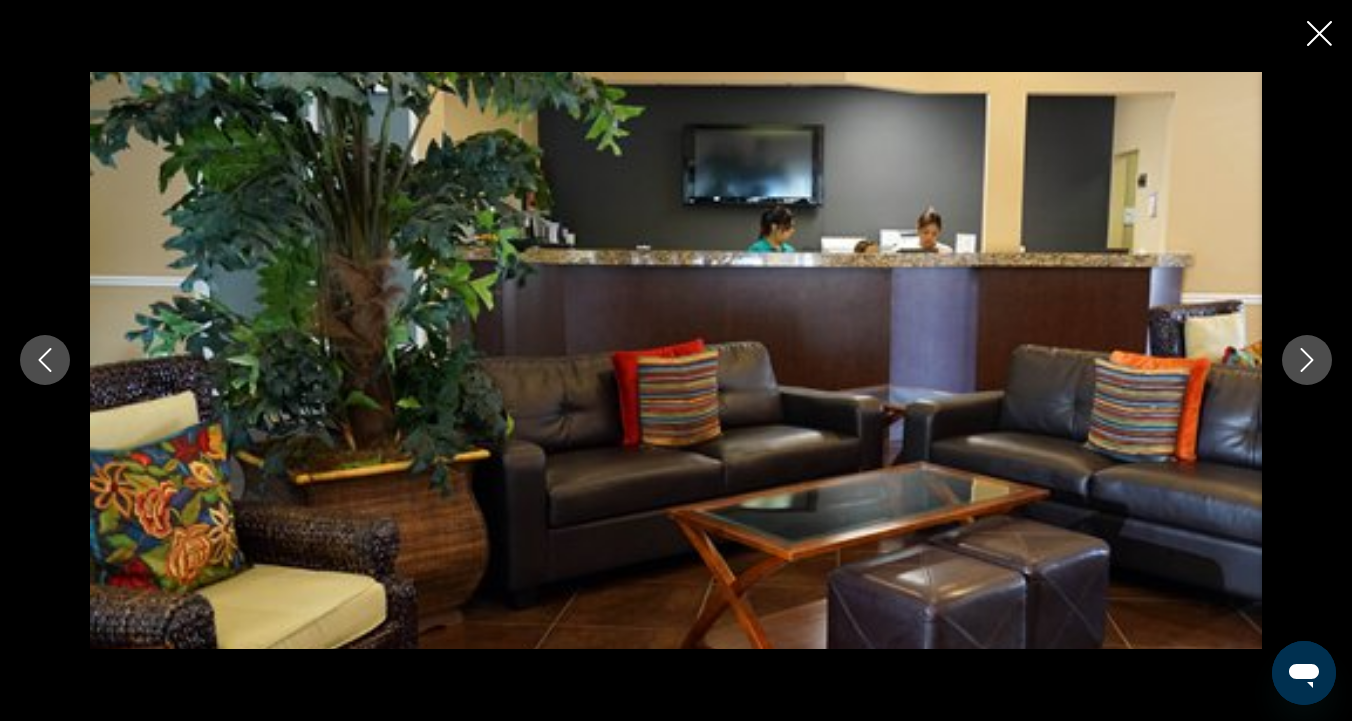 click 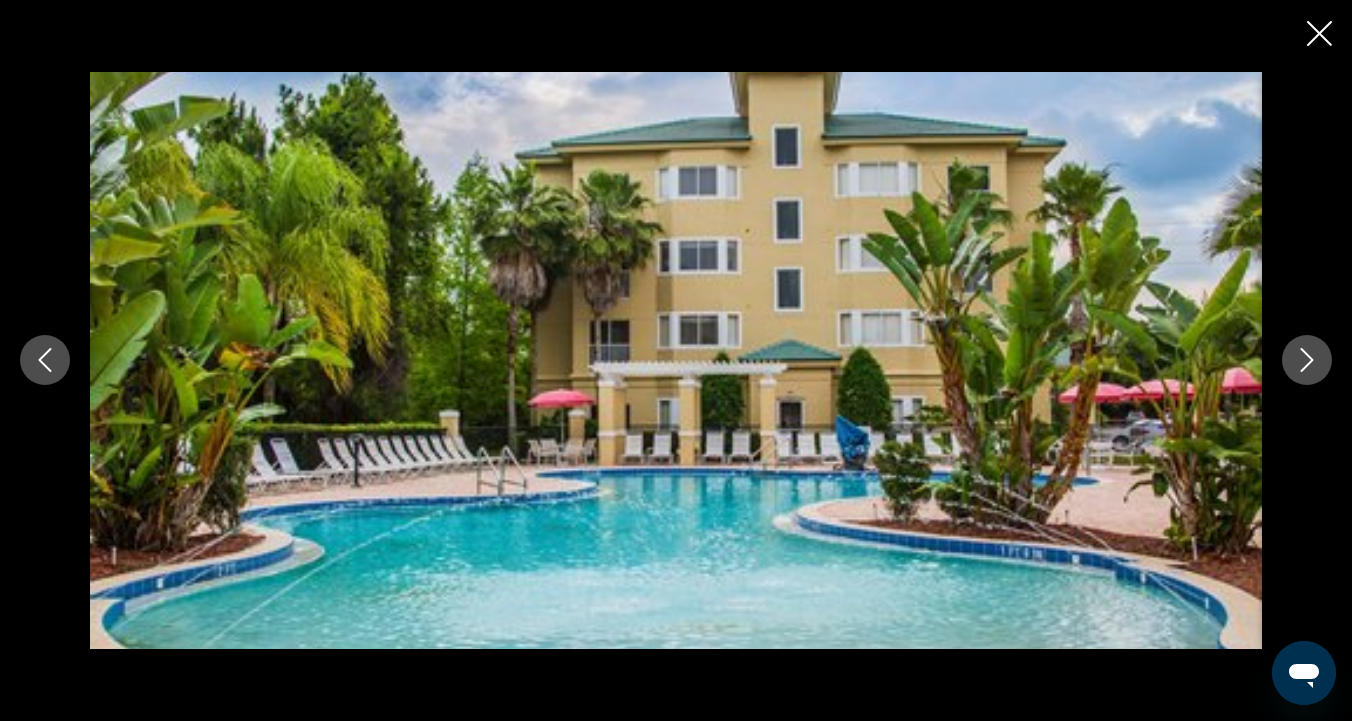 click 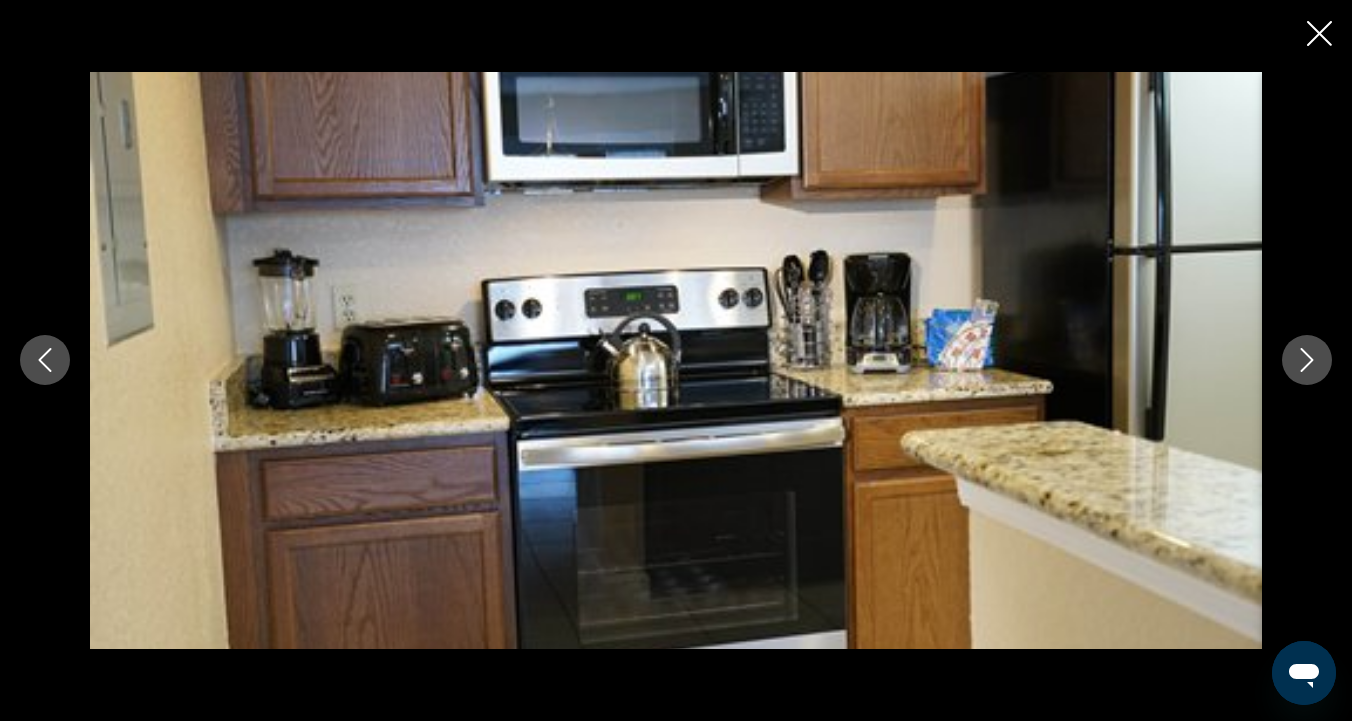 click 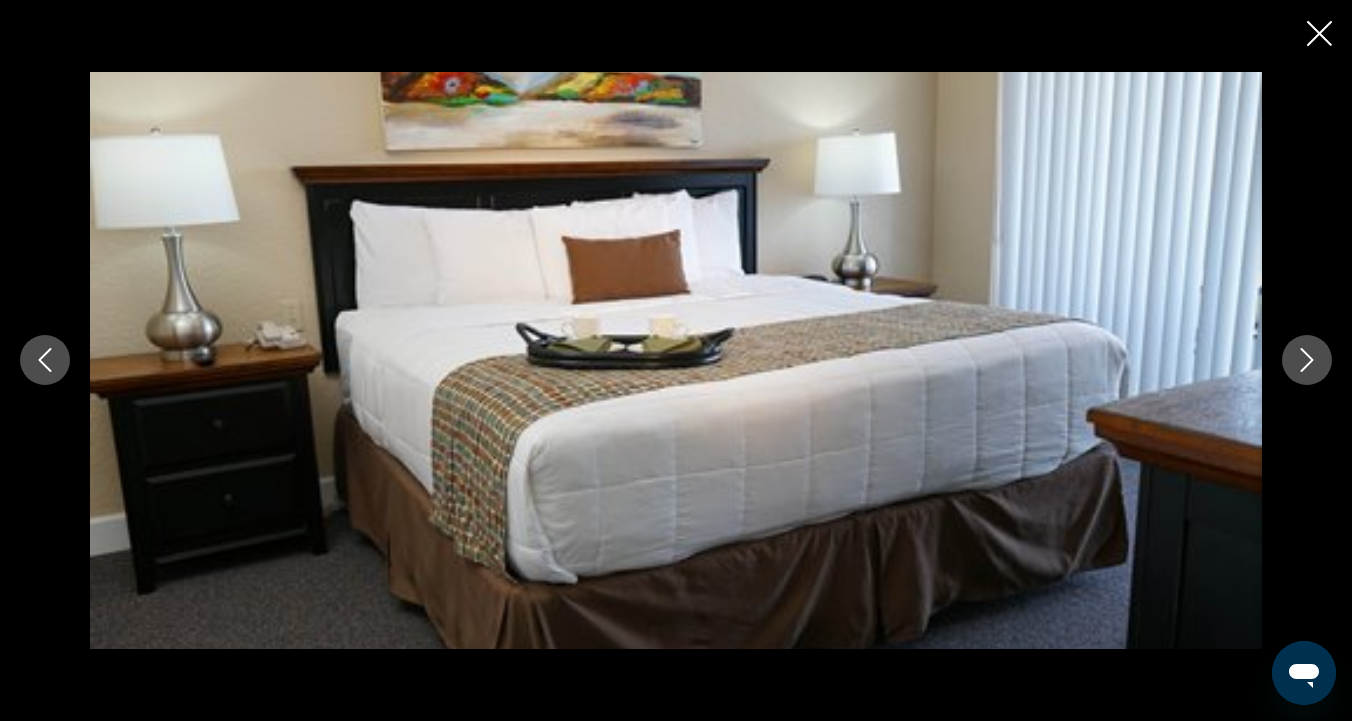 click 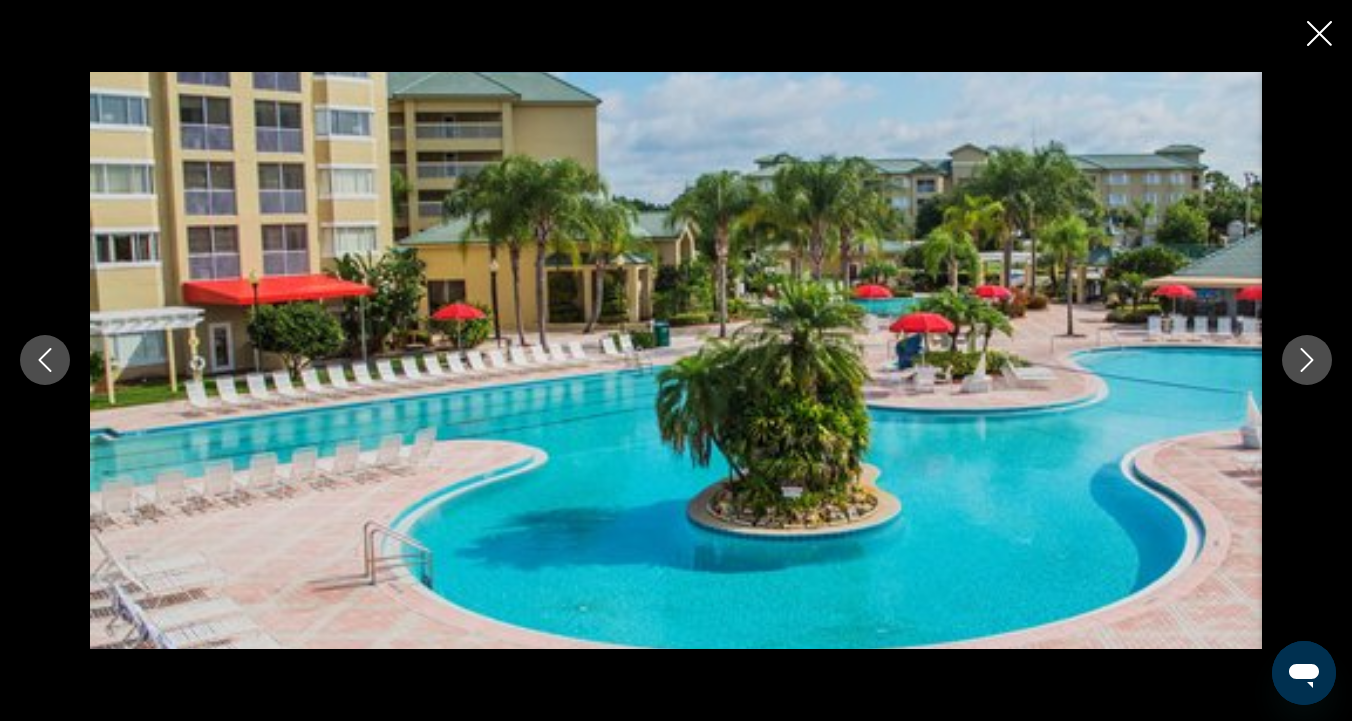 click 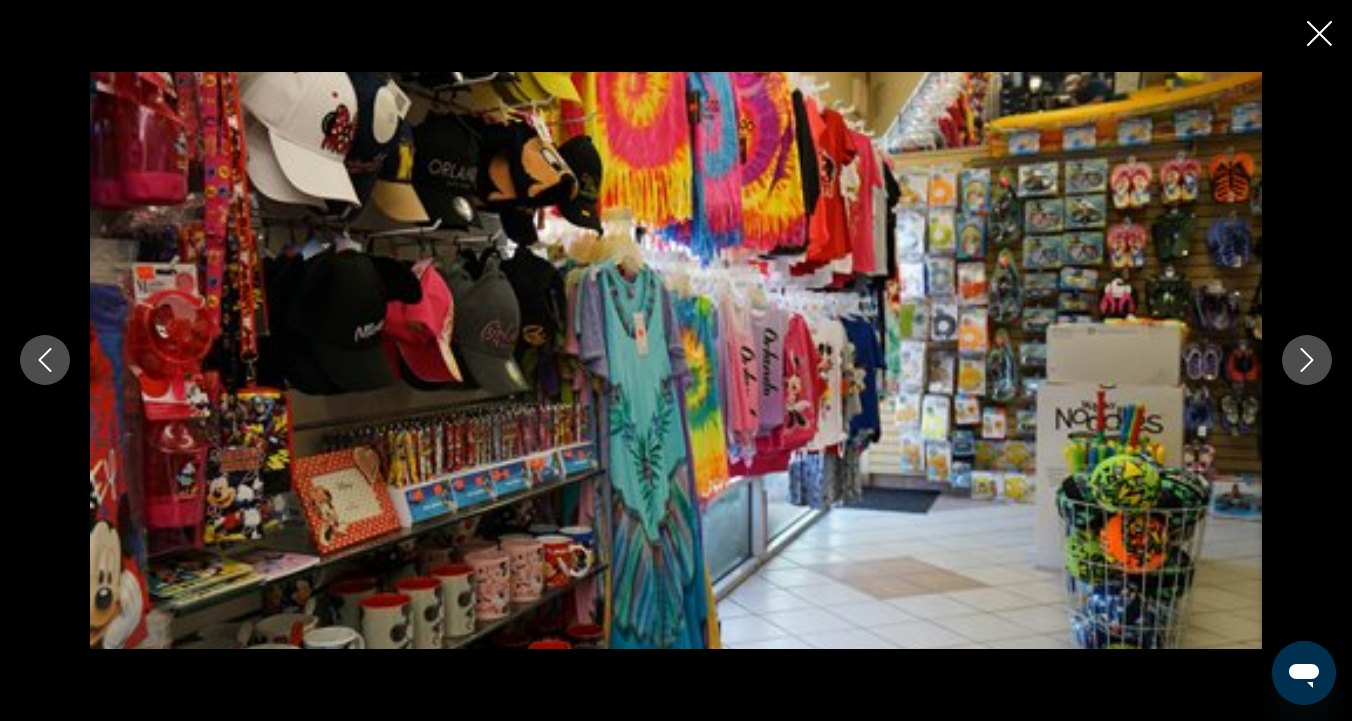 click 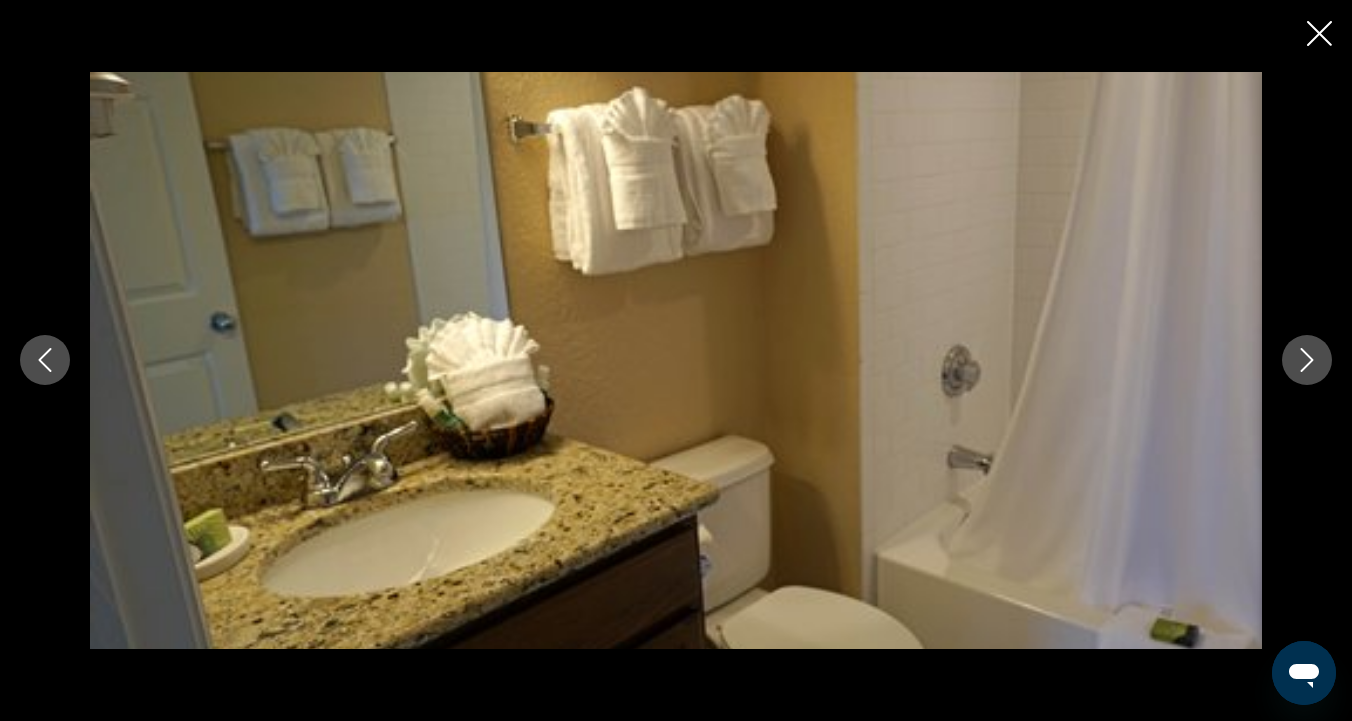click 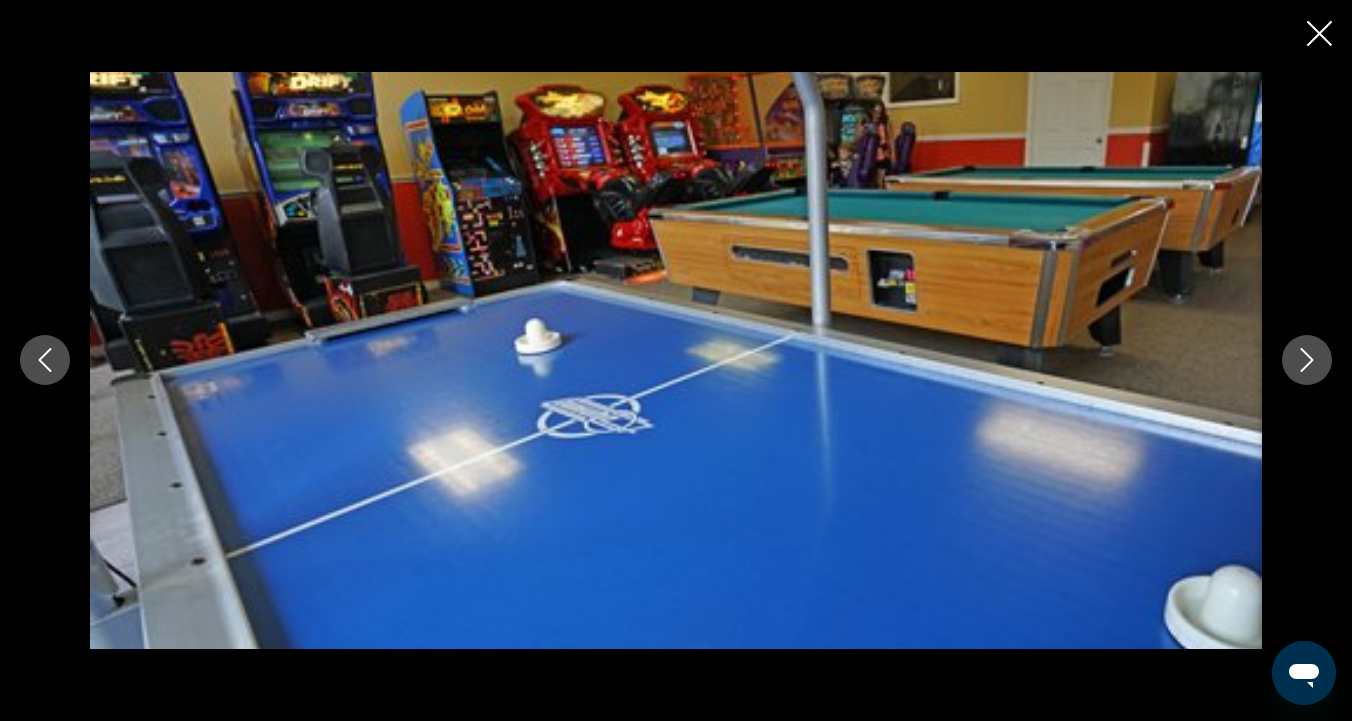 click 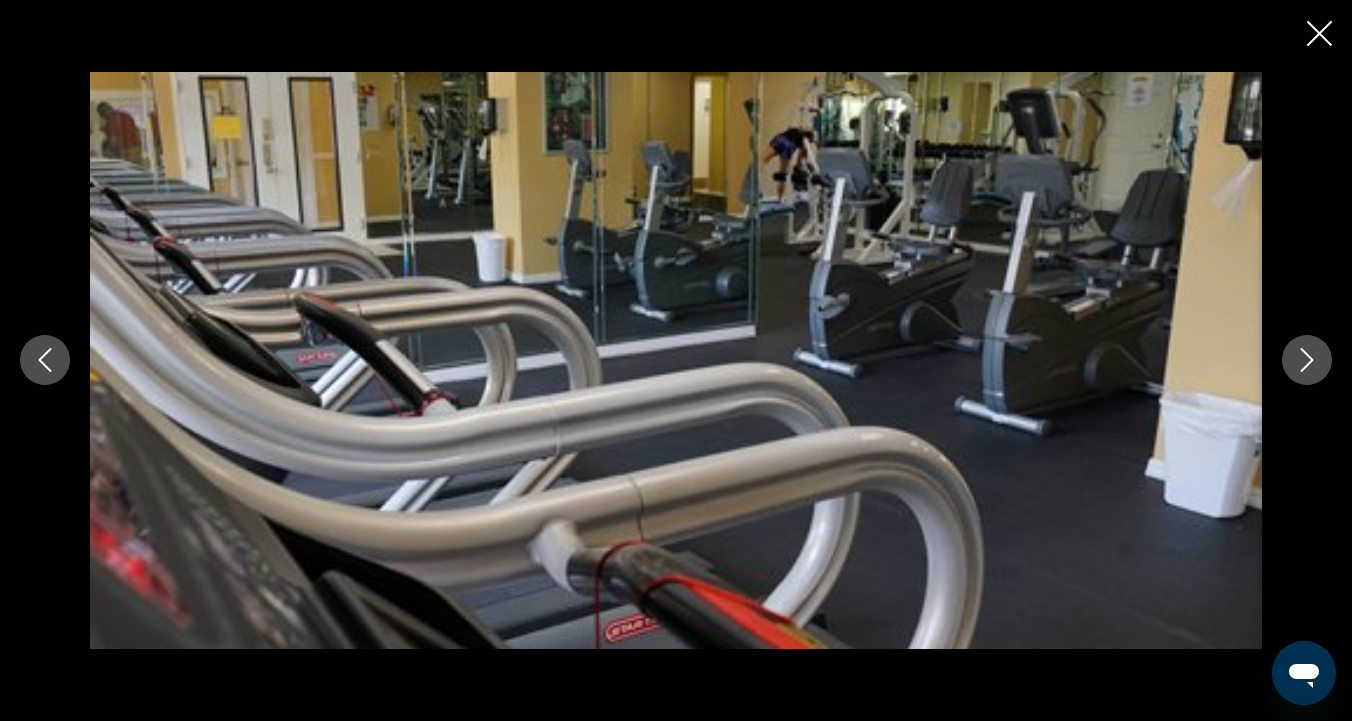 click 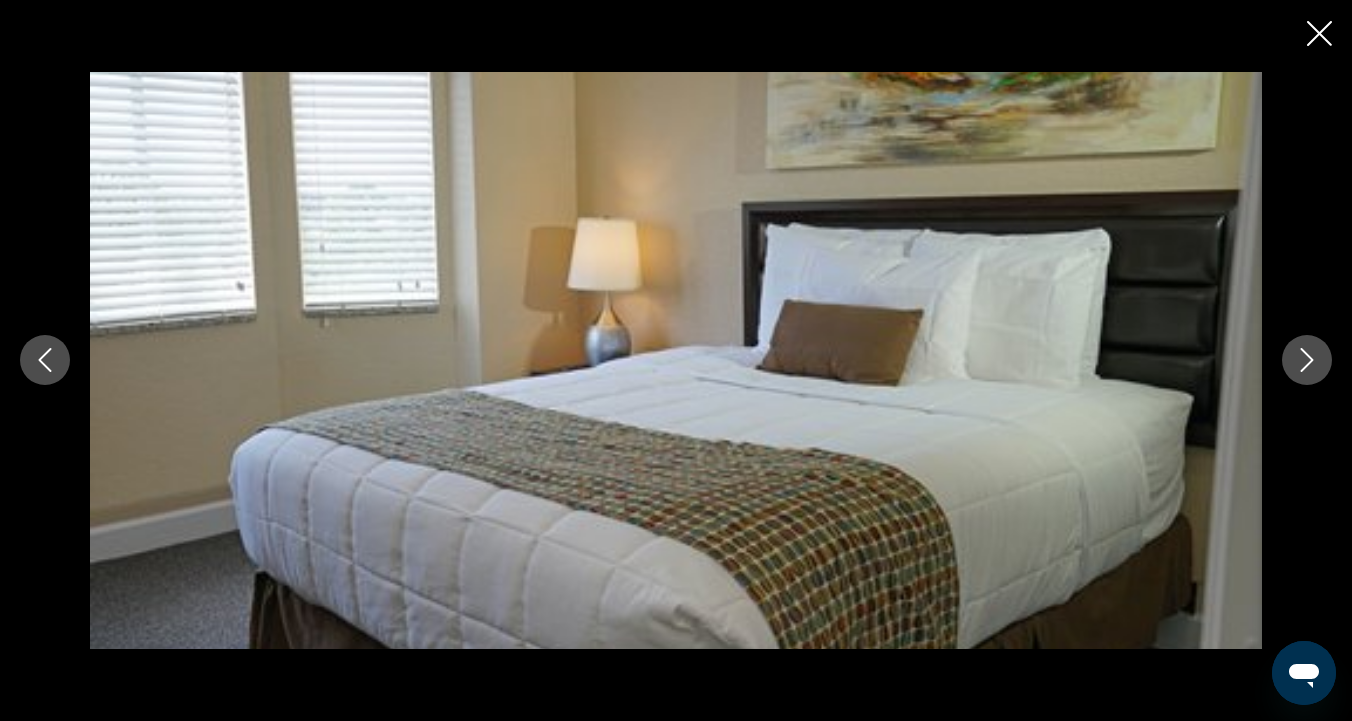 click 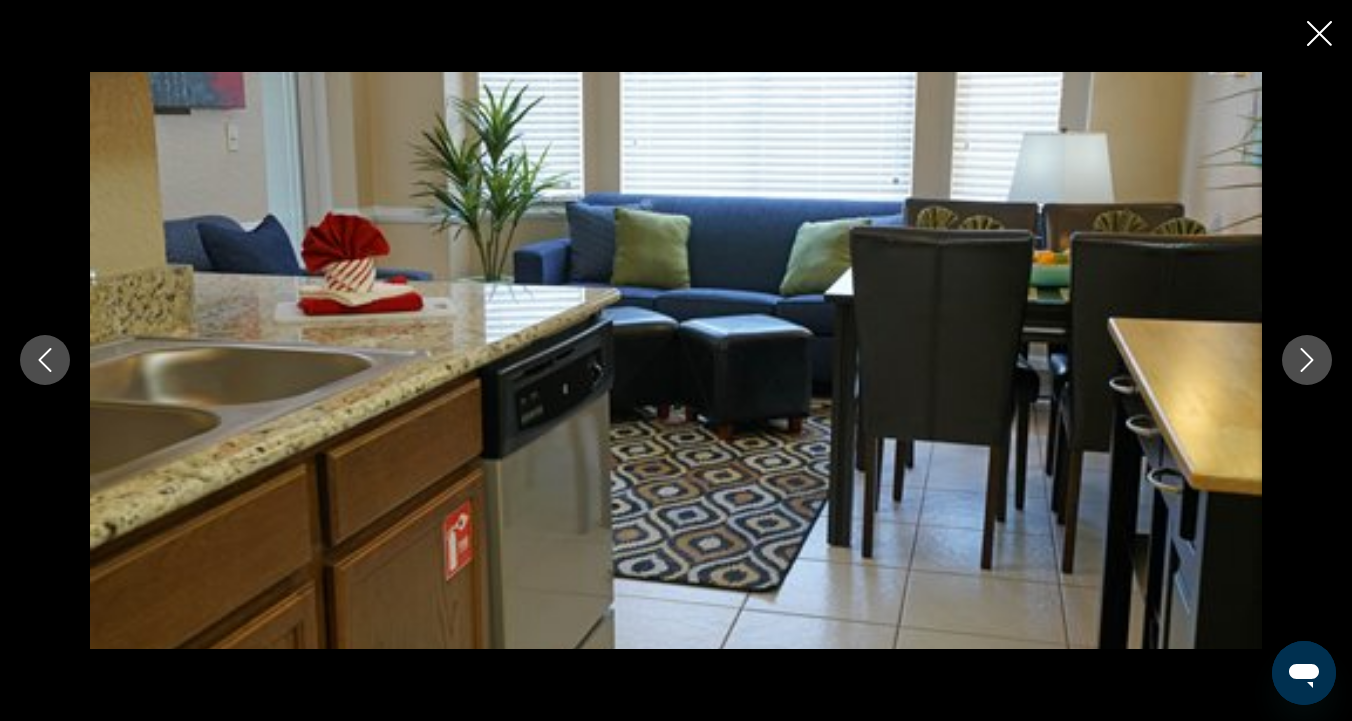 click 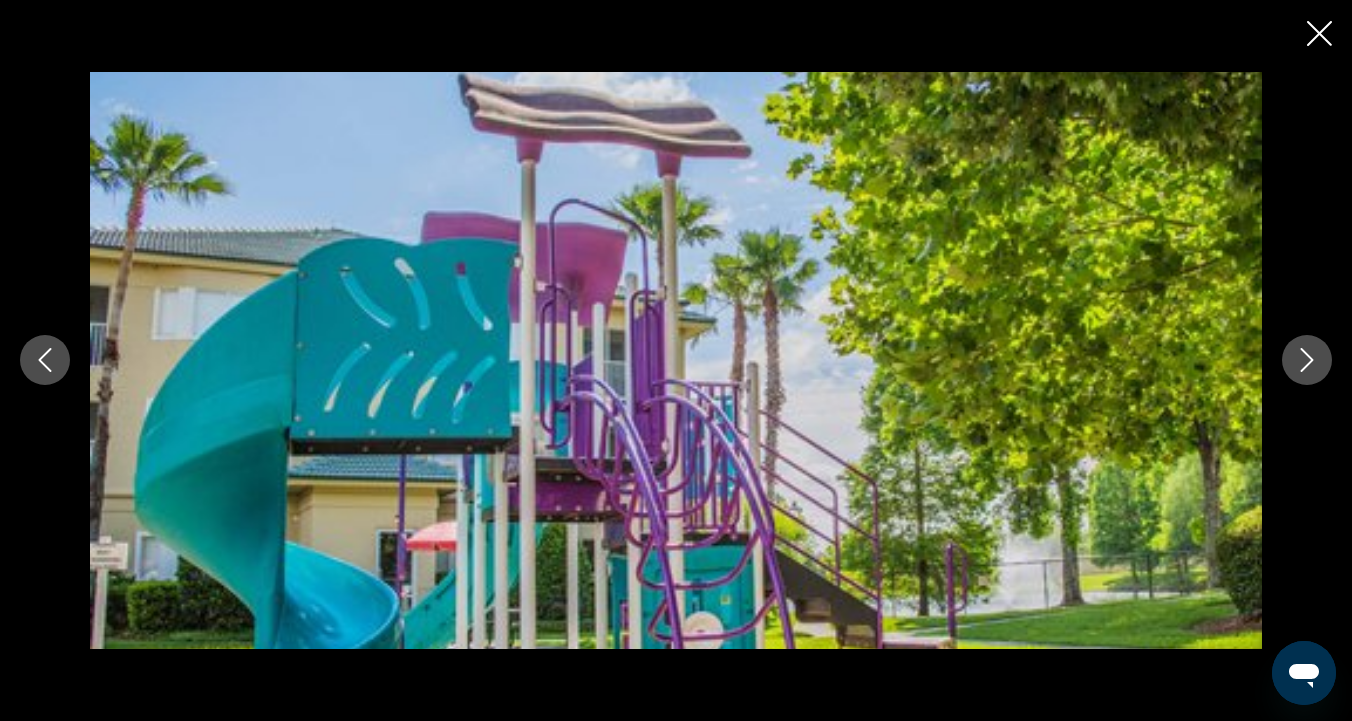 click at bounding box center [1319, 35] 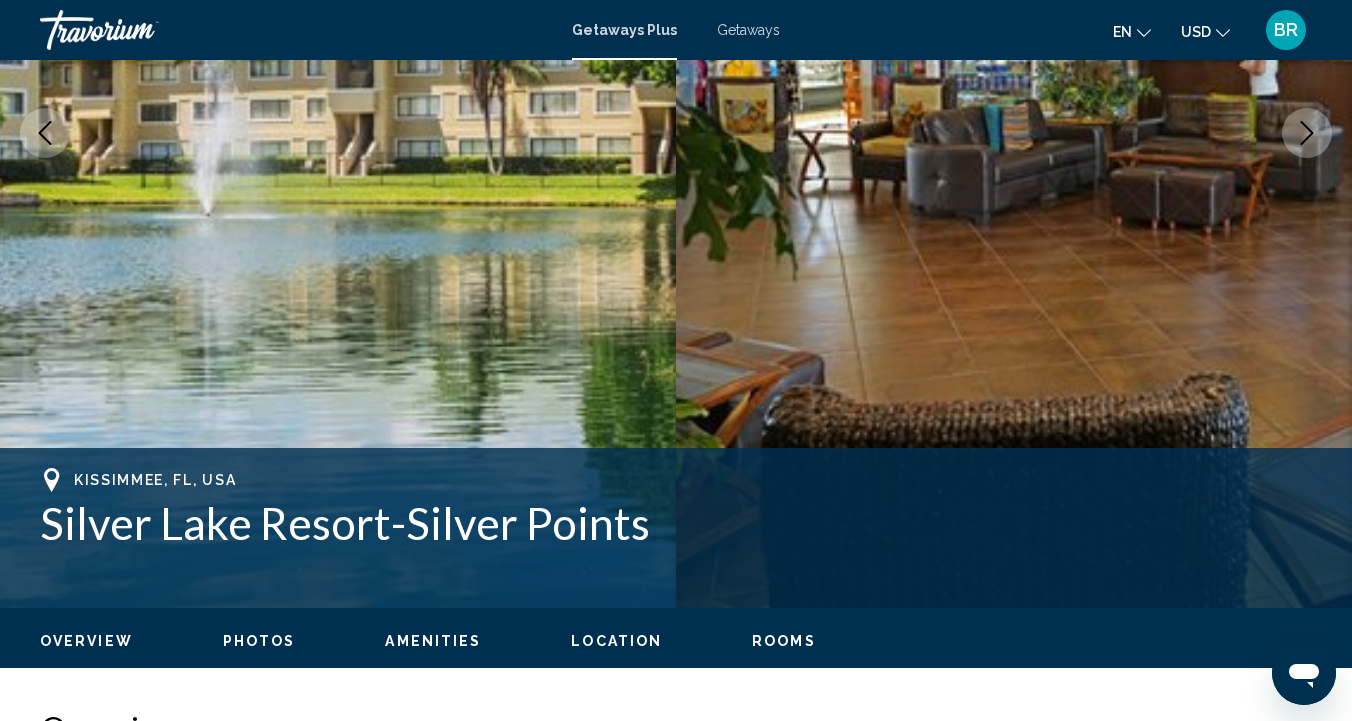 scroll, scrollTop: 406, scrollLeft: 0, axis: vertical 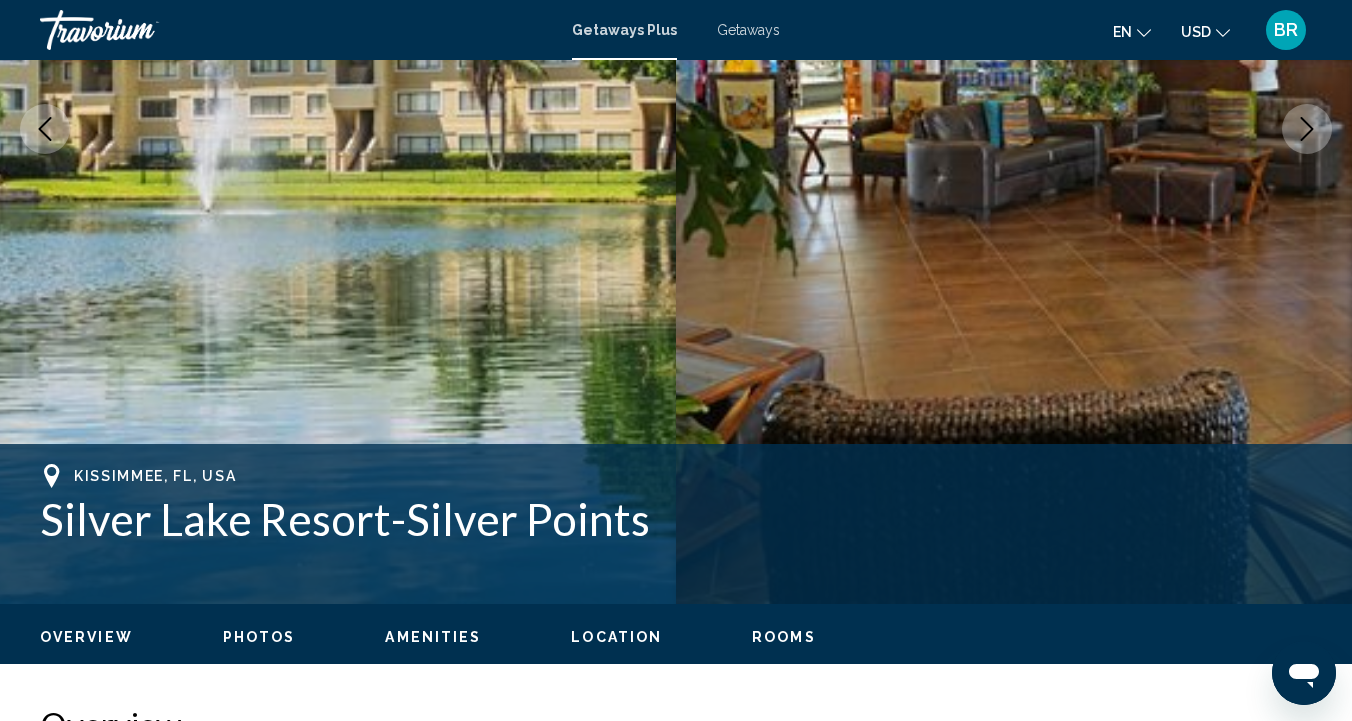 click on "Getaways Plus Getaways en
English Español Français Italiano Português русский USD
USD ($) MXN (Mex$) CAD (Can$) GBP (£) EUR (€) AUD (A$) NZD (NZ$) CNY (CN¥) BR Login" at bounding box center [676, 30] 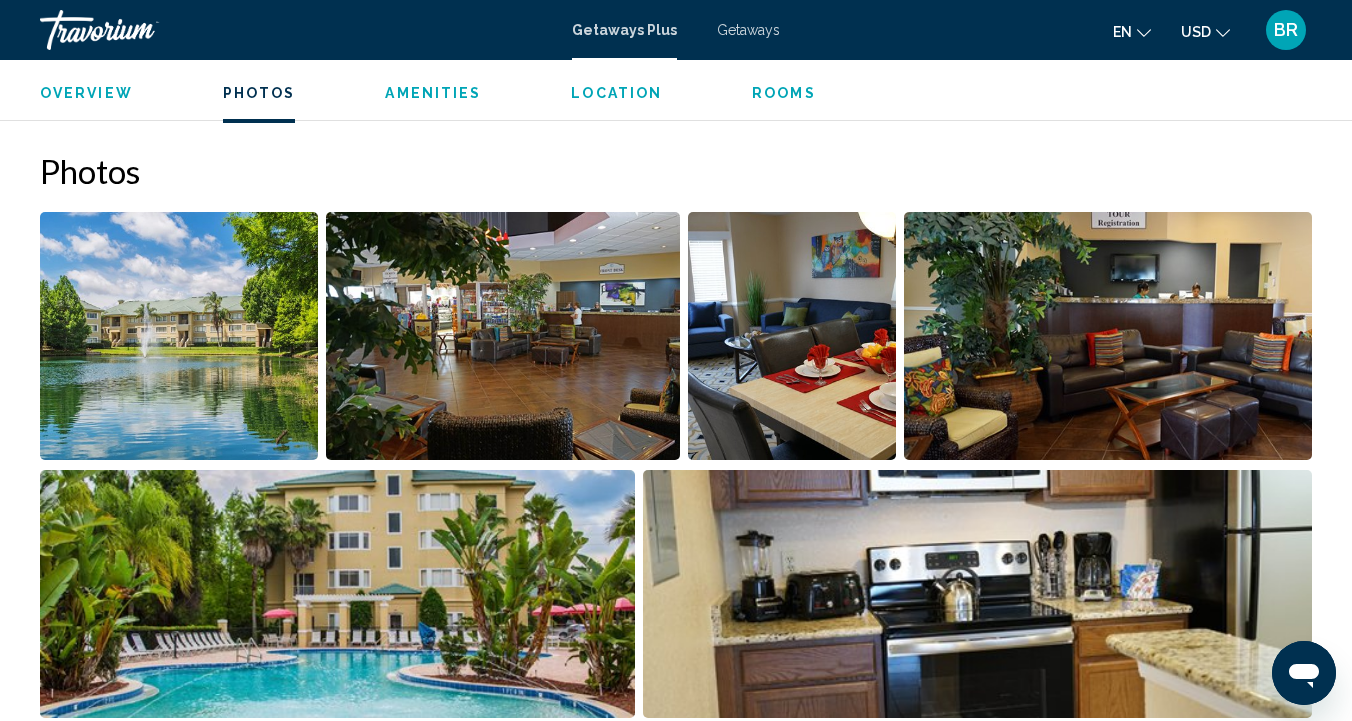 scroll, scrollTop: 1209, scrollLeft: 0, axis: vertical 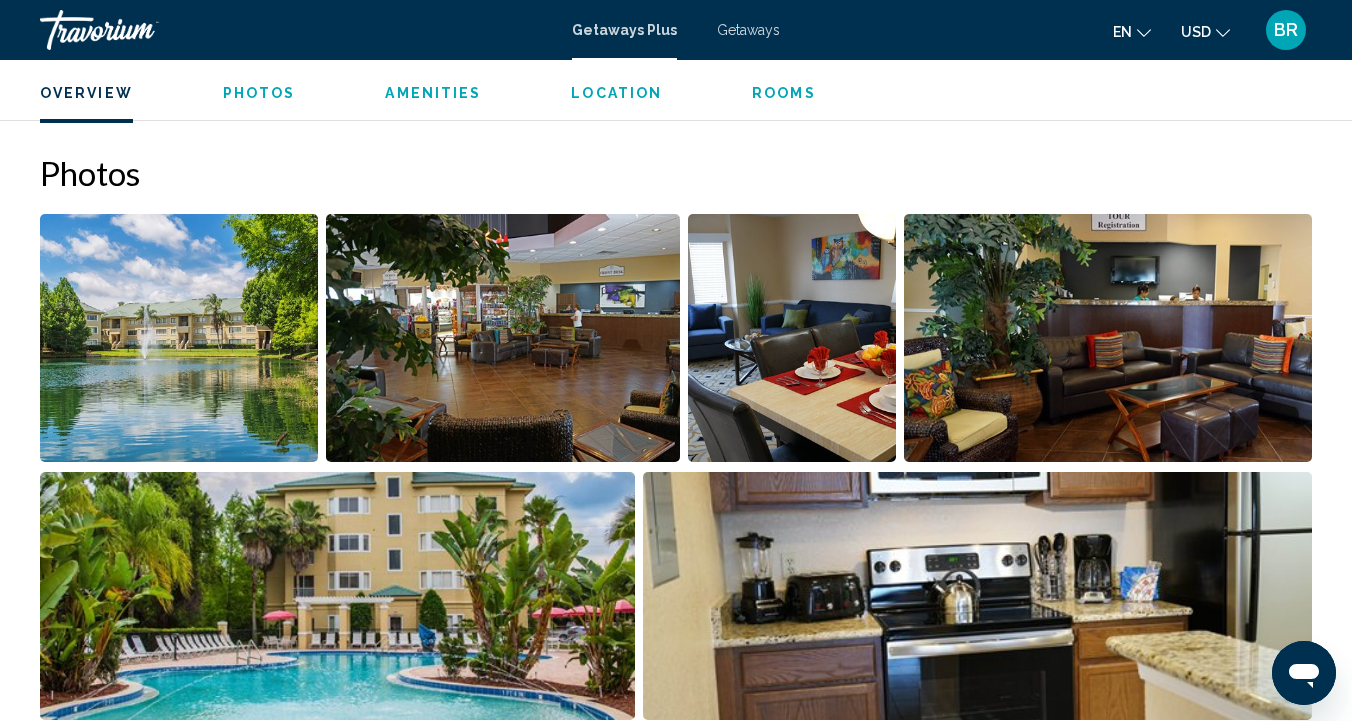 click at bounding box center [179, 338] 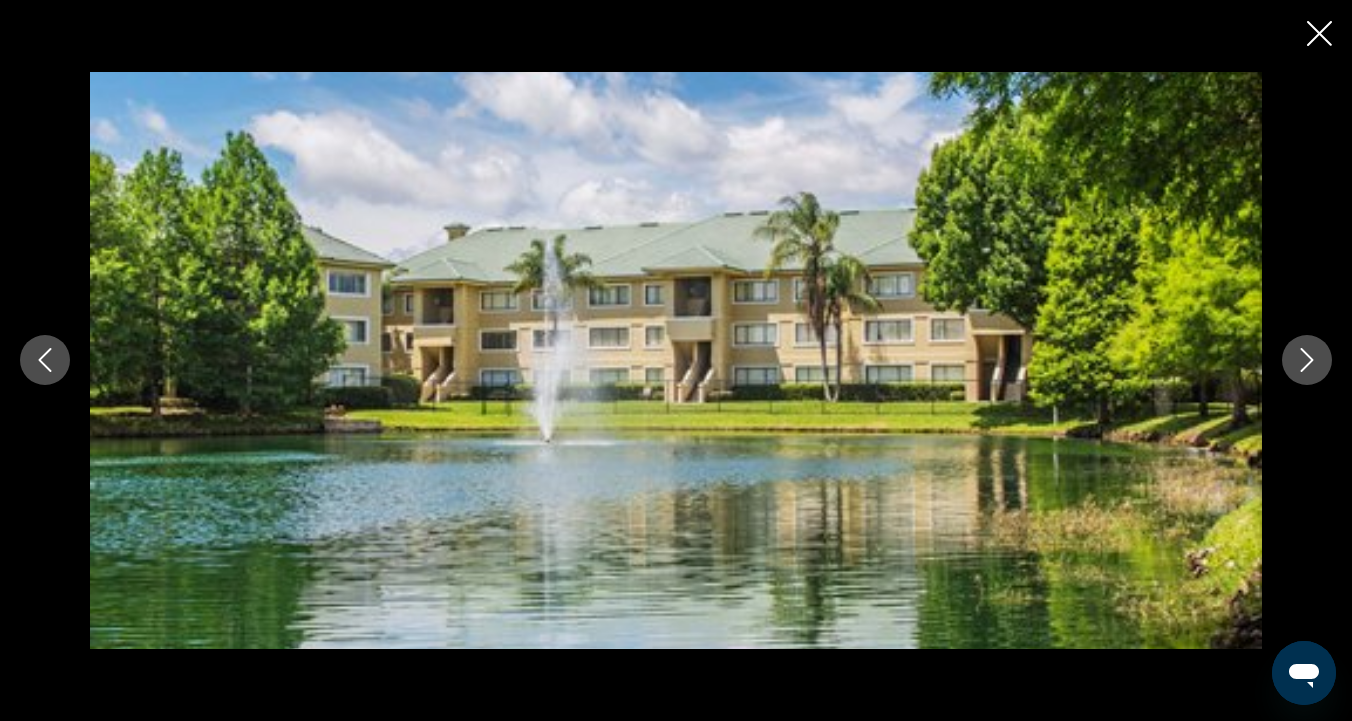 click 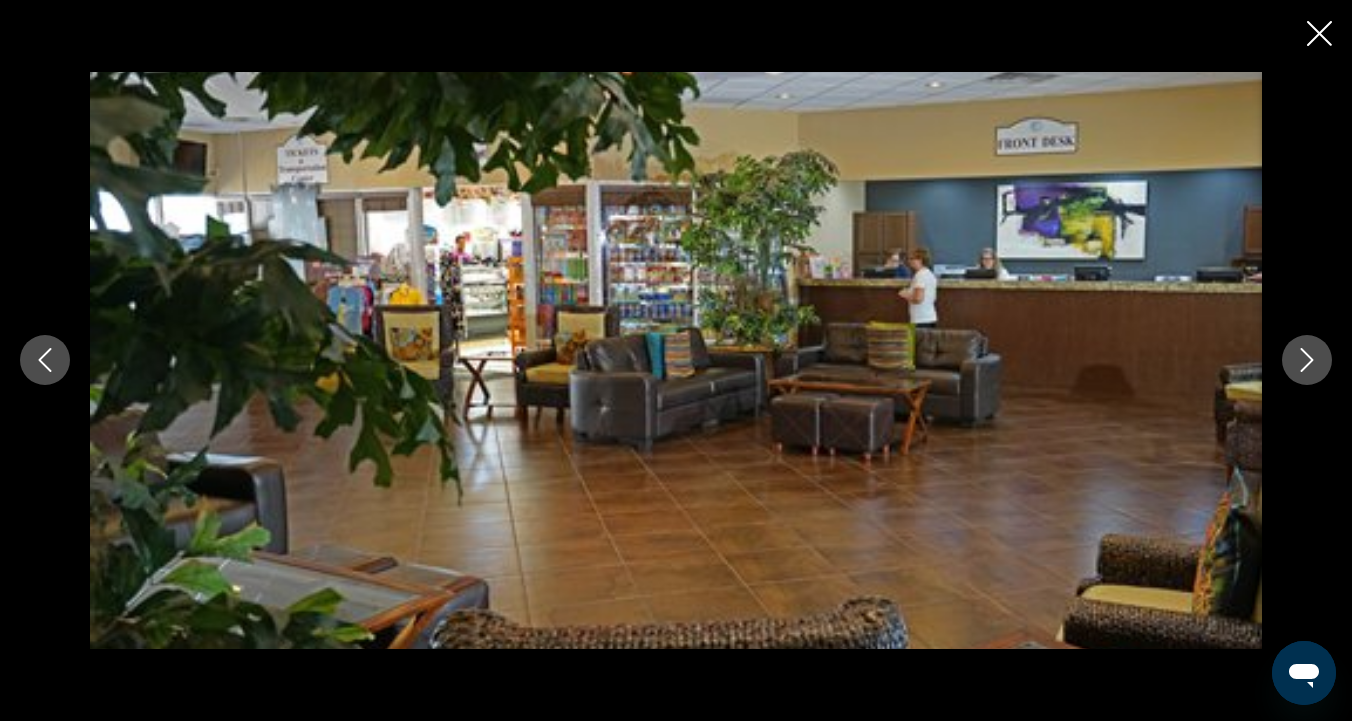 click 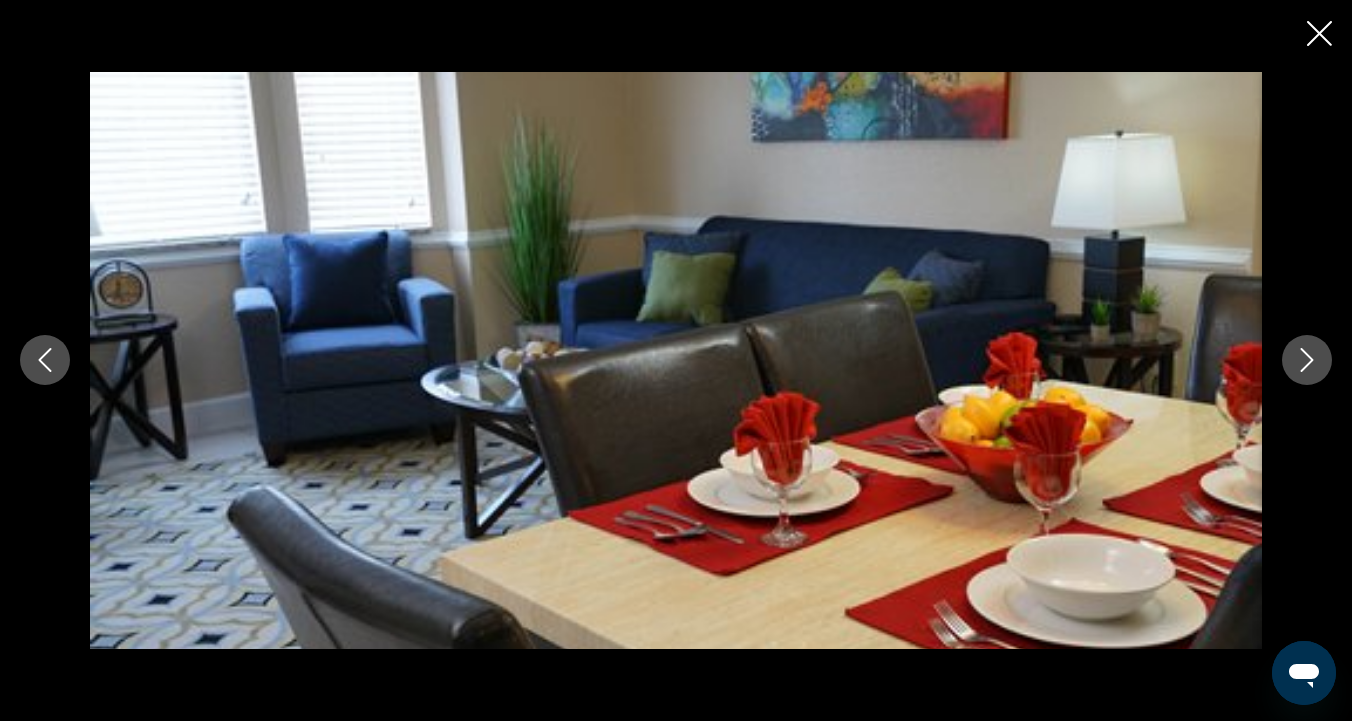 click 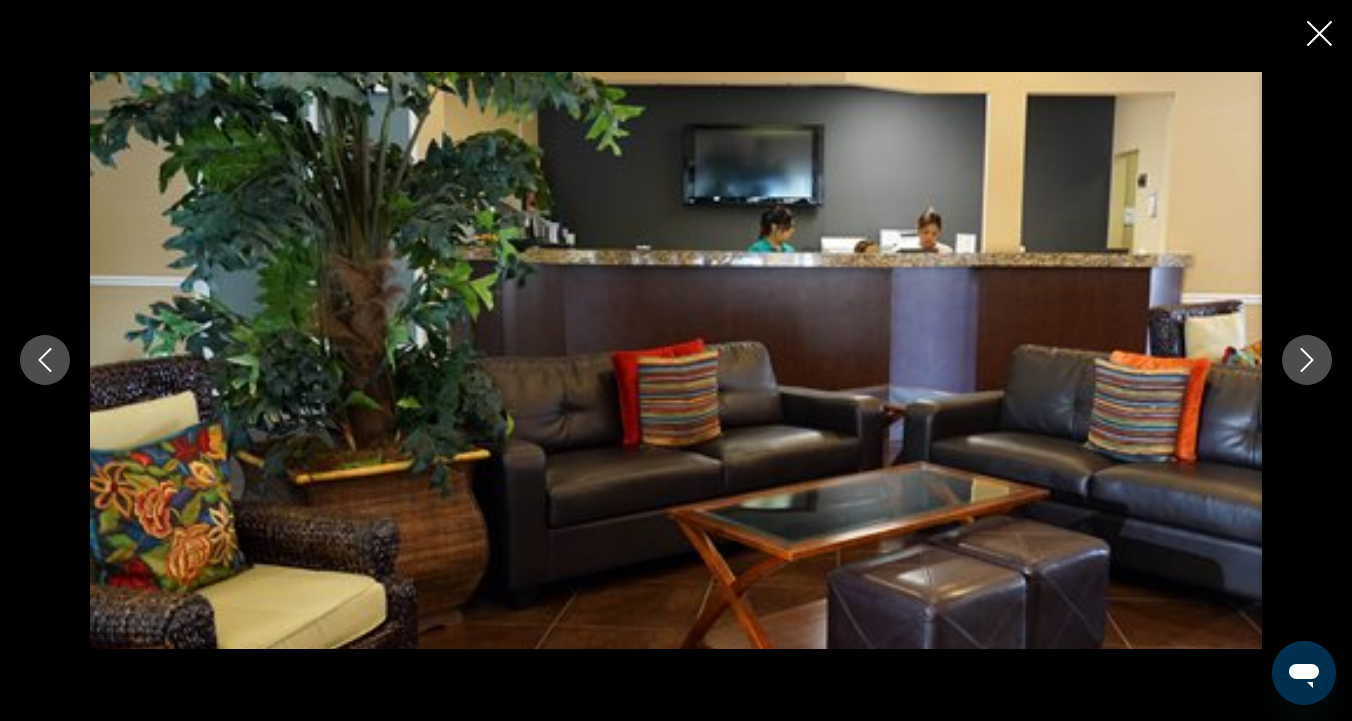 click 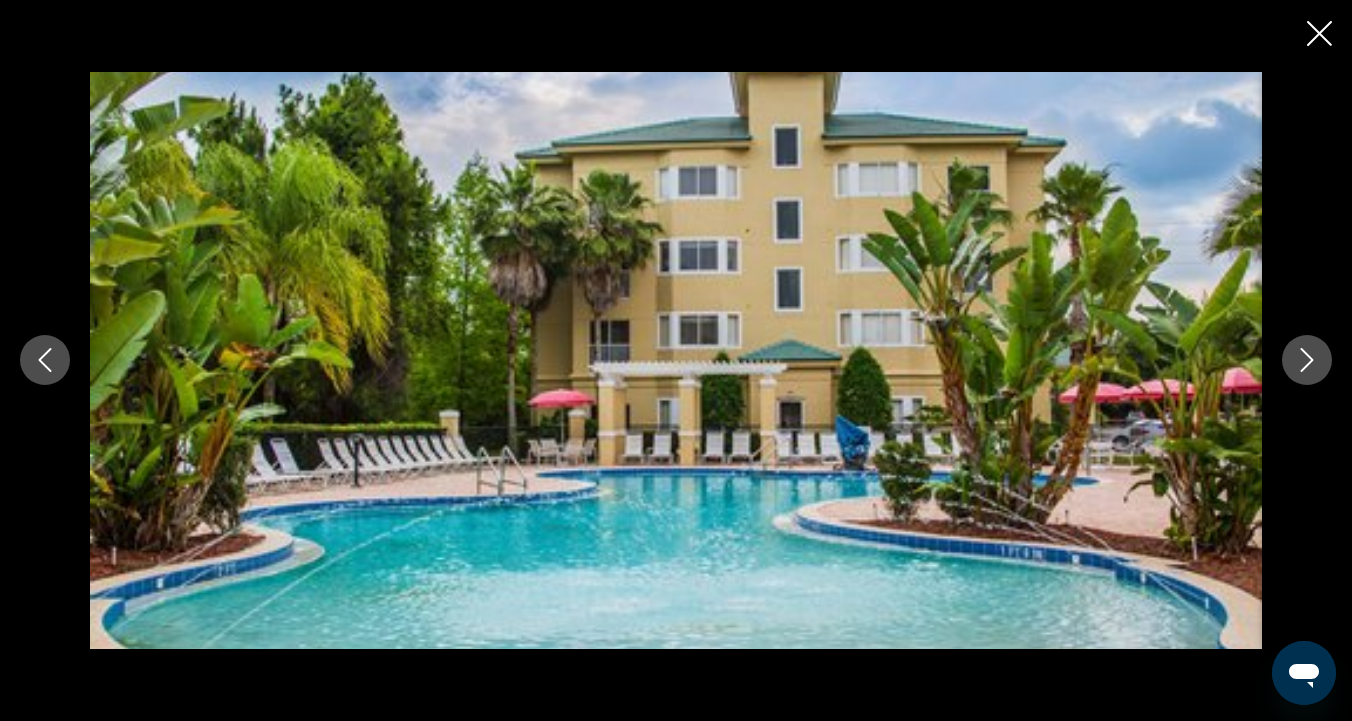 click 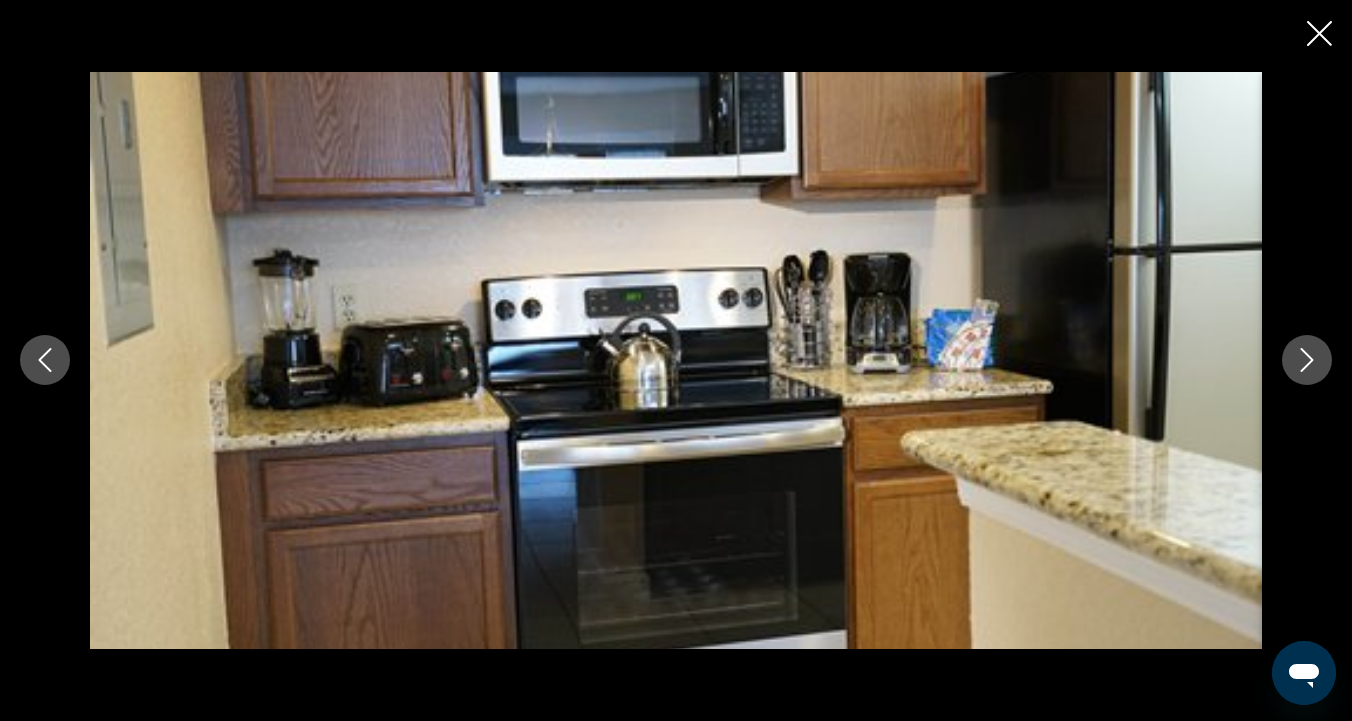 click 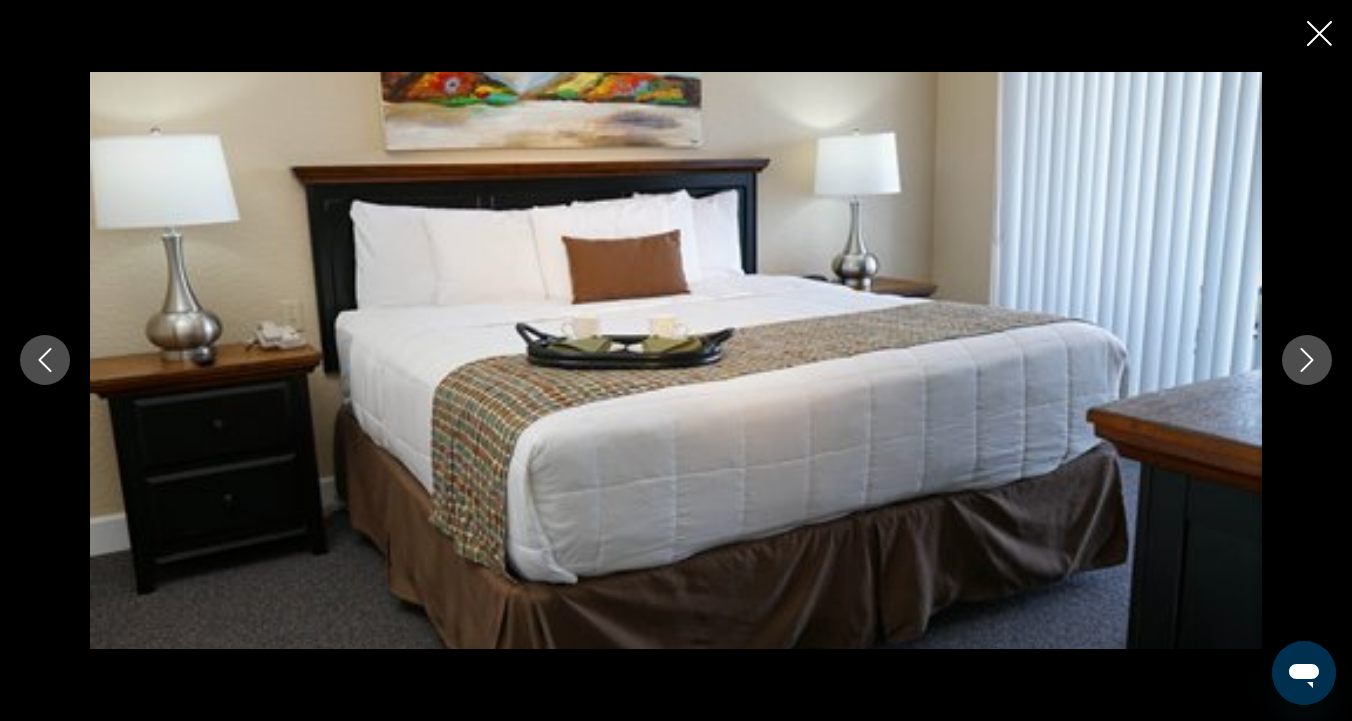 click 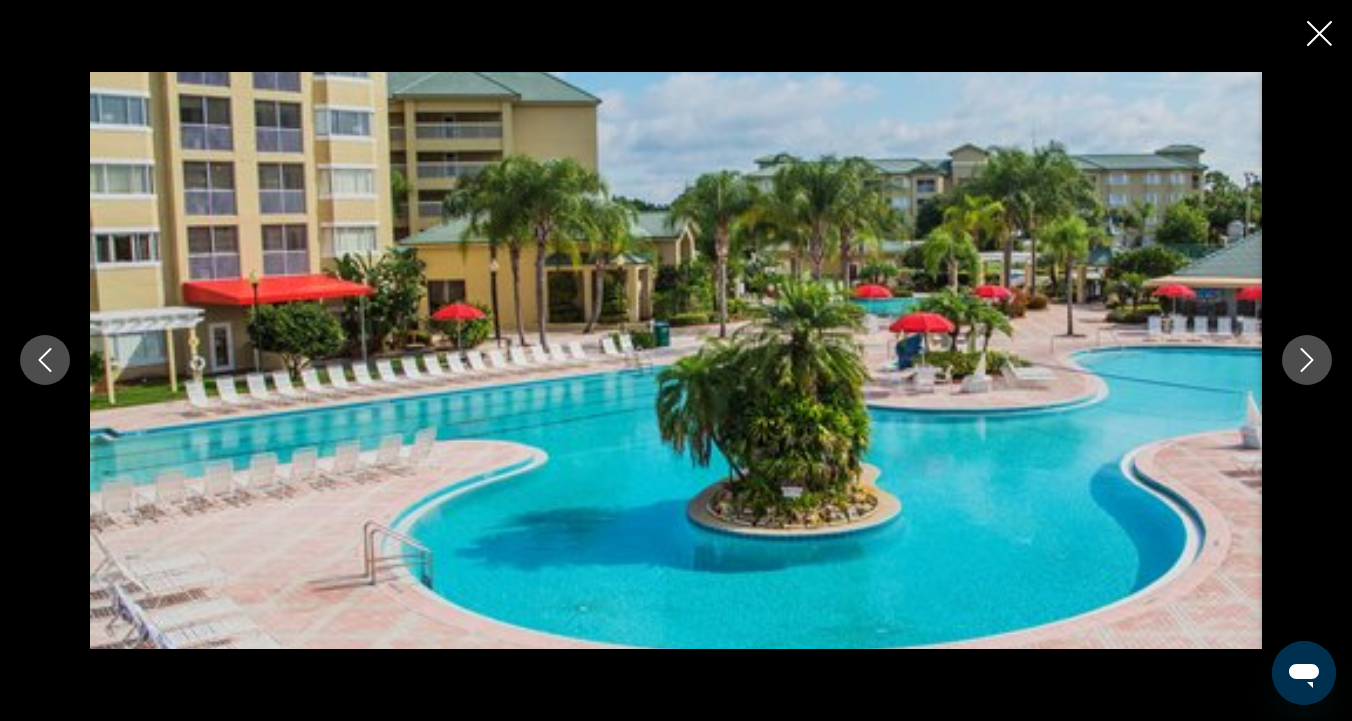 click 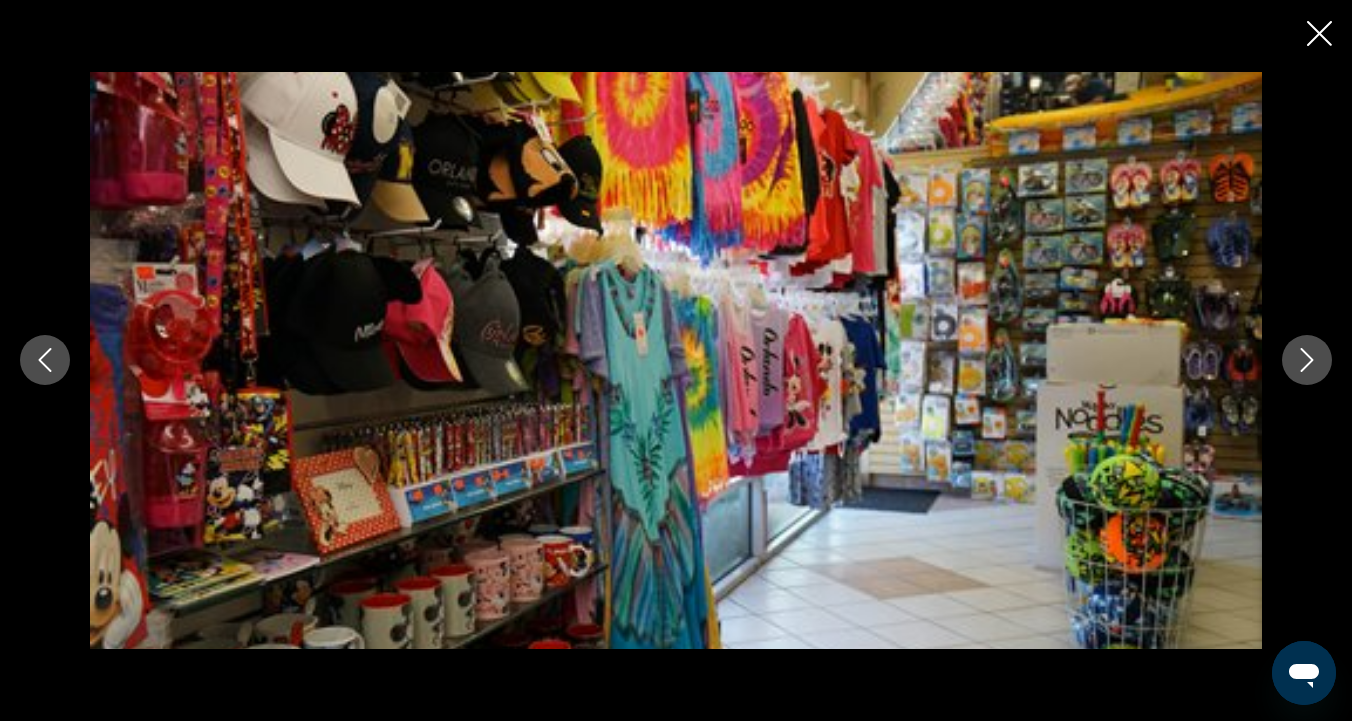 click 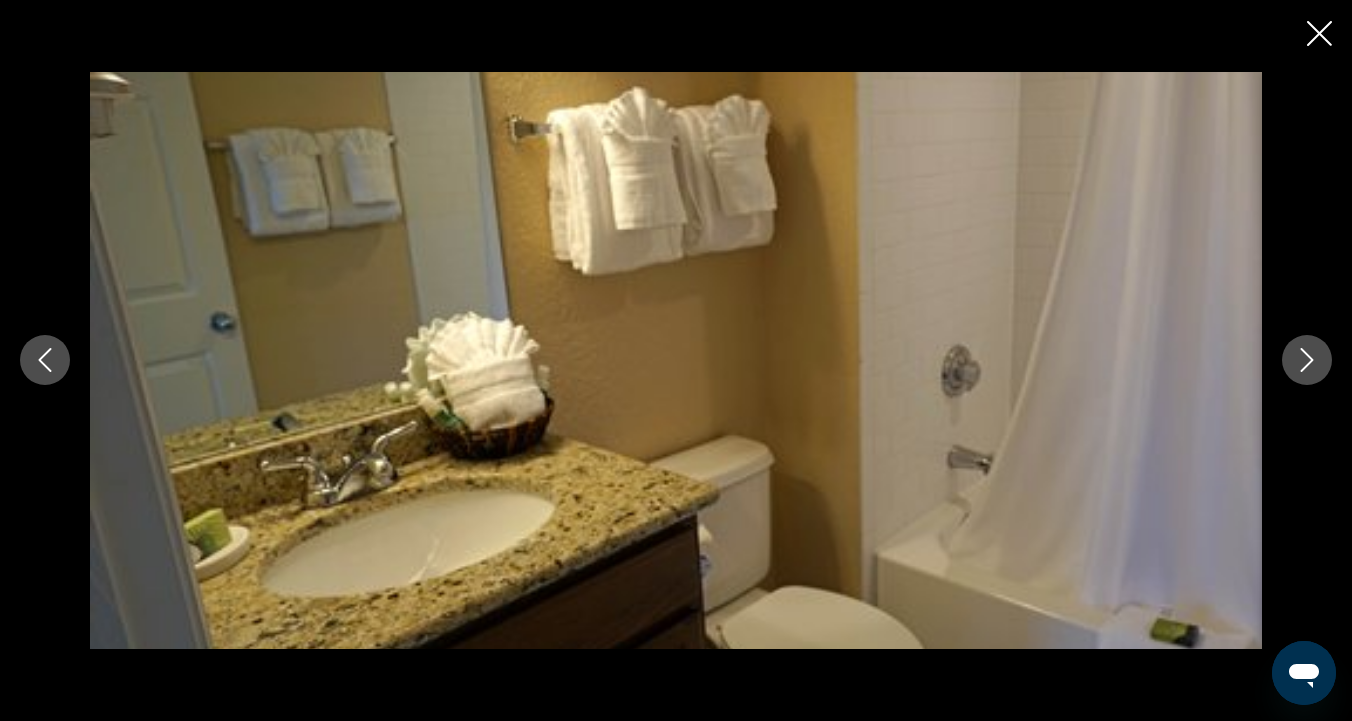 click 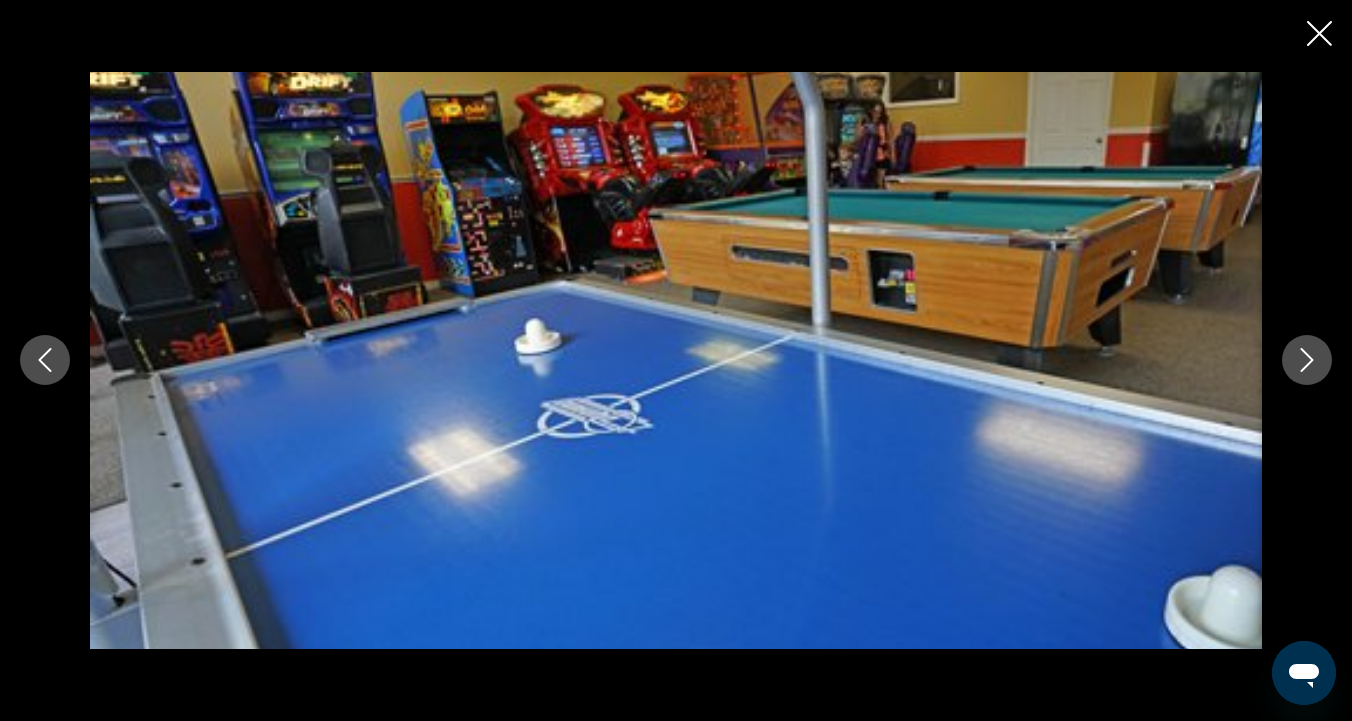 click 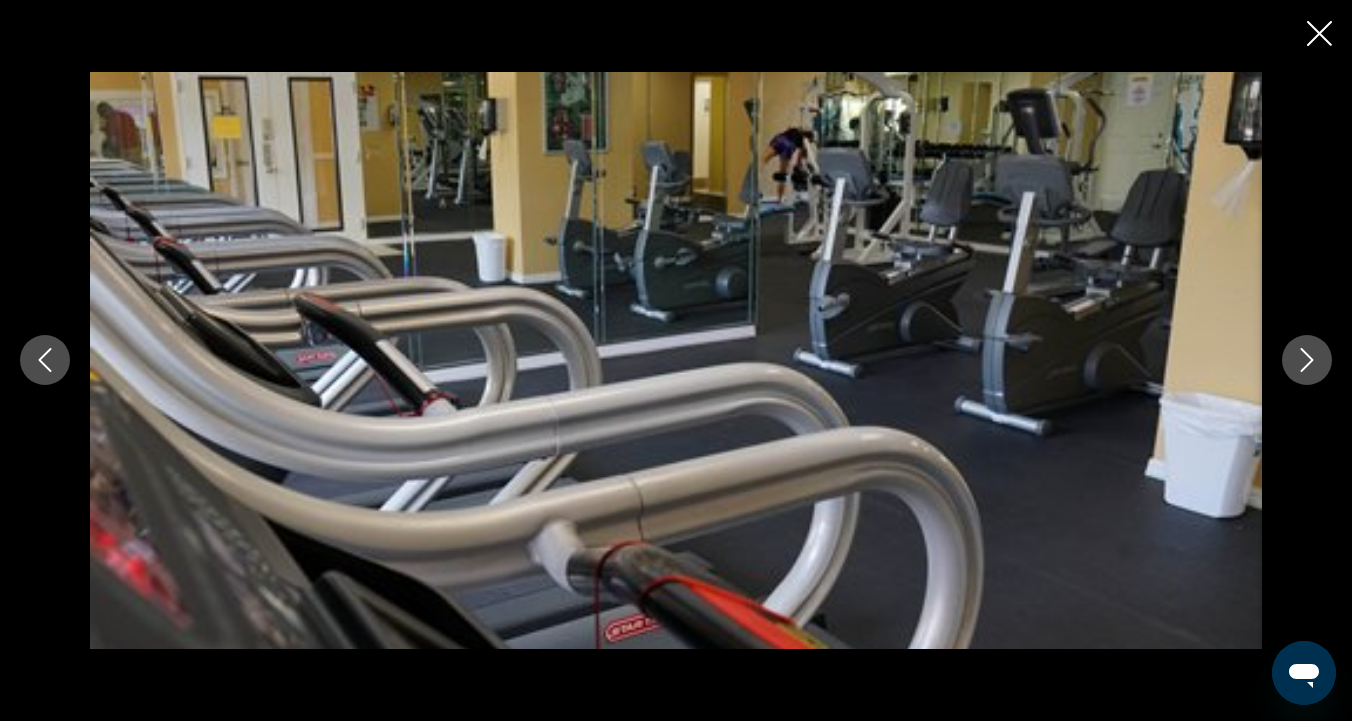 click 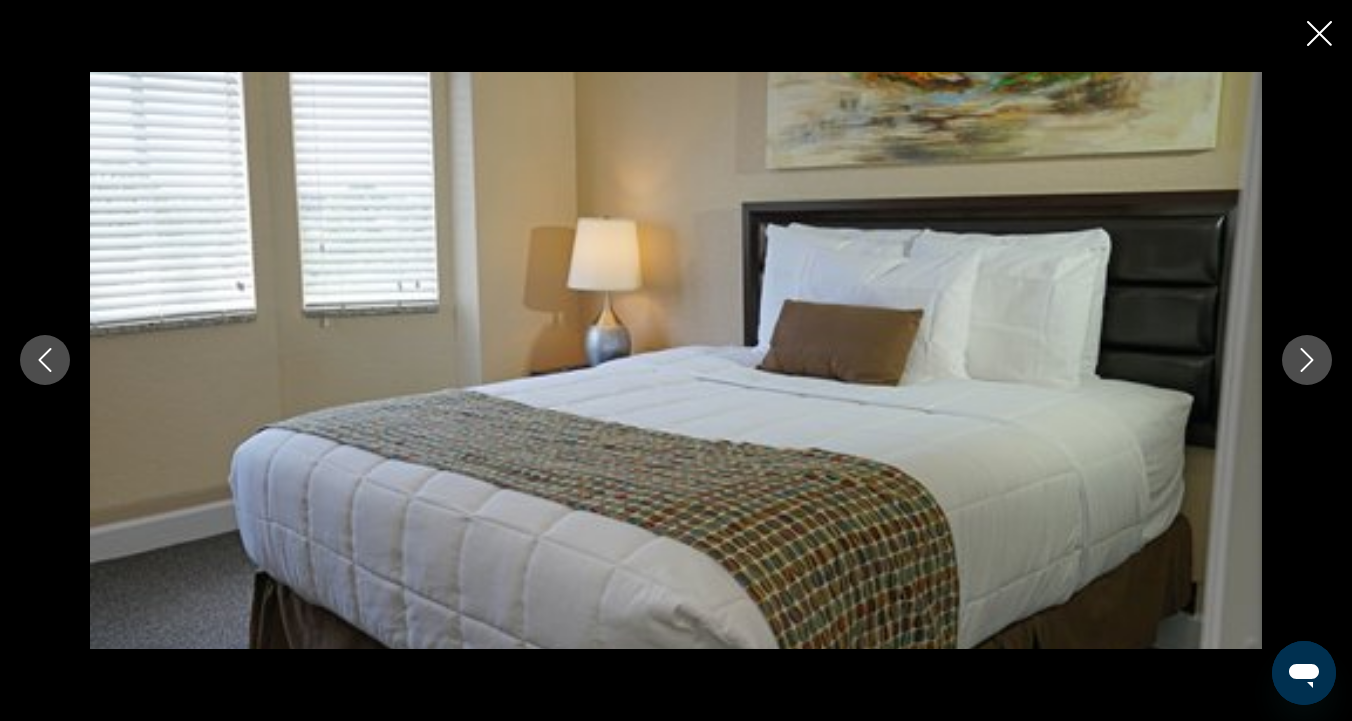 click 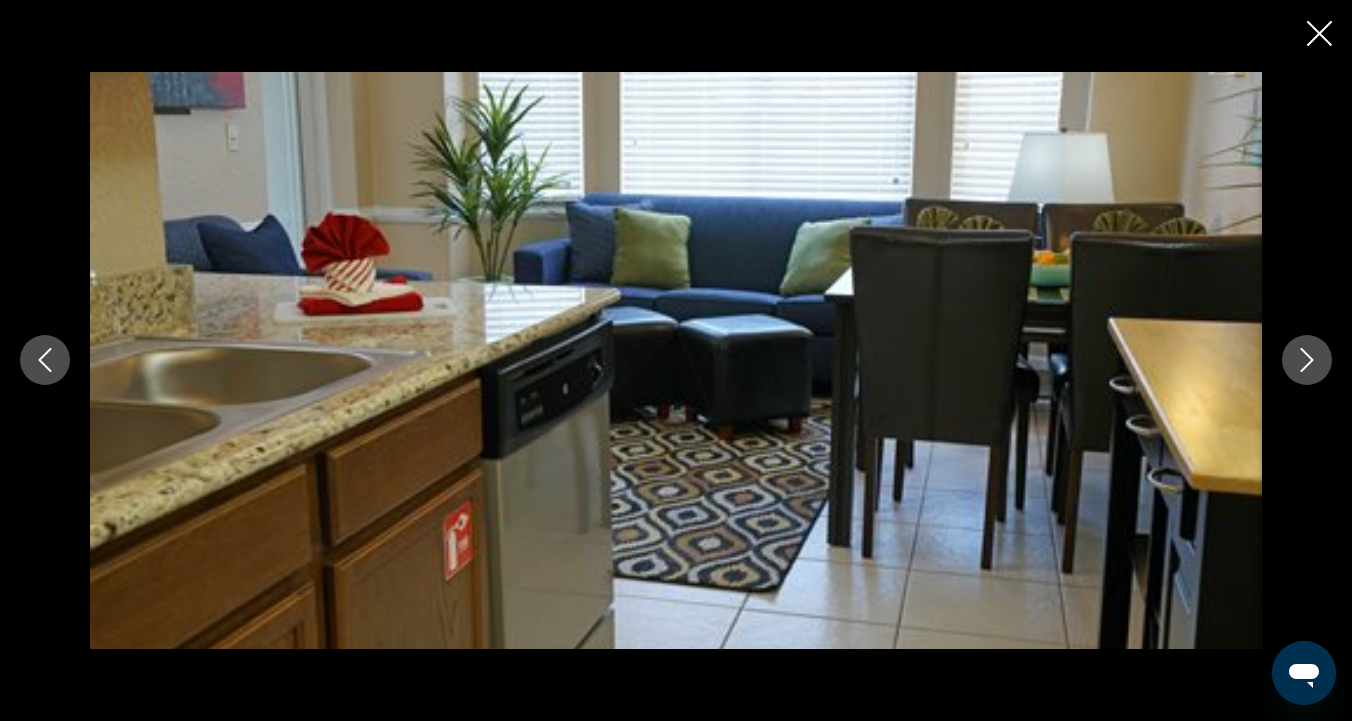 click 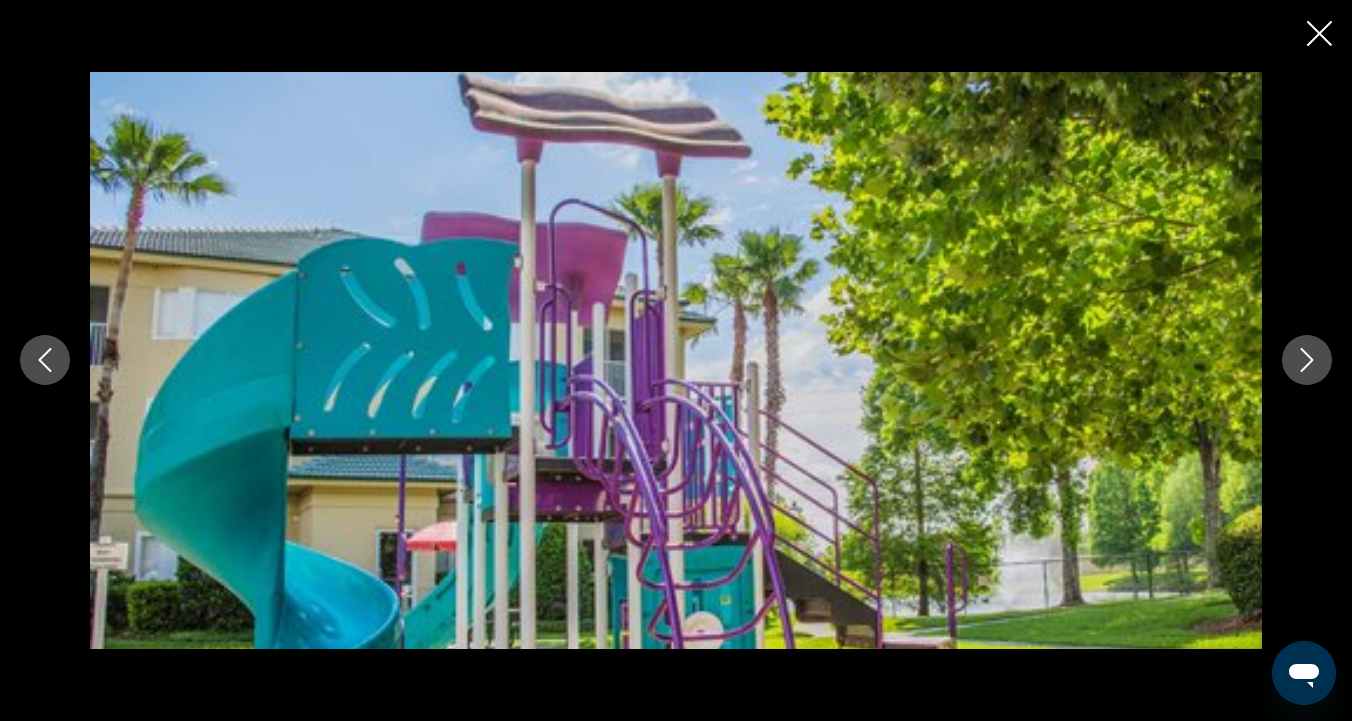 click 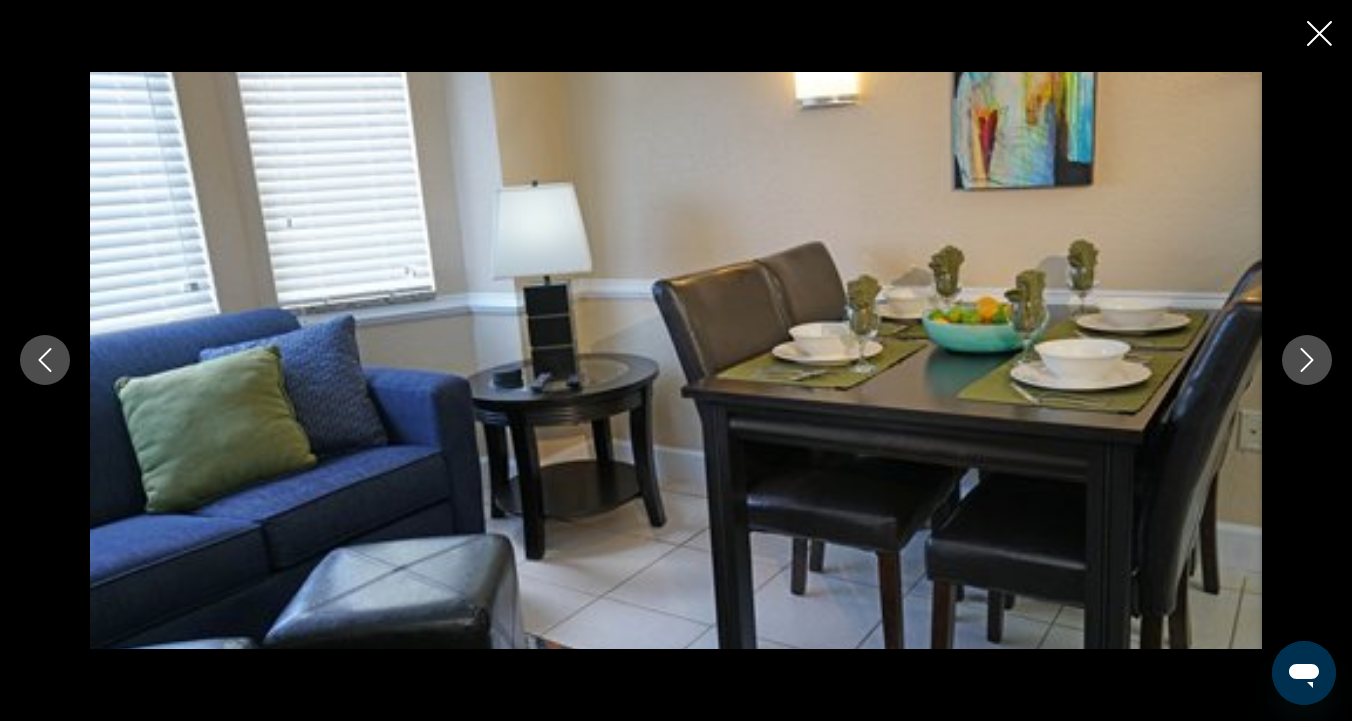 click 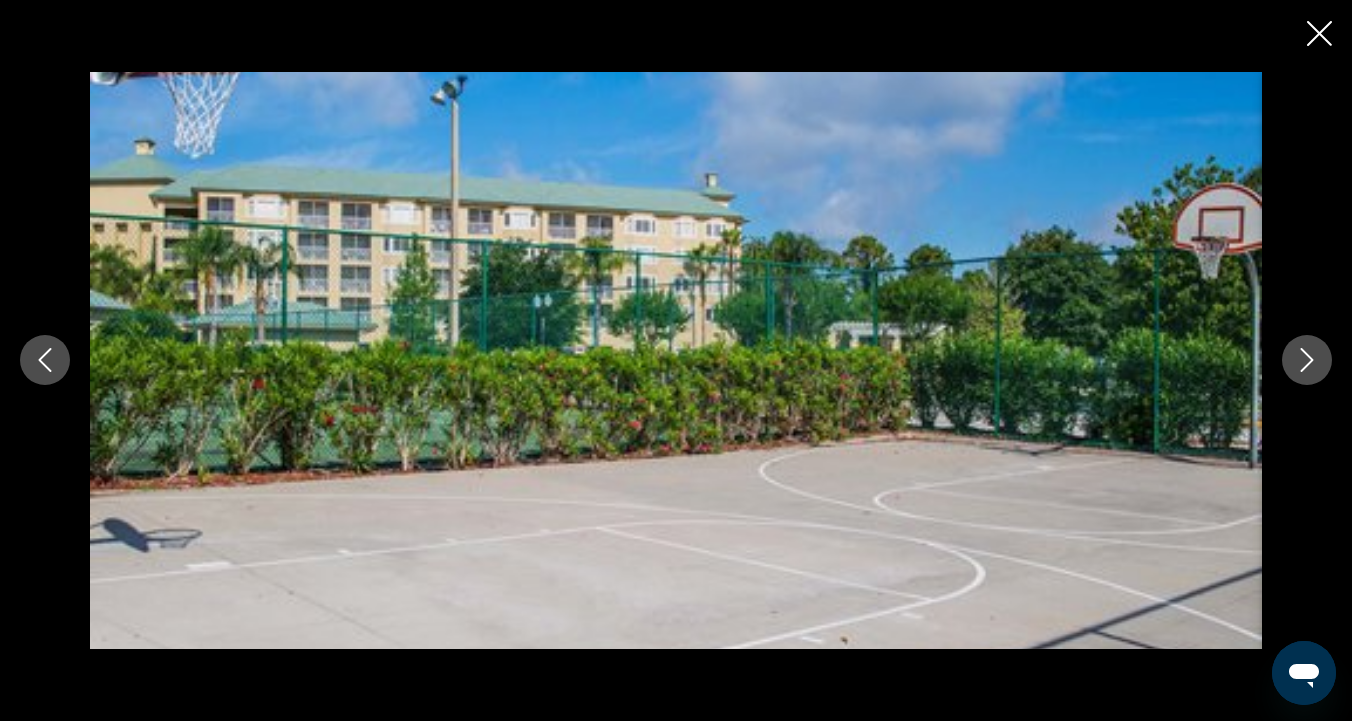 click 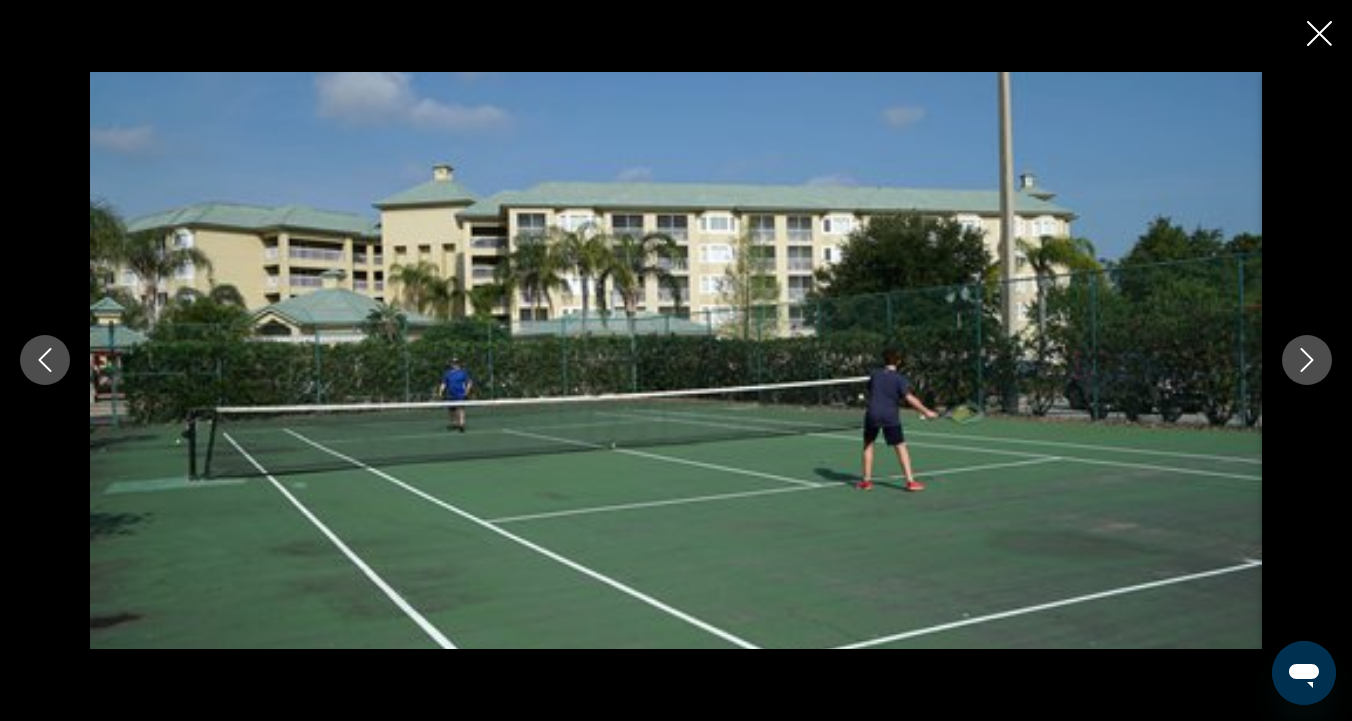 click at bounding box center [1307, 360] 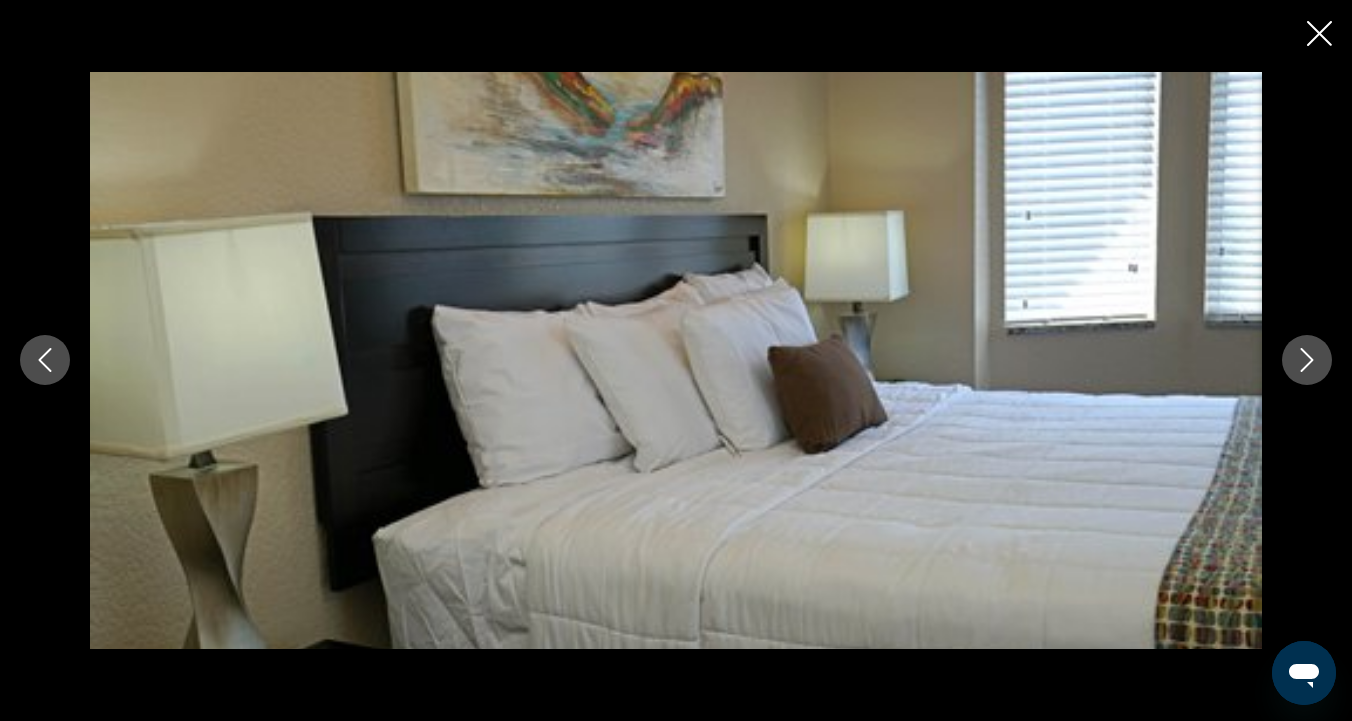click at bounding box center (1307, 360) 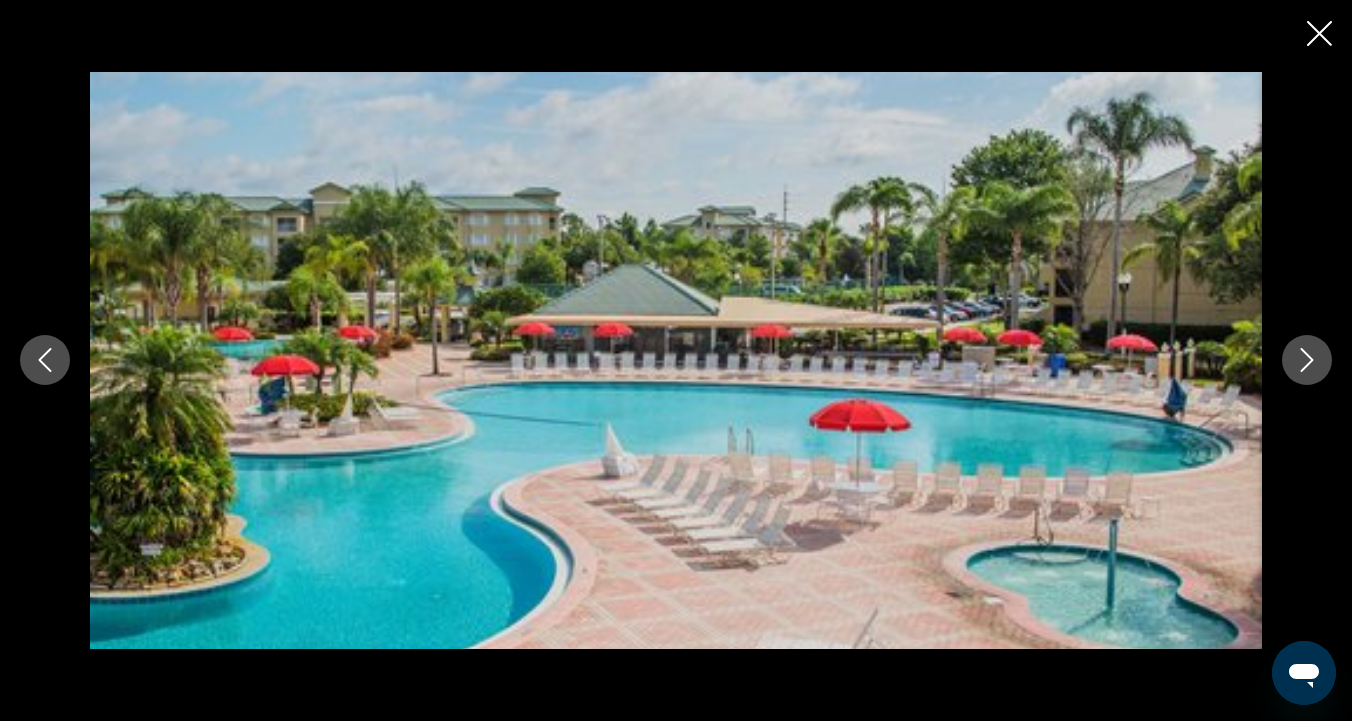 click at bounding box center (1307, 360) 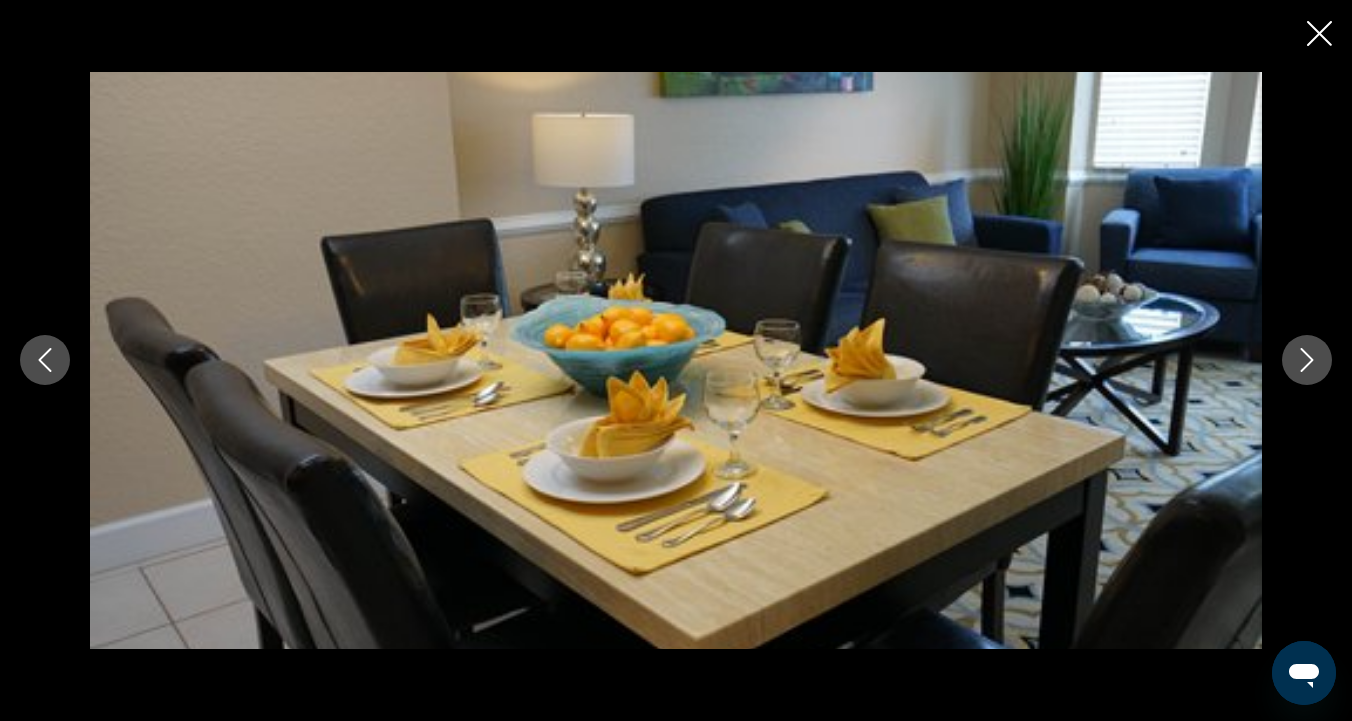 click 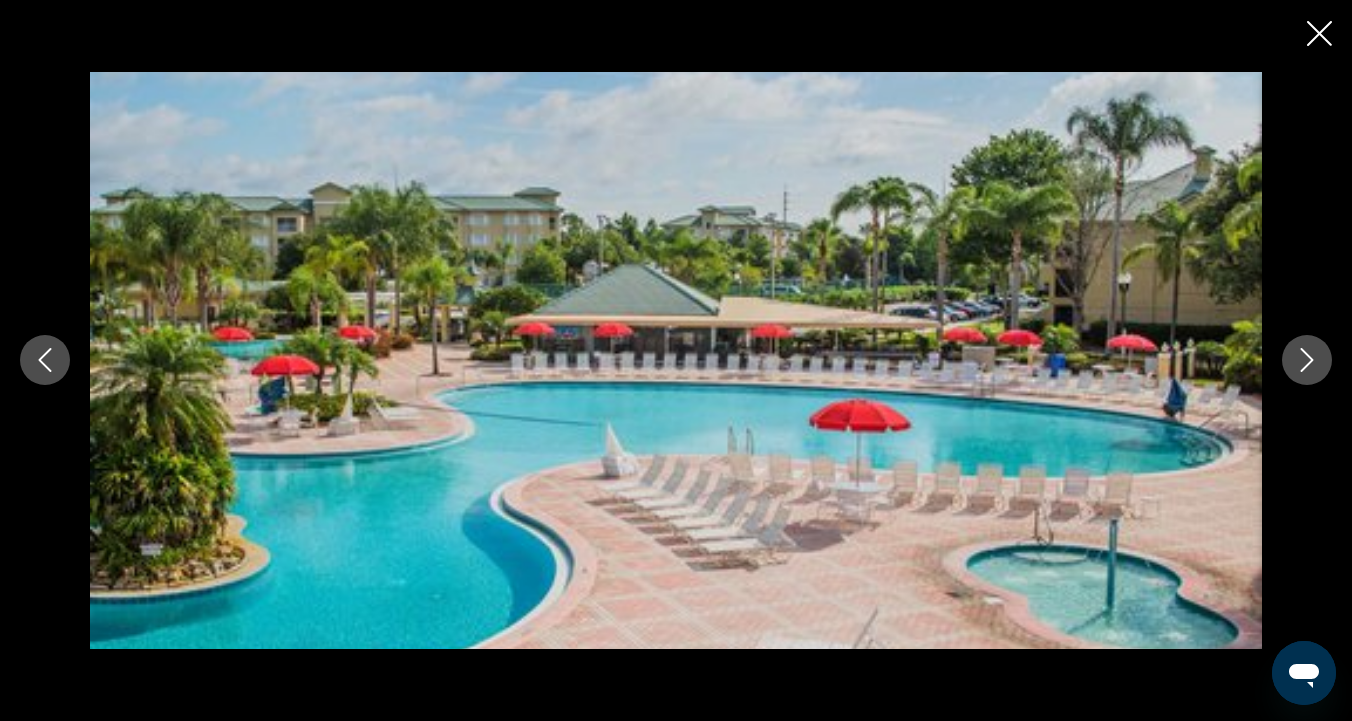 scroll, scrollTop: 1387, scrollLeft: 0, axis: vertical 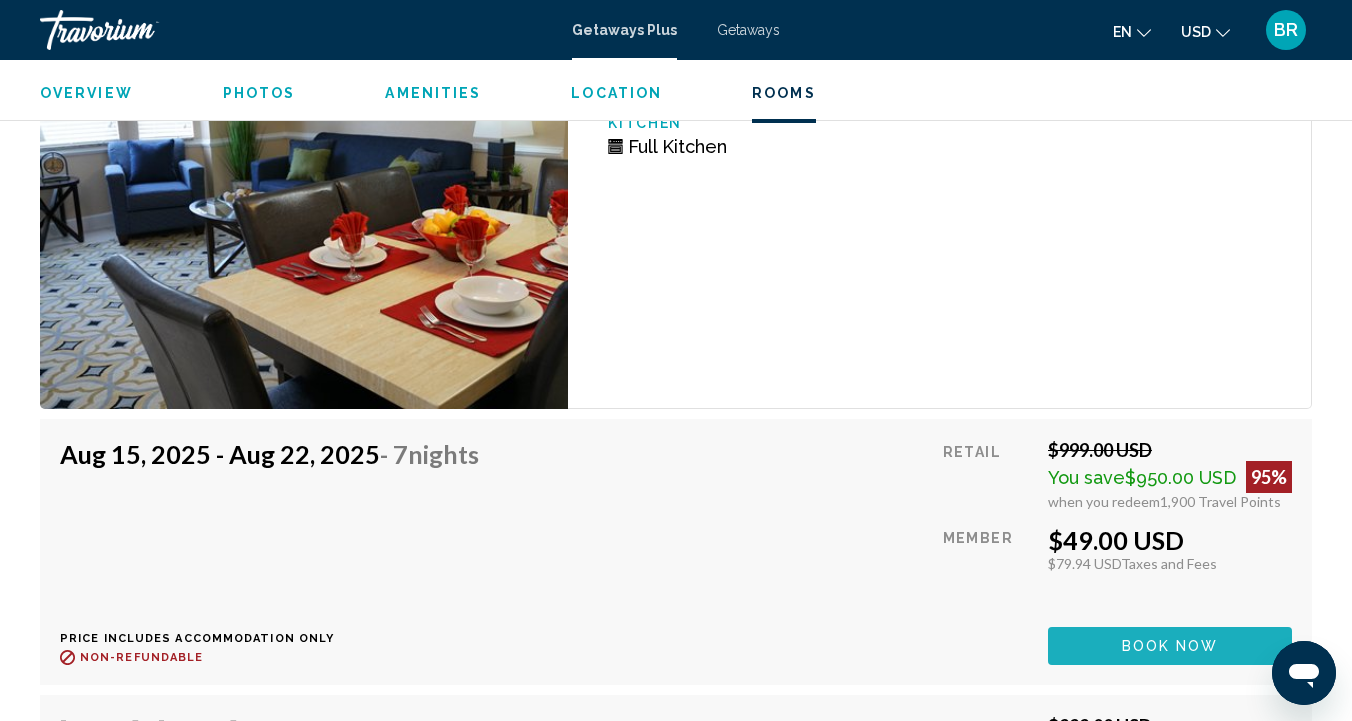click on "Book now" at bounding box center [1170, -652] 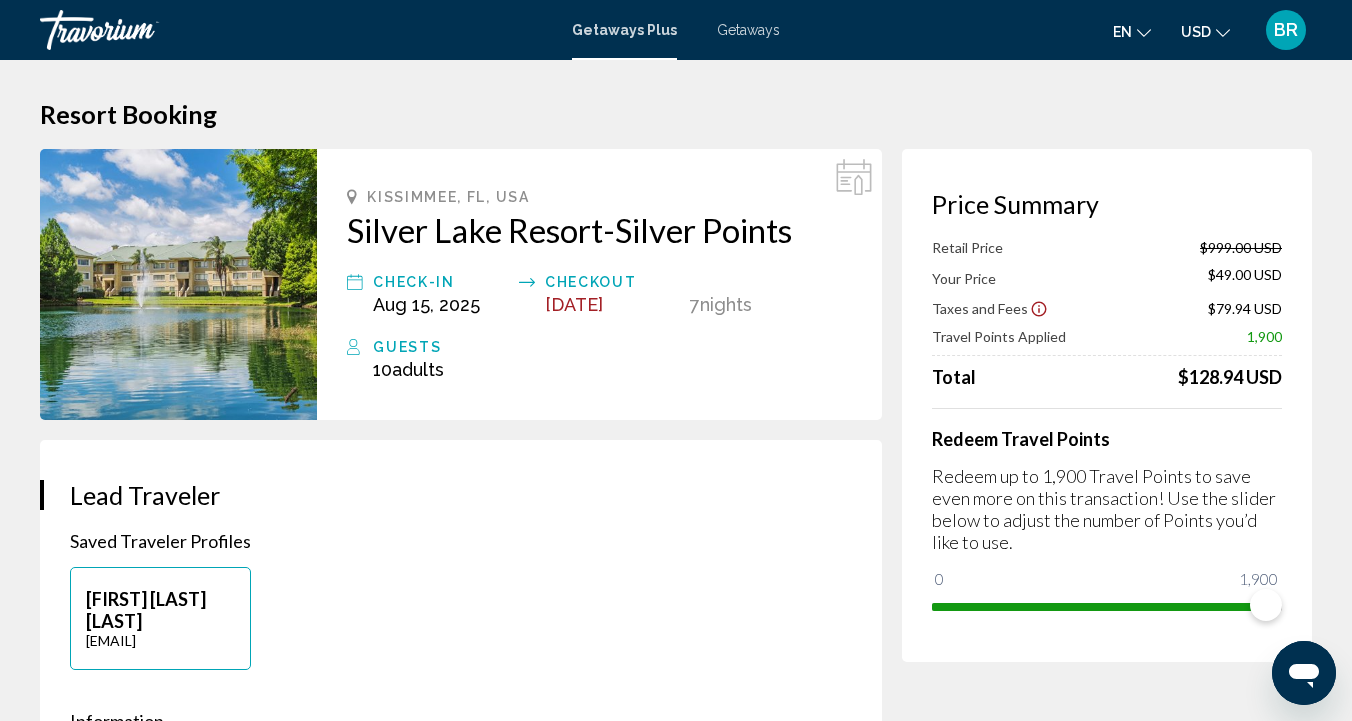scroll, scrollTop: 2, scrollLeft: 0, axis: vertical 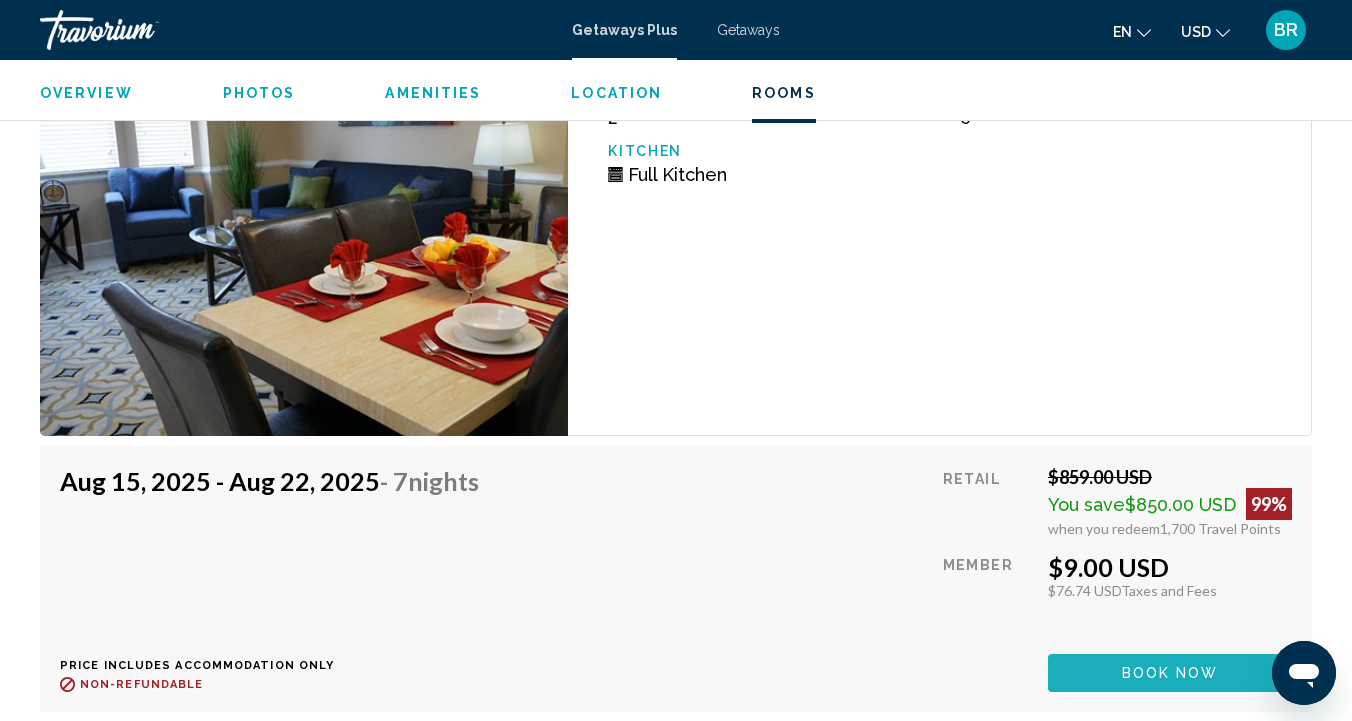 click on "Book now" at bounding box center [1170, 674] 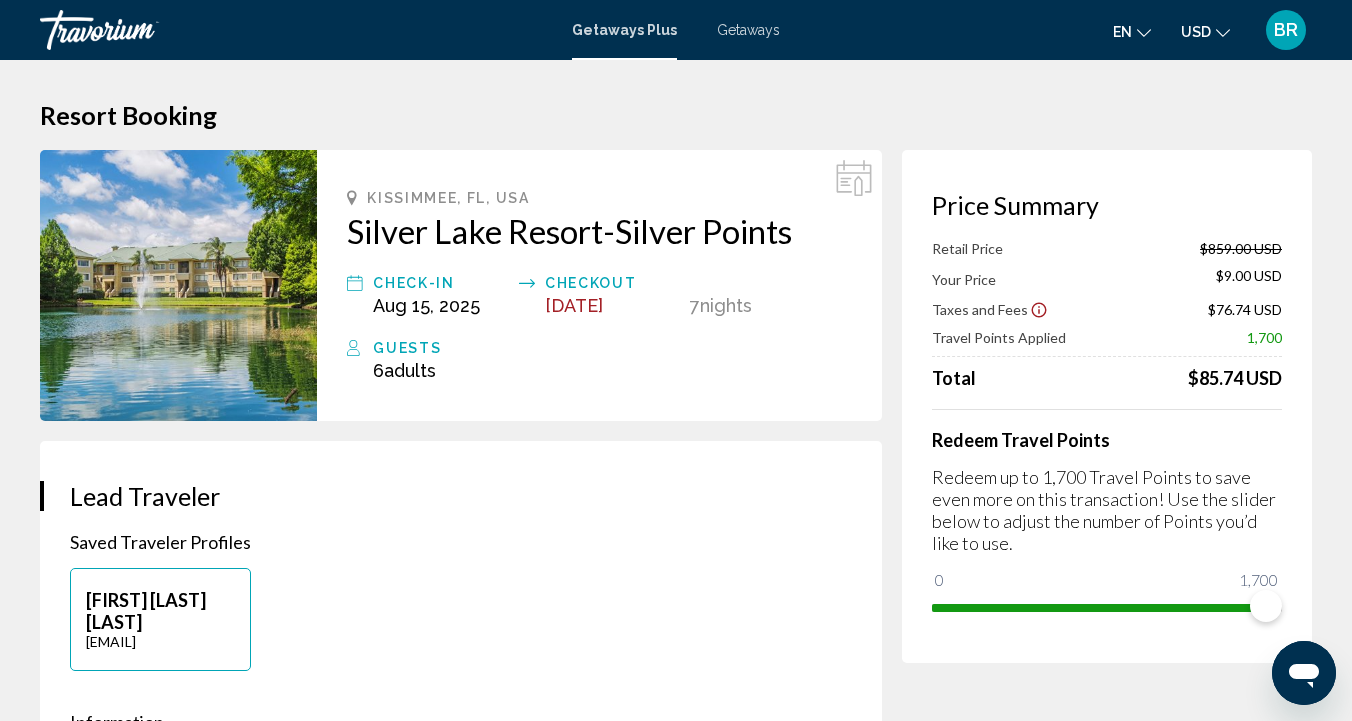 scroll, scrollTop: 0, scrollLeft: 0, axis: both 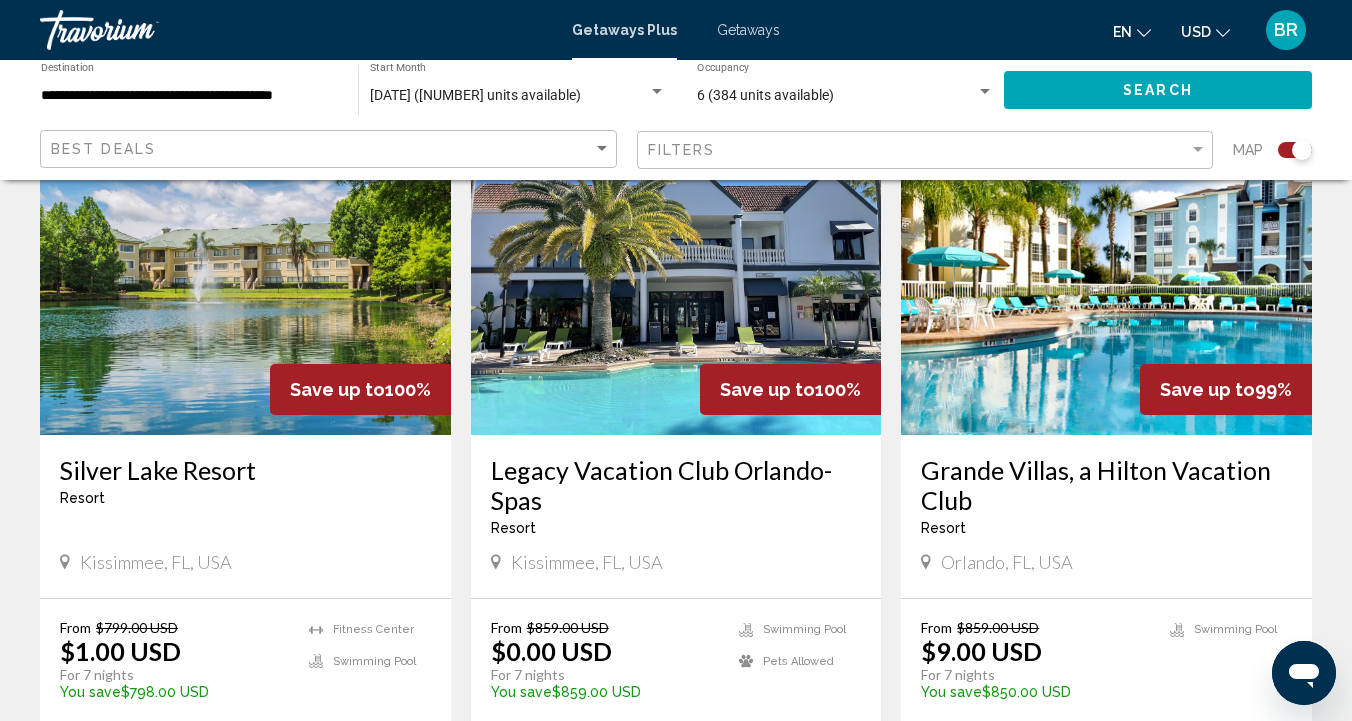 click at bounding box center [676, 275] 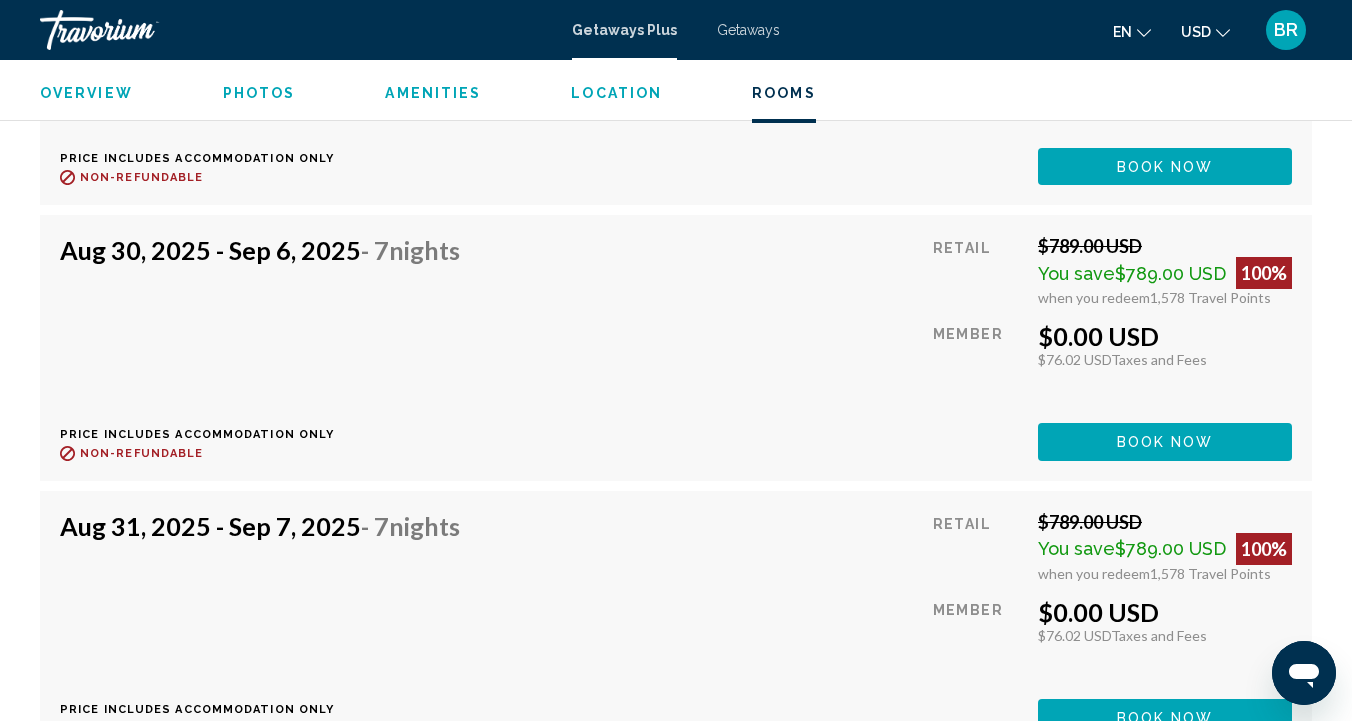 scroll, scrollTop: 6176, scrollLeft: 0, axis: vertical 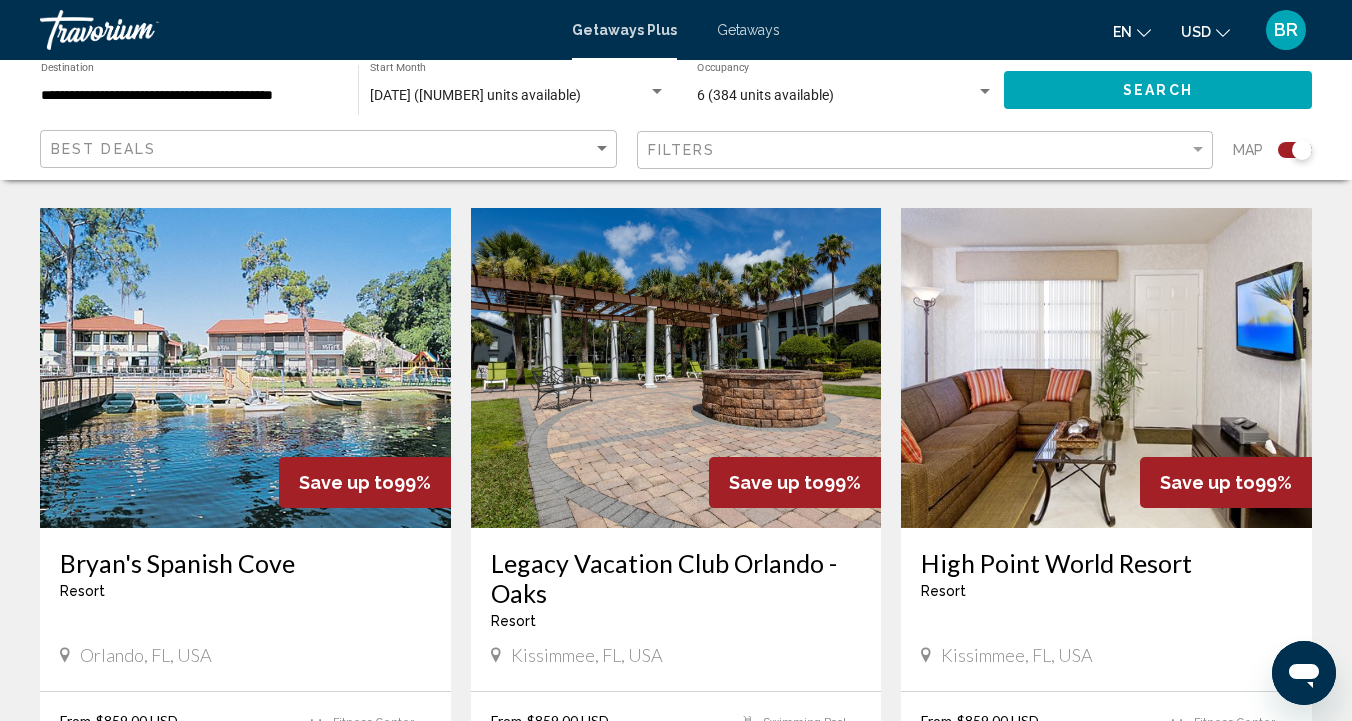 click at bounding box center (676, 368) 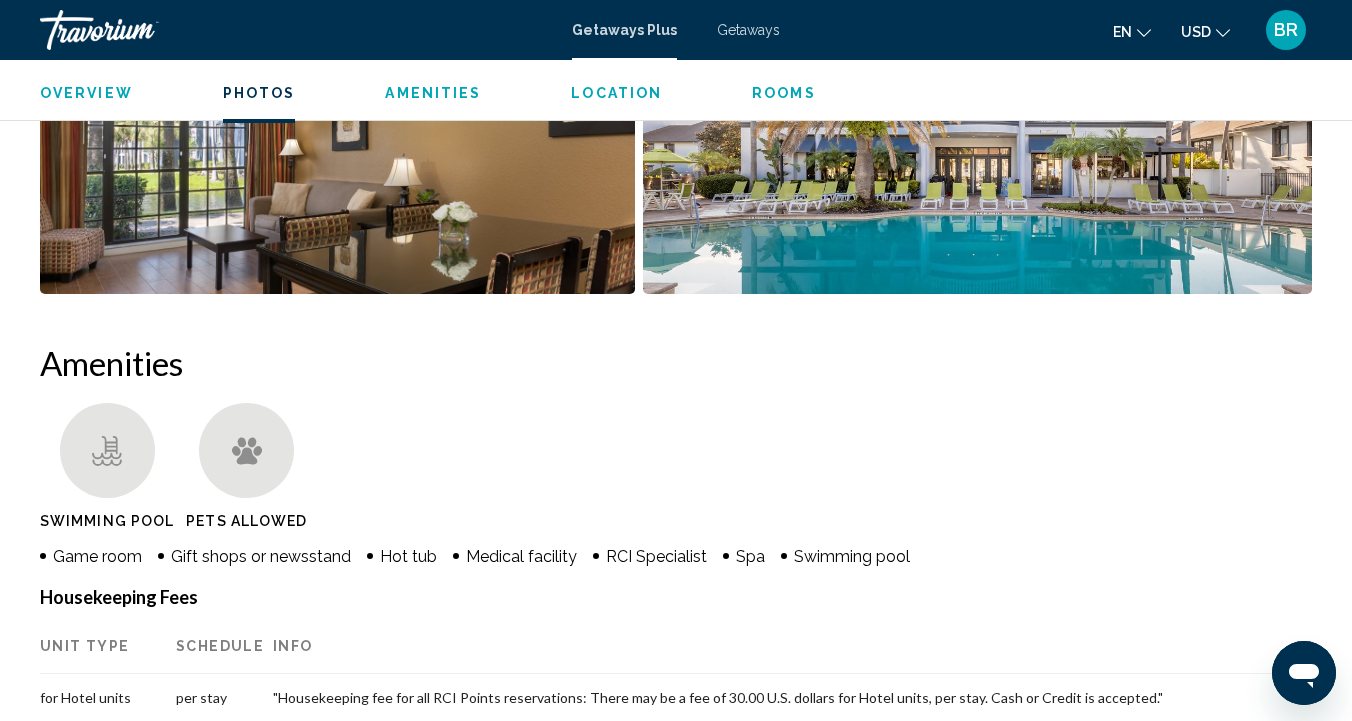 scroll, scrollTop: 1634, scrollLeft: 0, axis: vertical 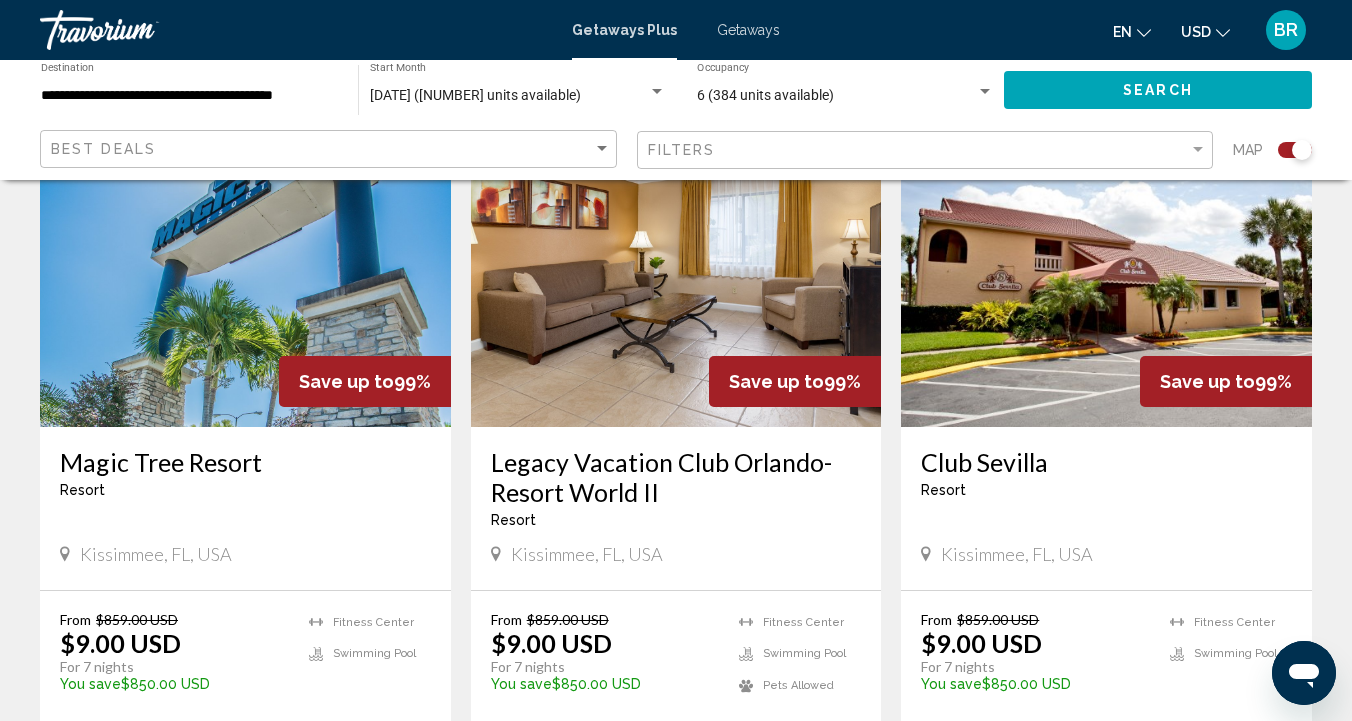 click at bounding box center [676, 267] 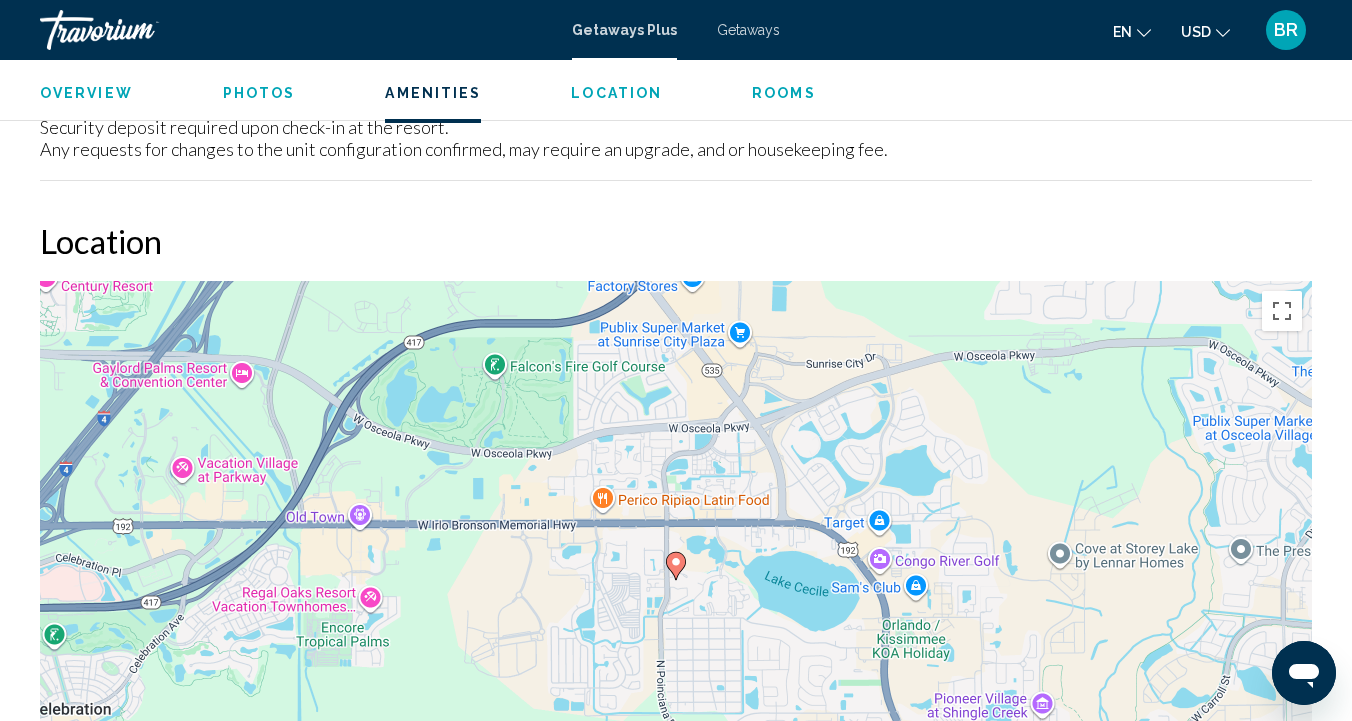 scroll, scrollTop: 3163, scrollLeft: 0, axis: vertical 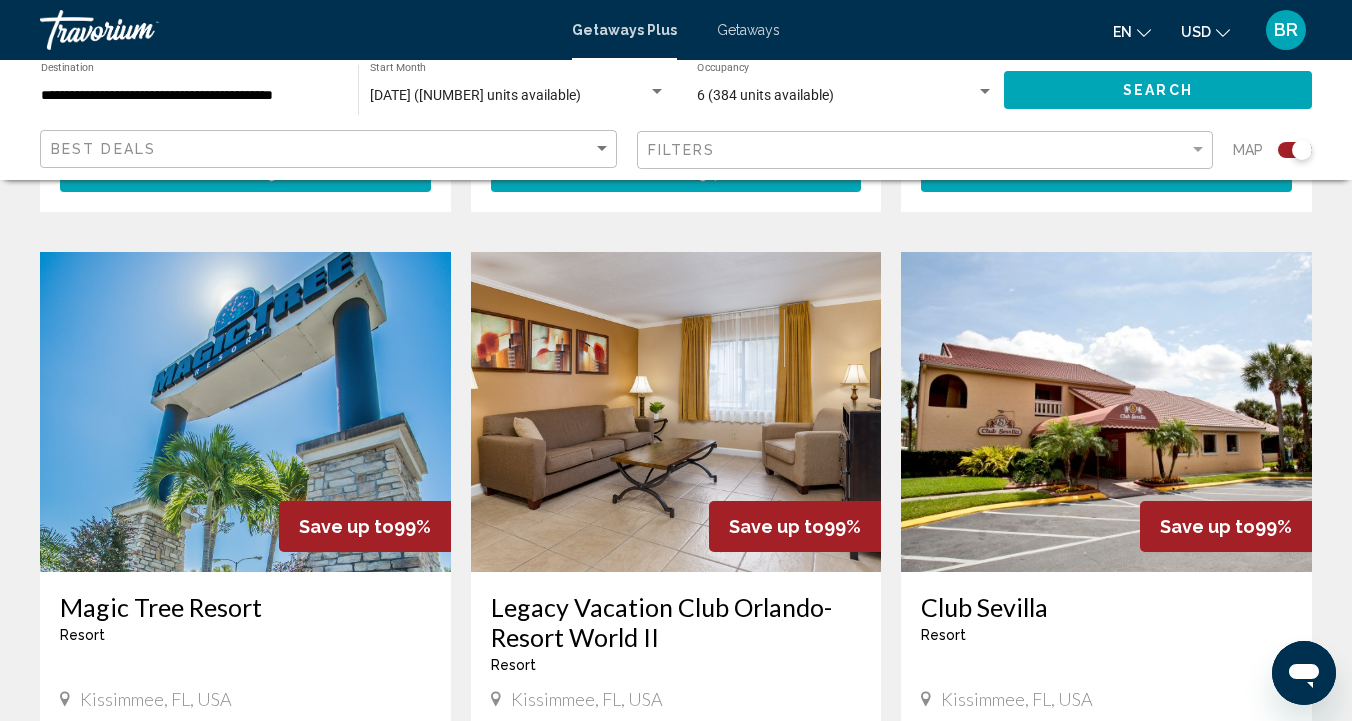 click at bounding box center (1106, 412) 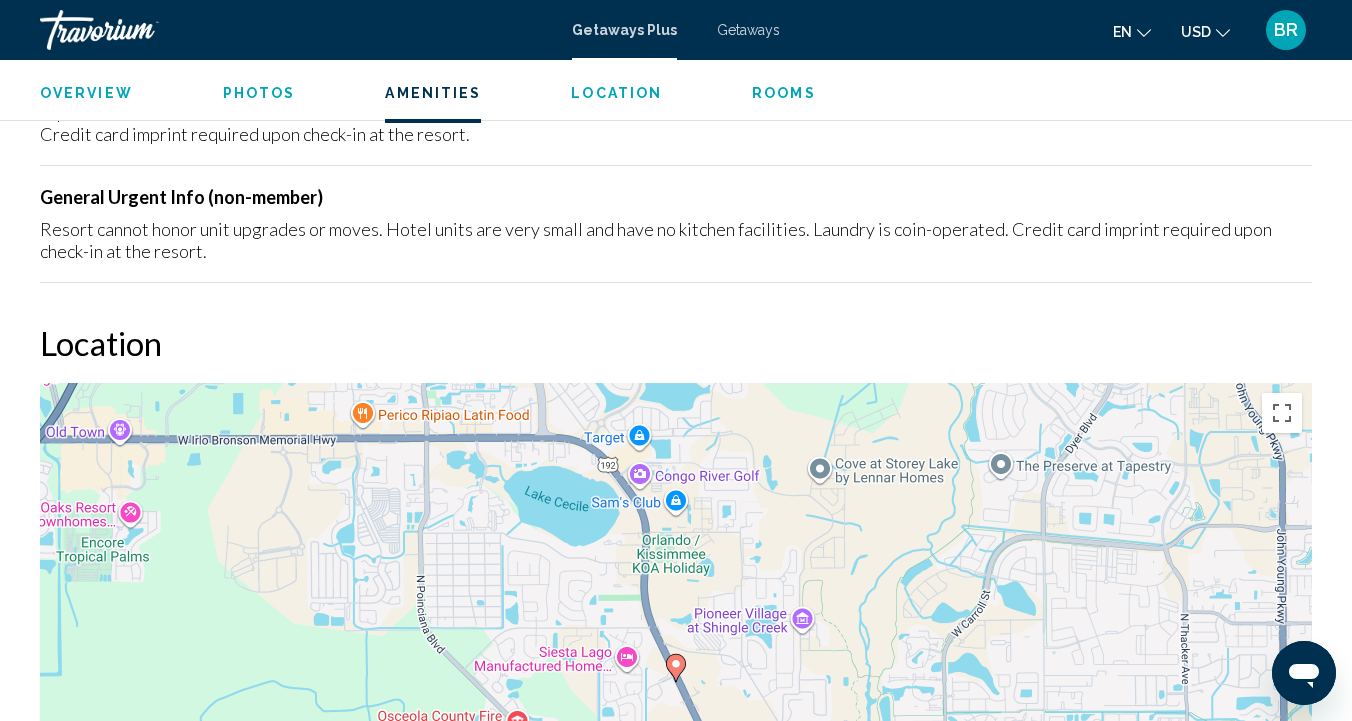 scroll, scrollTop: 3128, scrollLeft: 0, axis: vertical 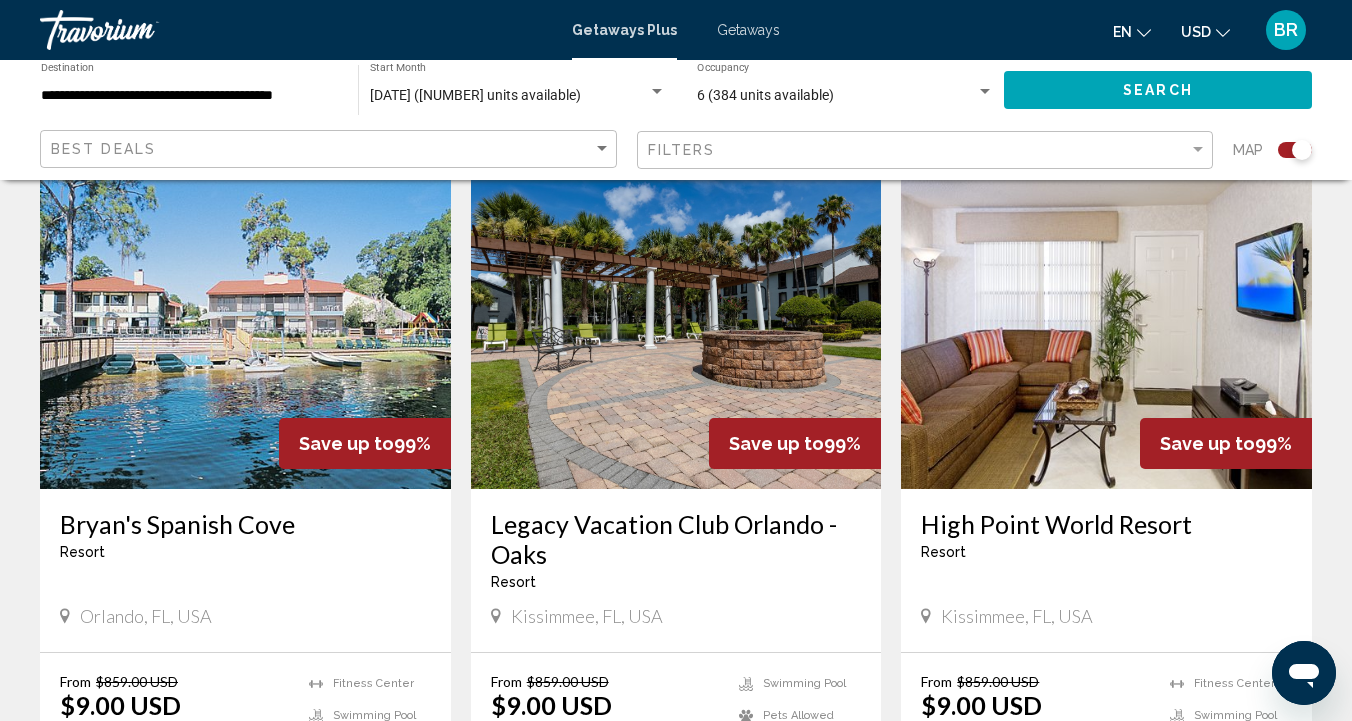 click at bounding box center [1106, 329] 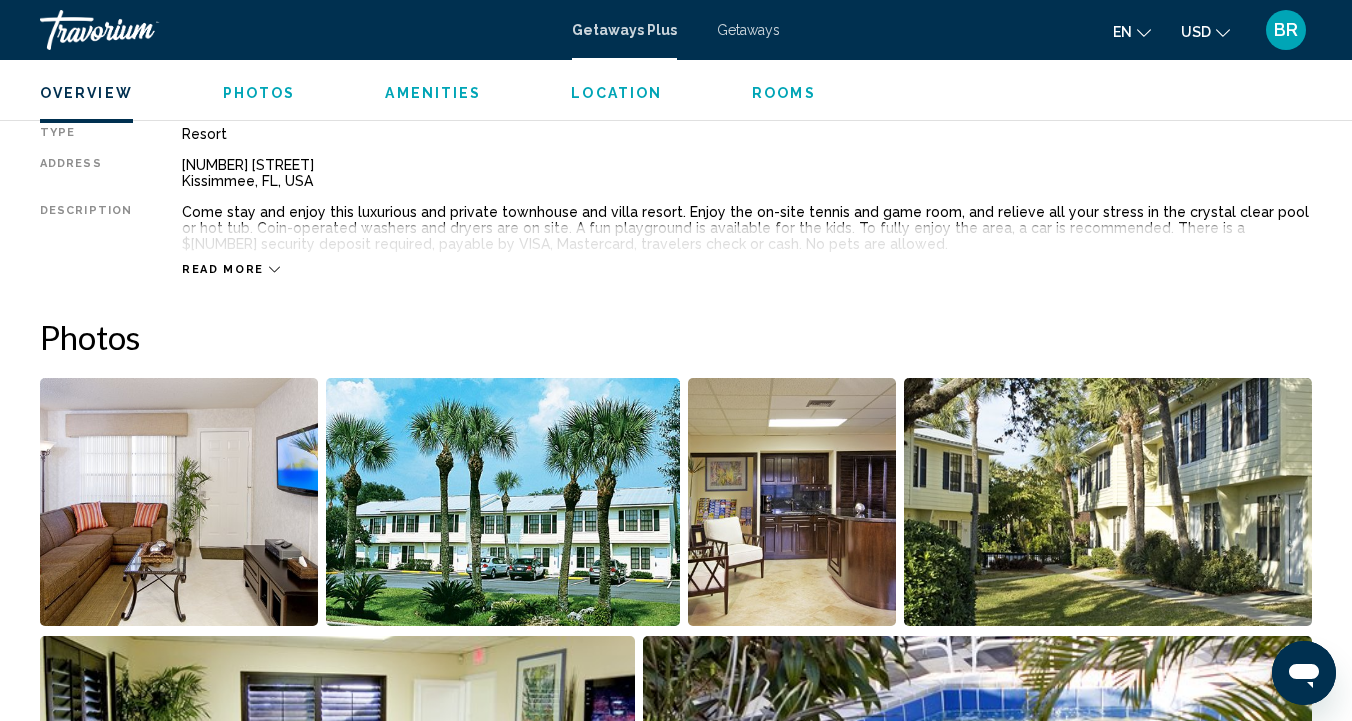 scroll, scrollTop: 1046, scrollLeft: 0, axis: vertical 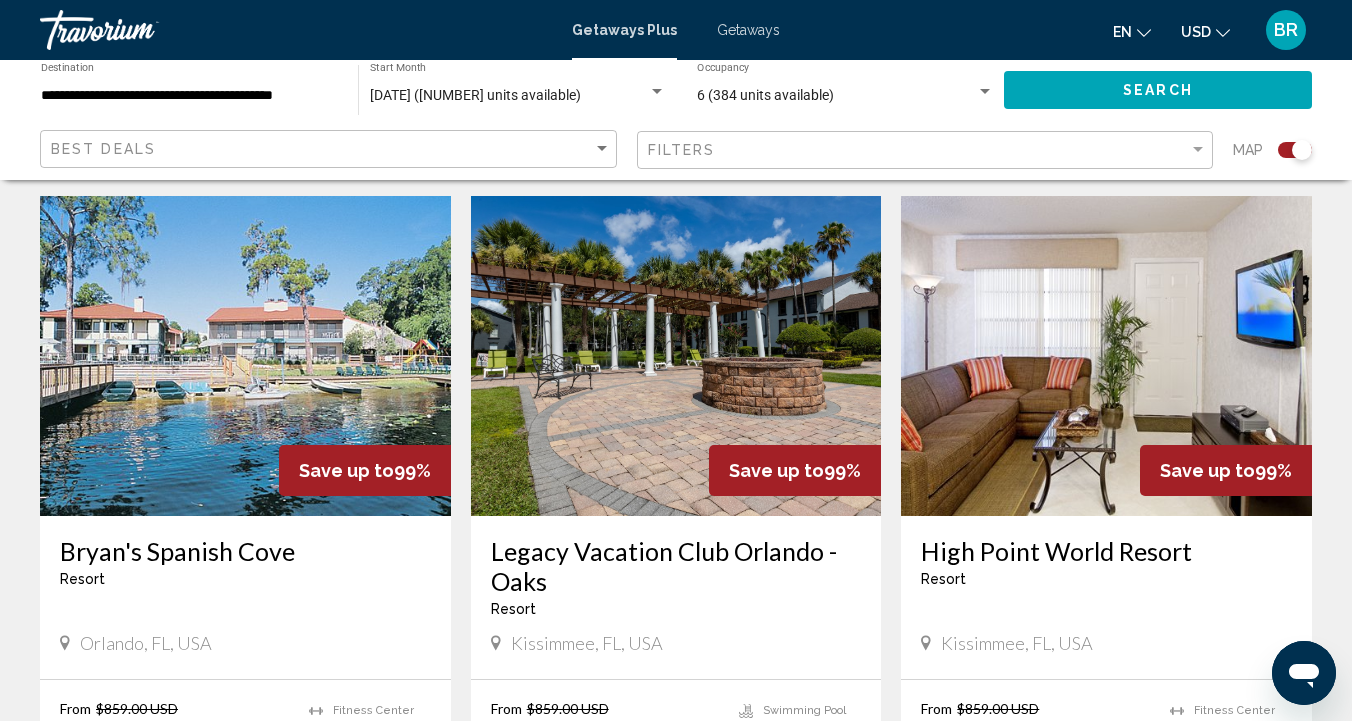 click at bounding box center (676, 356) 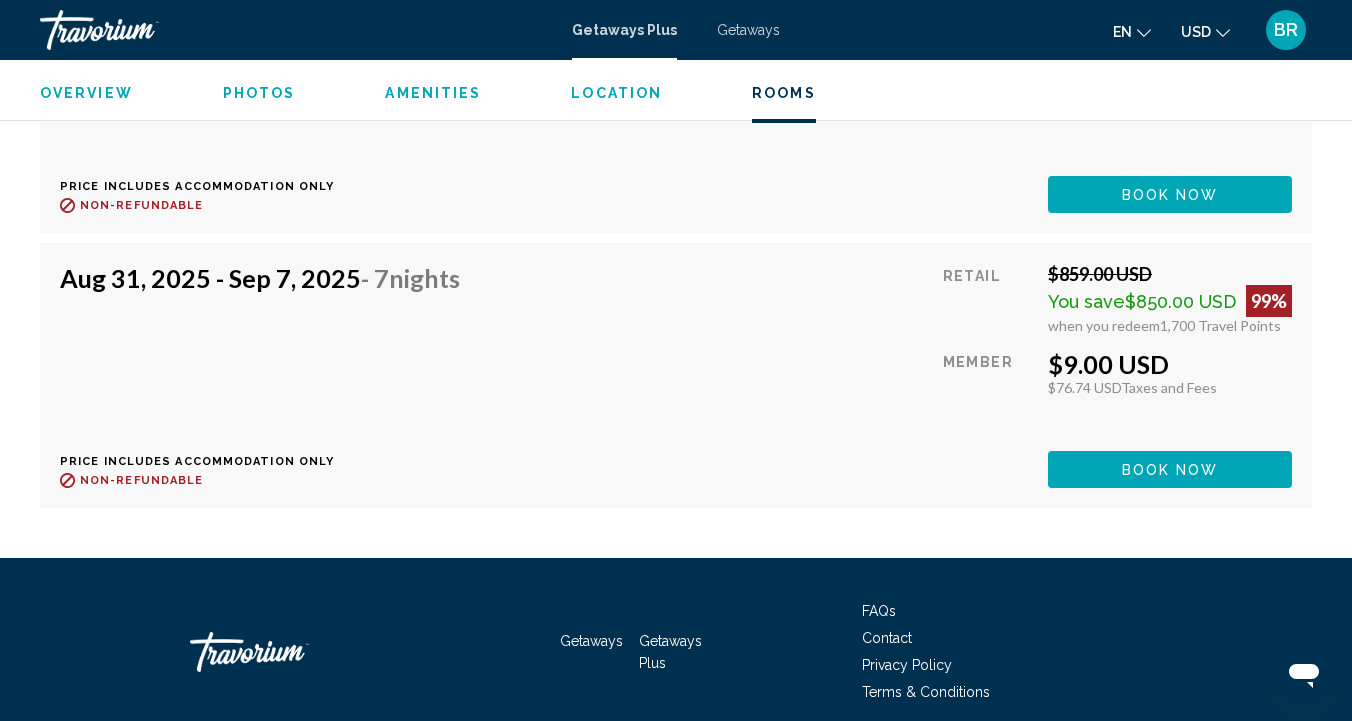 scroll, scrollTop: 4972, scrollLeft: 0, axis: vertical 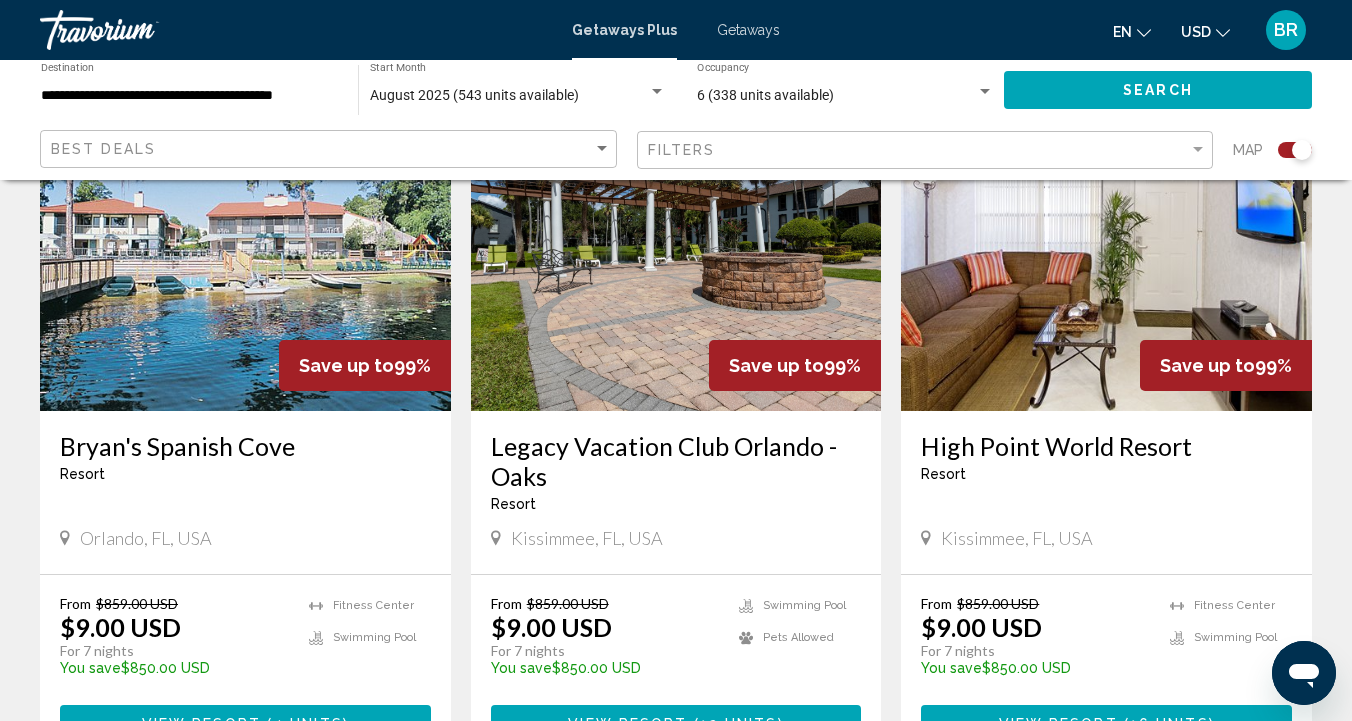 click at bounding box center [1106, 251] 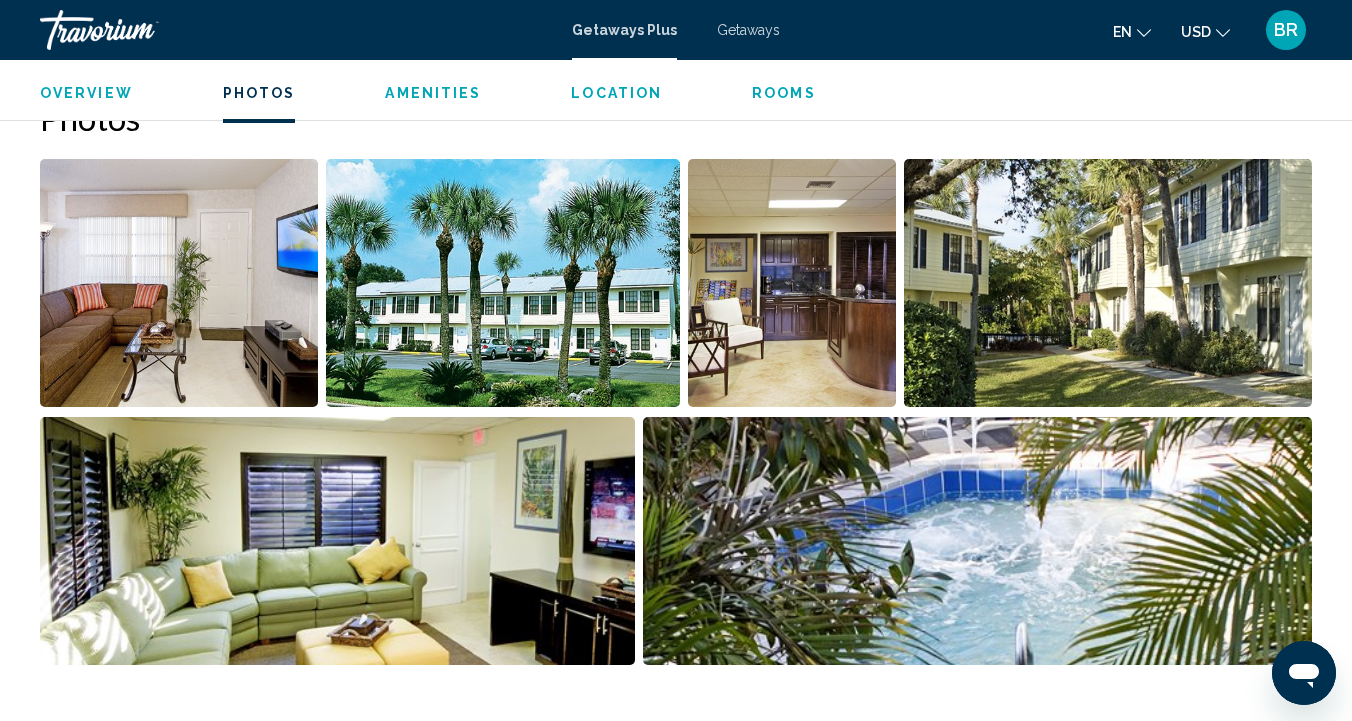 scroll, scrollTop: 1265, scrollLeft: 0, axis: vertical 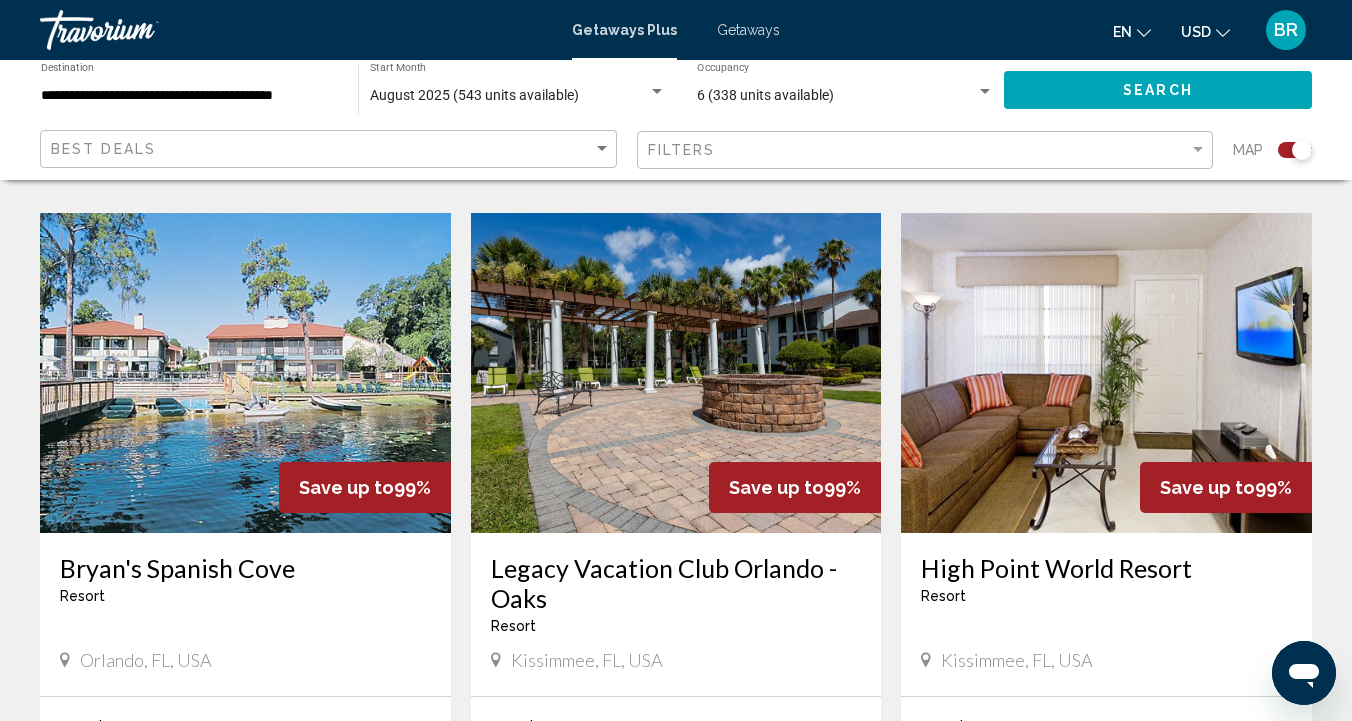 click at bounding box center (245, 373) 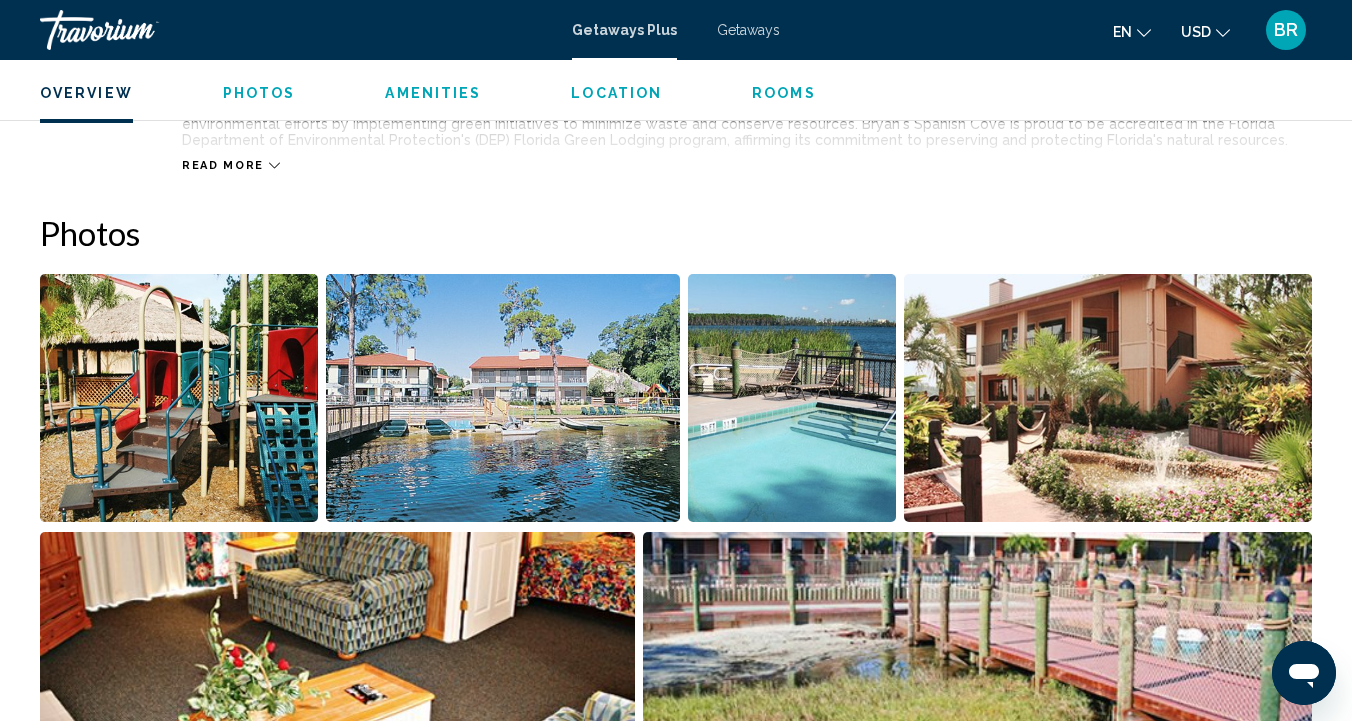 scroll, scrollTop: 1208, scrollLeft: 0, axis: vertical 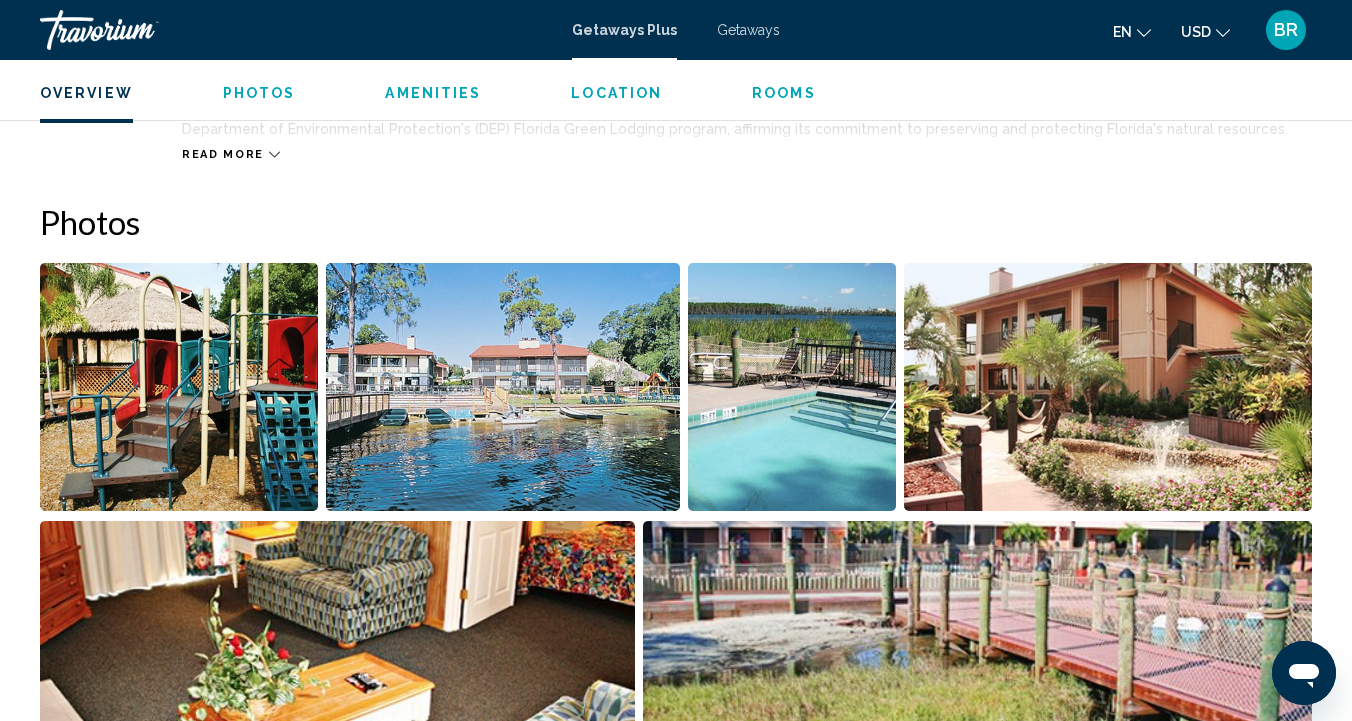 click at bounding box center (179, 387) 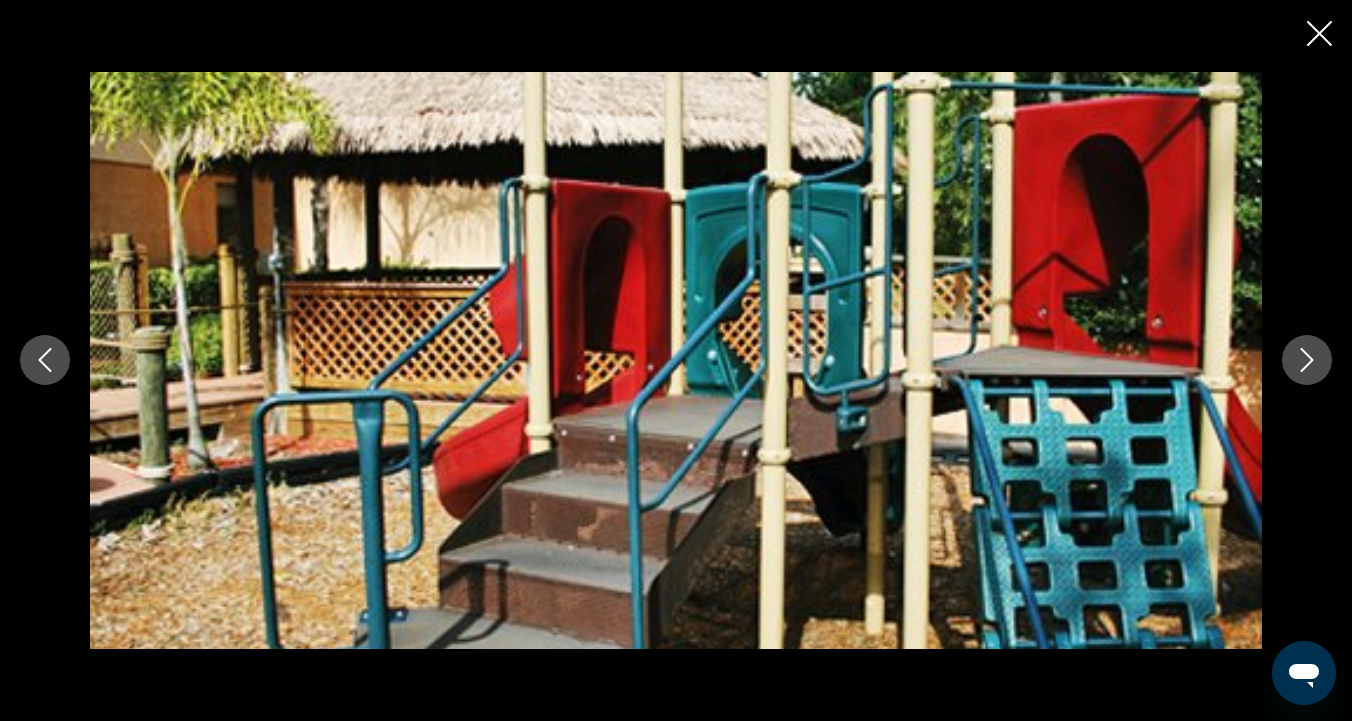 click at bounding box center [1307, 360] 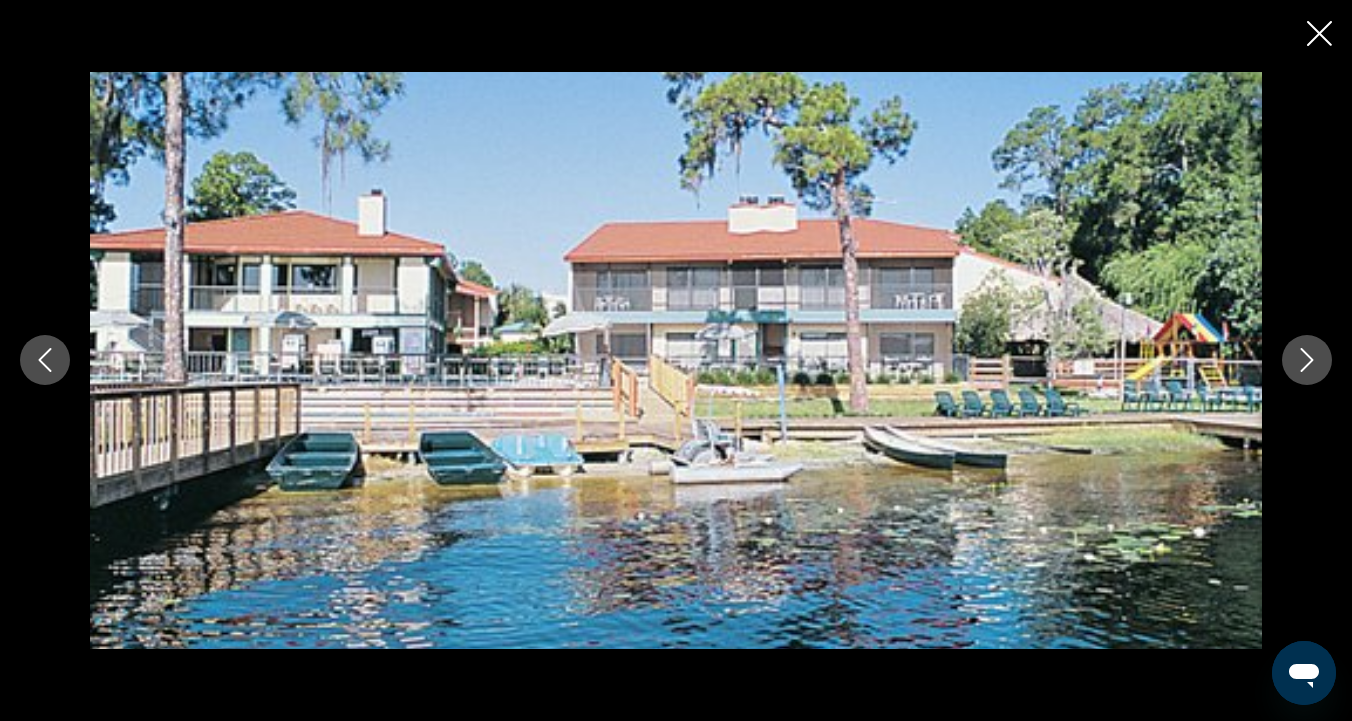 click 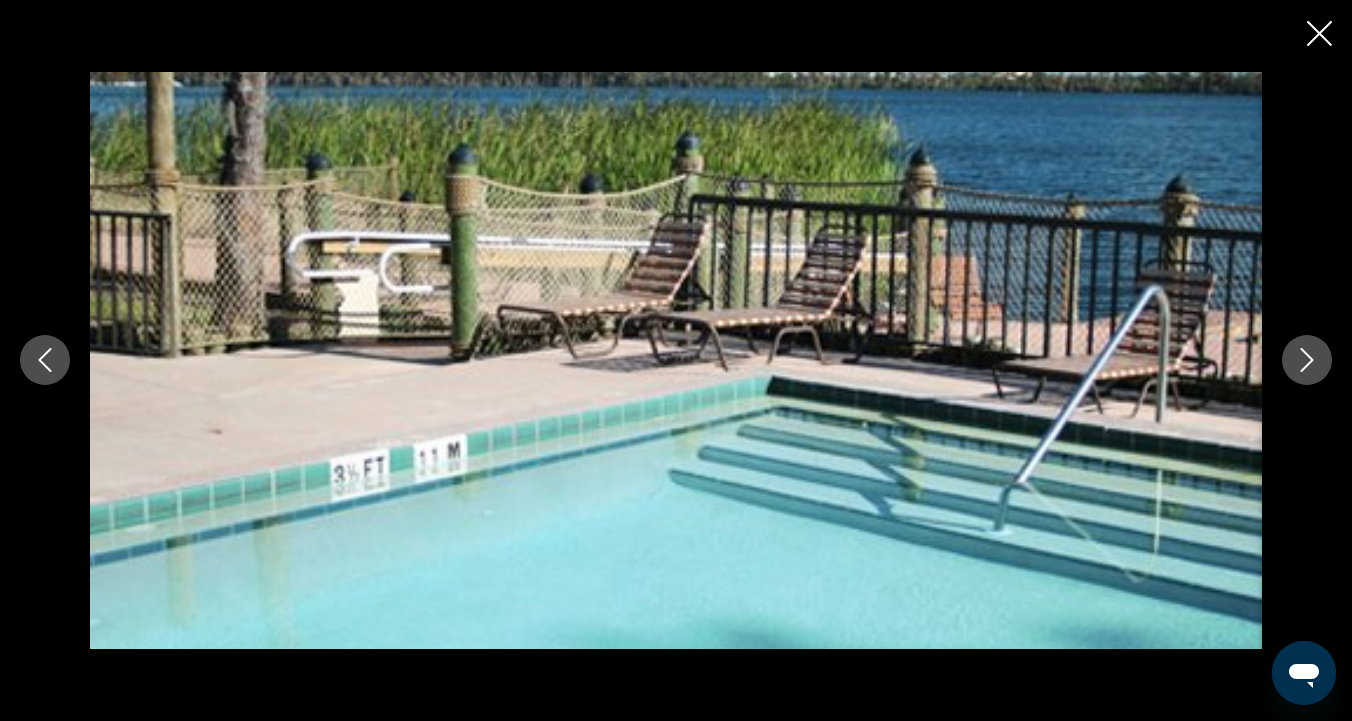click 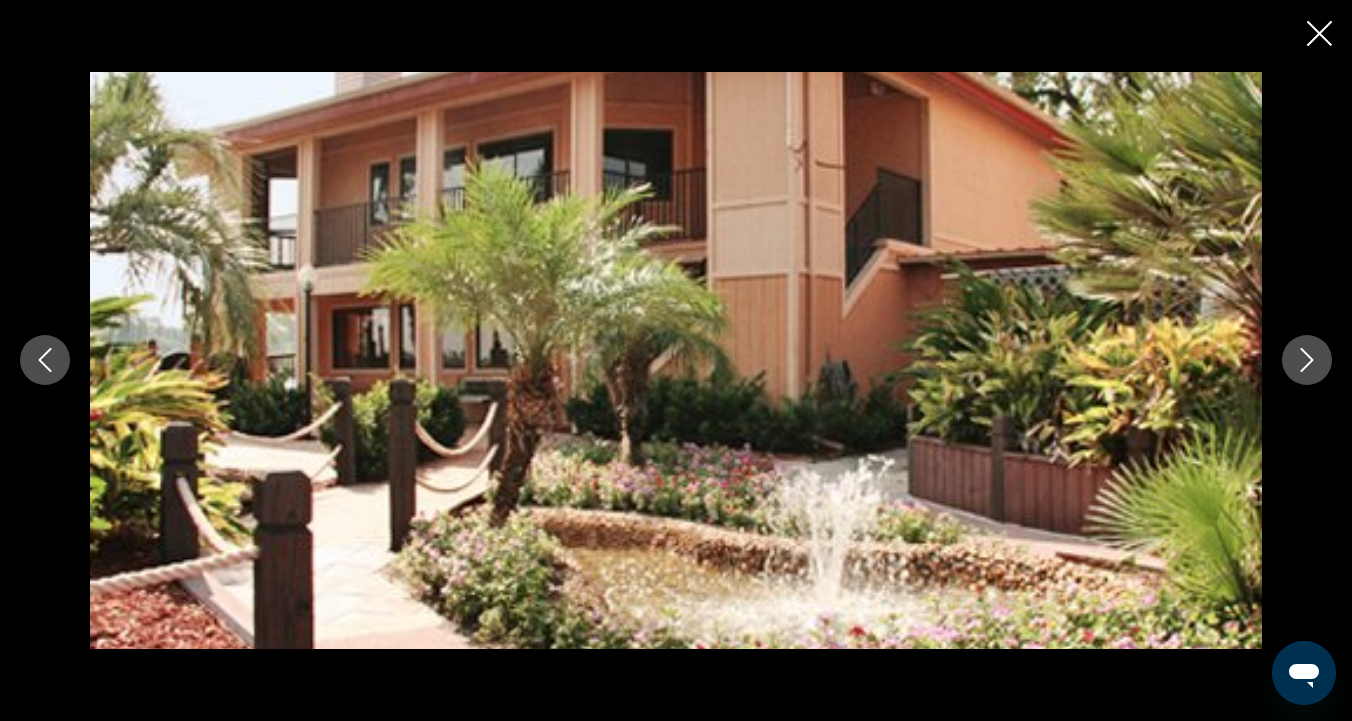 click 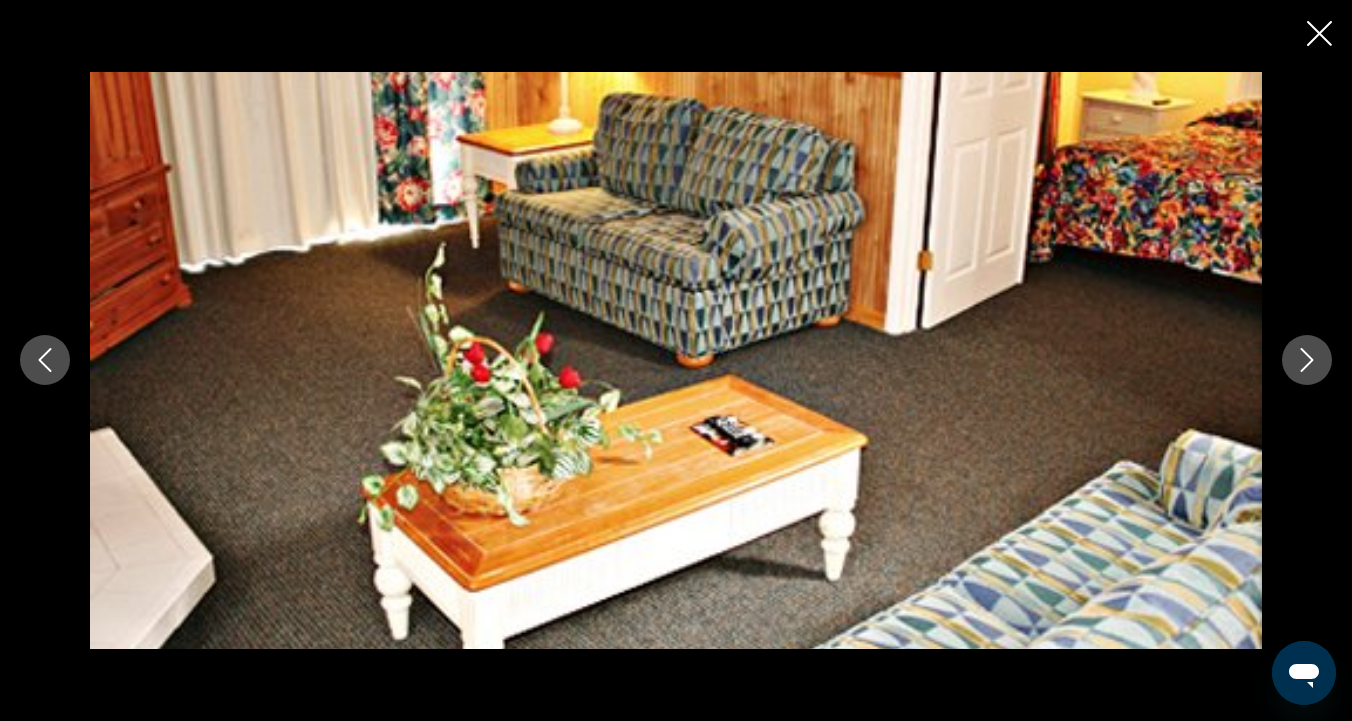 click 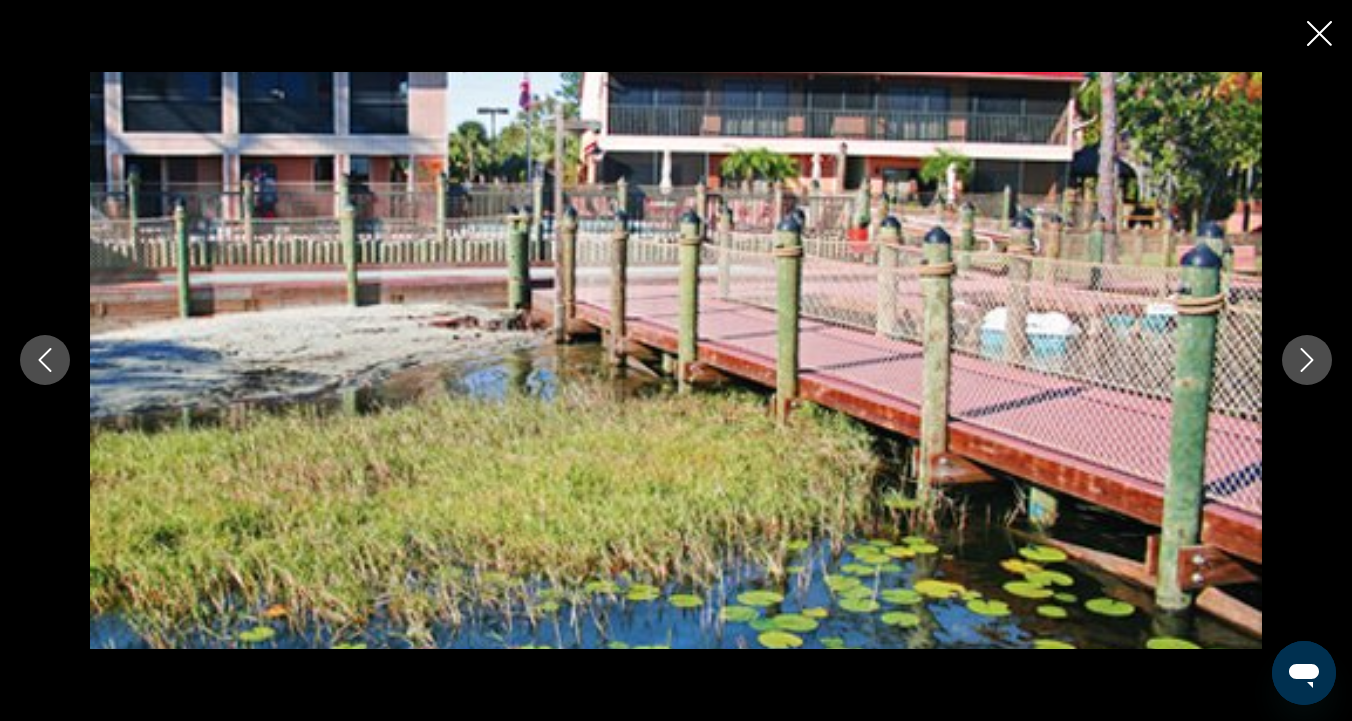 click 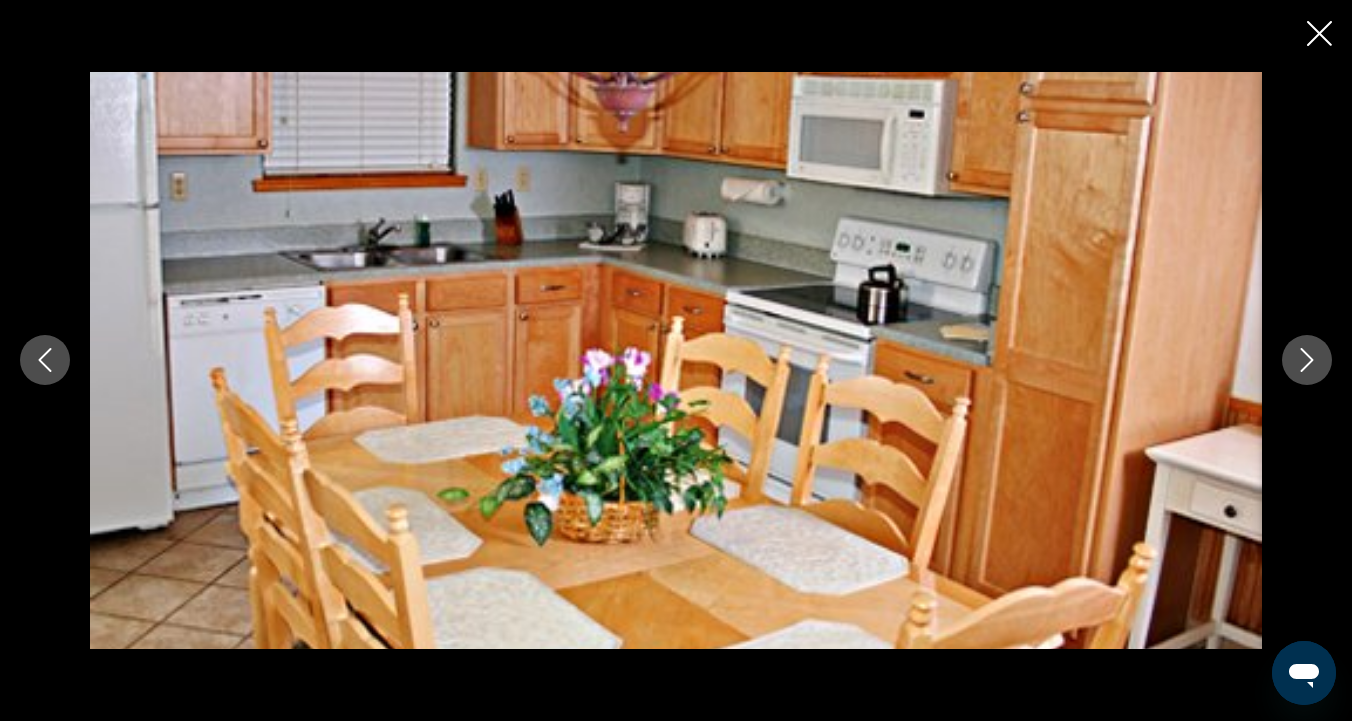 click 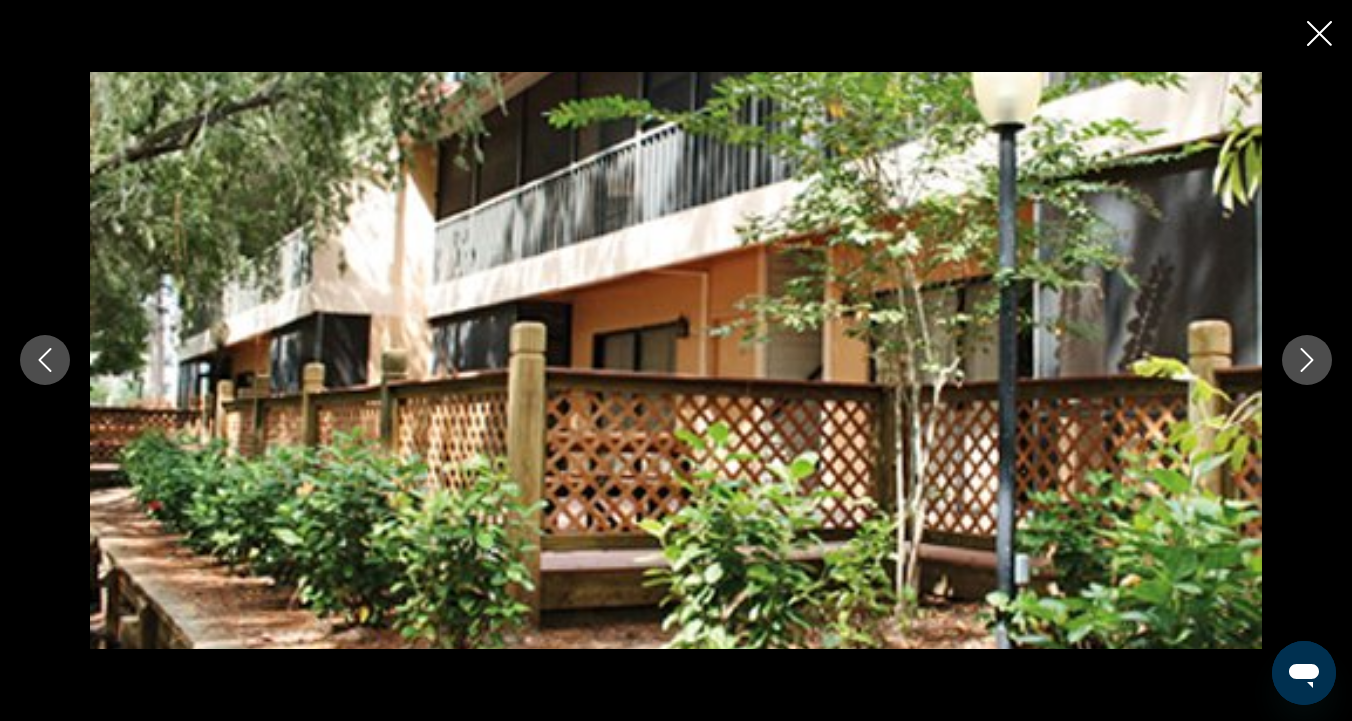 click at bounding box center [1307, 360] 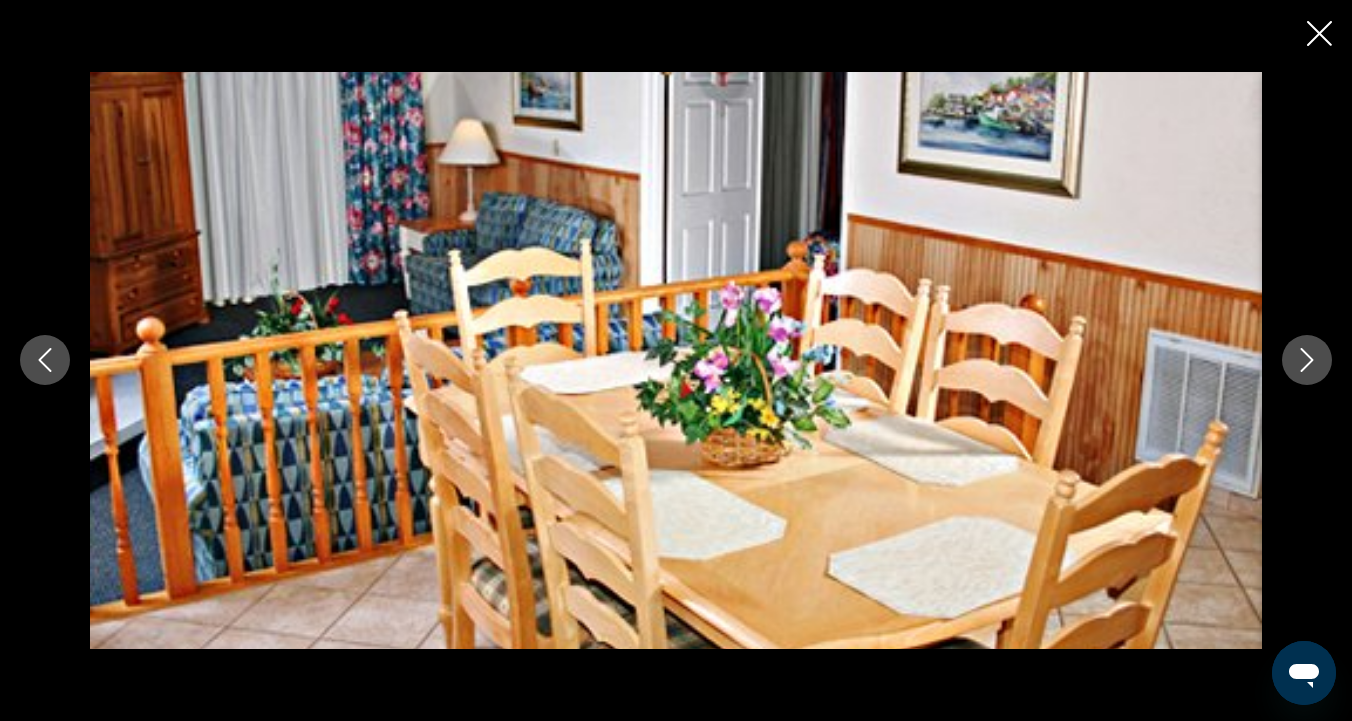 click at bounding box center [1307, 360] 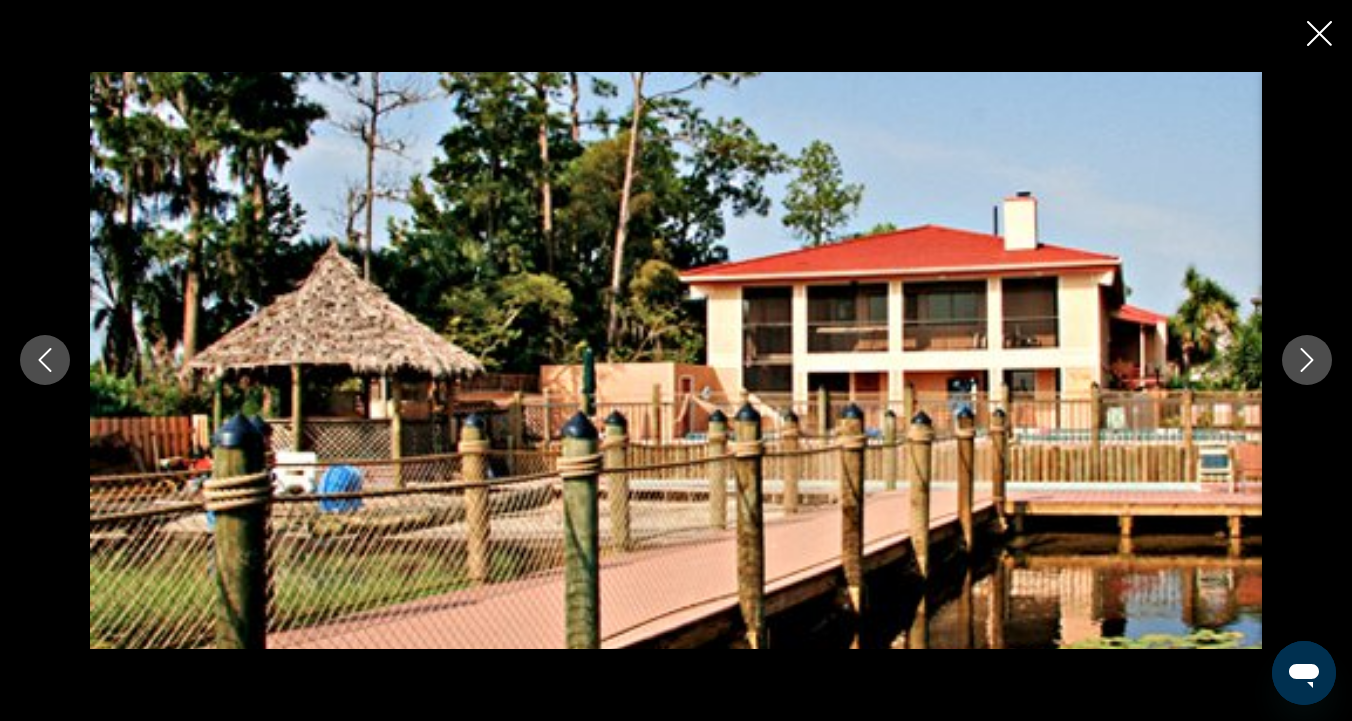 click at bounding box center (1307, 360) 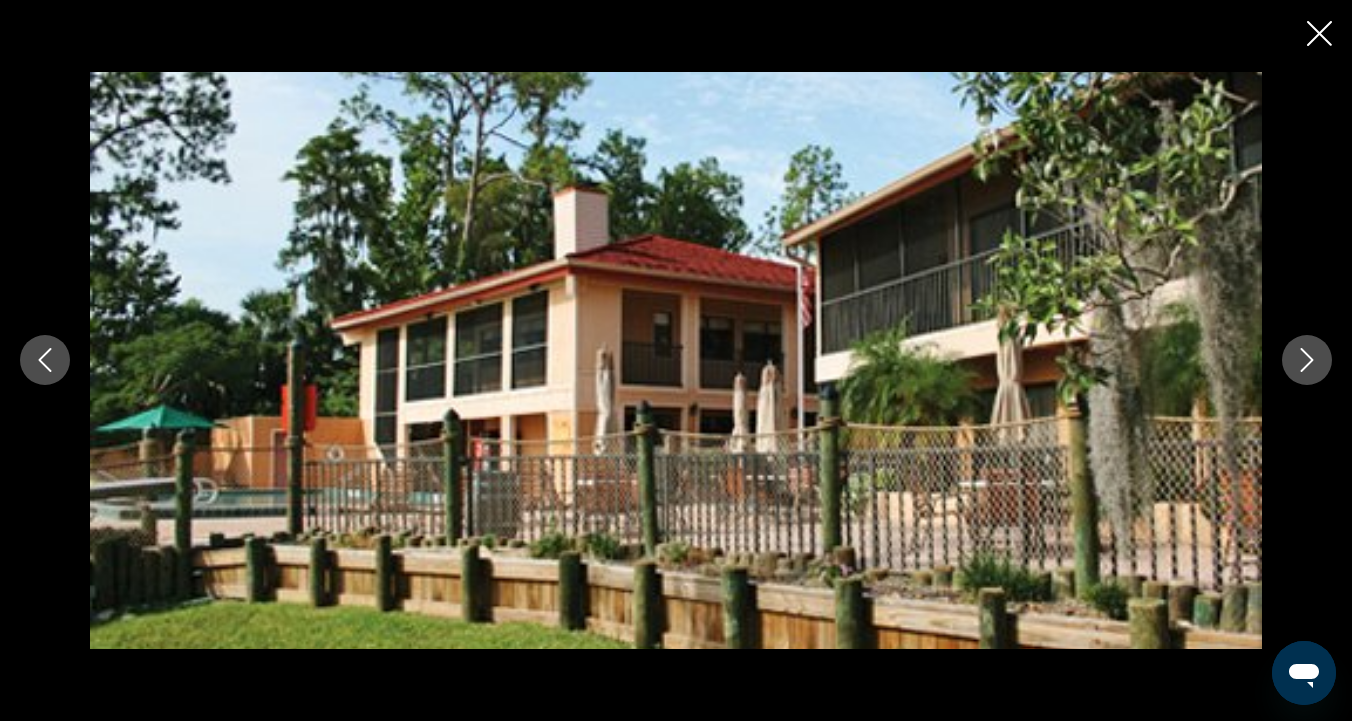 click at bounding box center (1307, 360) 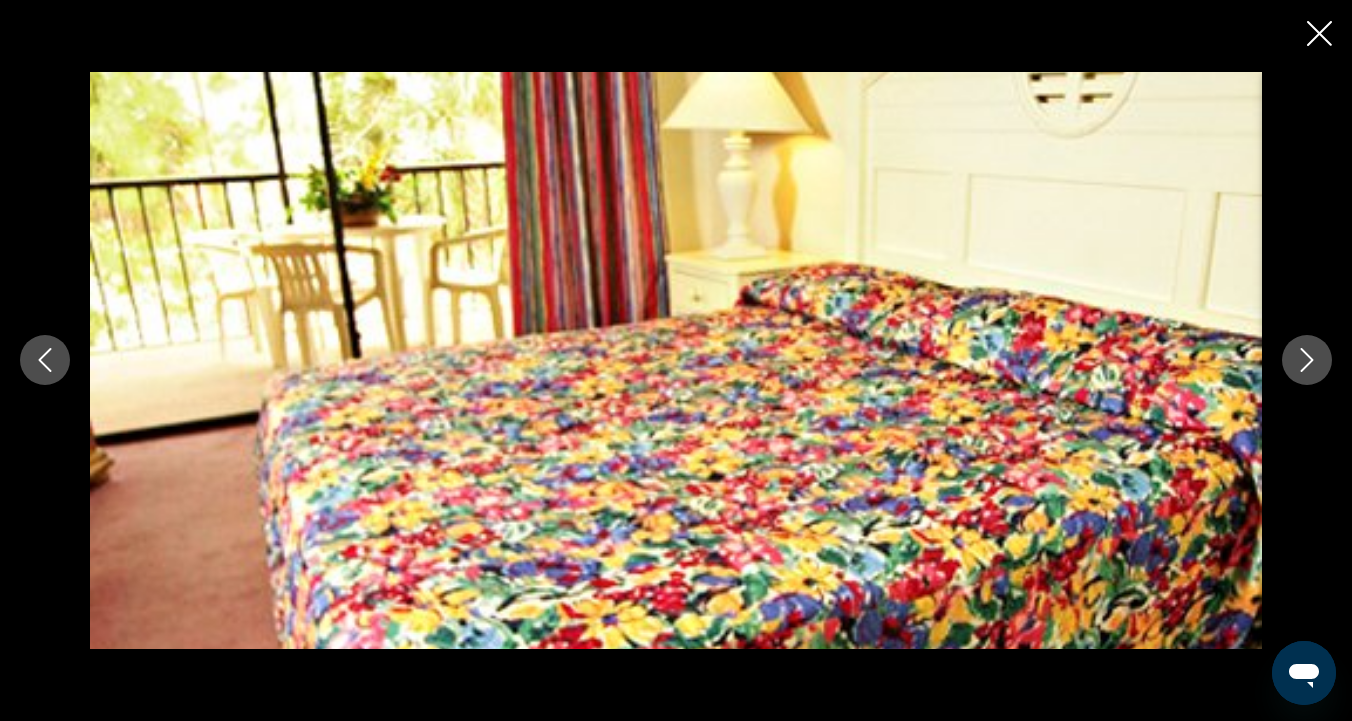 click at bounding box center [1307, 360] 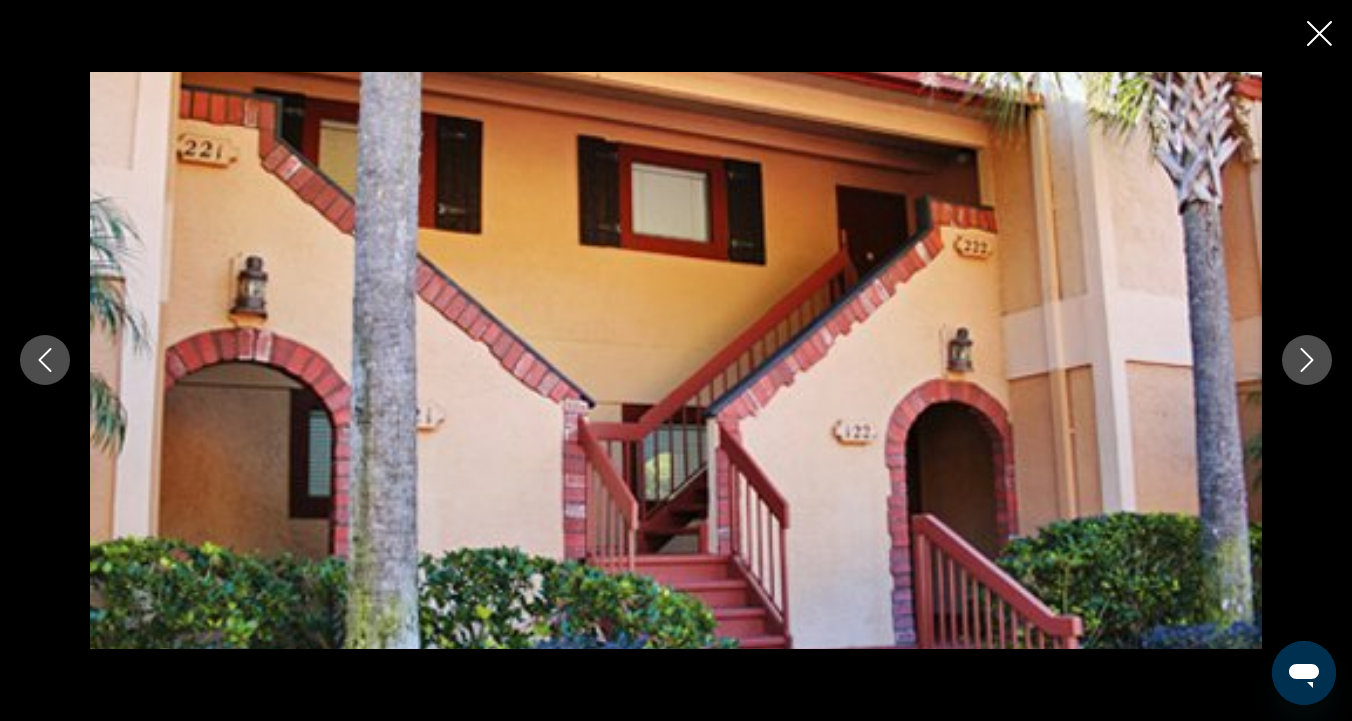 click at bounding box center [1307, 360] 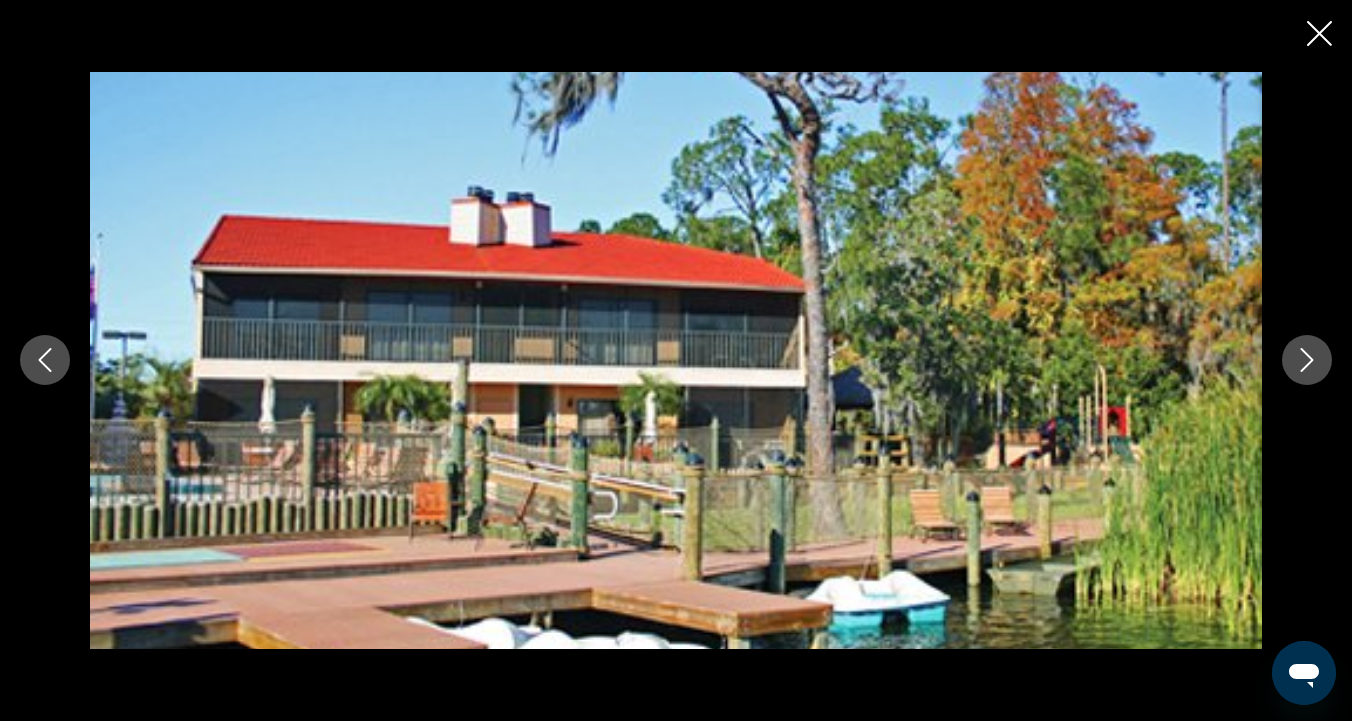 click at bounding box center (1307, 360) 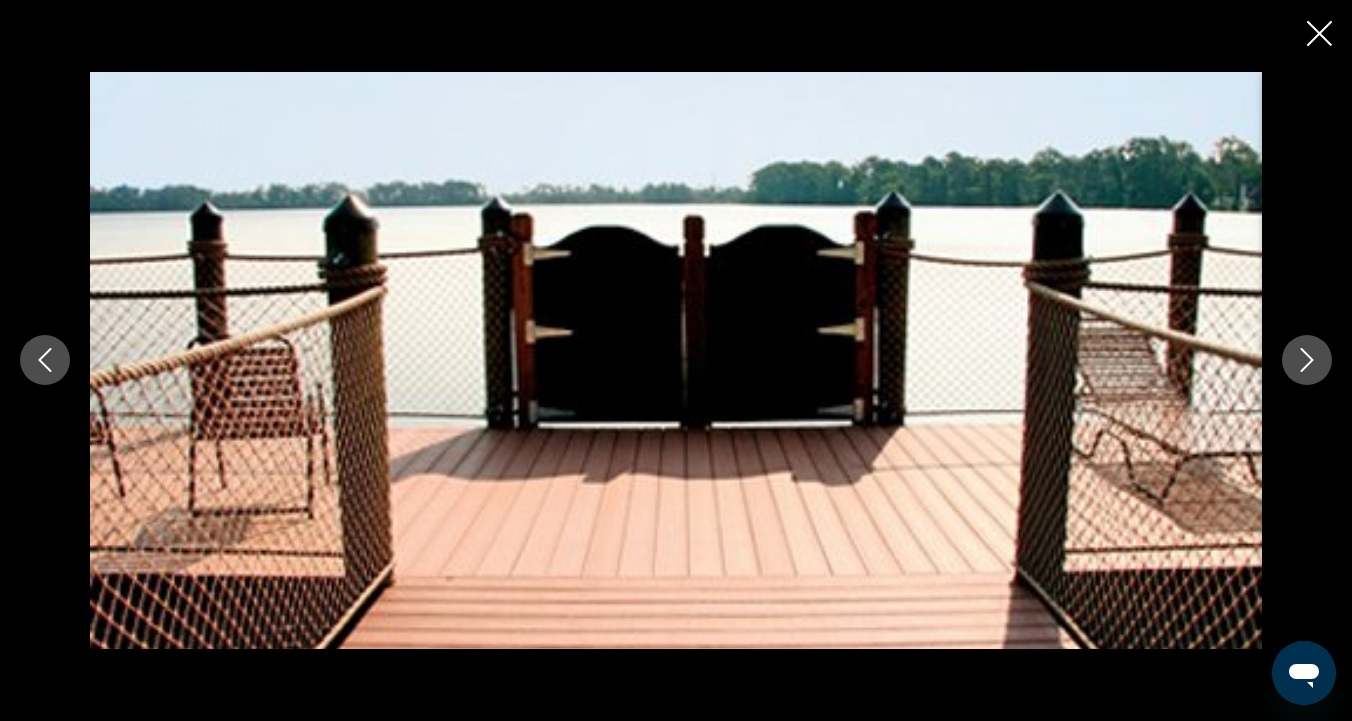 click at bounding box center [1307, 360] 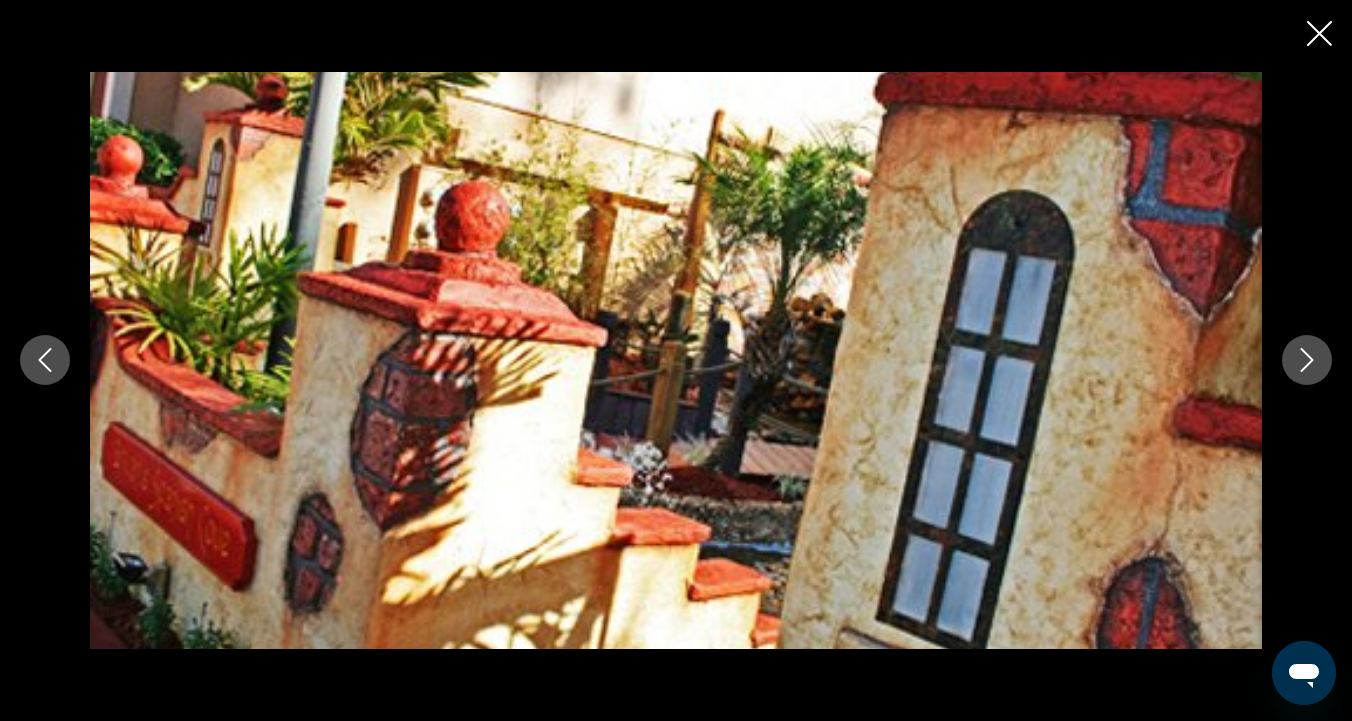 click at bounding box center (1307, 360) 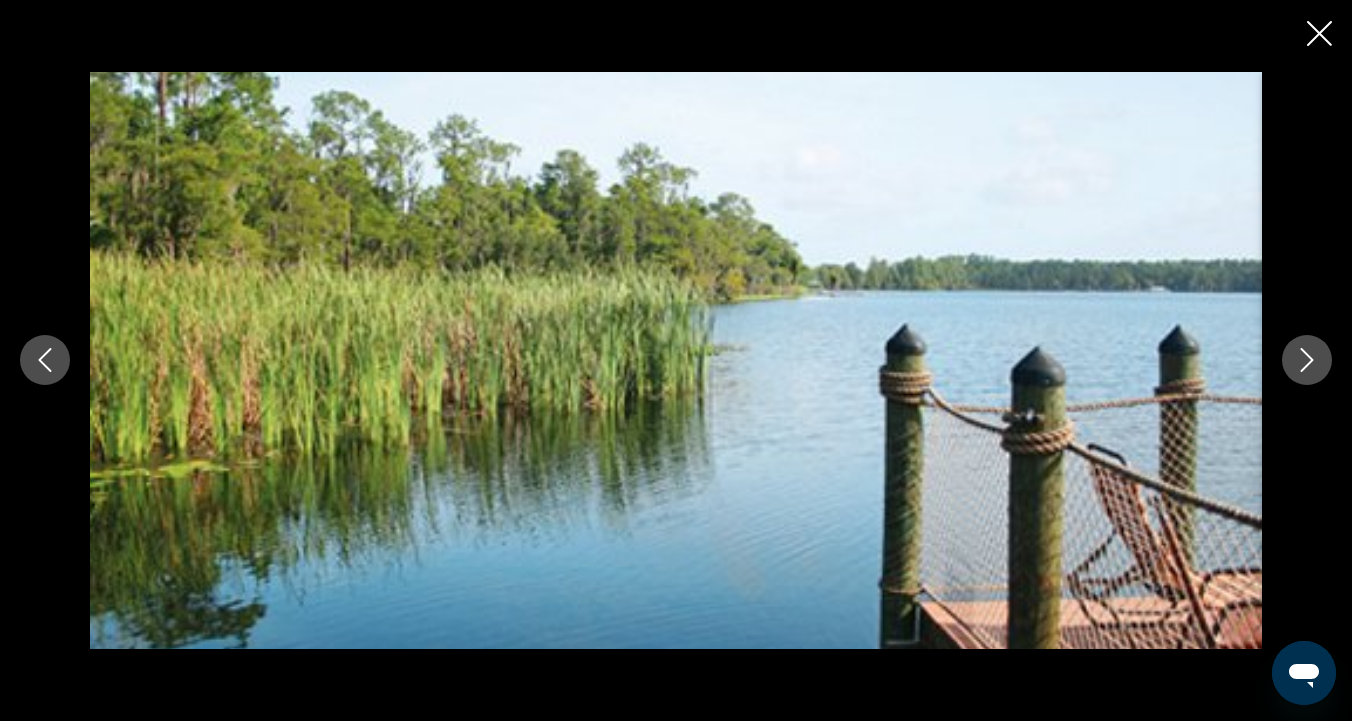 click 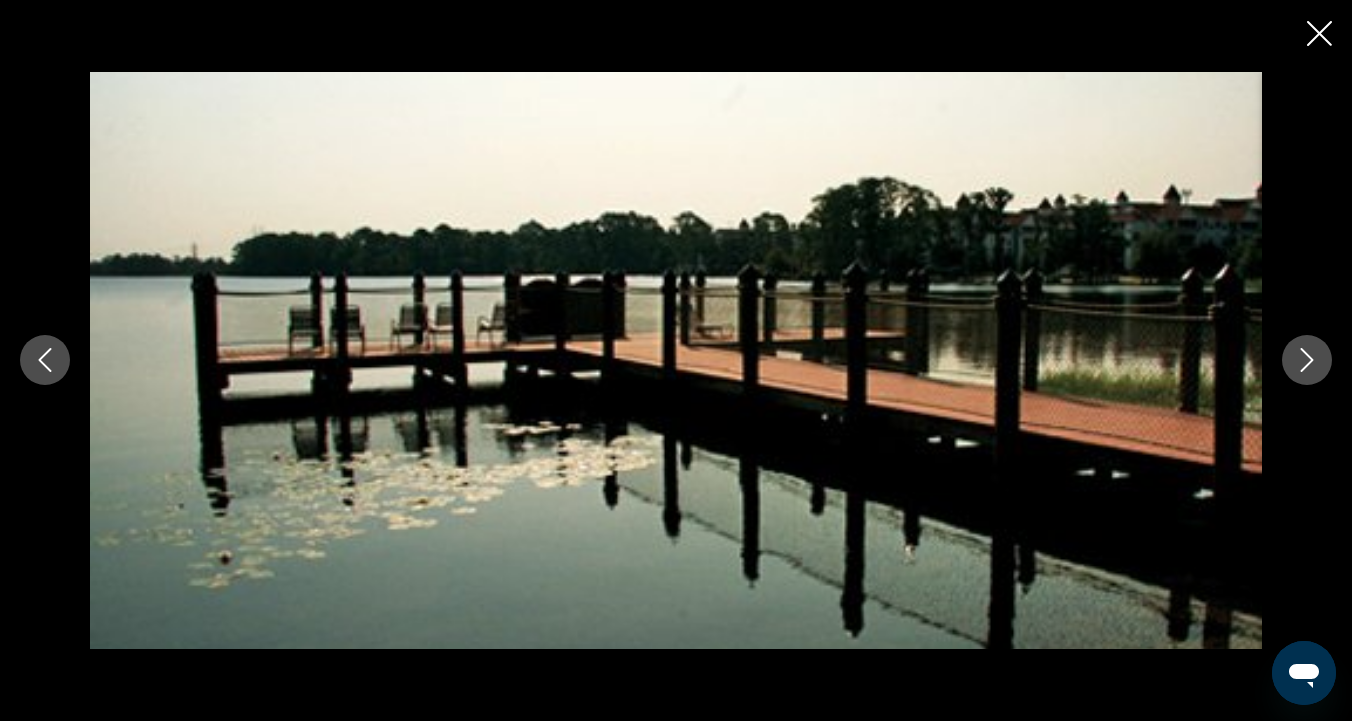 click 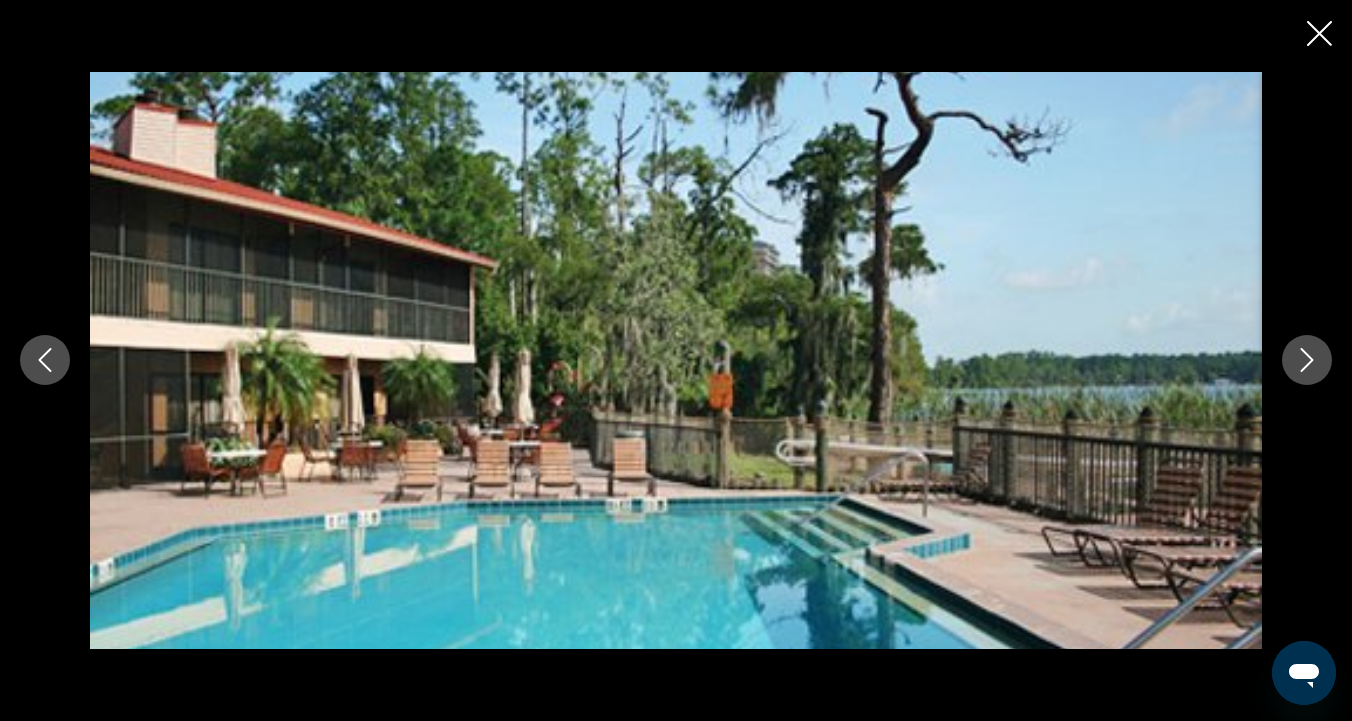 click 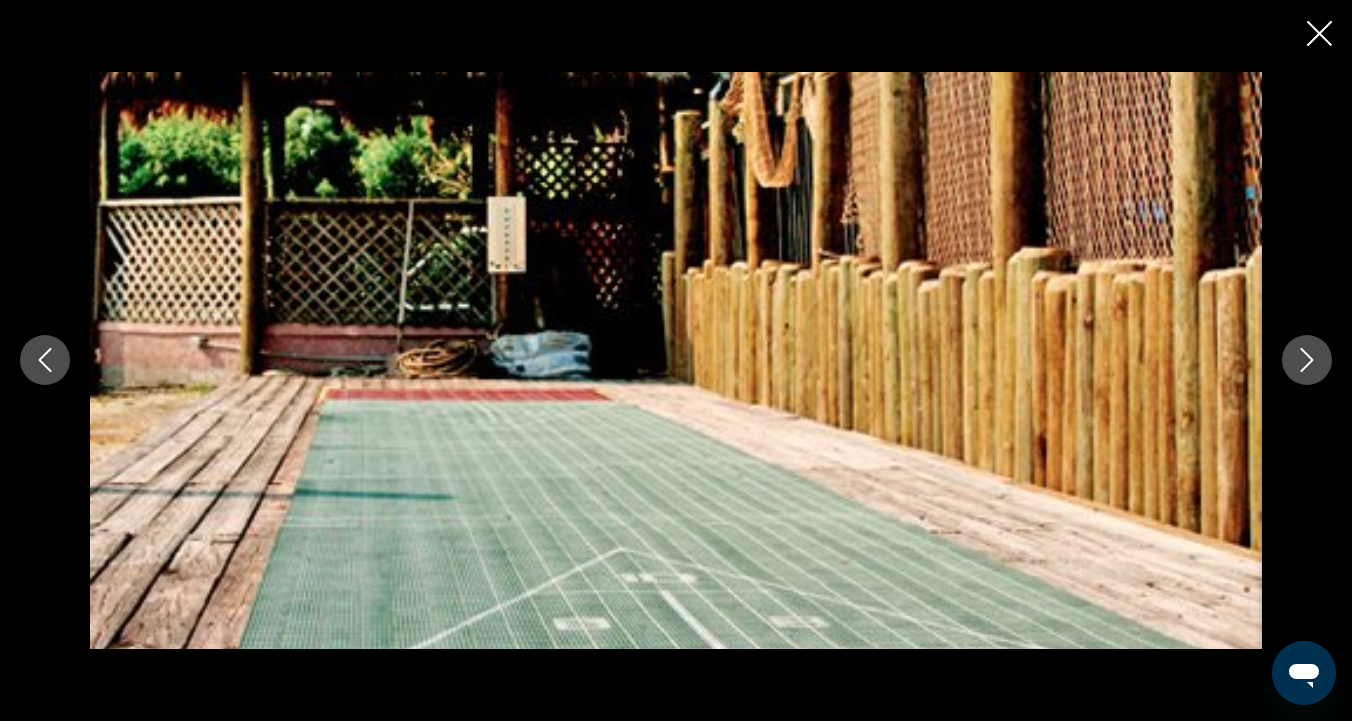 click 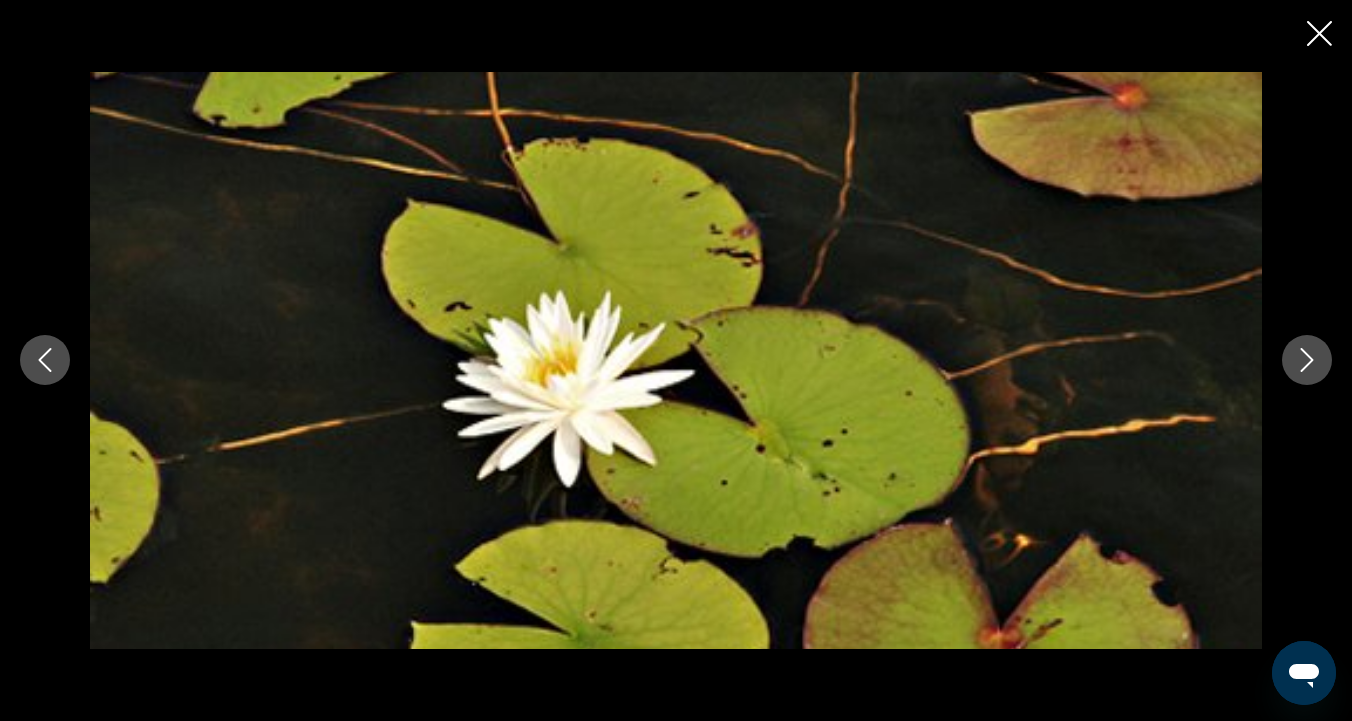 click 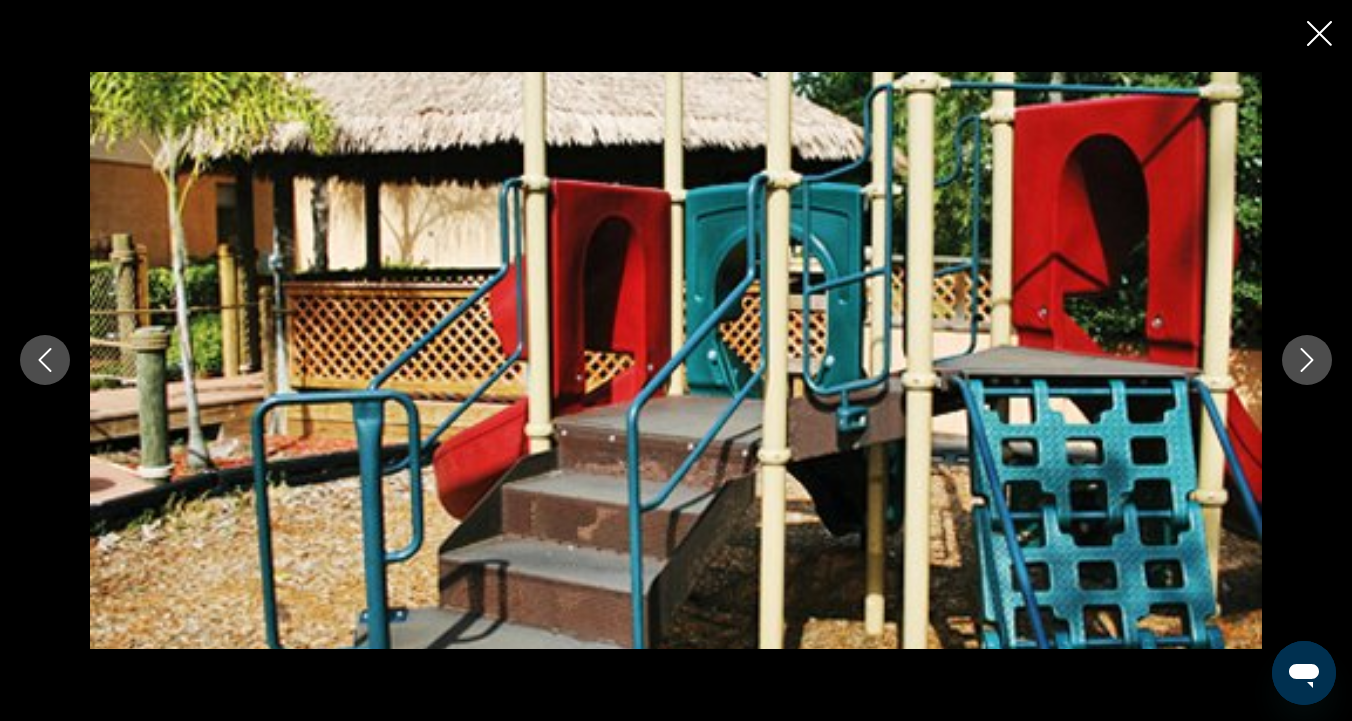 click 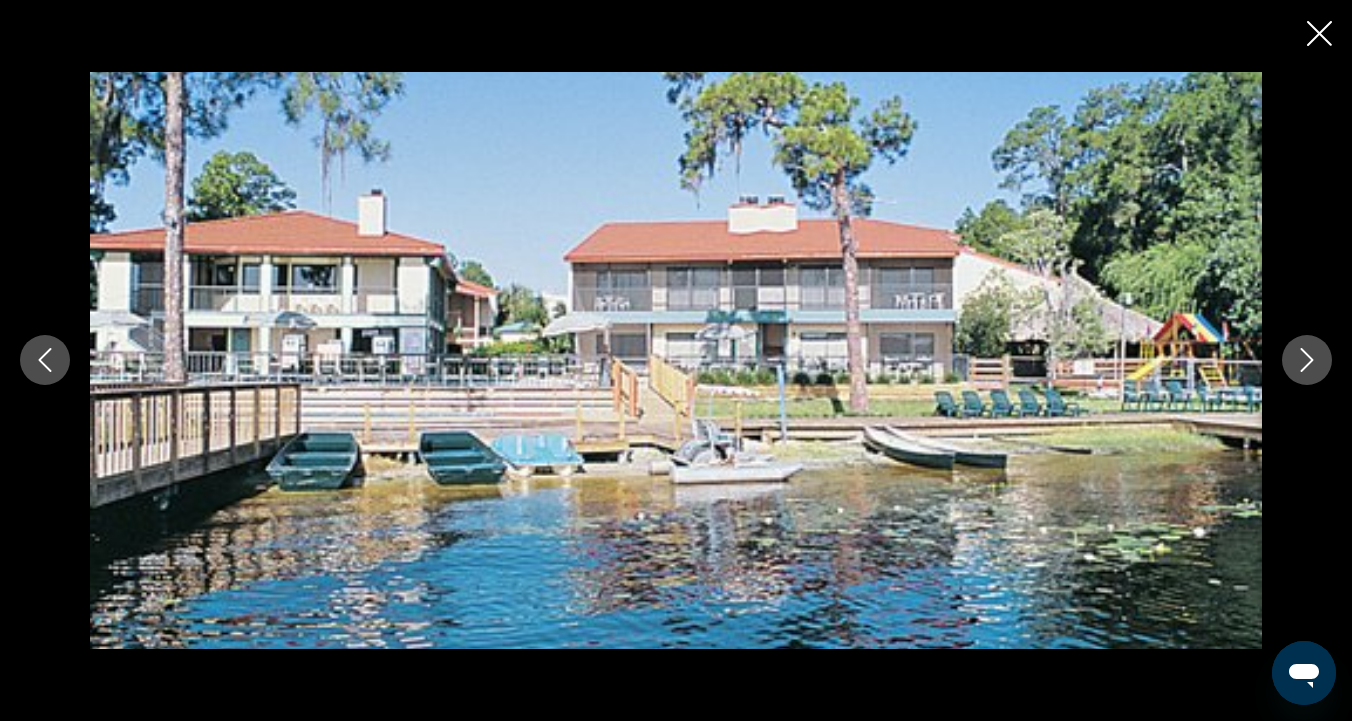 click 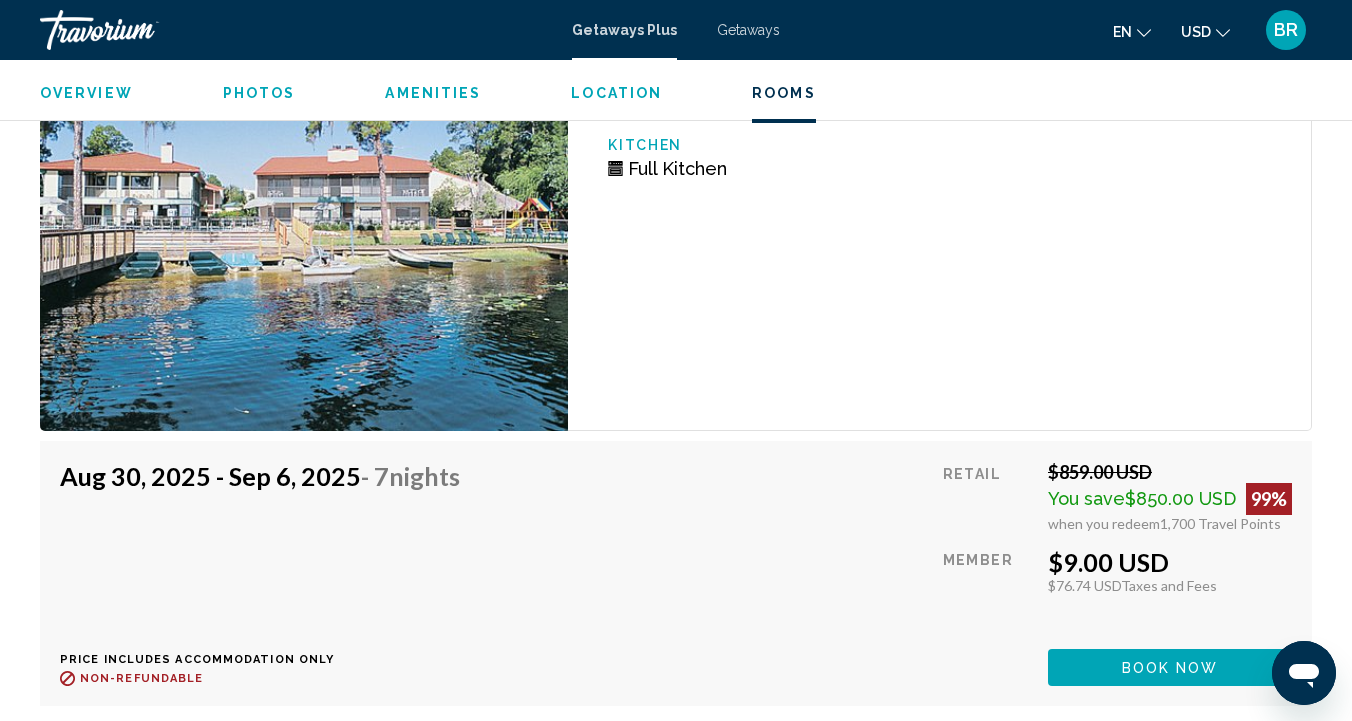scroll, scrollTop: 4144, scrollLeft: 0, axis: vertical 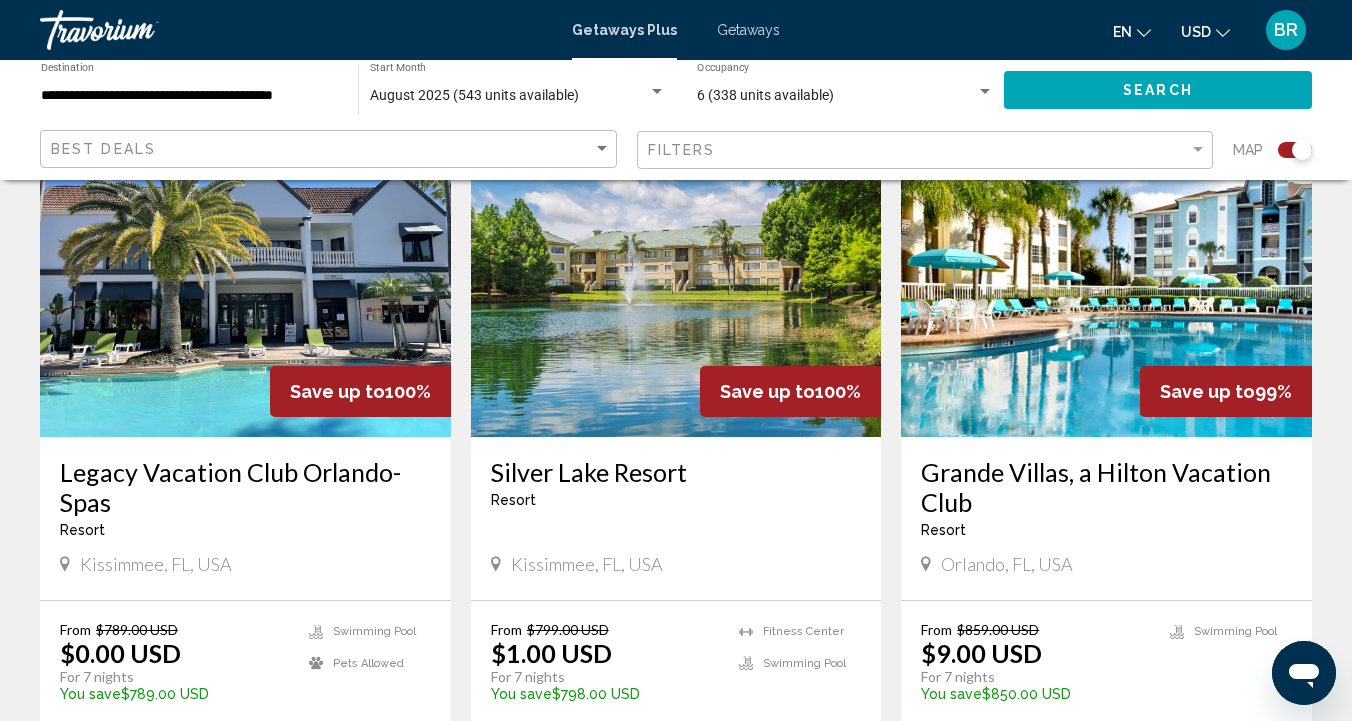 click at bounding box center [245, 277] 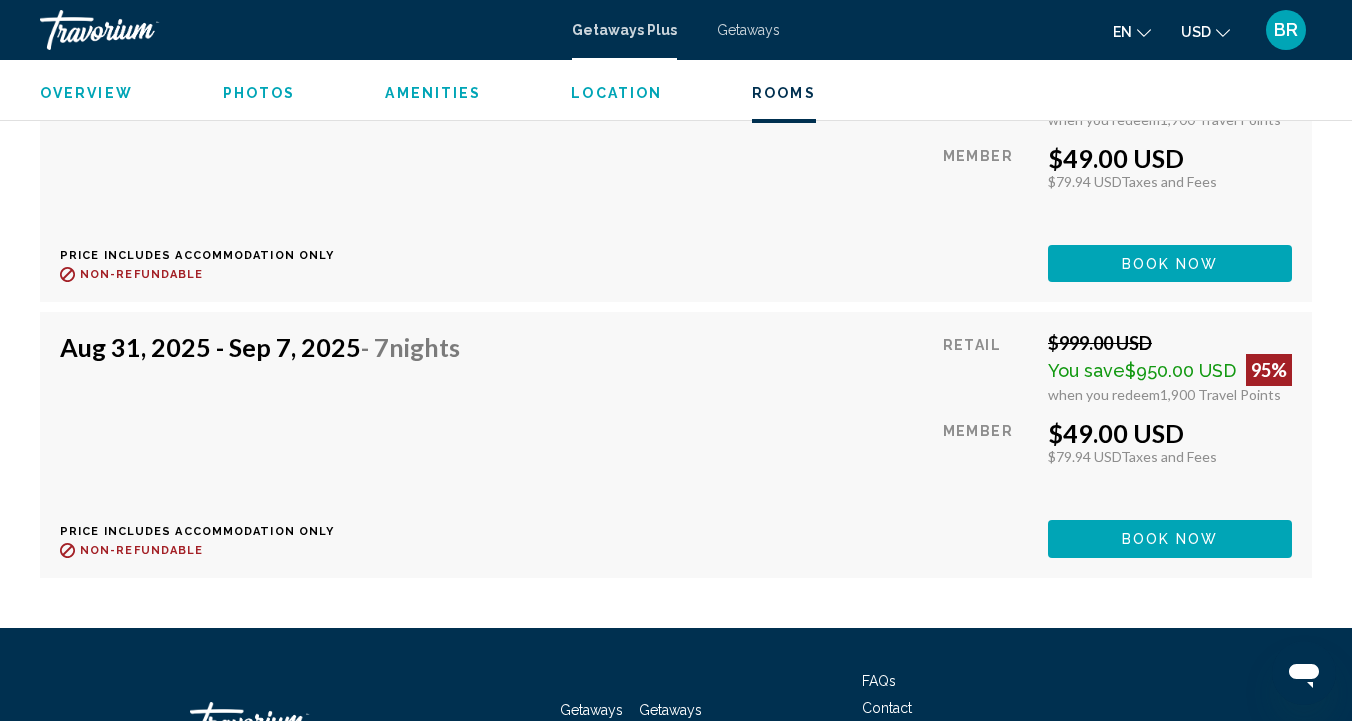 scroll, scrollTop: 7637, scrollLeft: 0, axis: vertical 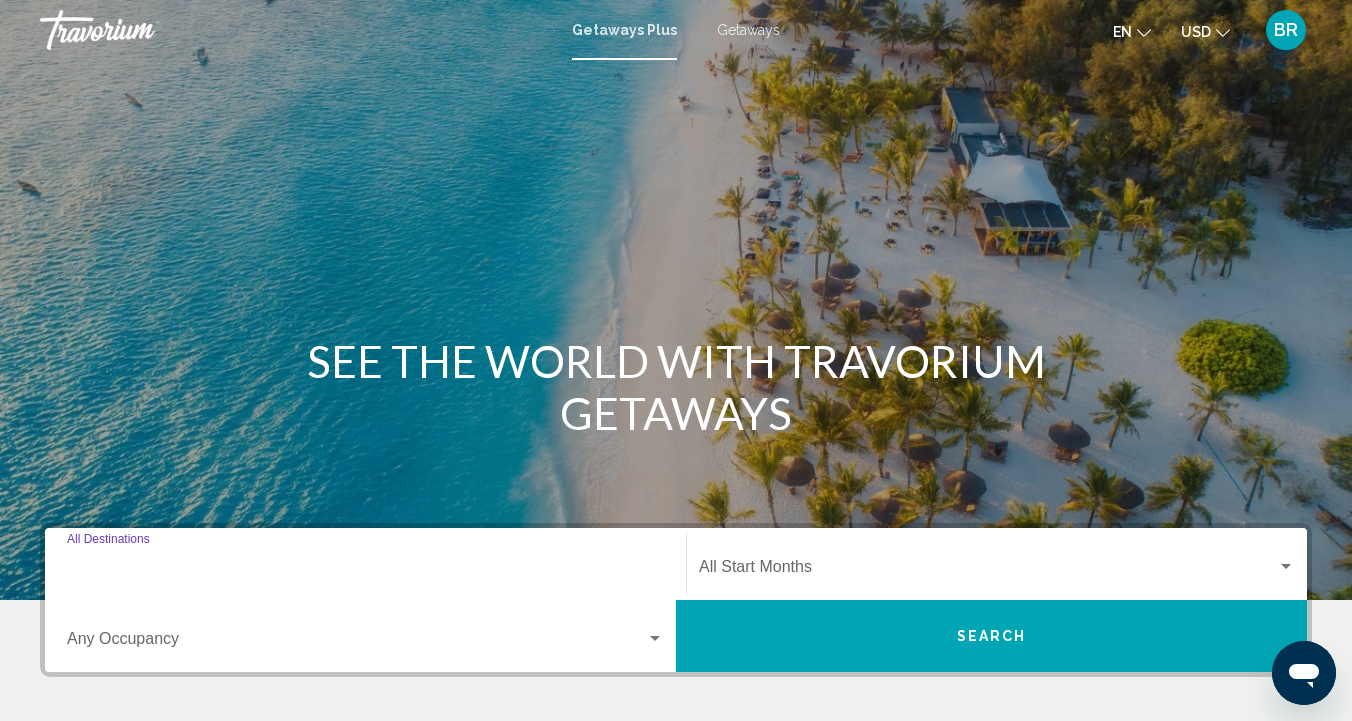 click on "Destination All Destinations" at bounding box center [365, 571] 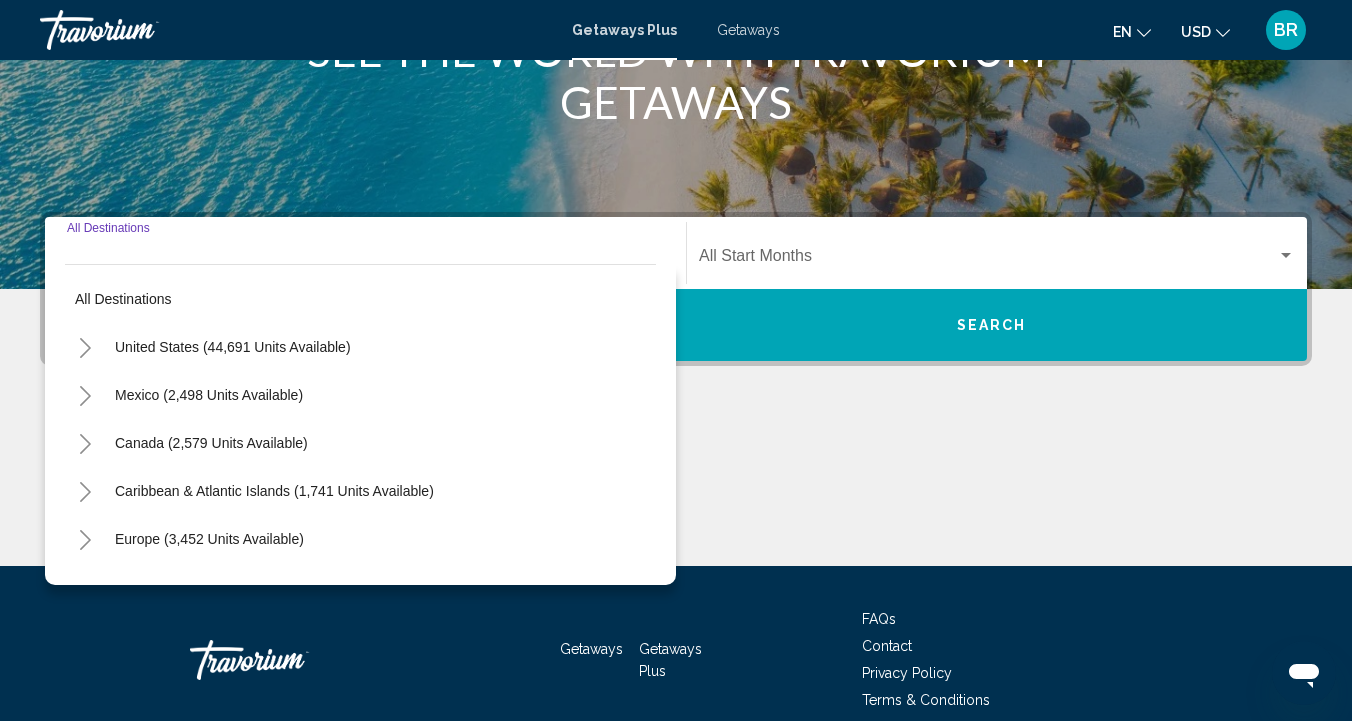 scroll, scrollTop: 401, scrollLeft: 0, axis: vertical 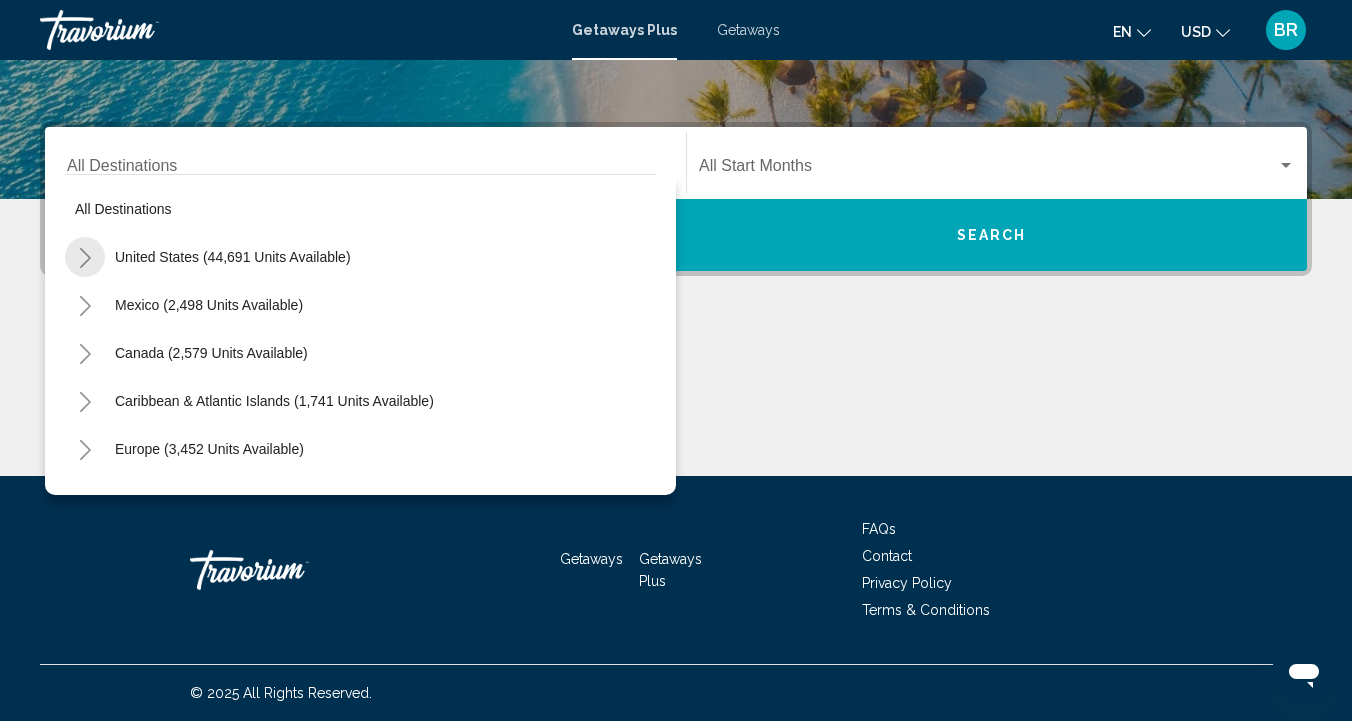 click 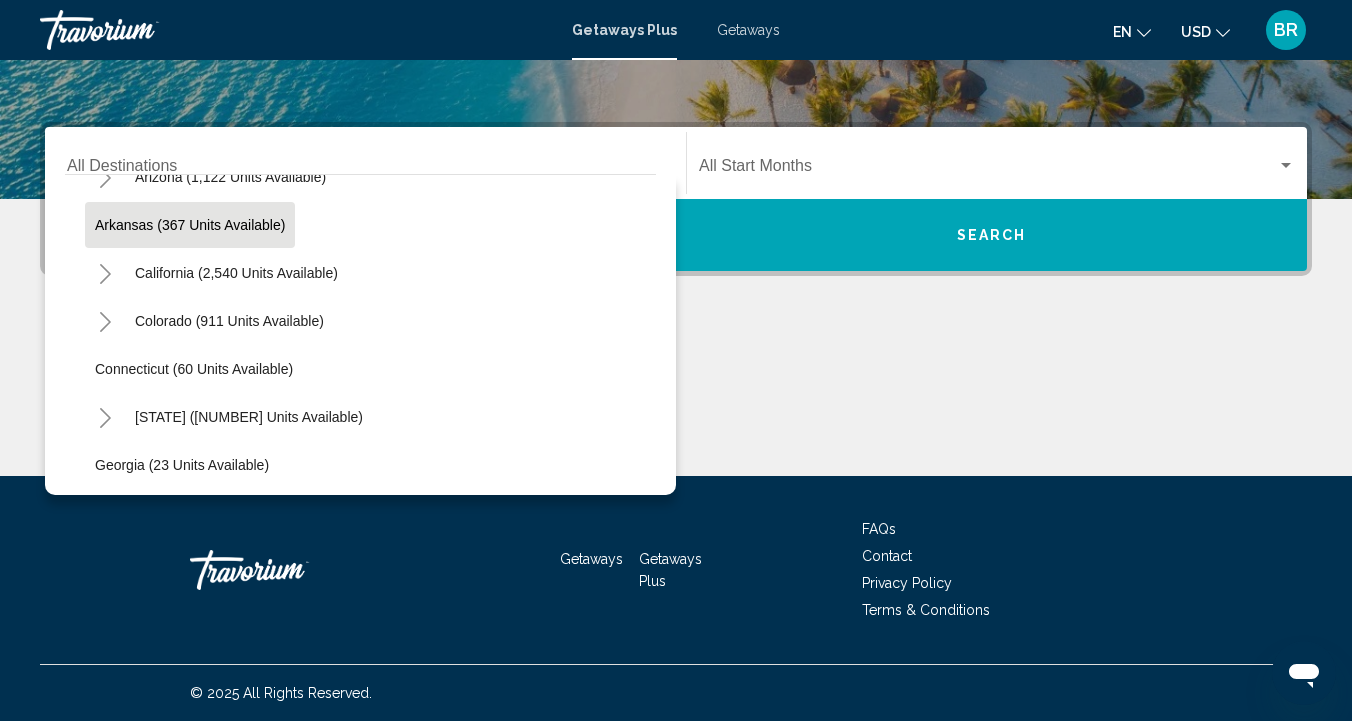scroll, scrollTop: 136, scrollLeft: 0, axis: vertical 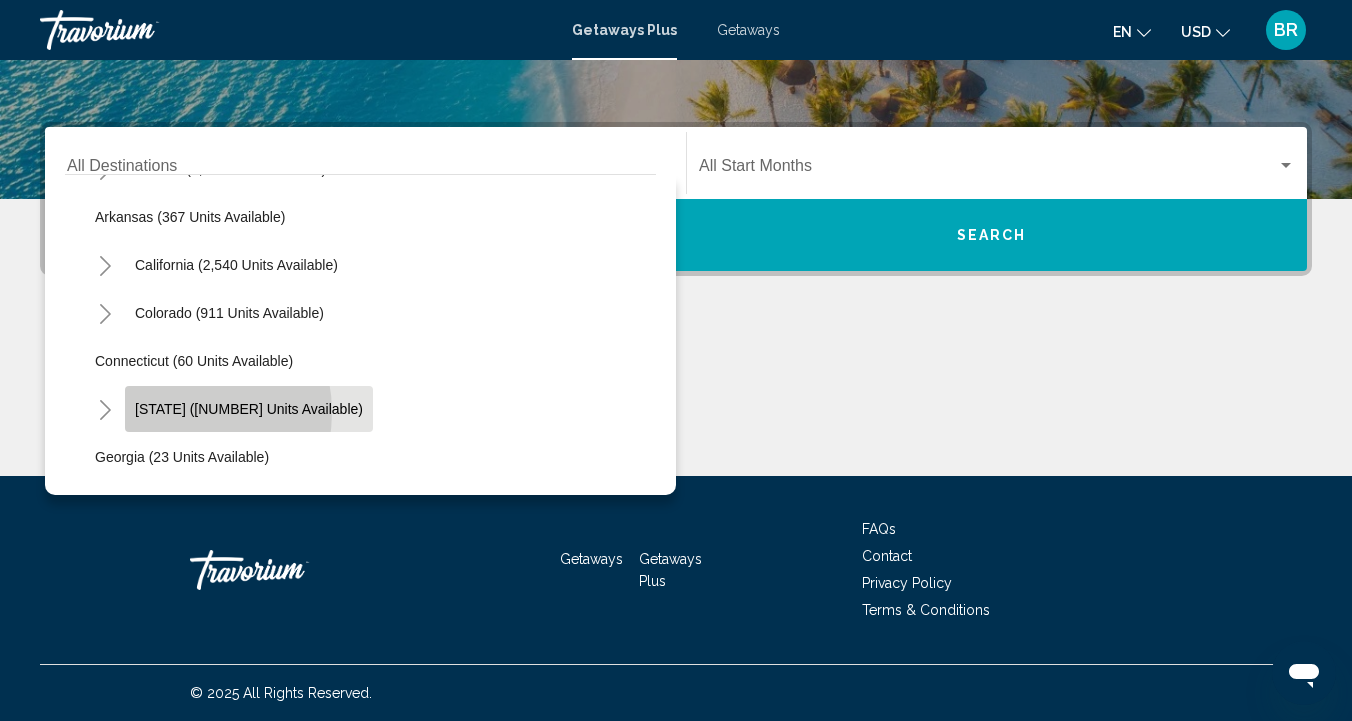click on "Florida (8,832 units available)" 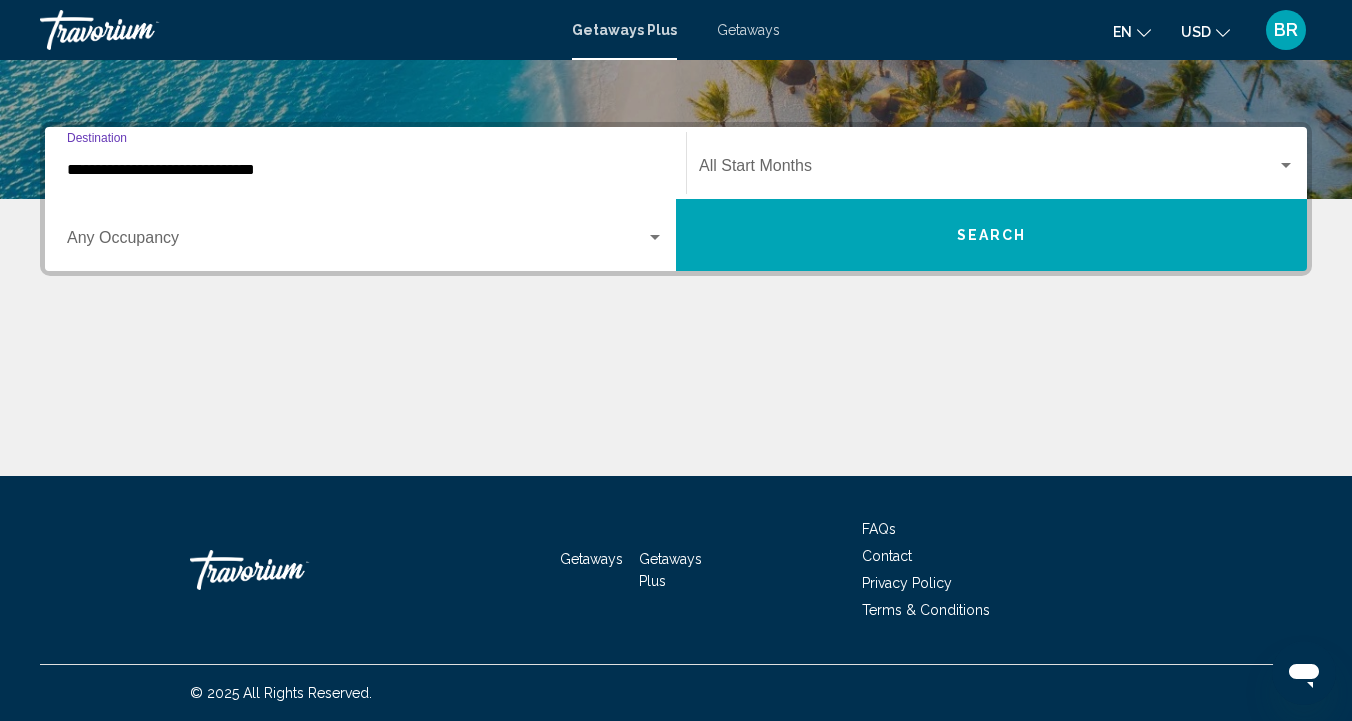 click on "**********" at bounding box center [365, 170] 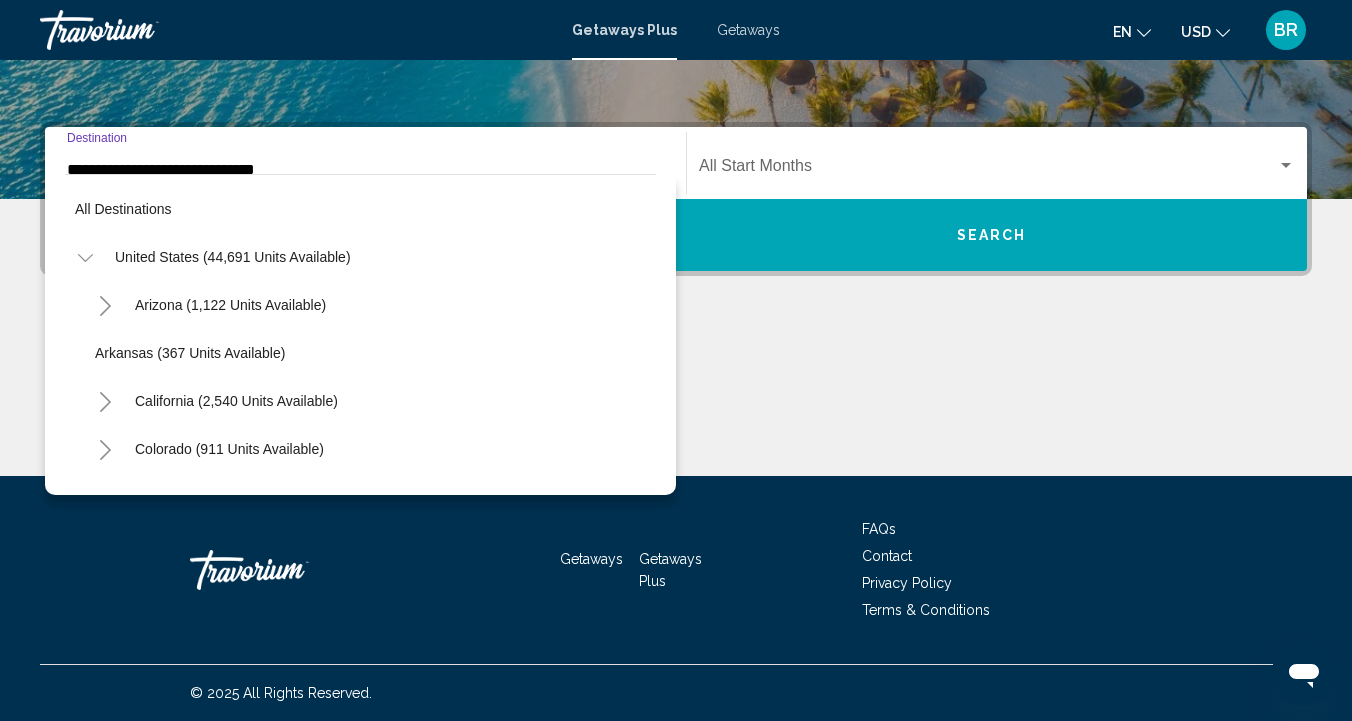 scroll, scrollTop: 371, scrollLeft: 0, axis: vertical 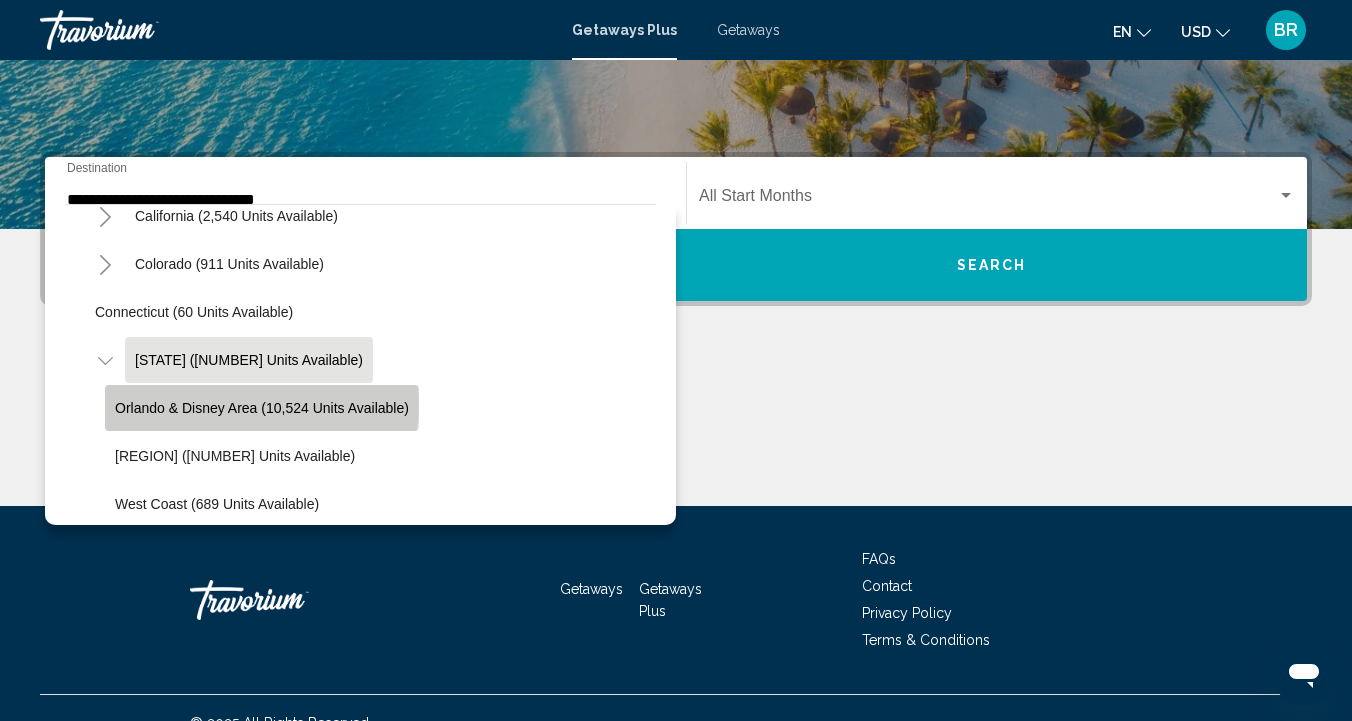 click on "Orlando & Disney Area (10,524 units available)" 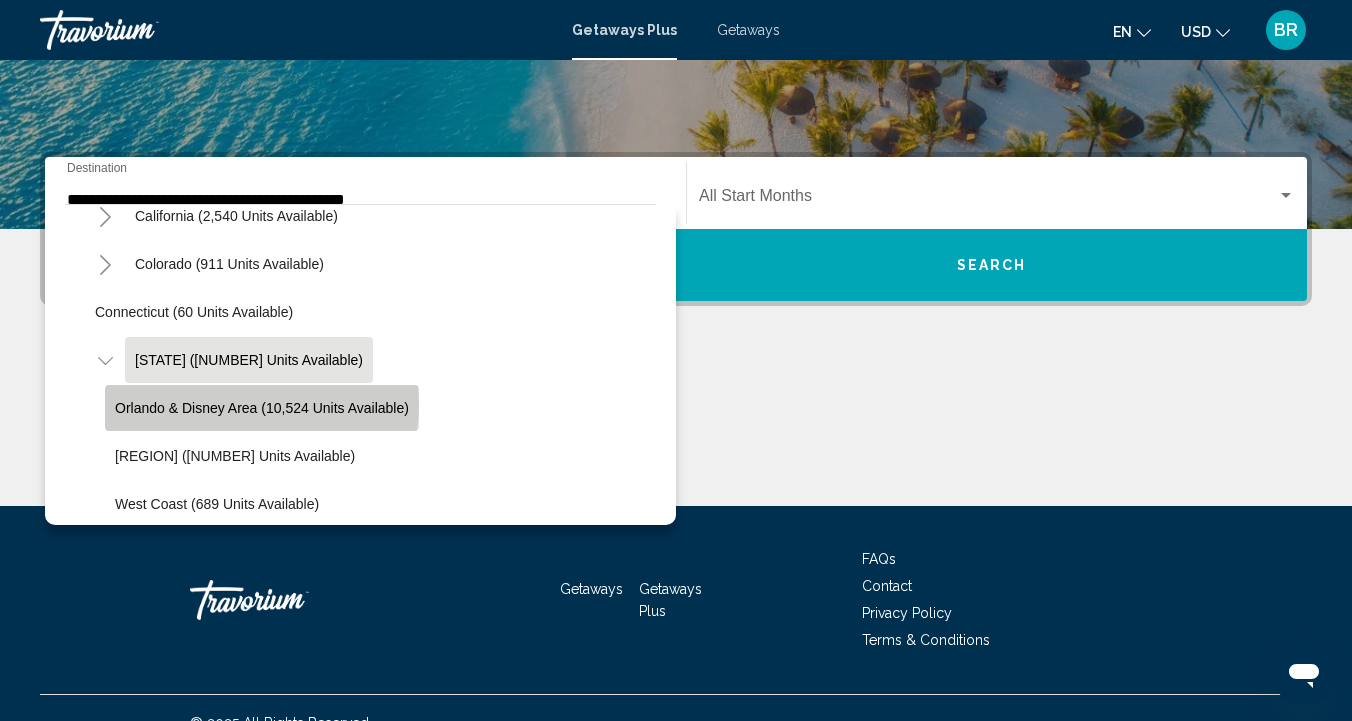 scroll, scrollTop: 401, scrollLeft: 0, axis: vertical 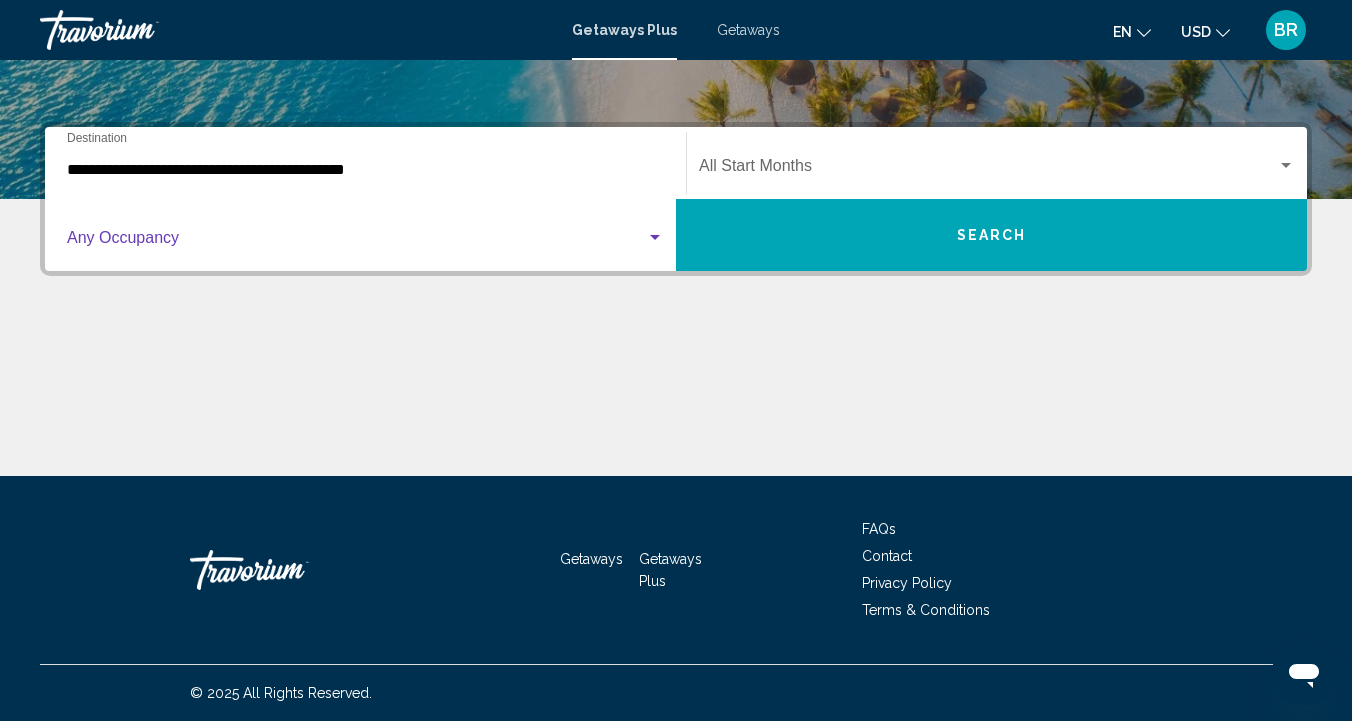 click at bounding box center (655, 237) 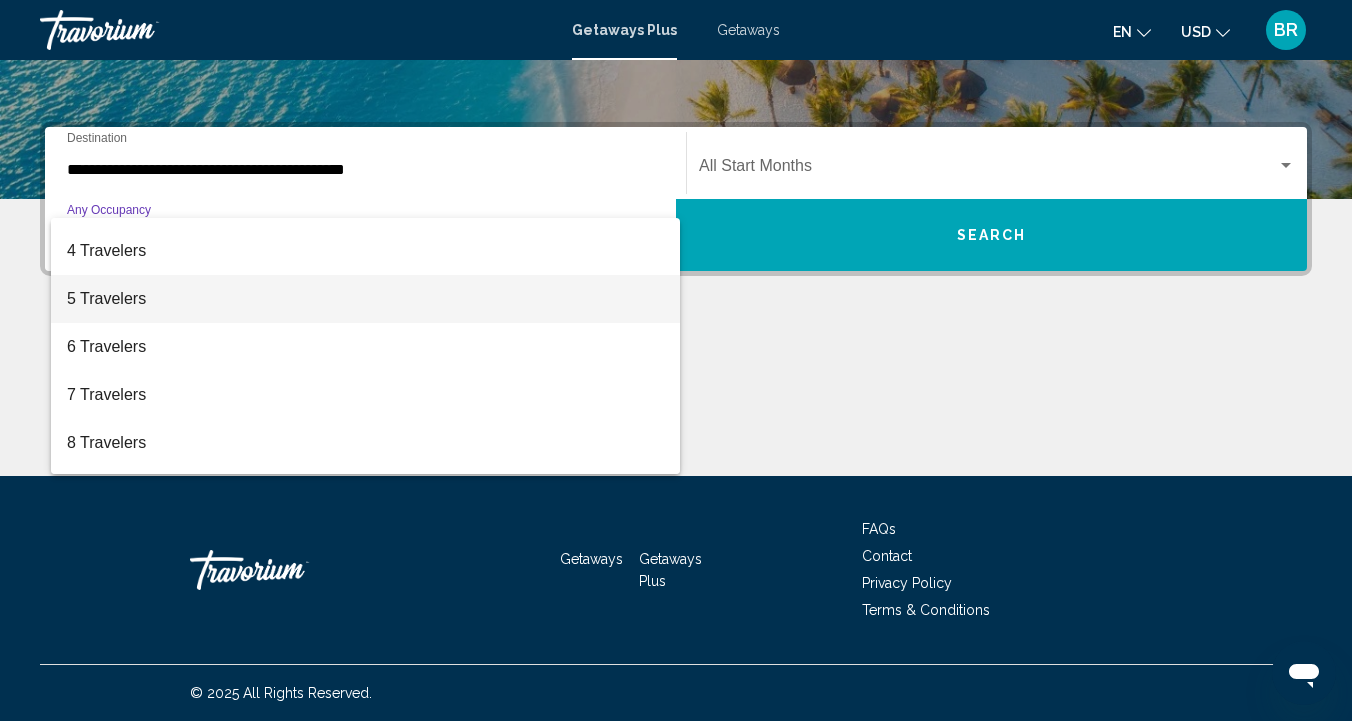 scroll, scrollTop: 137, scrollLeft: 0, axis: vertical 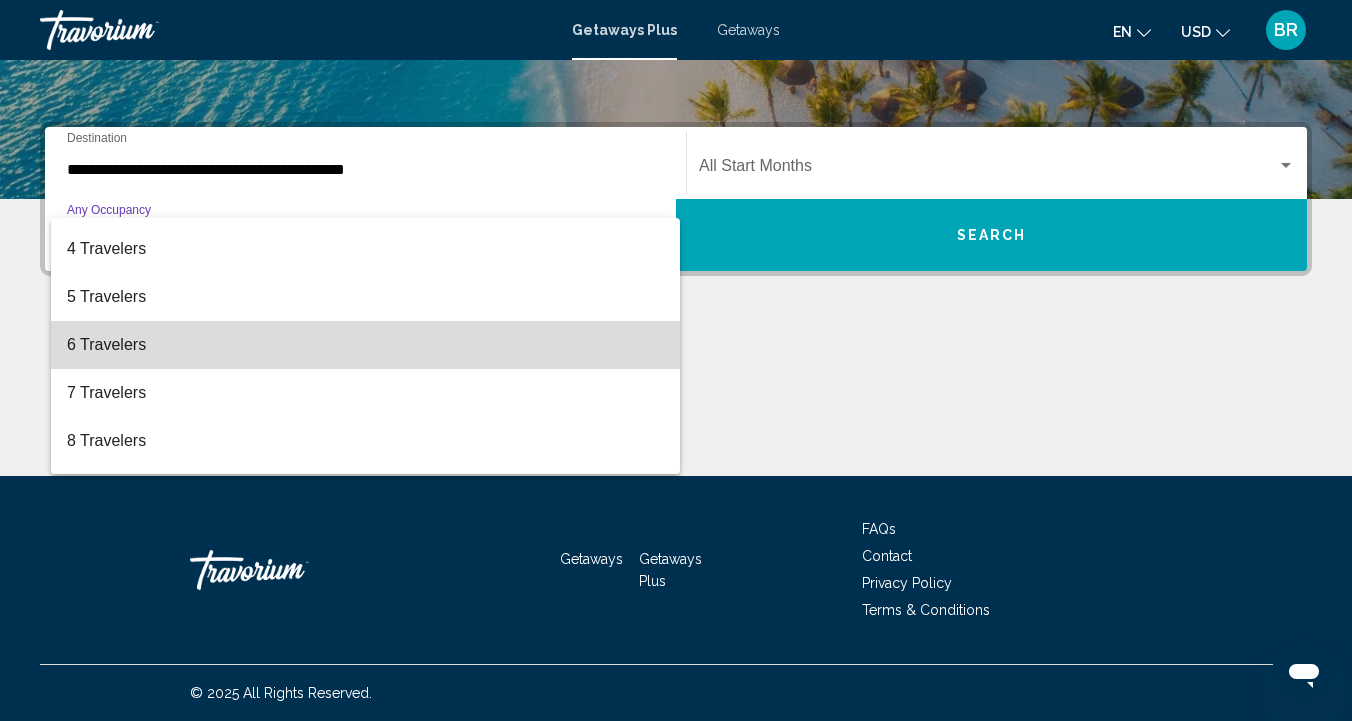 click on "6 Travelers" at bounding box center (365, 345) 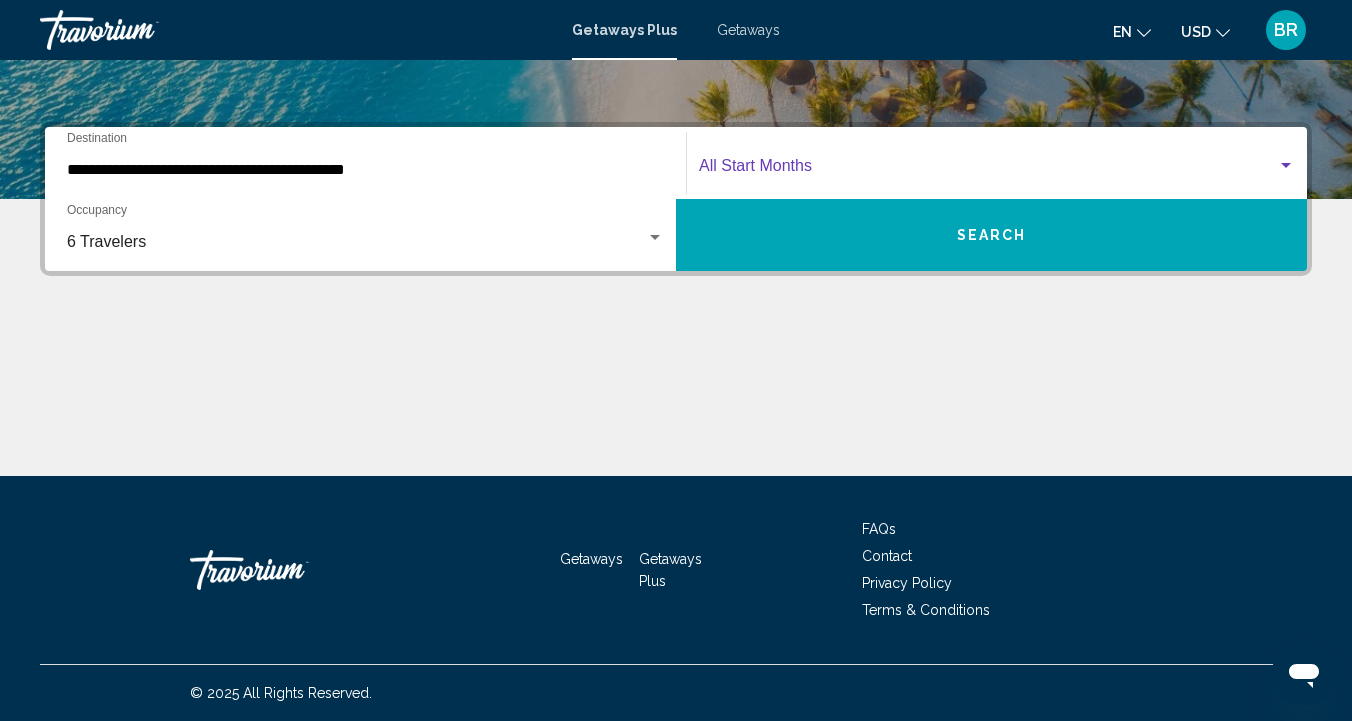click at bounding box center (1286, 165) 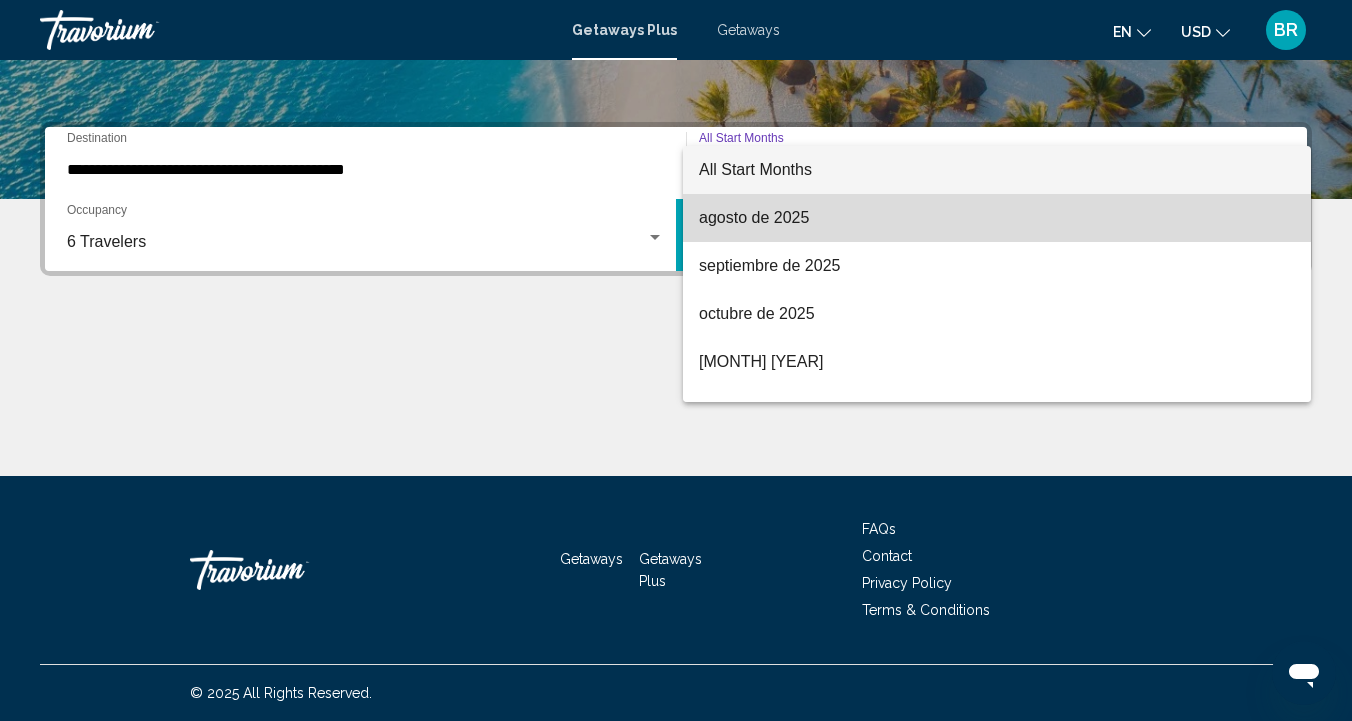 click on "agosto de 2025" at bounding box center [997, 218] 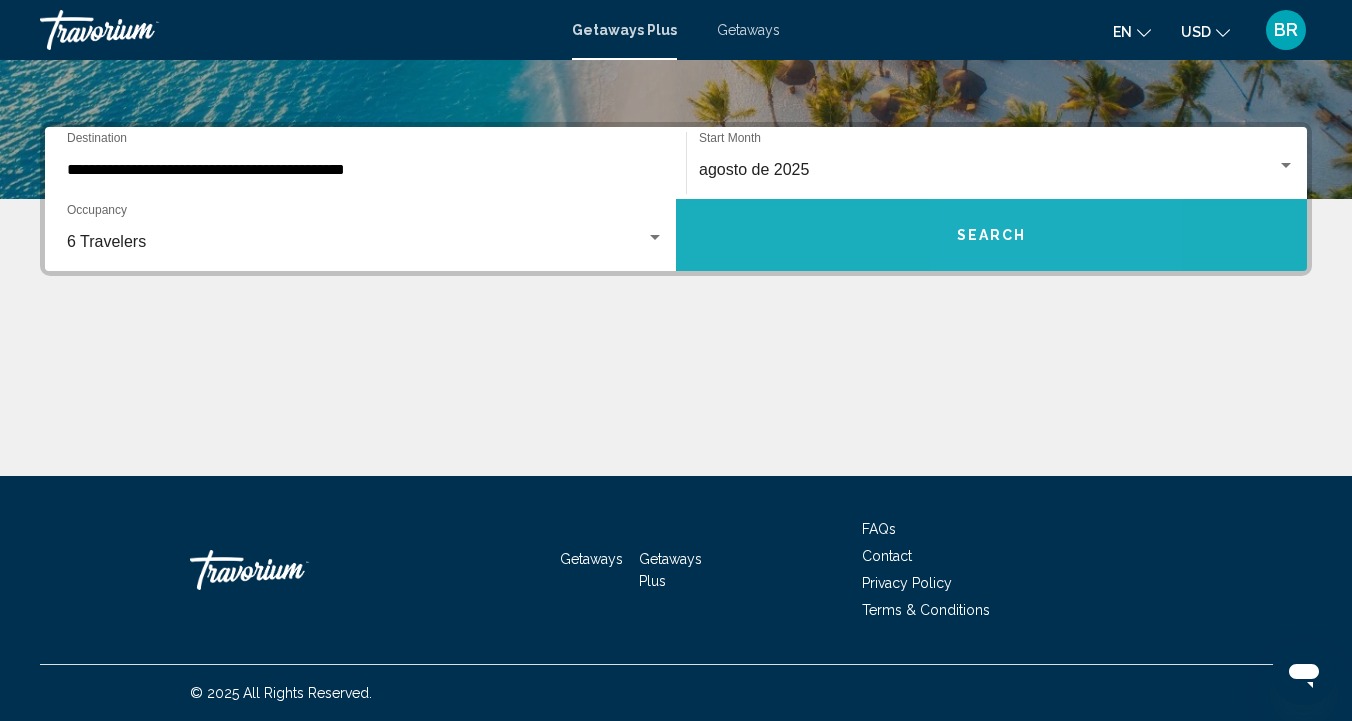 click on "Search" at bounding box center (992, 236) 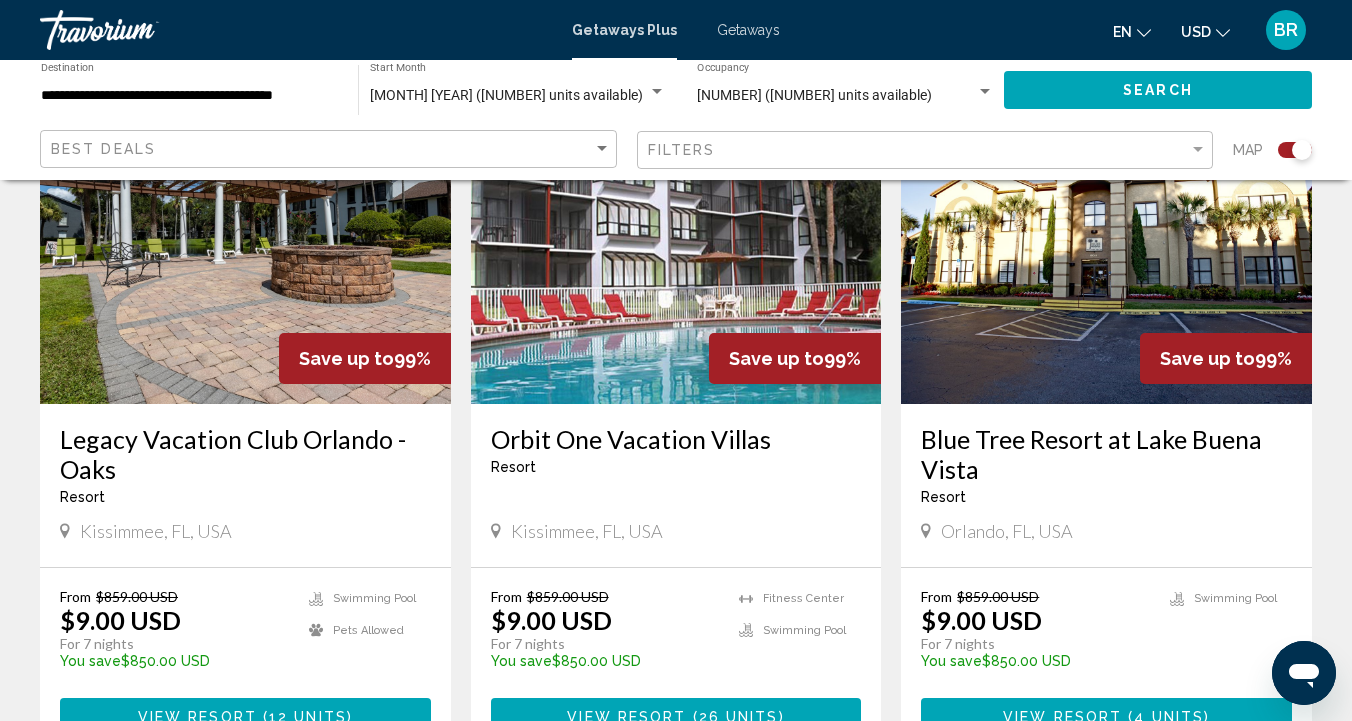 scroll, scrollTop: 2219, scrollLeft: 0, axis: vertical 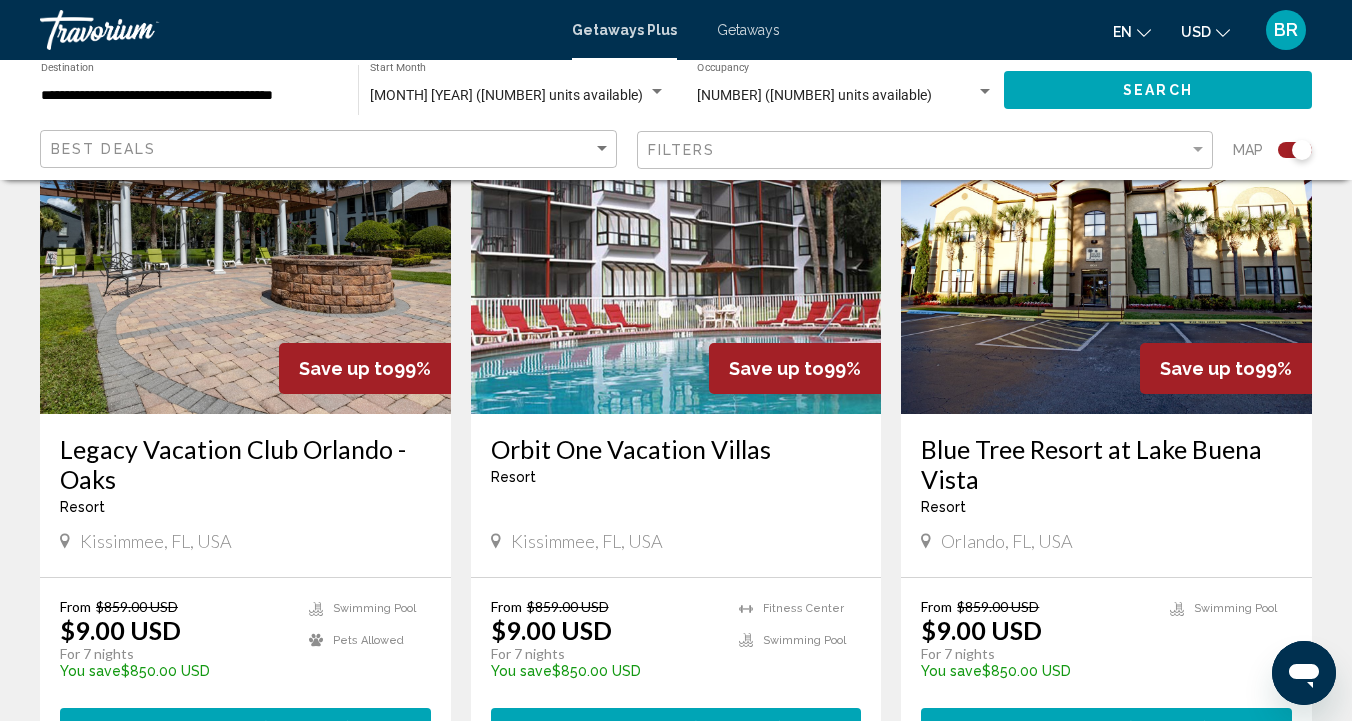 click at bounding box center [245, 254] 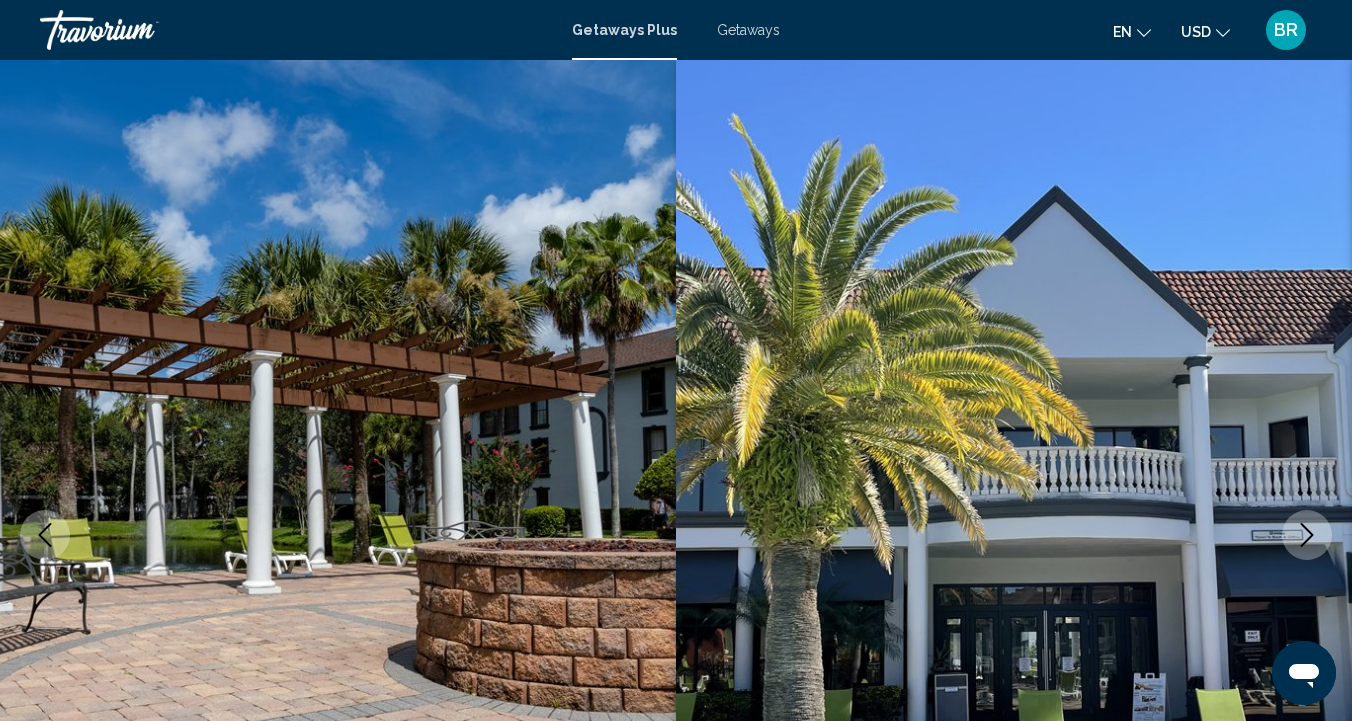 scroll, scrollTop: 1, scrollLeft: 0, axis: vertical 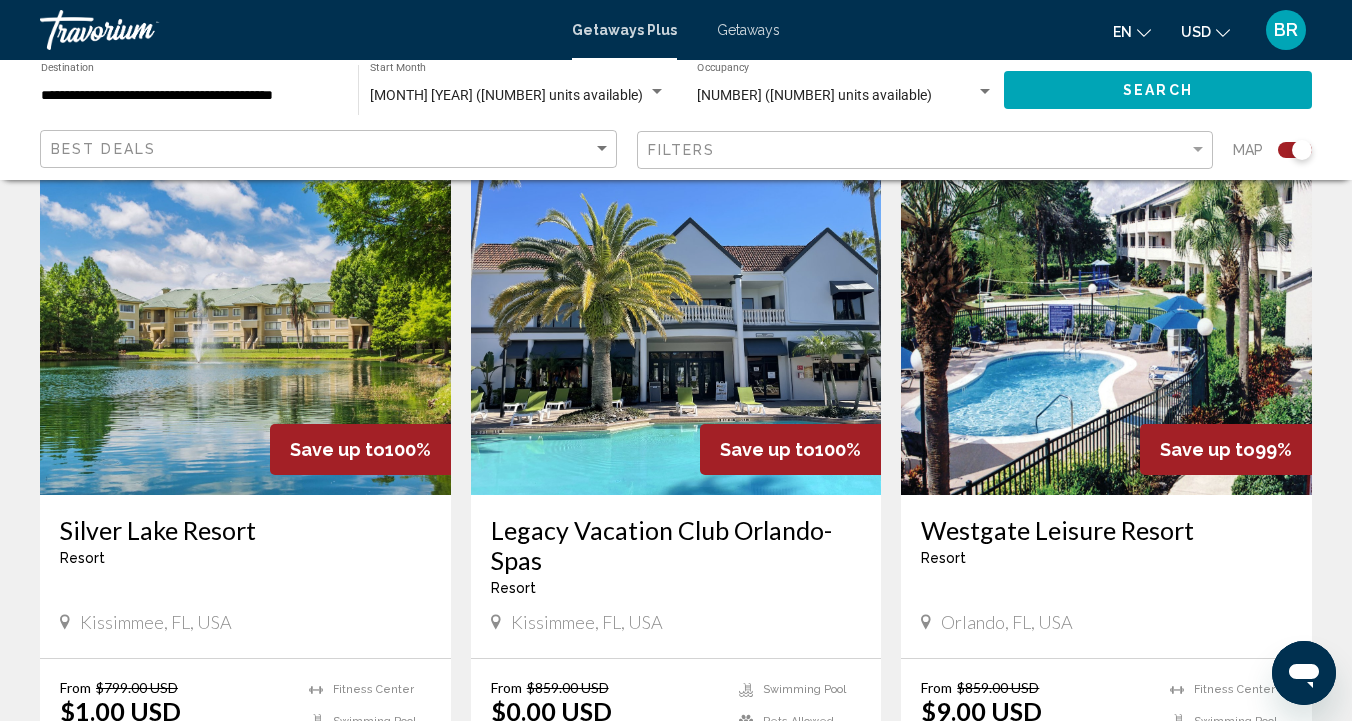 click at bounding box center [245, 335] 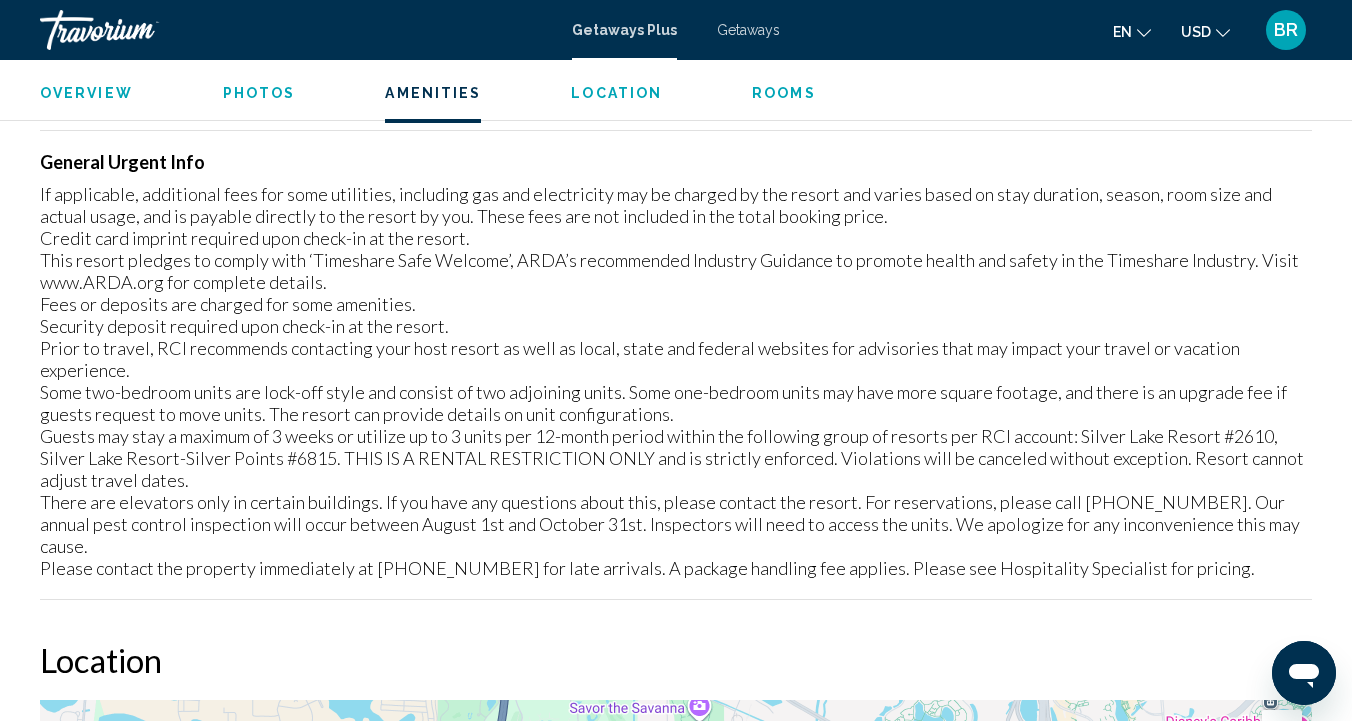 scroll, scrollTop: 3129, scrollLeft: 0, axis: vertical 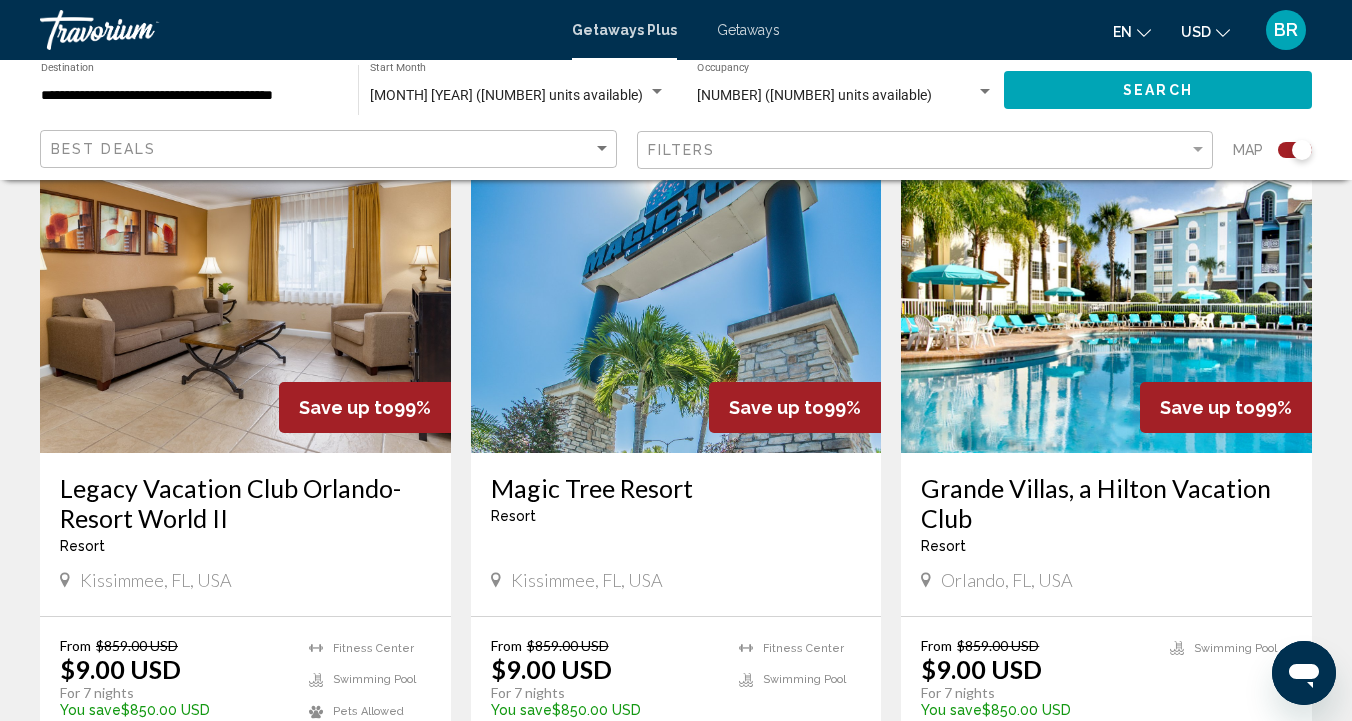 click at bounding box center [245, 293] 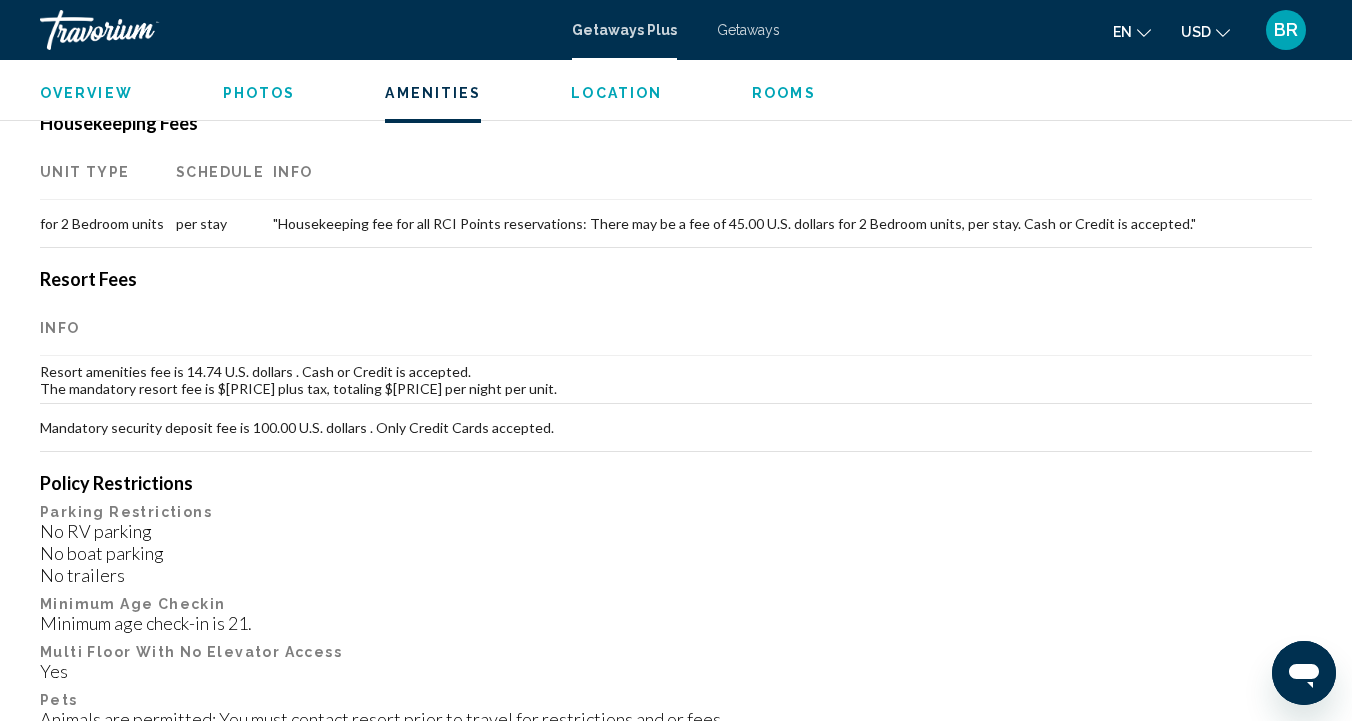 scroll, scrollTop: 2142, scrollLeft: 0, axis: vertical 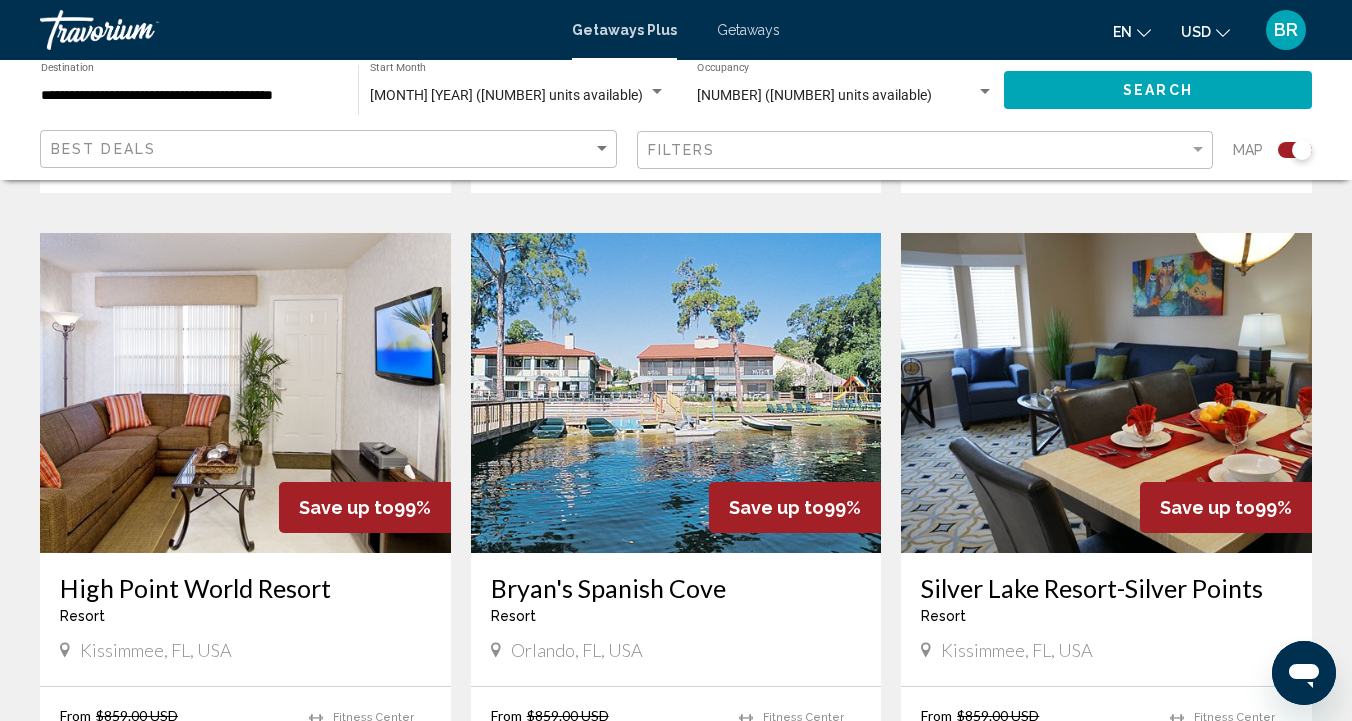 click at bounding box center [1106, 393] 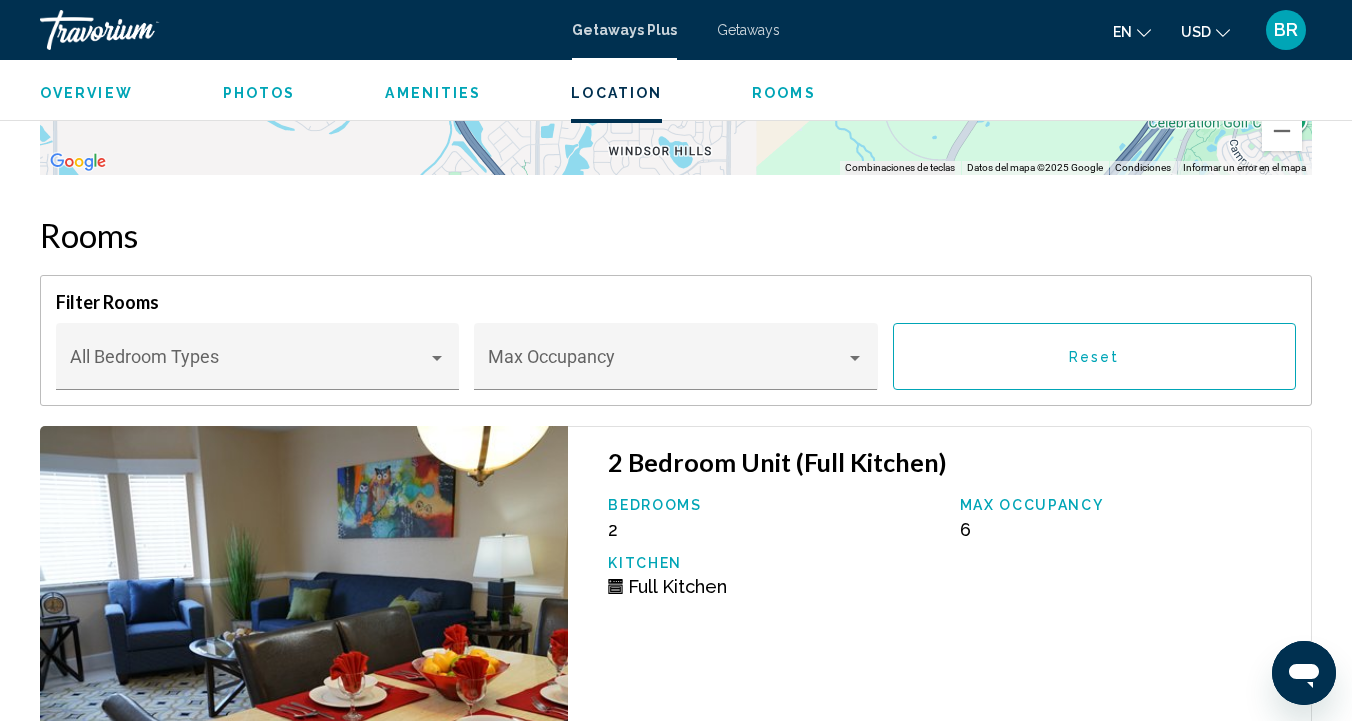 scroll, scrollTop: 4113, scrollLeft: 0, axis: vertical 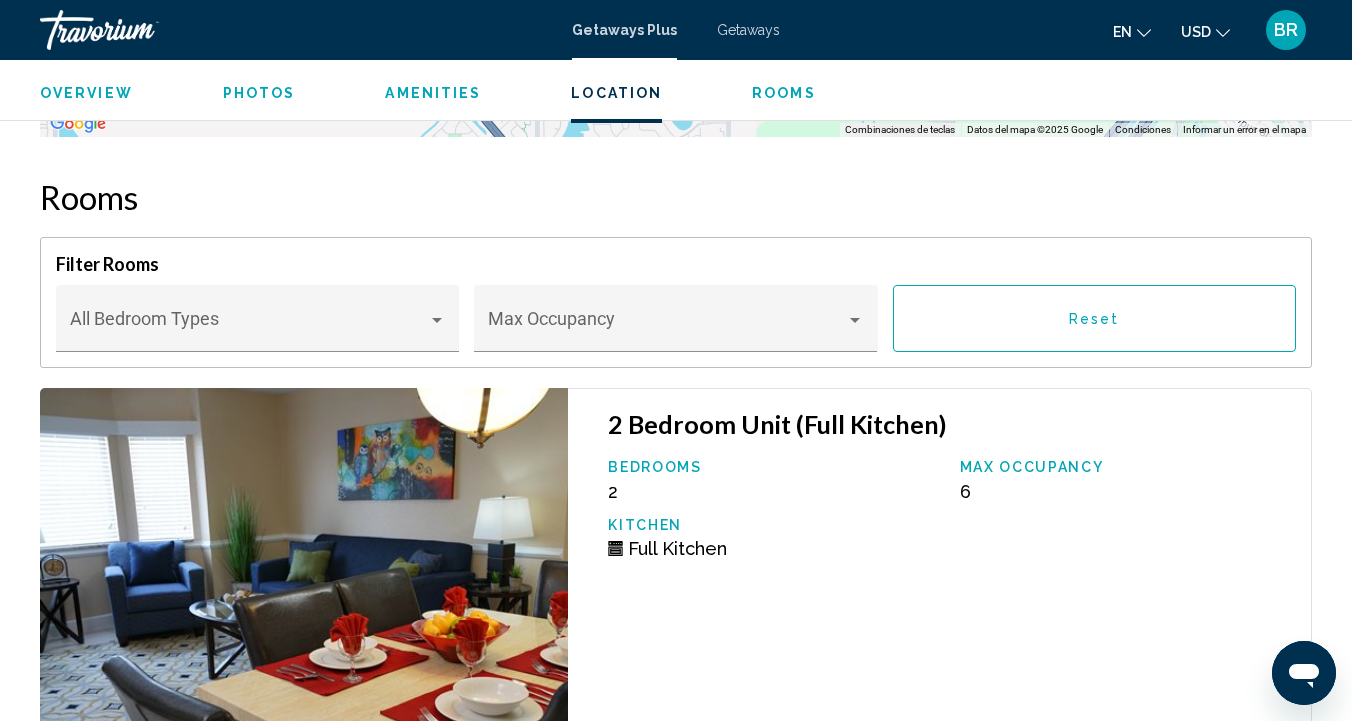 click on "Full Kitchen" at bounding box center [773, 548] 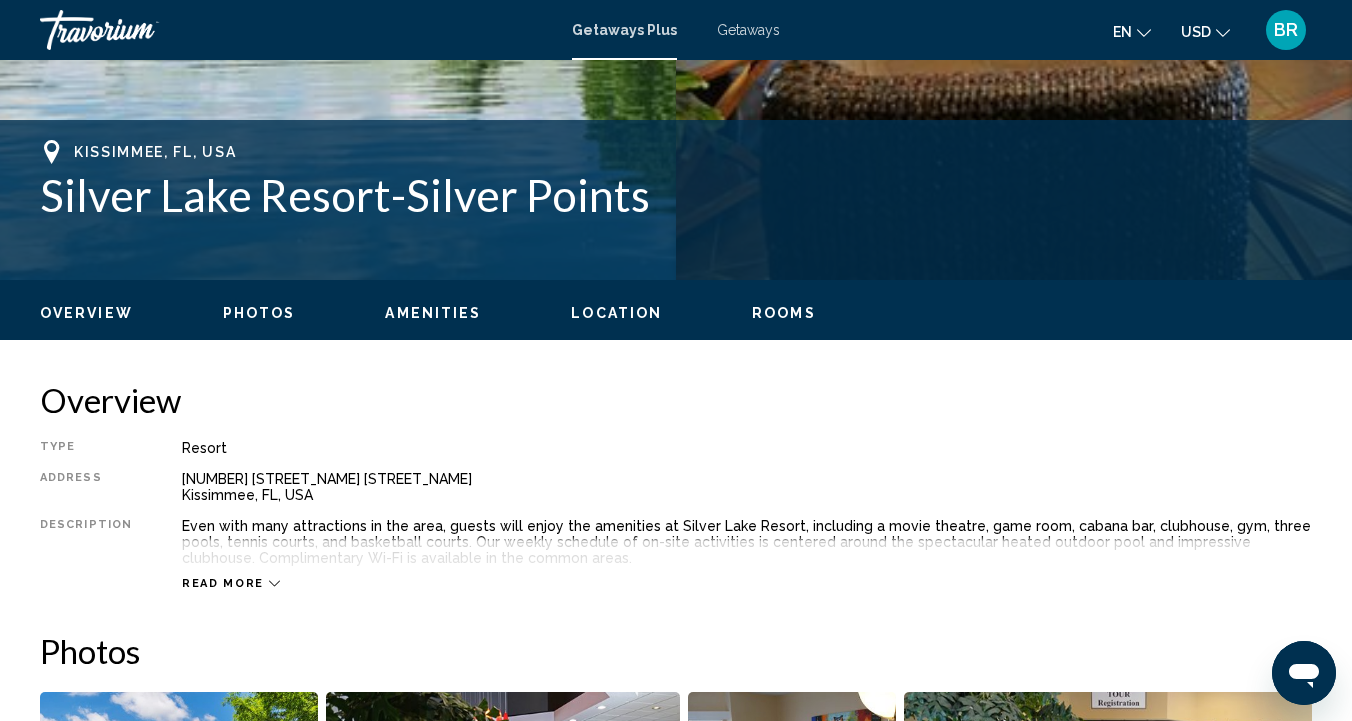scroll, scrollTop: 727, scrollLeft: 0, axis: vertical 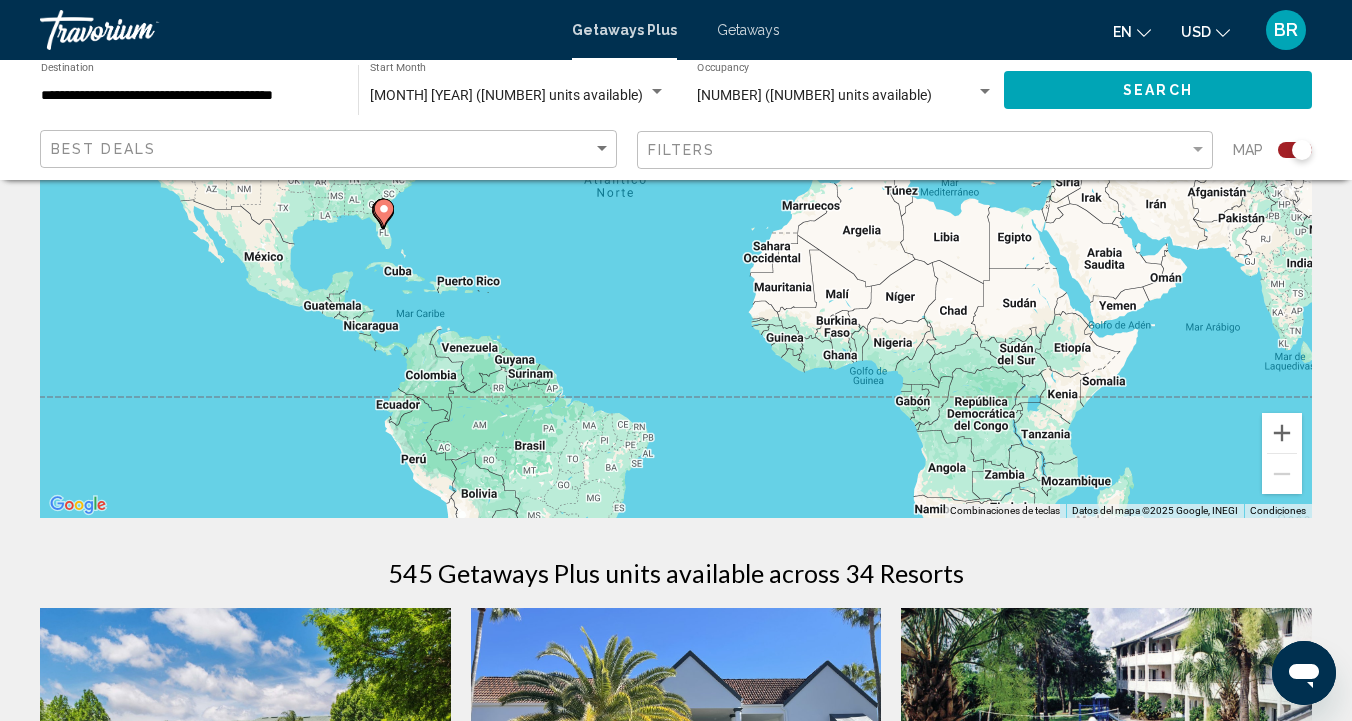 click on "**********" at bounding box center [189, 96] 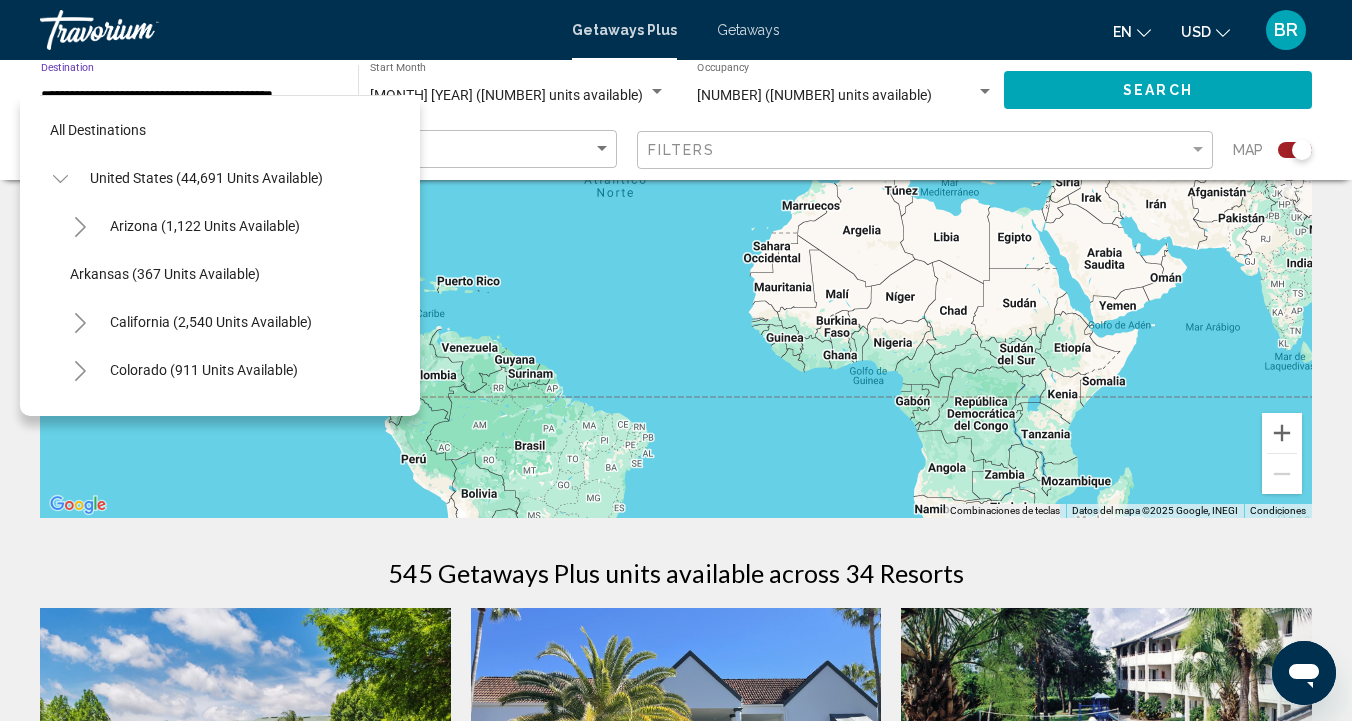 scroll, scrollTop: 263, scrollLeft: 0, axis: vertical 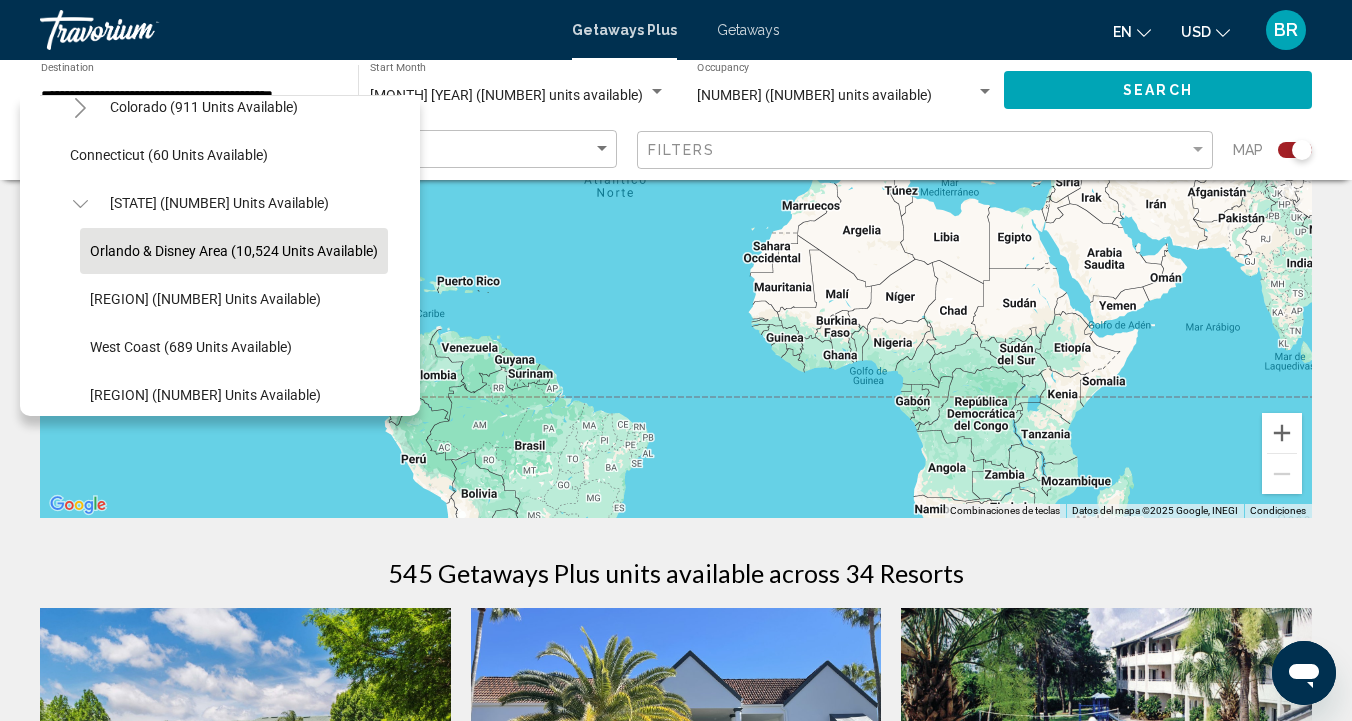 click on "Best Deals" 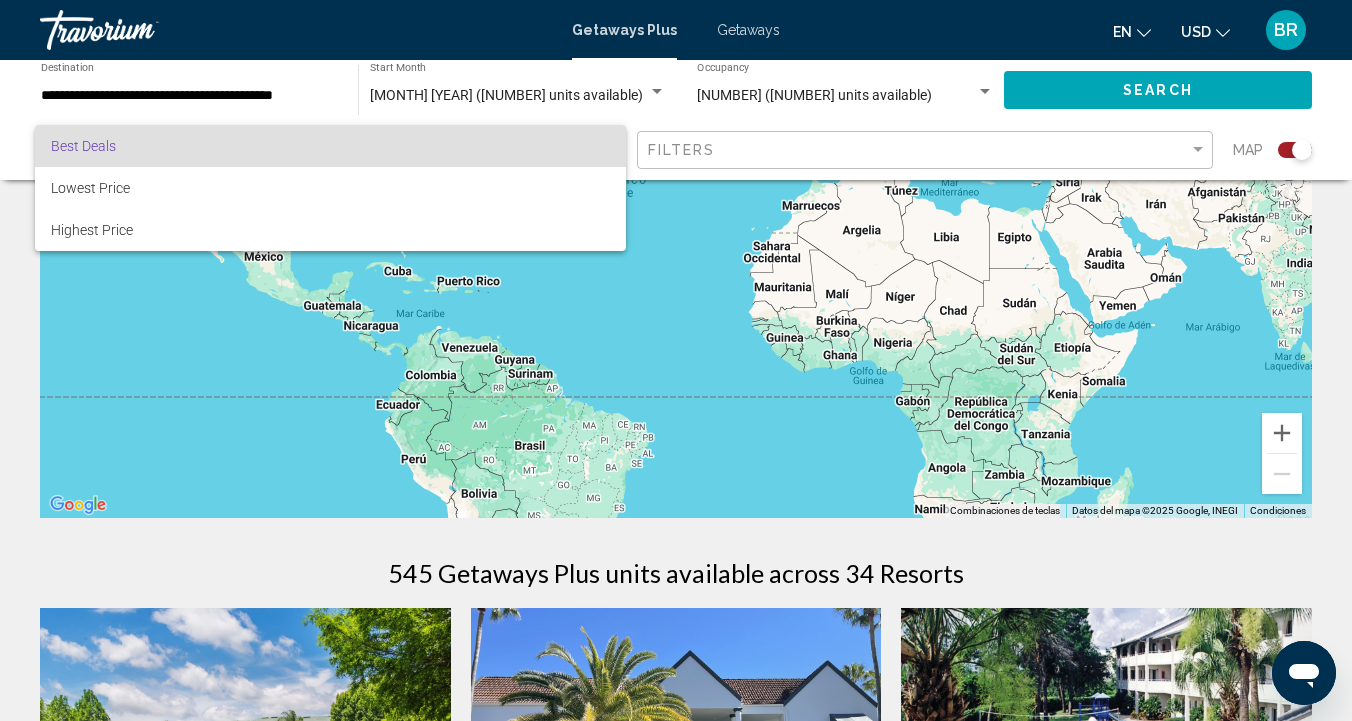 click at bounding box center (676, 360) 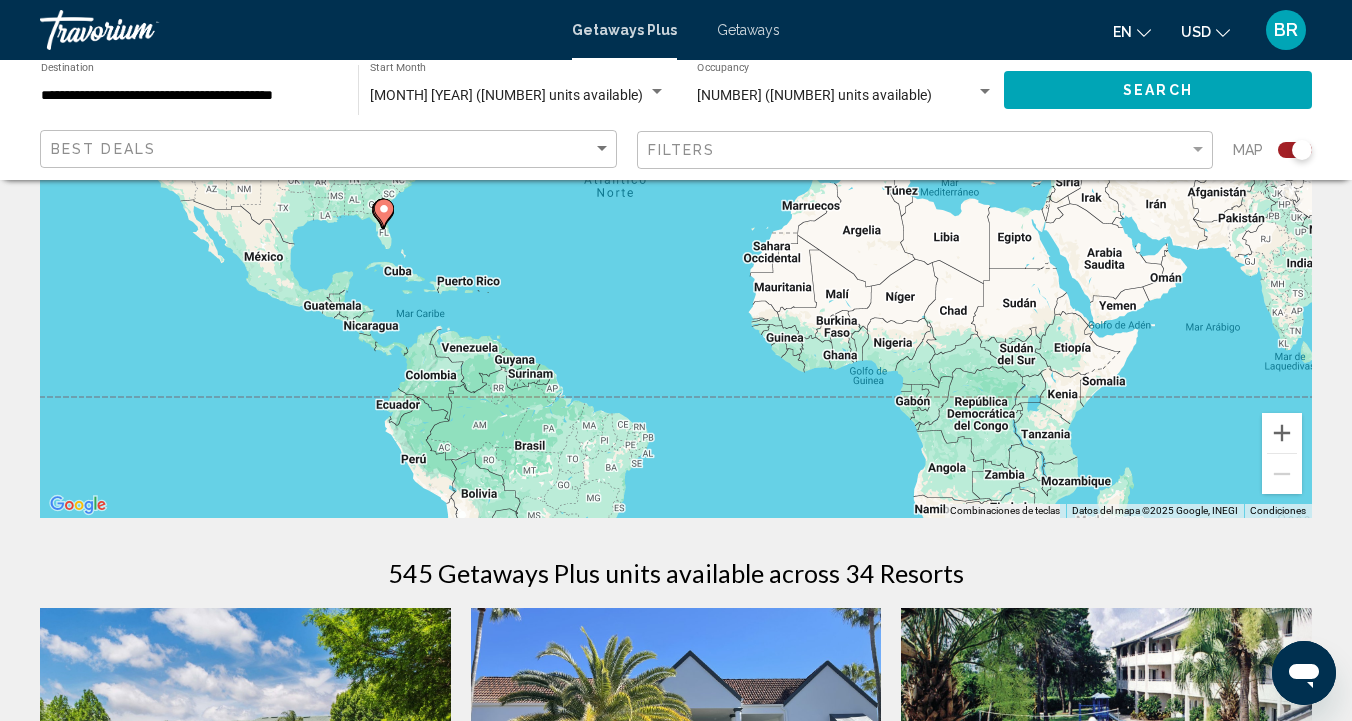 click on "**********" 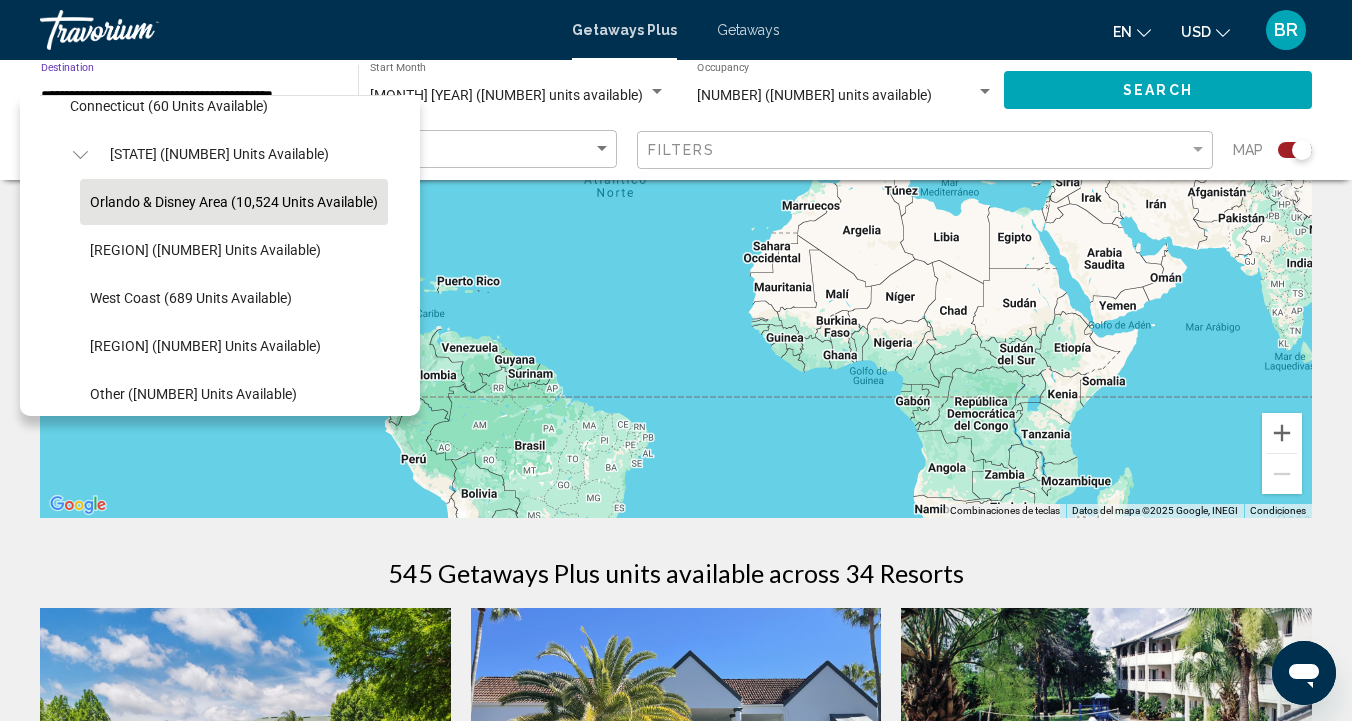 scroll, scrollTop: 315, scrollLeft: 0, axis: vertical 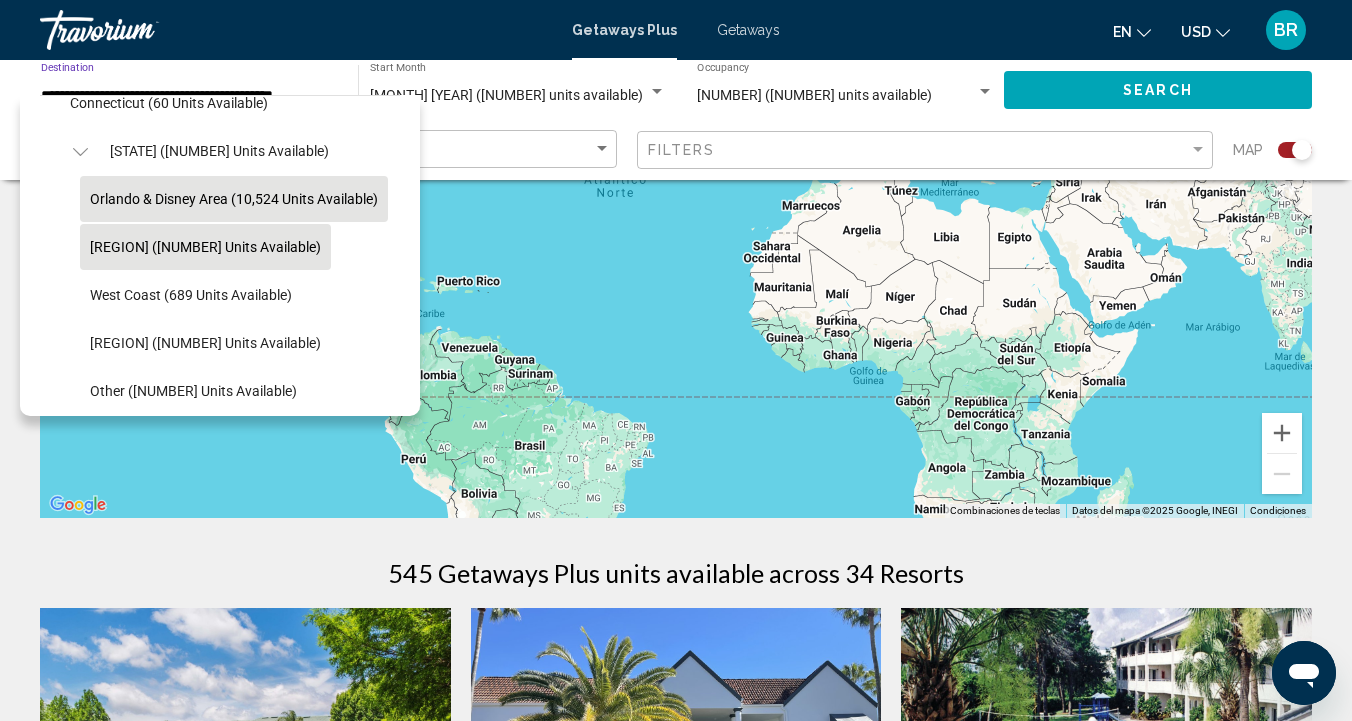 click on "East Coast (2,149 units available)" 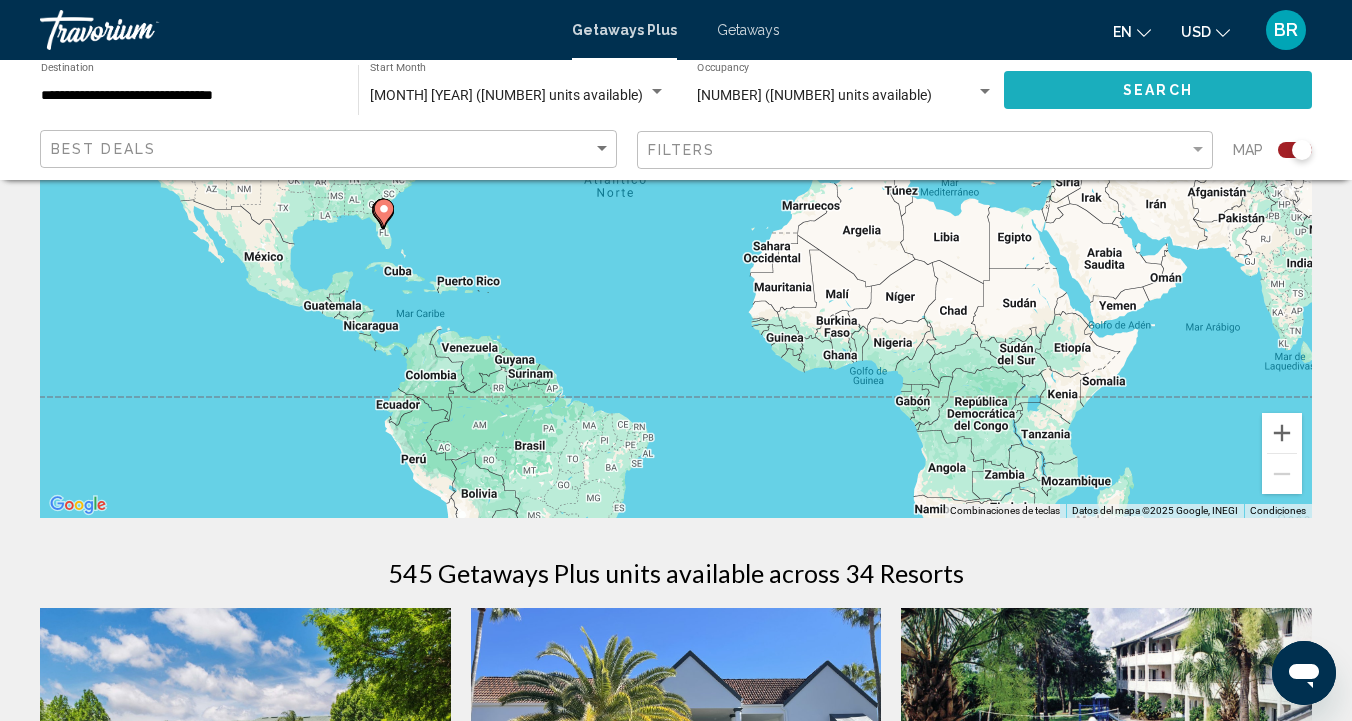 click on "Search" 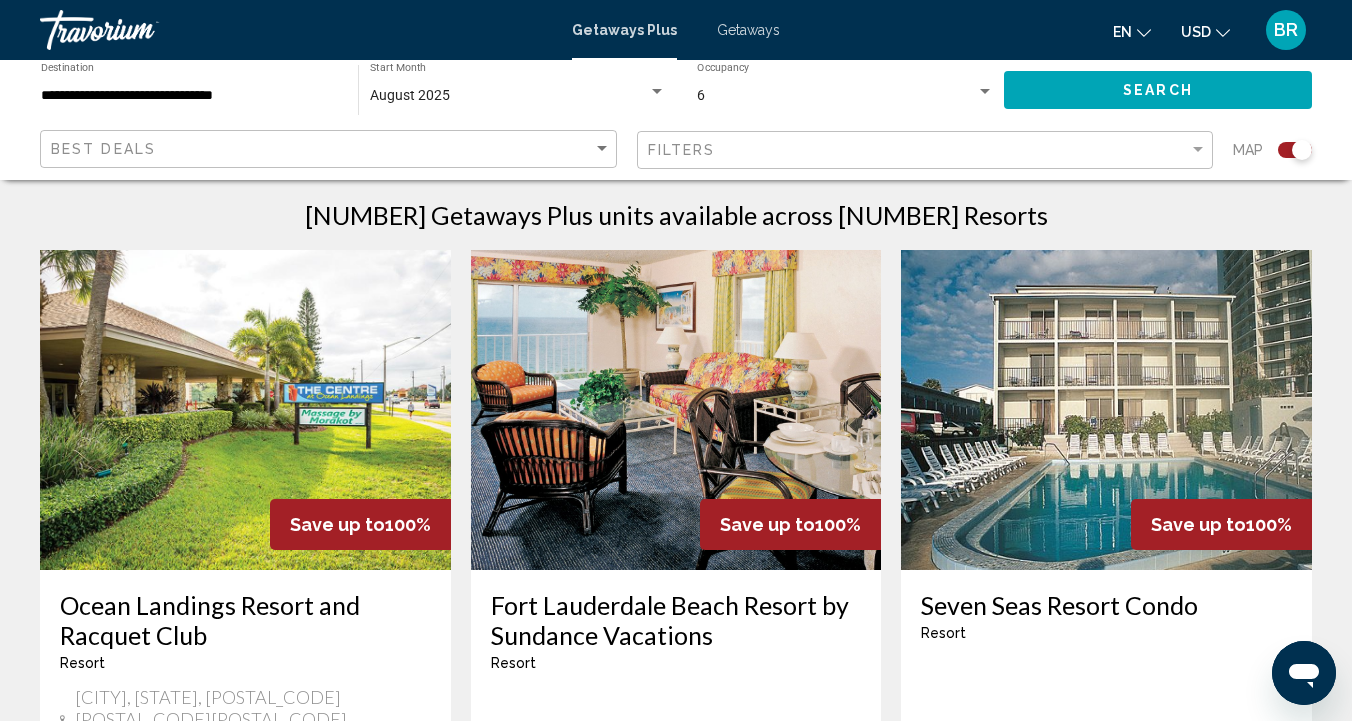 scroll, scrollTop: 641, scrollLeft: 0, axis: vertical 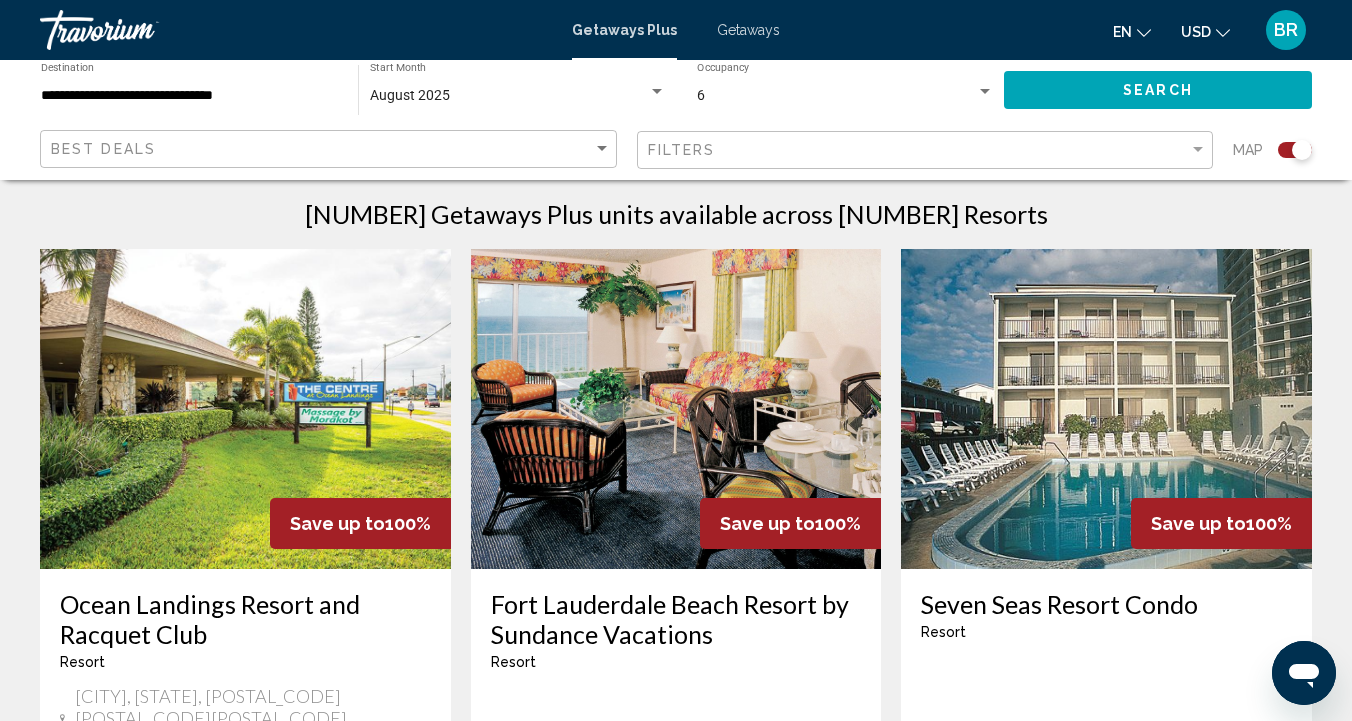 click at bounding box center (676, 409) 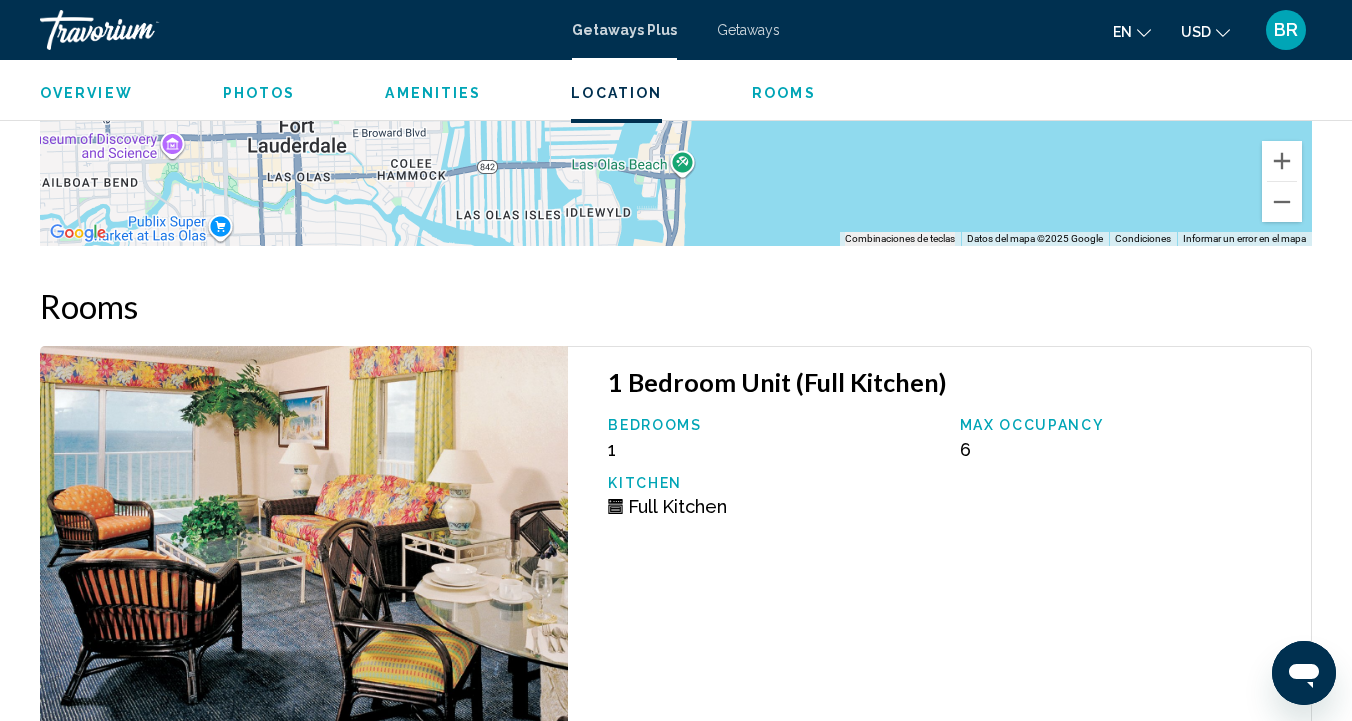 scroll, scrollTop: 3672, scrollLeft: 0, axis: vertical 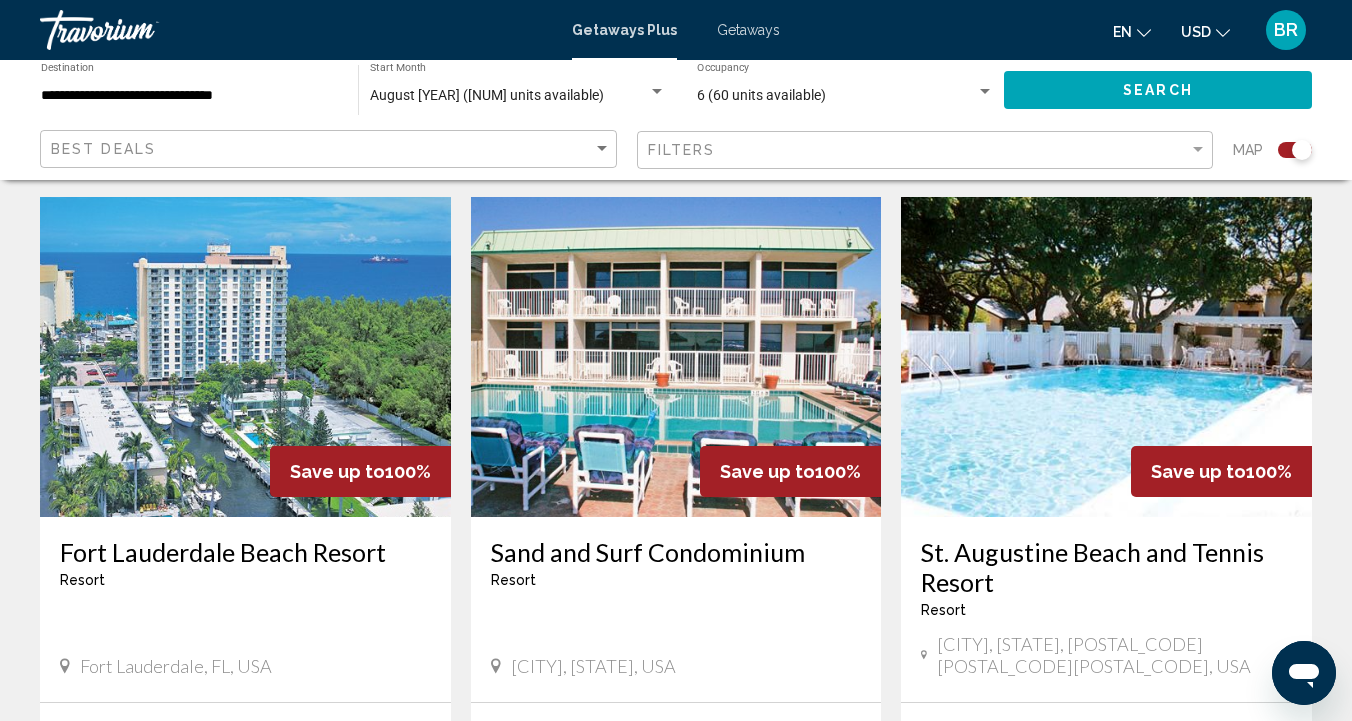 click at bounding box center [245, 357] 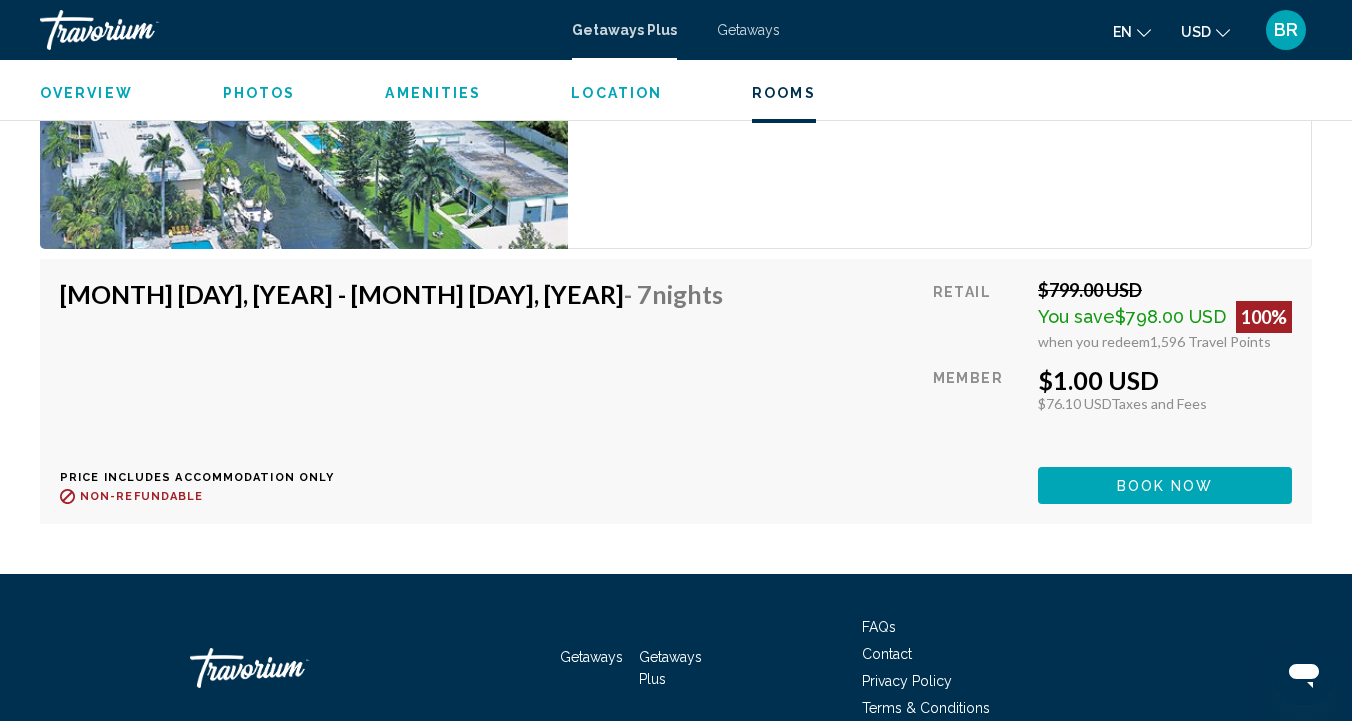 scroll, scrollTop: 4542, scrollLeft: 0, axis: vertical 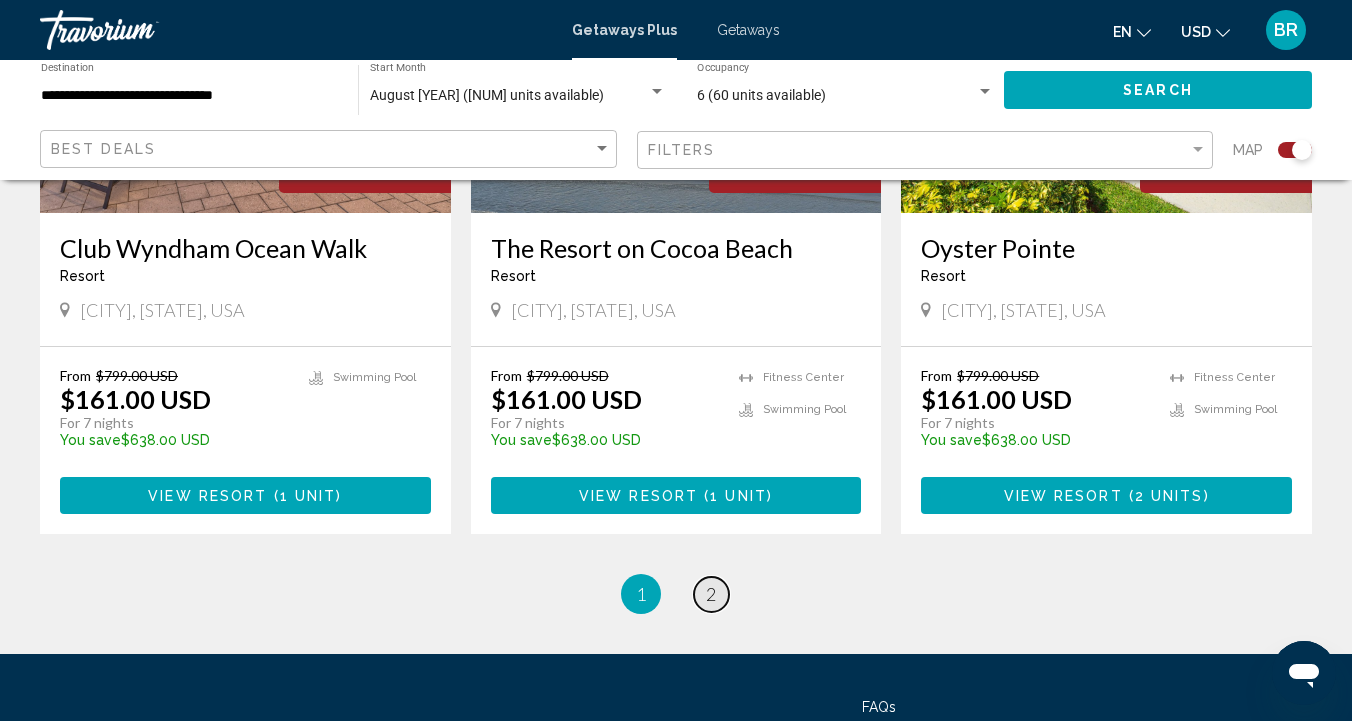 click on "2" at bounding box center [711, 594] 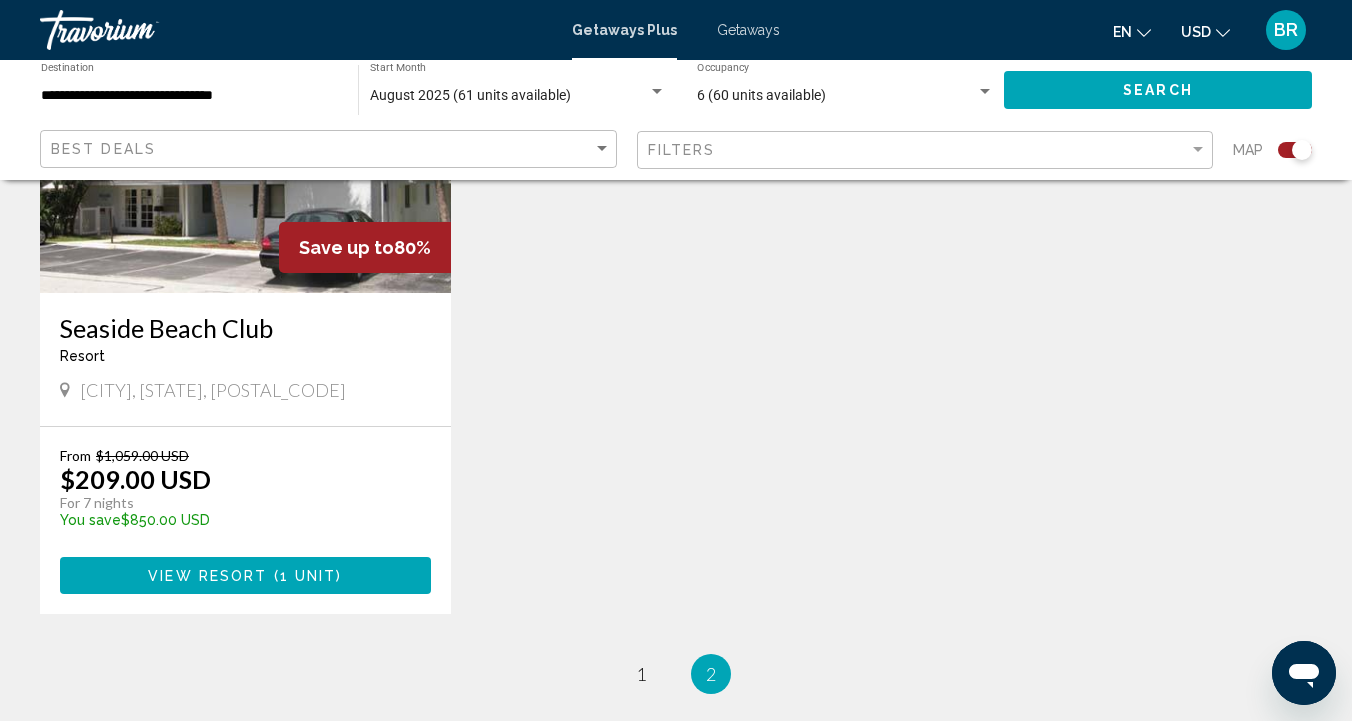 scroll, scrollTop: 935, scrollLeft: 0, axis: vertical 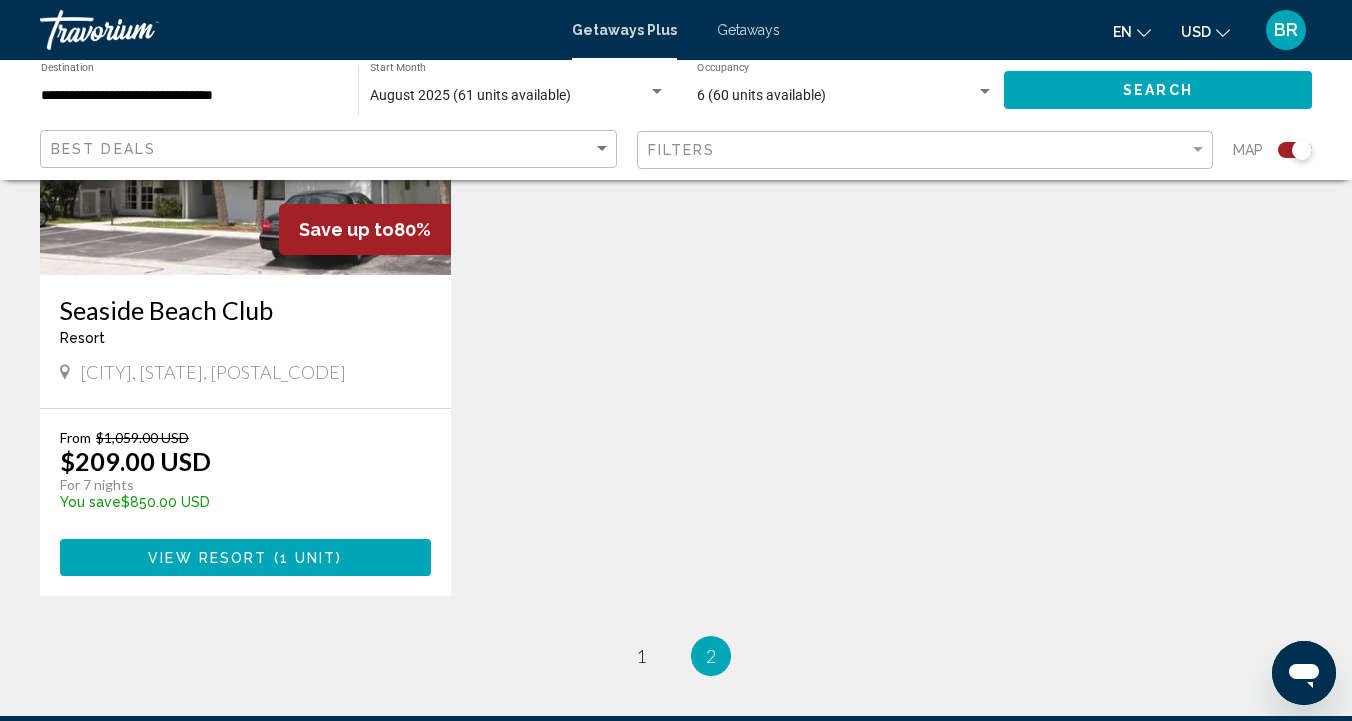 click on "**********" at bounding box center [189, 96] 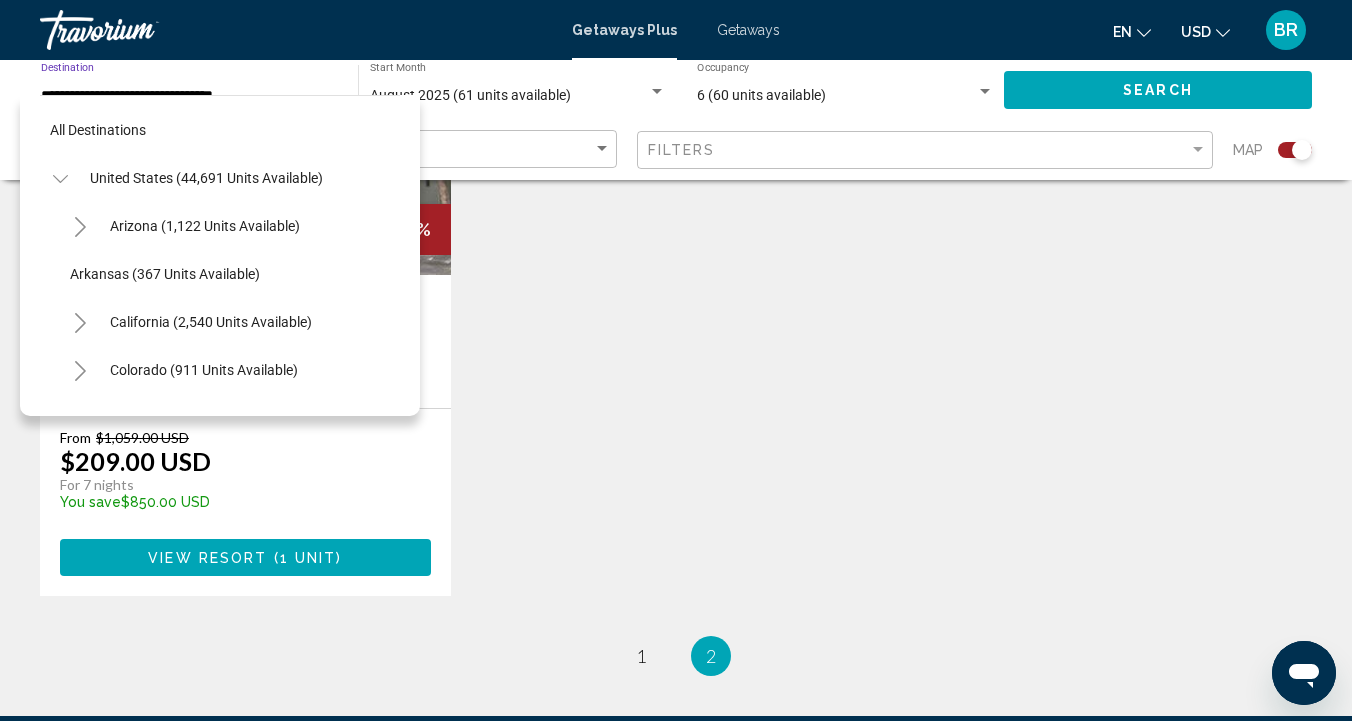 scroll, scrollTop: 311, scrollLeft: 0, axis: vertical 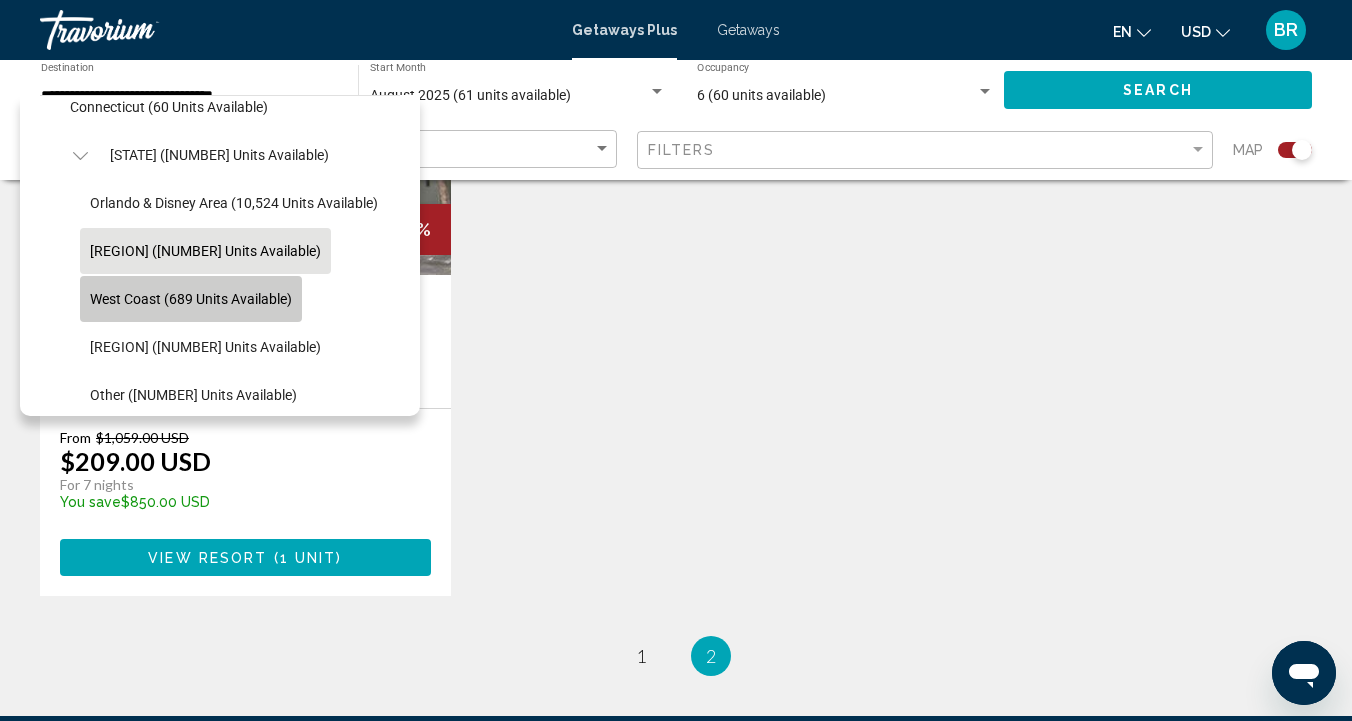 click on "West Coast (689 units available)" 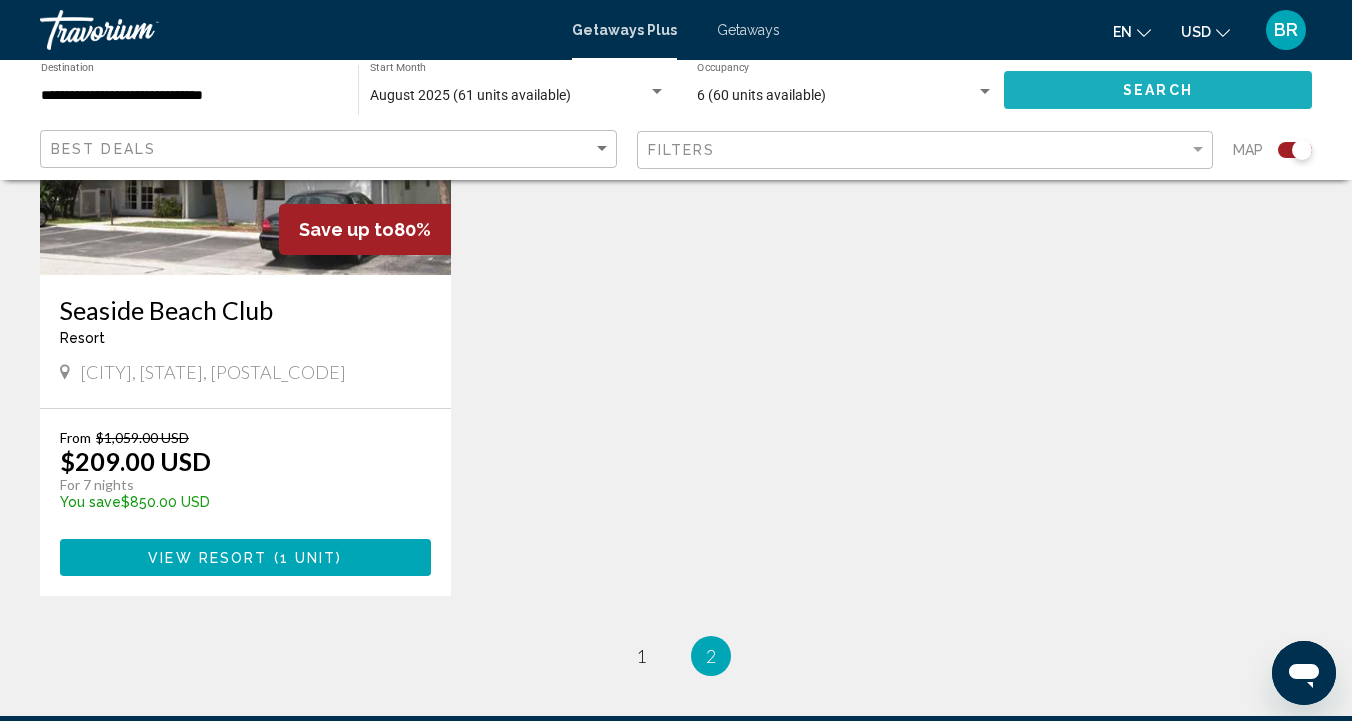 click on "Search" 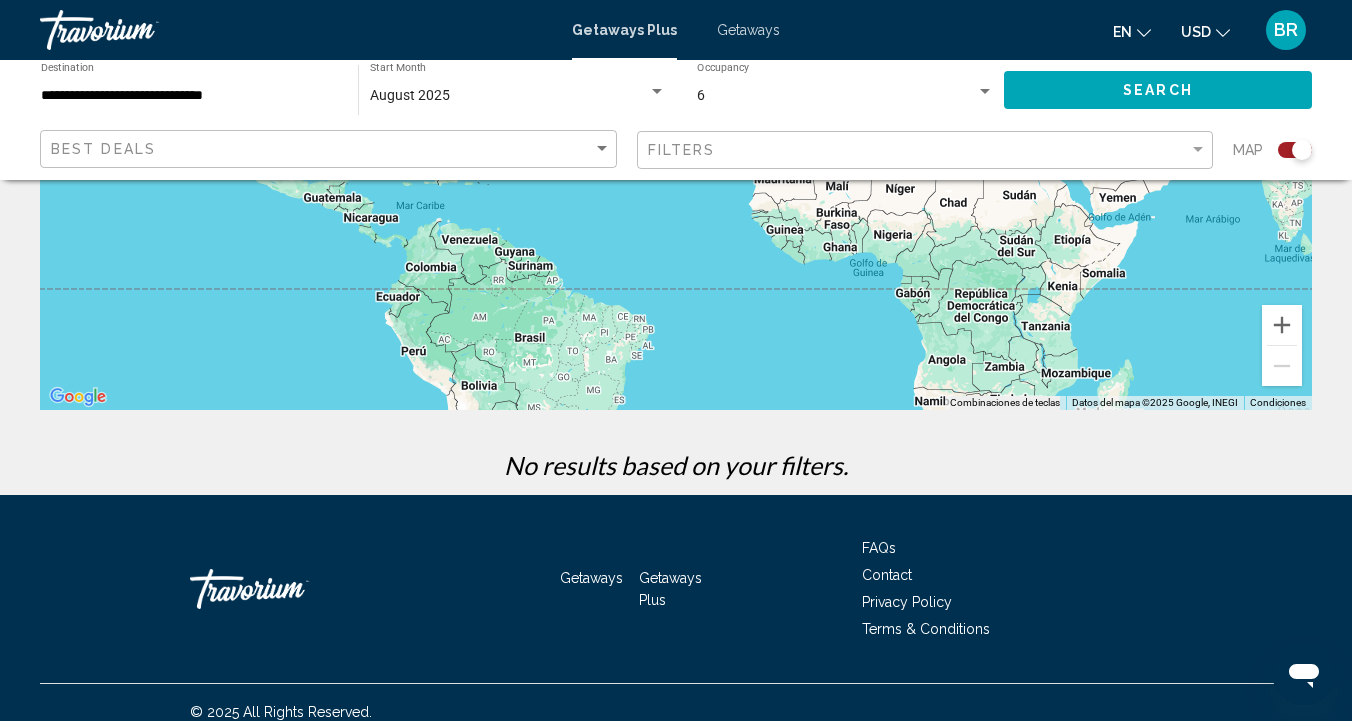 scroll, scrollTop: 389, scrollLeft: 0, axis: vertical 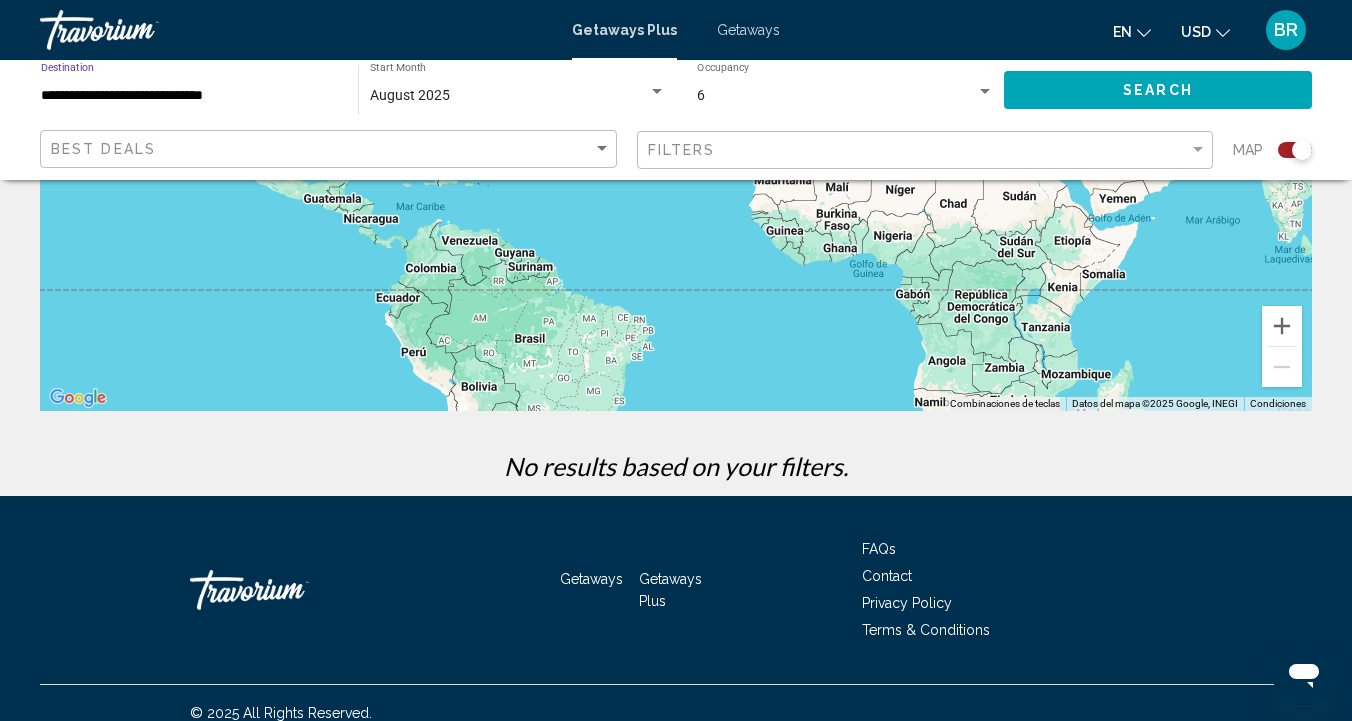 click on "**********" at bounding box center (189, 96) 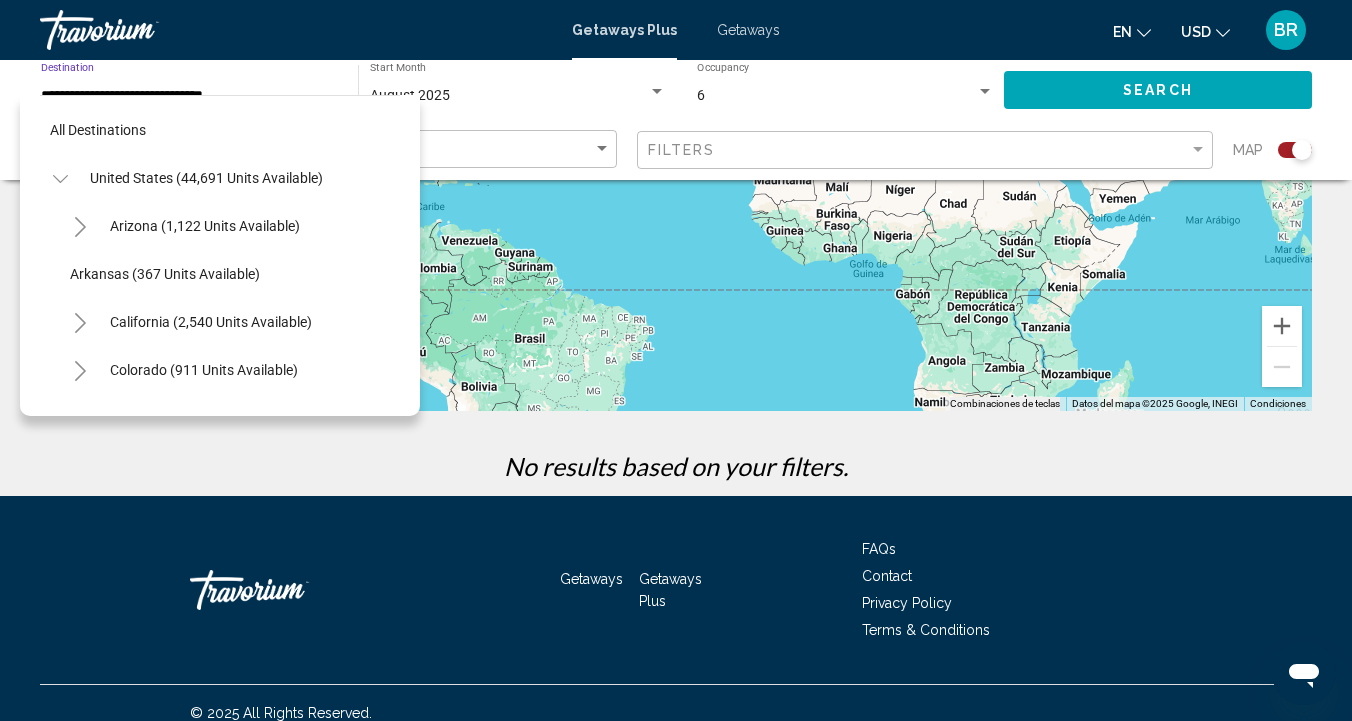 scroll, scrollTop: 359, scrollLeft: 0, axis: vertical 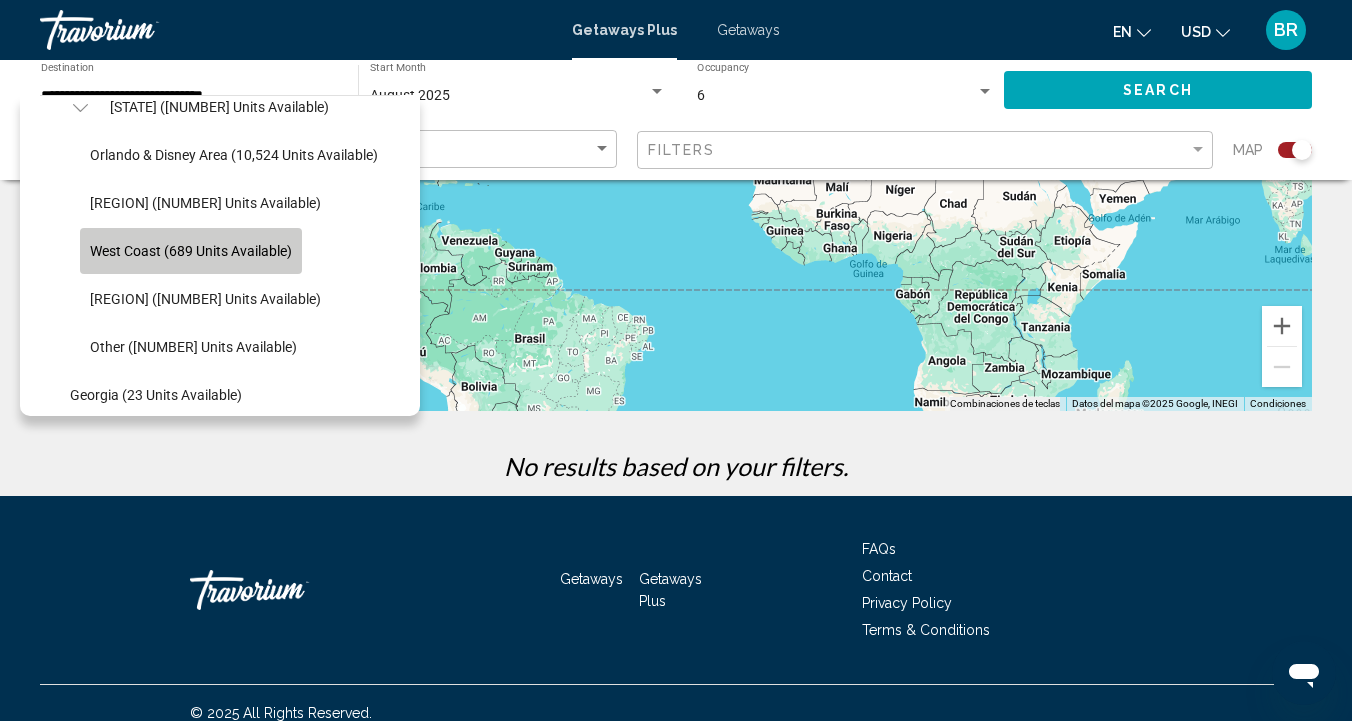 click on "West Coast (689 units available)" 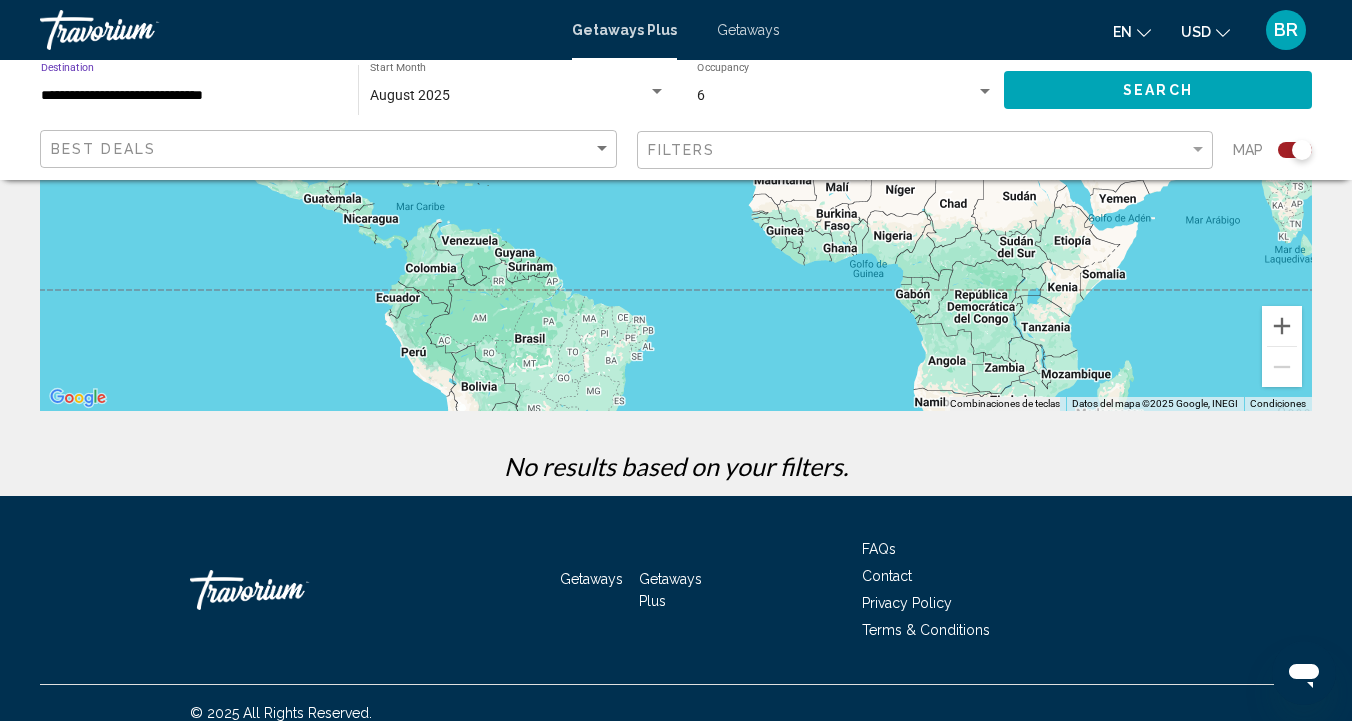 click on "Search" 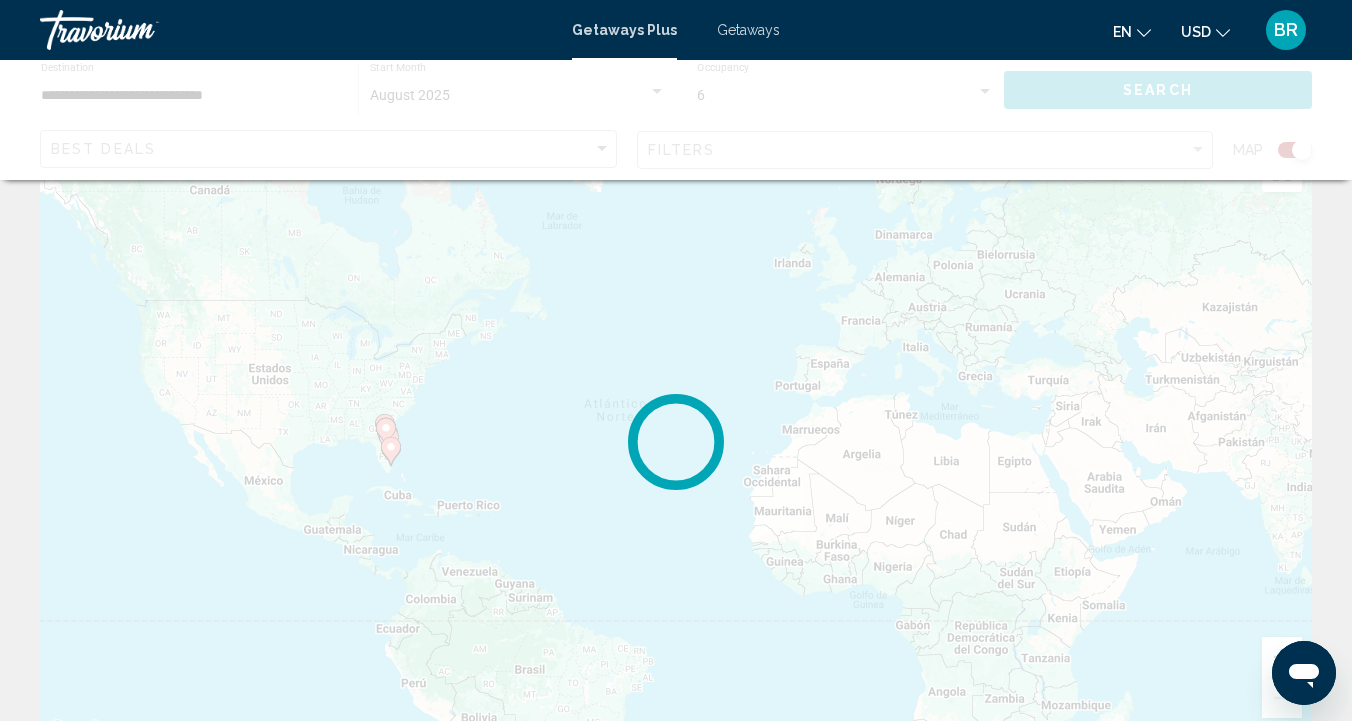 scroll, scrollTop: 0, scrollLeft: 0, axis: both 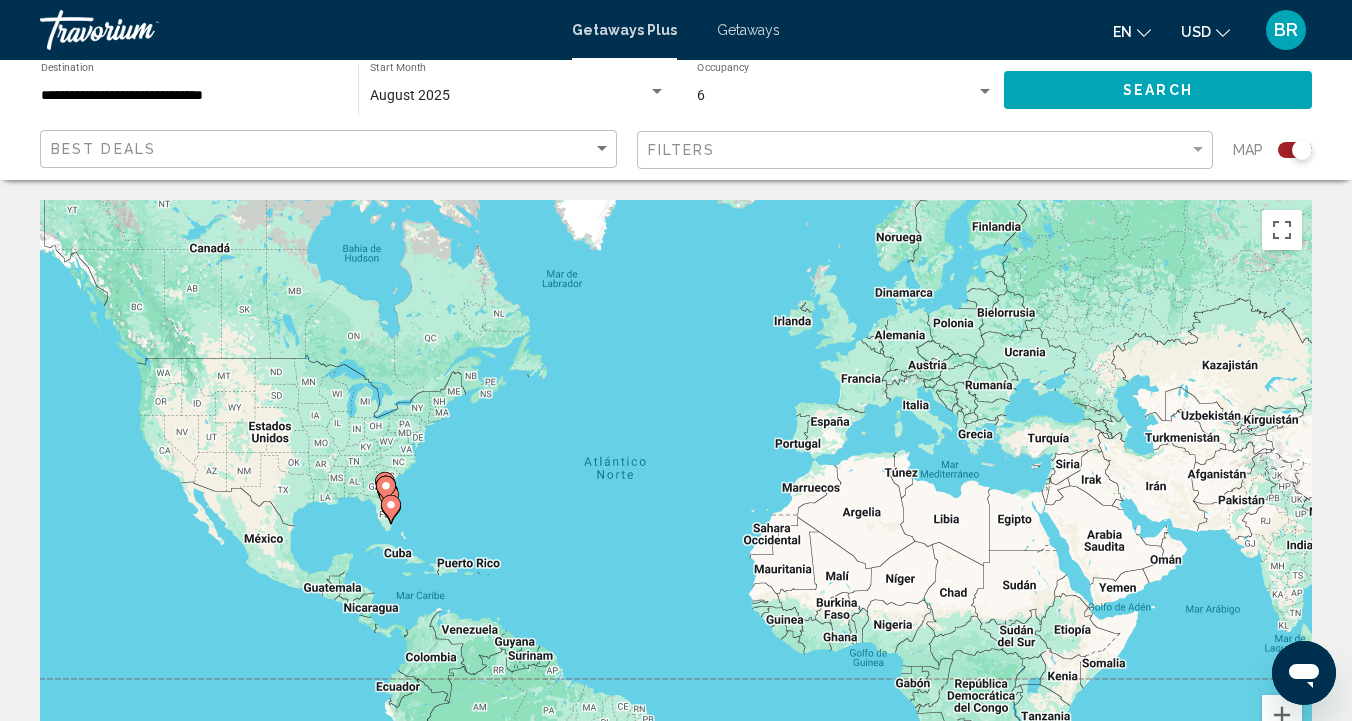 click on "6" at bounding box center (836, 96) 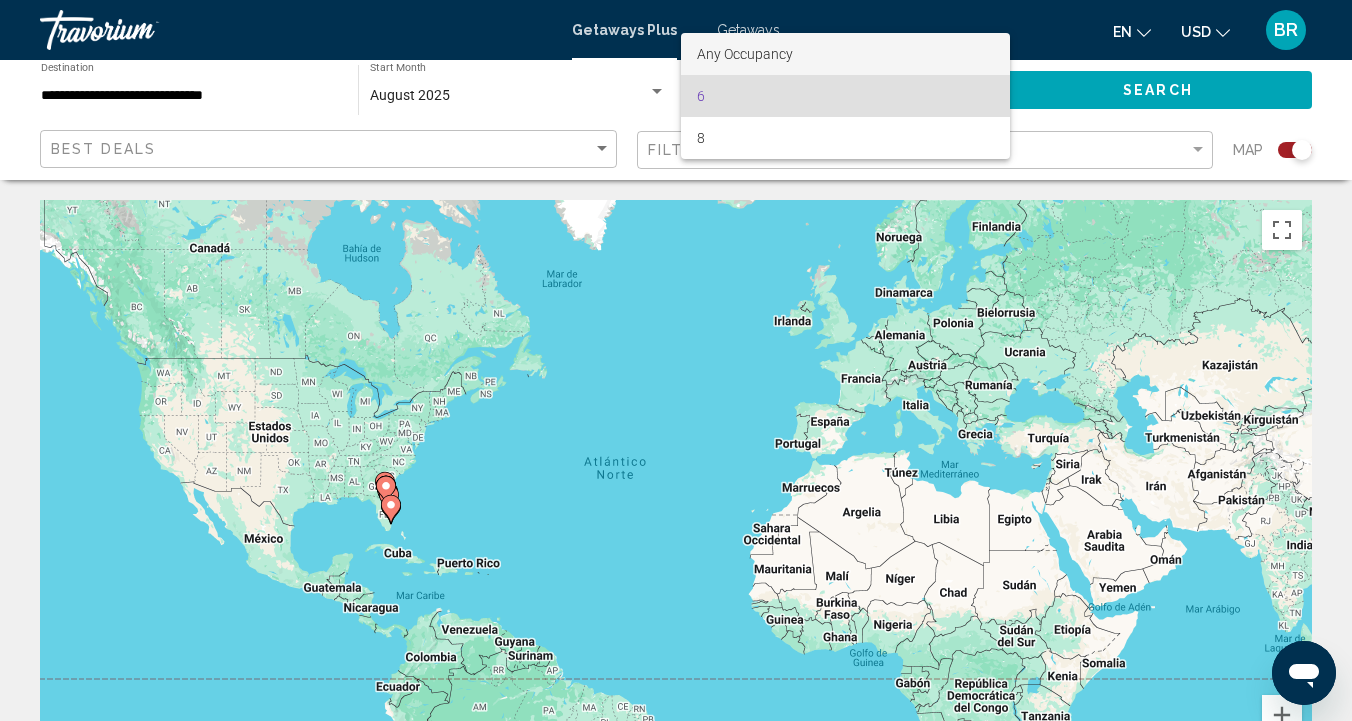 scroll, scrollTop: 0, scrollLeft: 0, axis: both 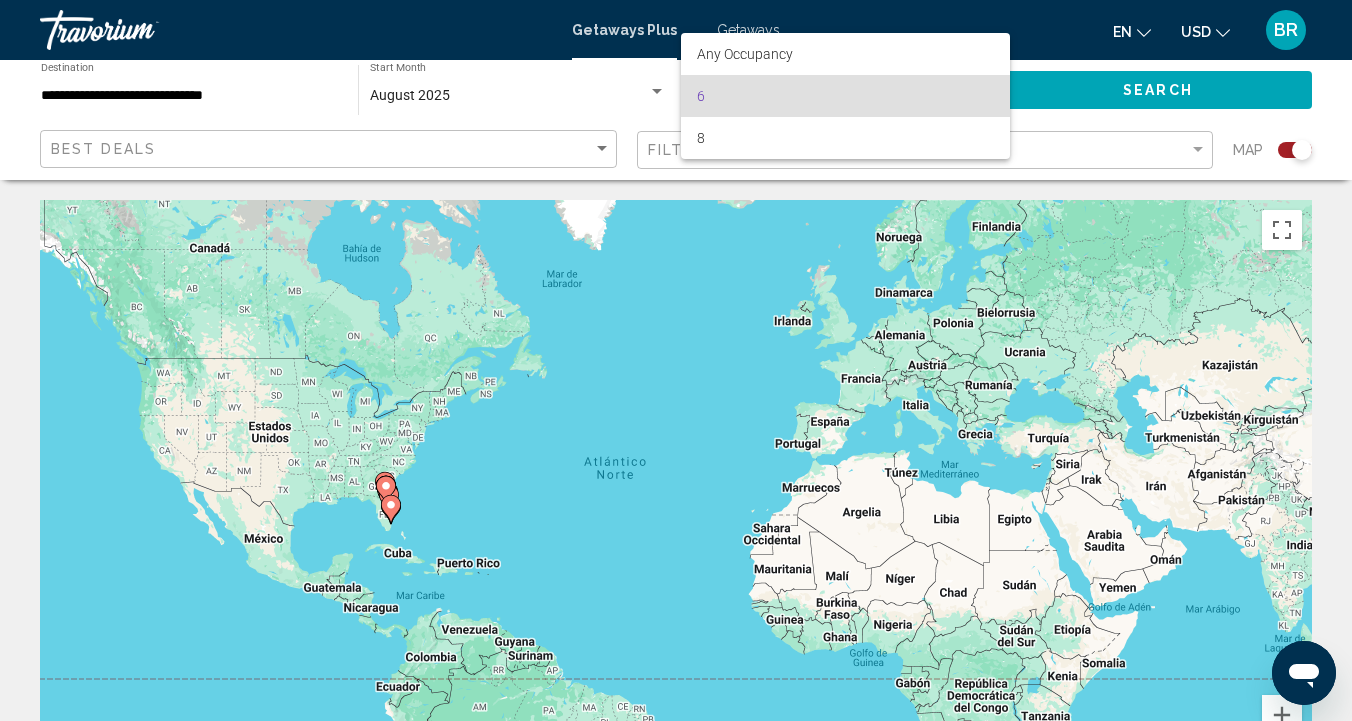 click at bounding box center [676, 360] 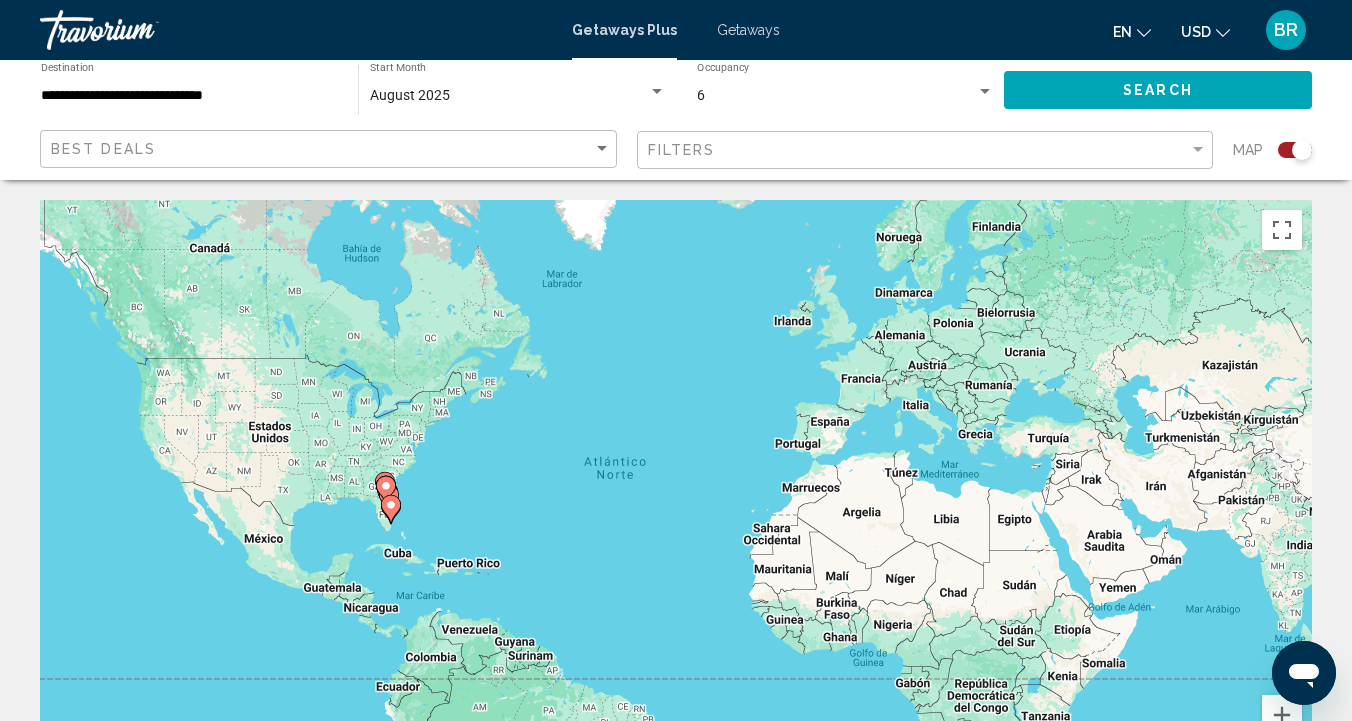click on "Search" 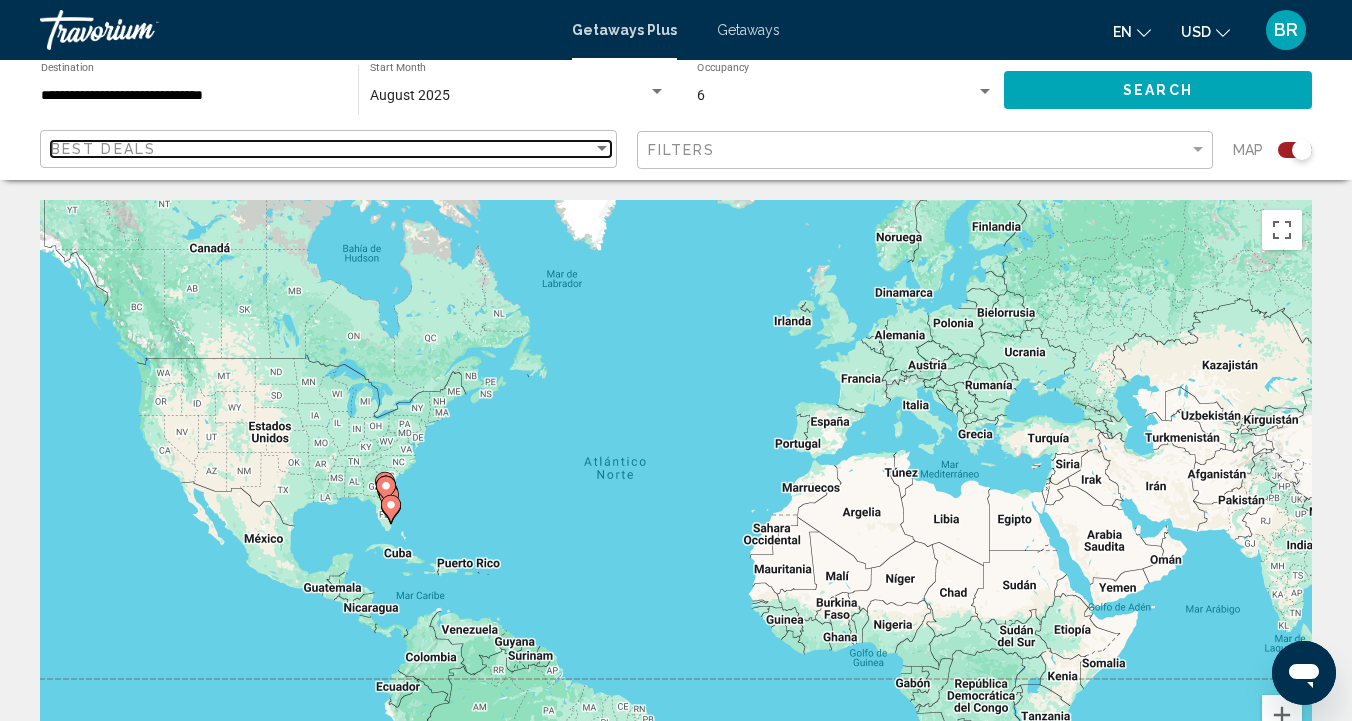 click at bounding box center [602, 149] 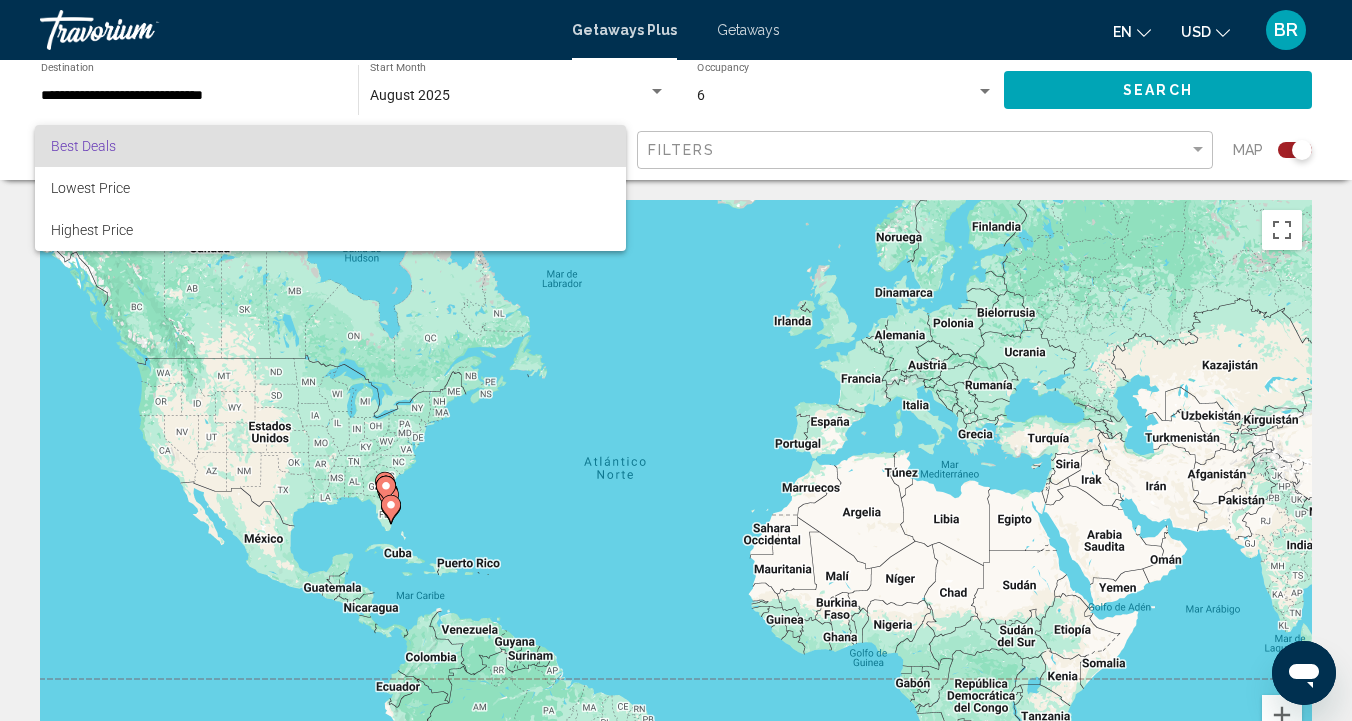 click at bounding box center (676, 360) 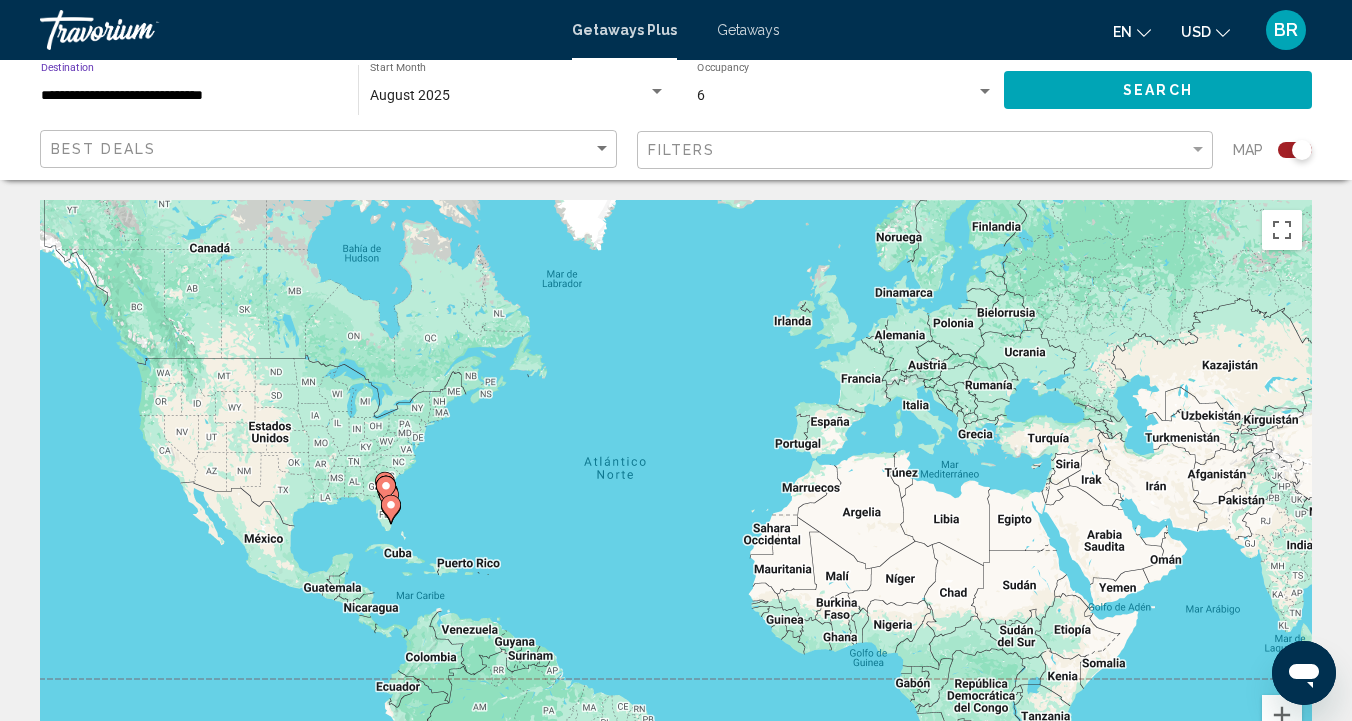 click on "**********" at bounding box center (189, 96) 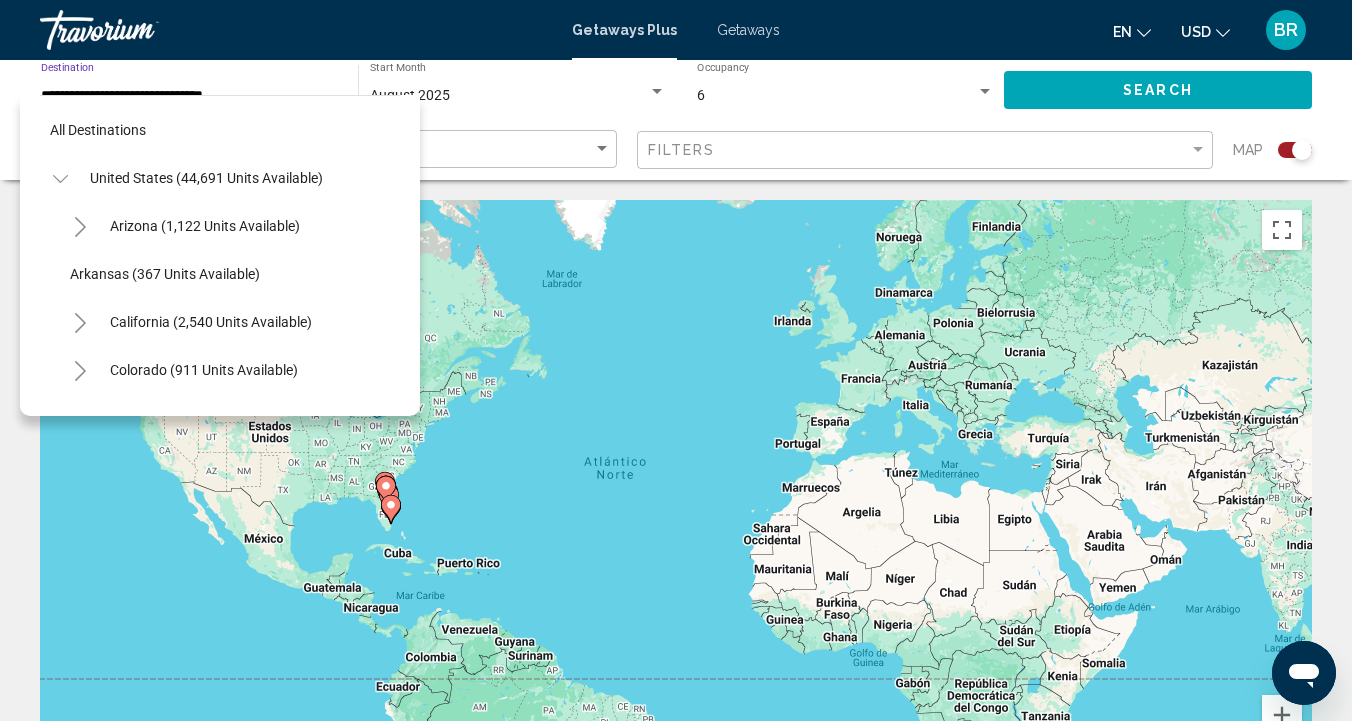 scroll, scrollTop: 359, scrollLeft: 0, axis: vertical 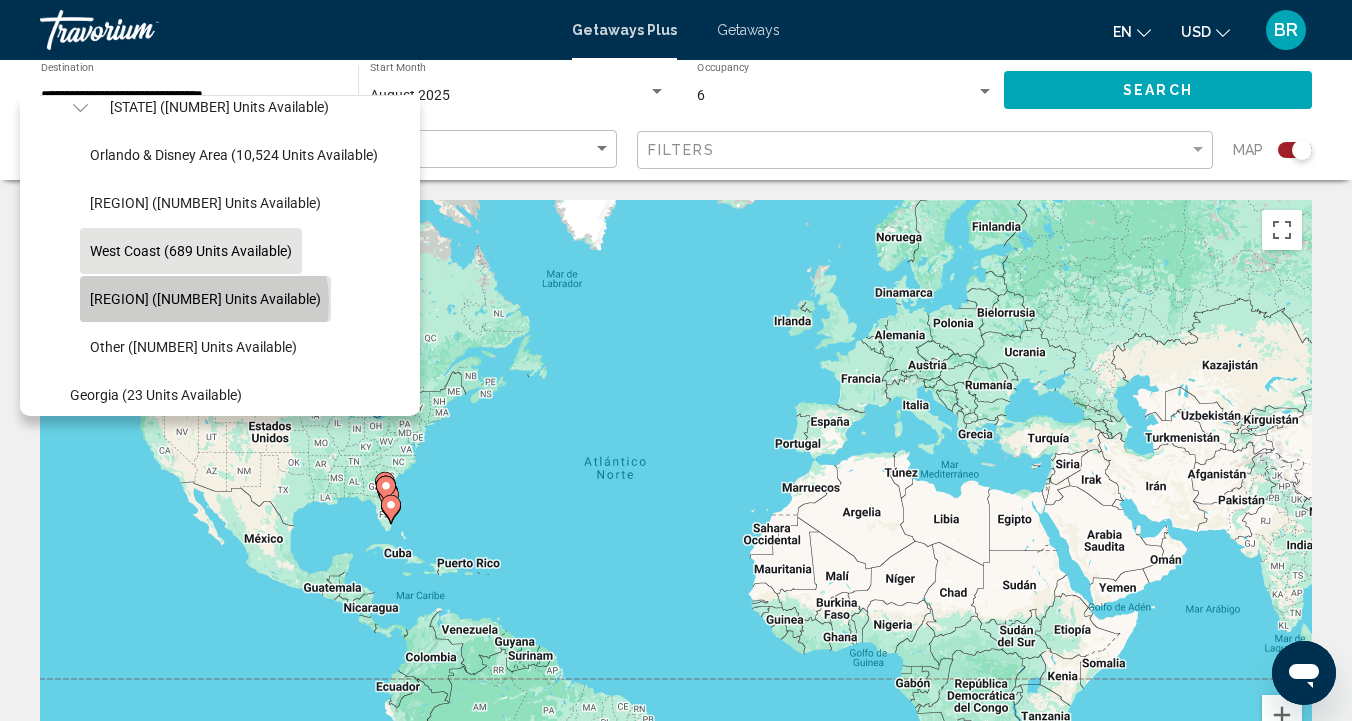click on "Panhandle (968 units available)" 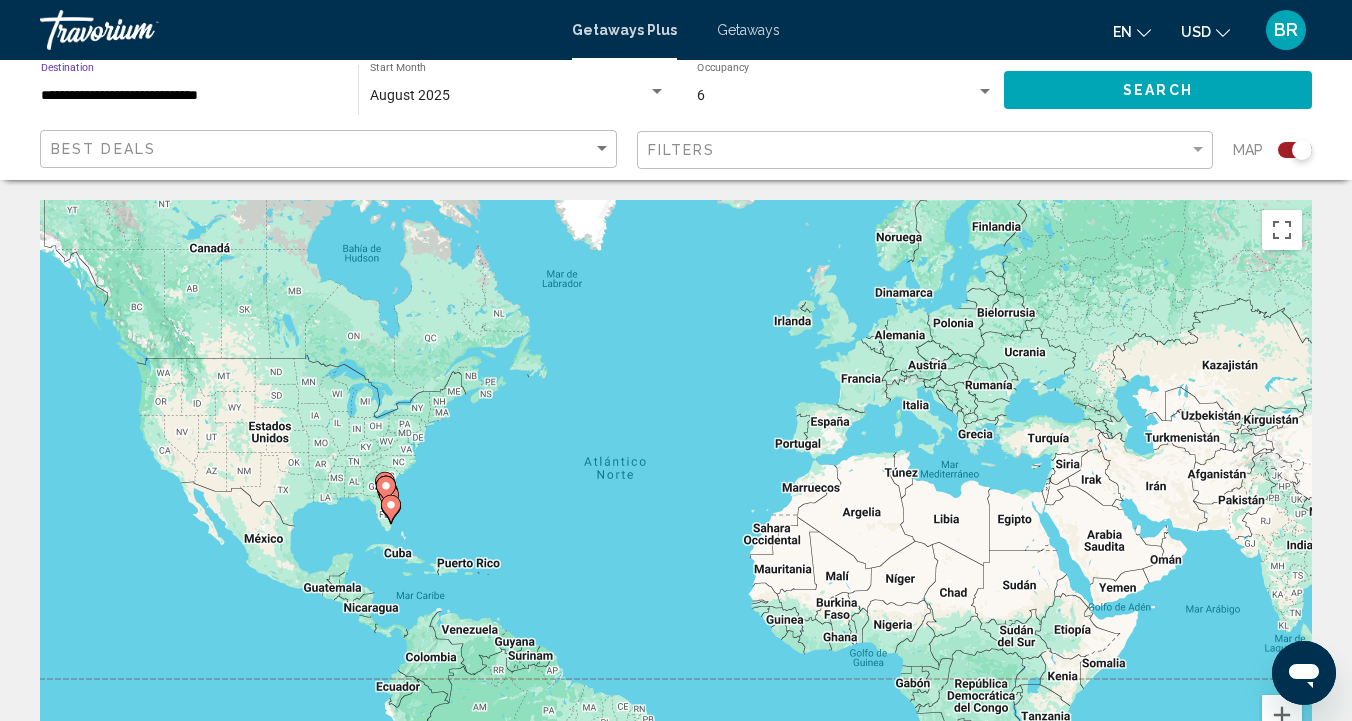 click on "Search" 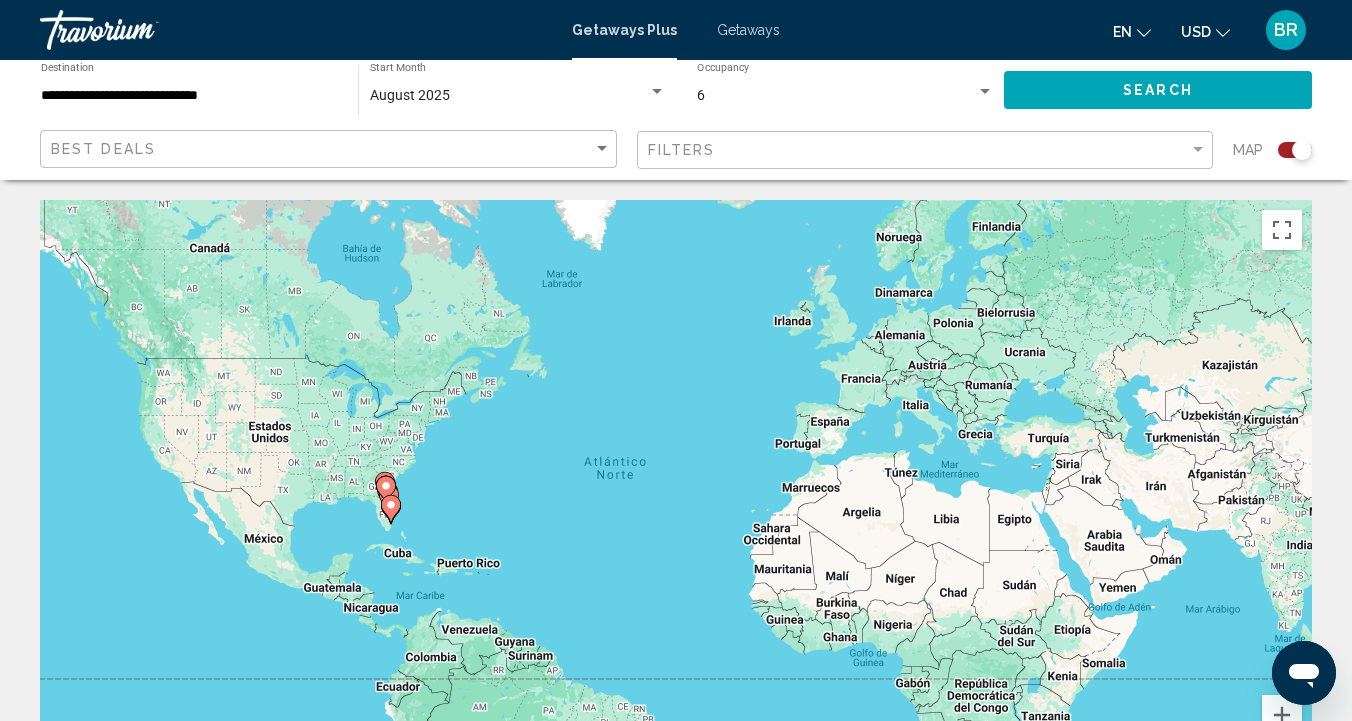 scroll, scrollTop: 0, scrollLeft: 0, axis: both 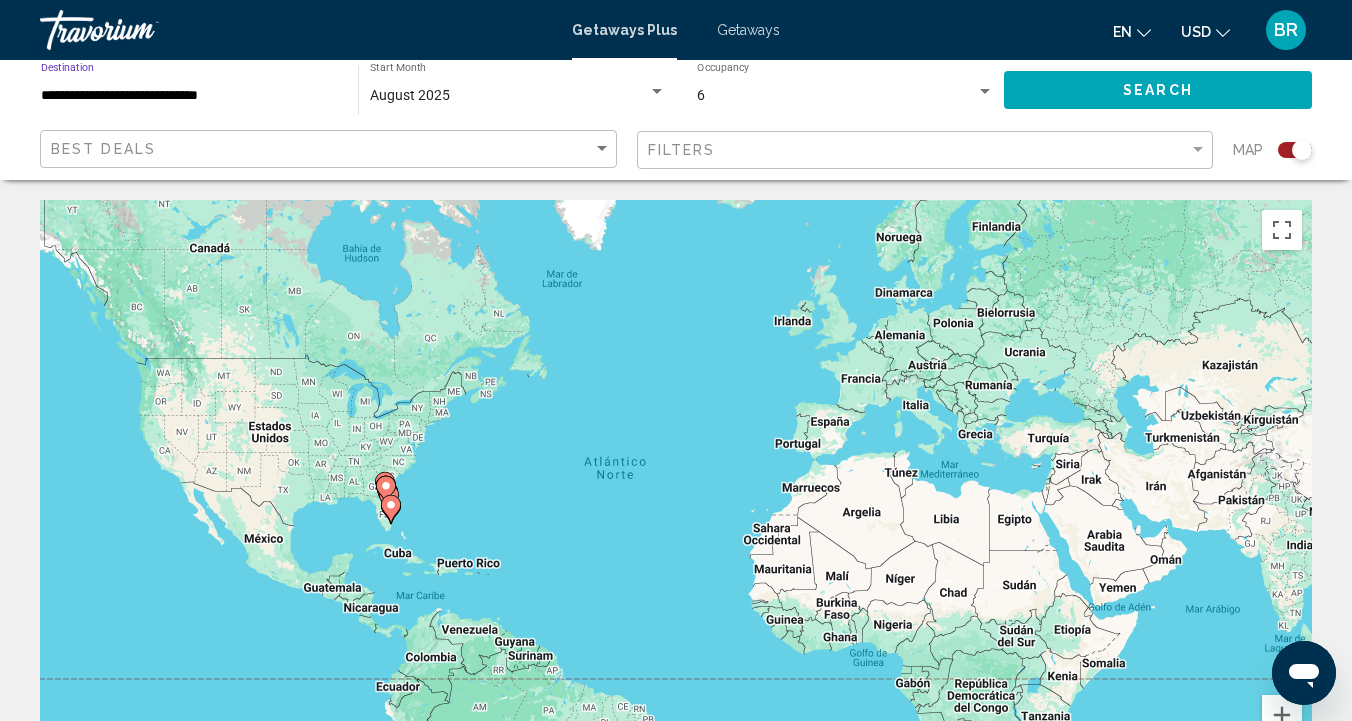 click on "**********" at bounding box center [189, 96] 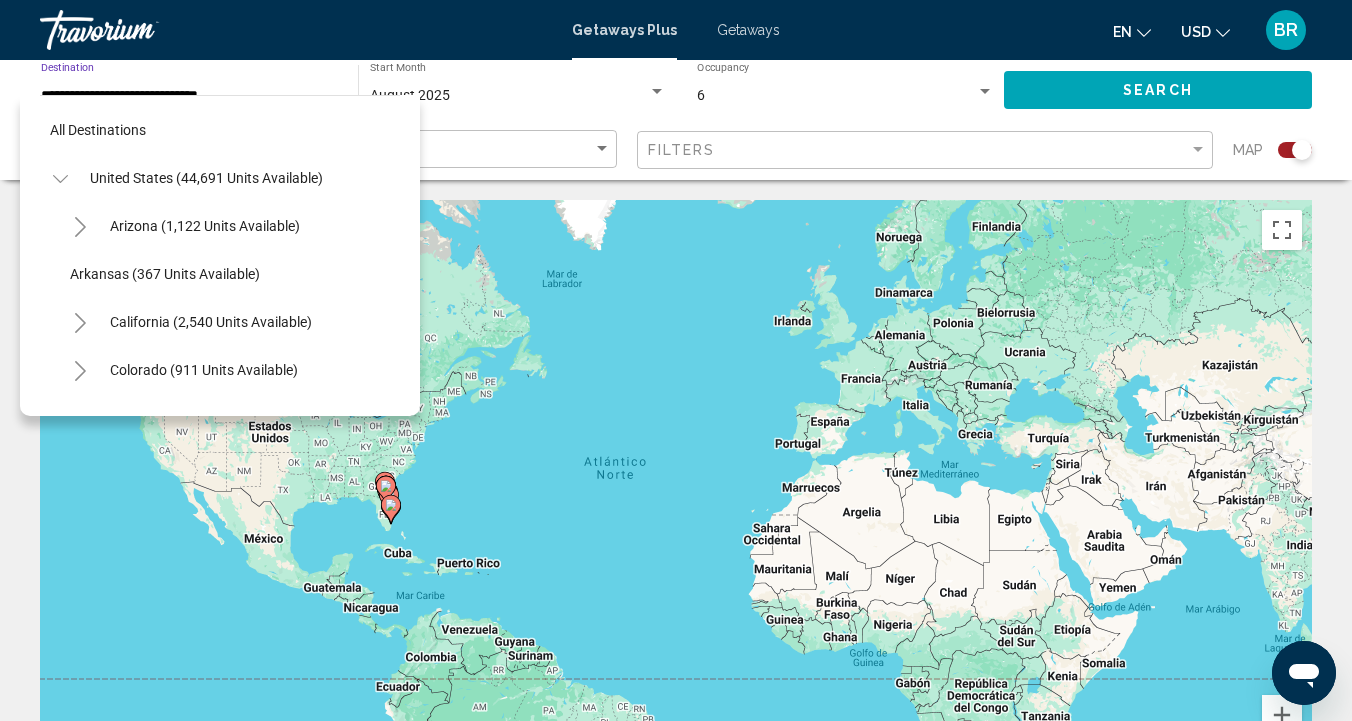scroll, scrollTop: 407, scrollLeft: 0, axis: vertical 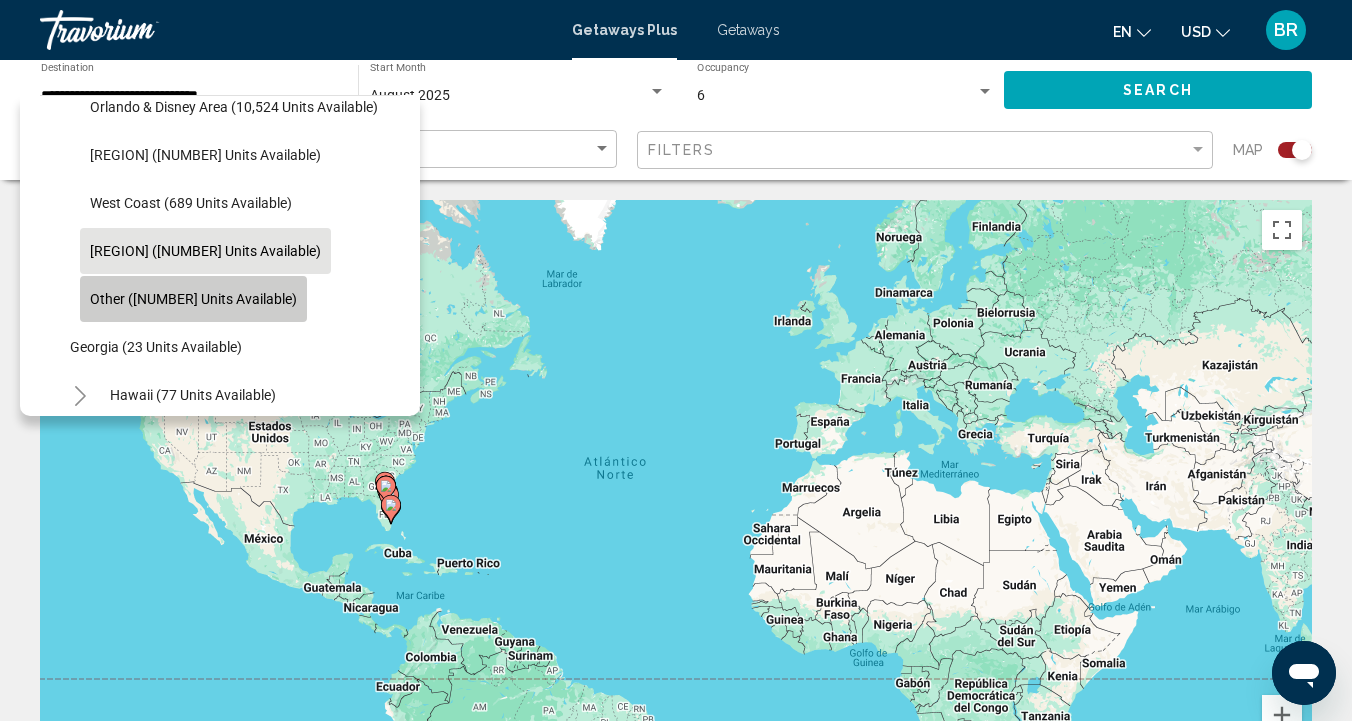 click on "Other (21 units available)" 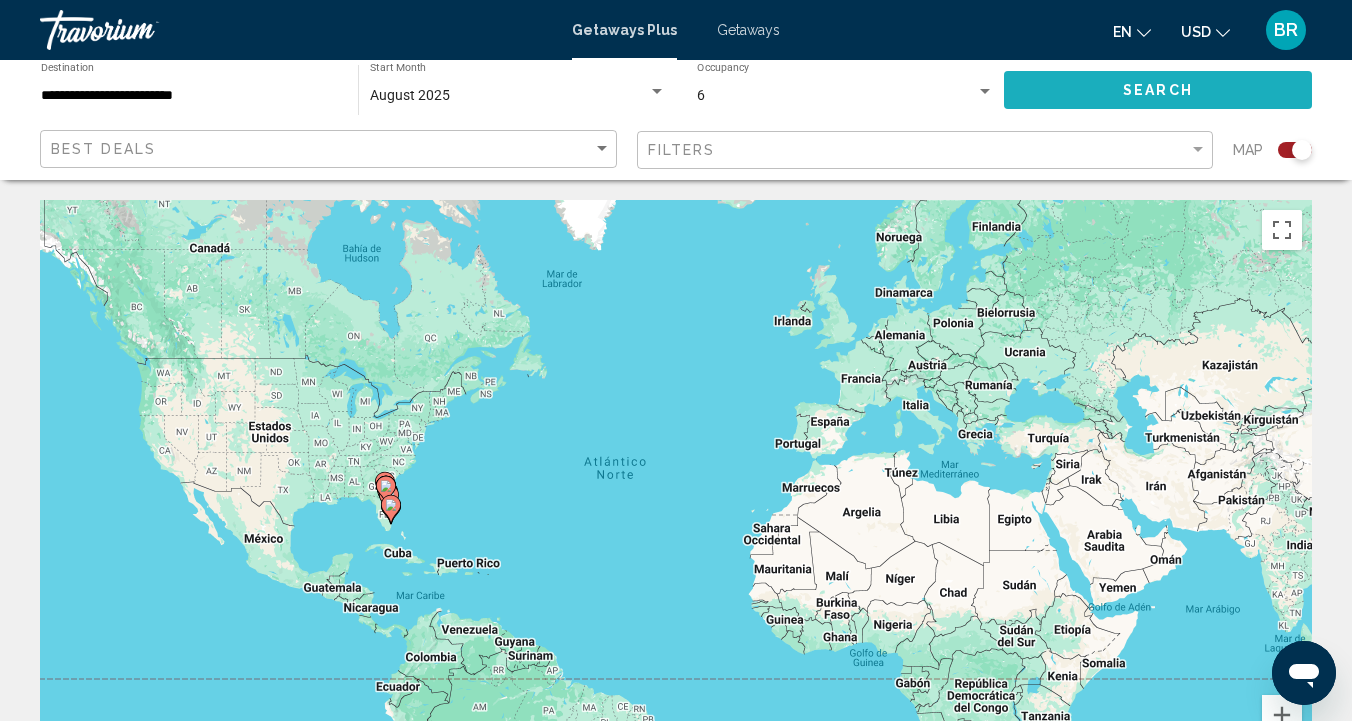 click on "Search" 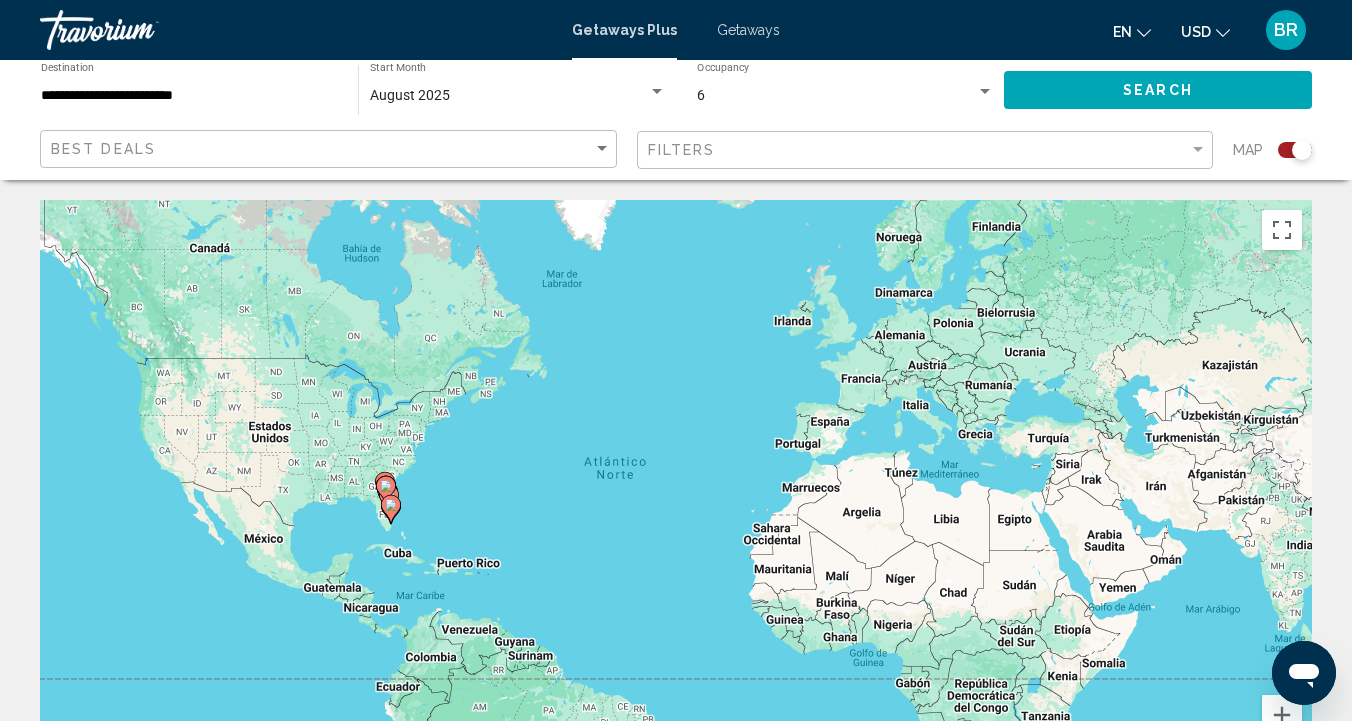 scroll, scrollTop: 0, scrollLeft: 0, axis: both 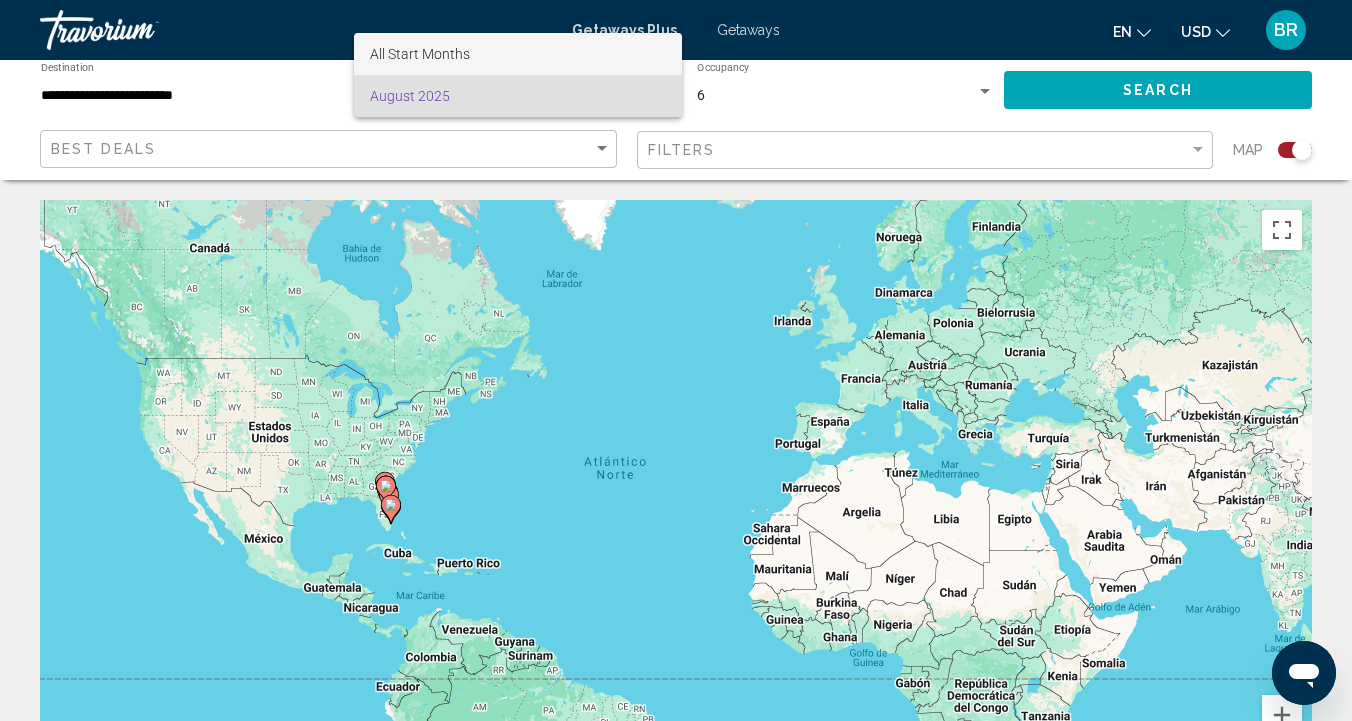 click on "All Start Months" at bounding box center (518, 54) 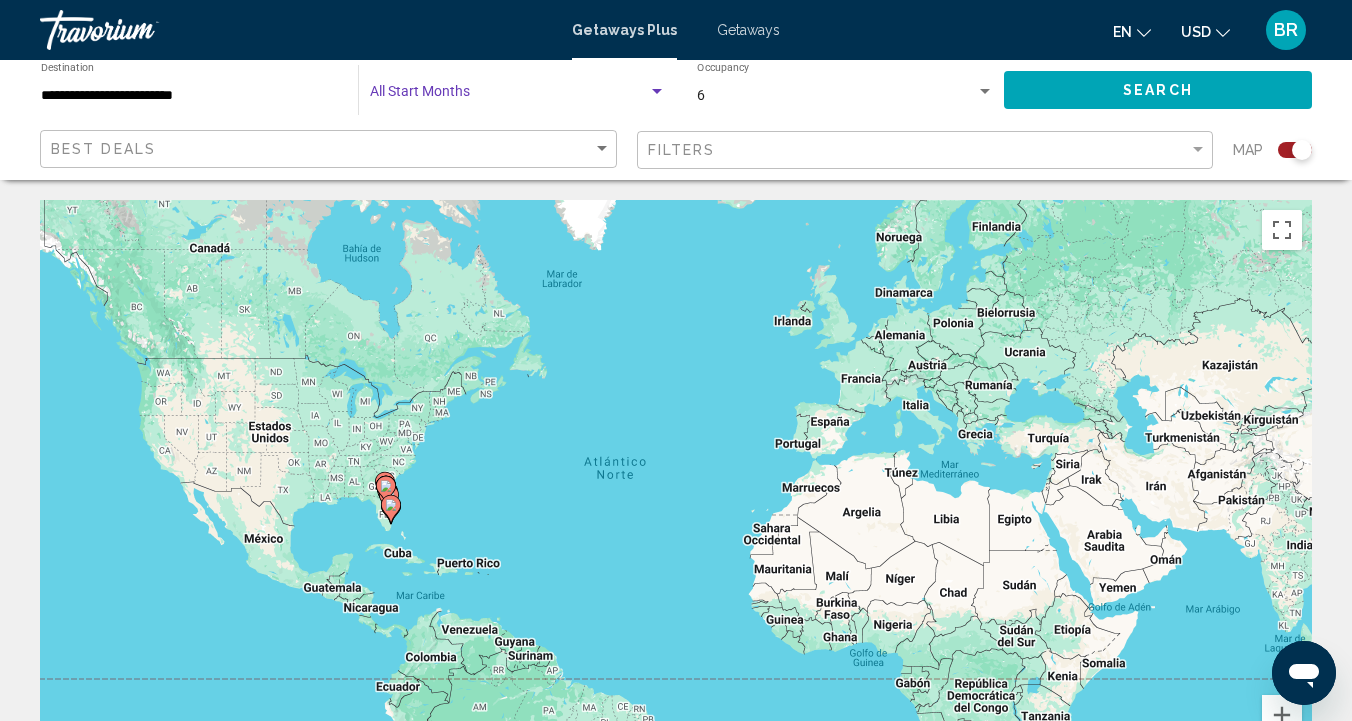click at bounding box center [518, 96] 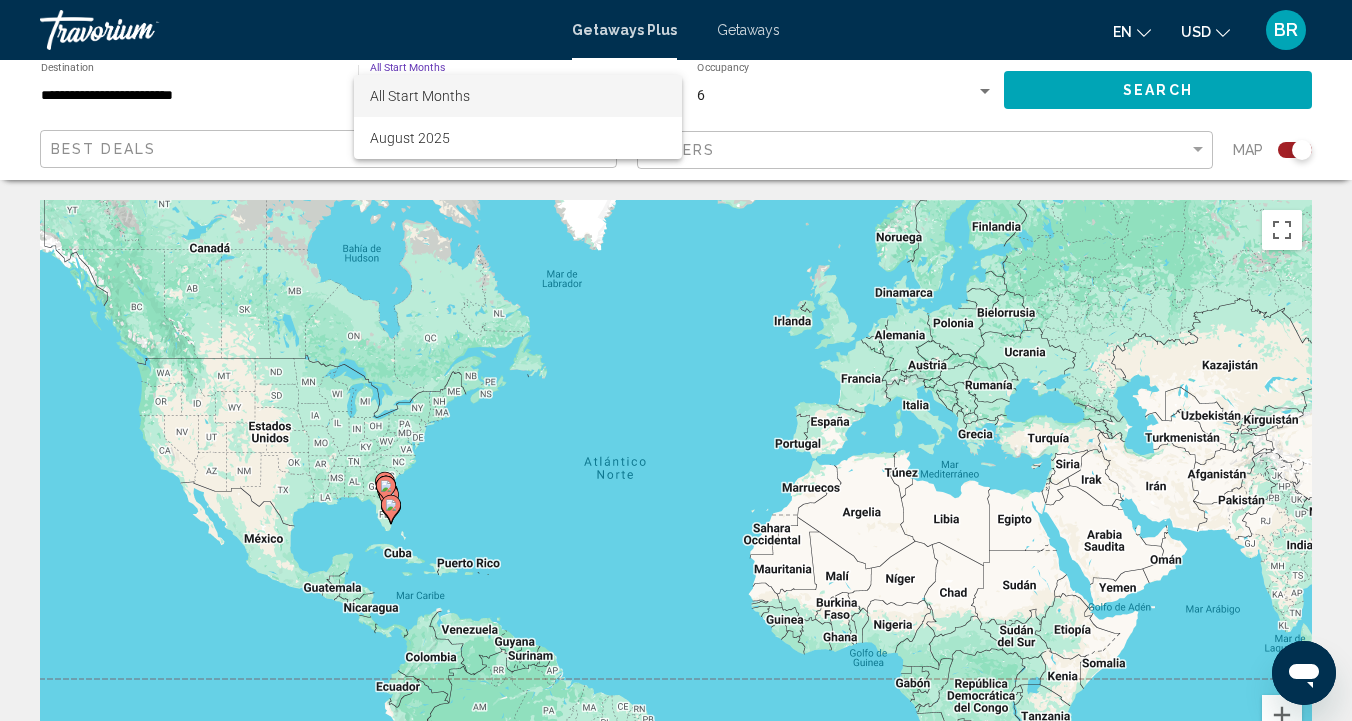 click at bounding box center [676, 360] 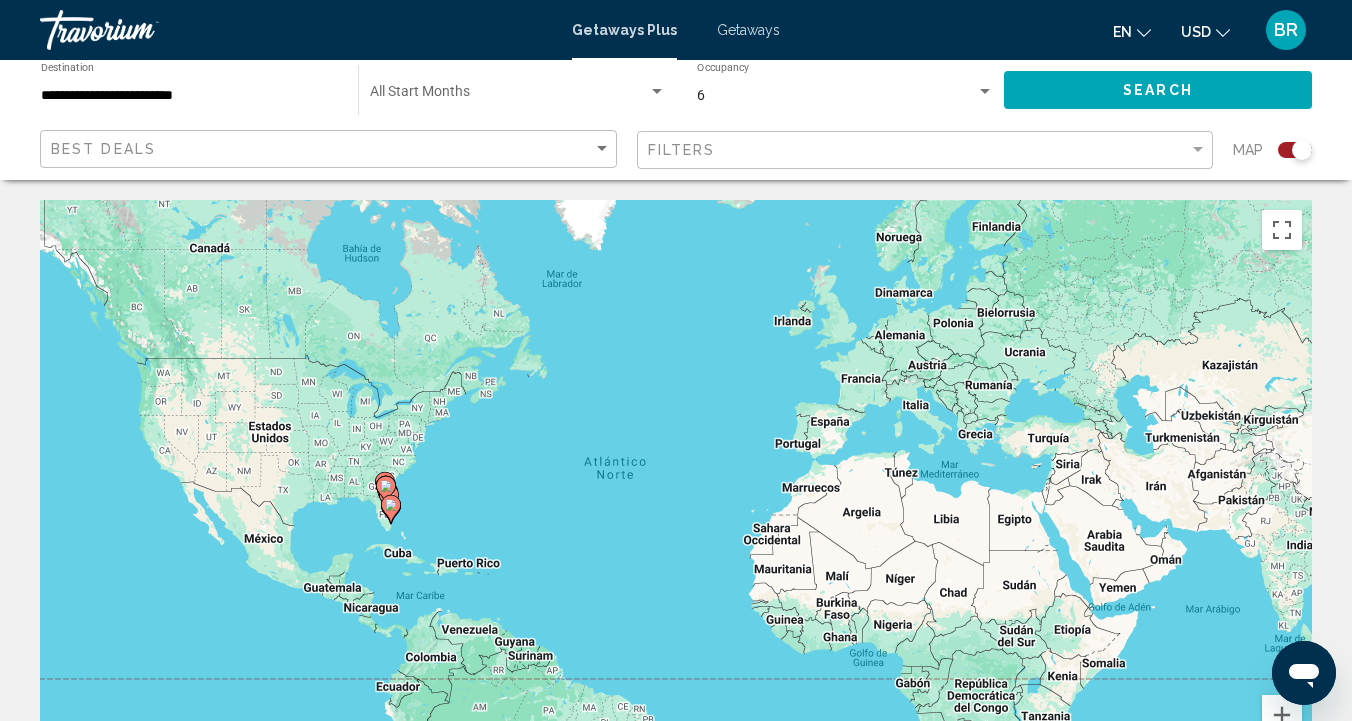 click on "**********" at bounding box center (189, 96) 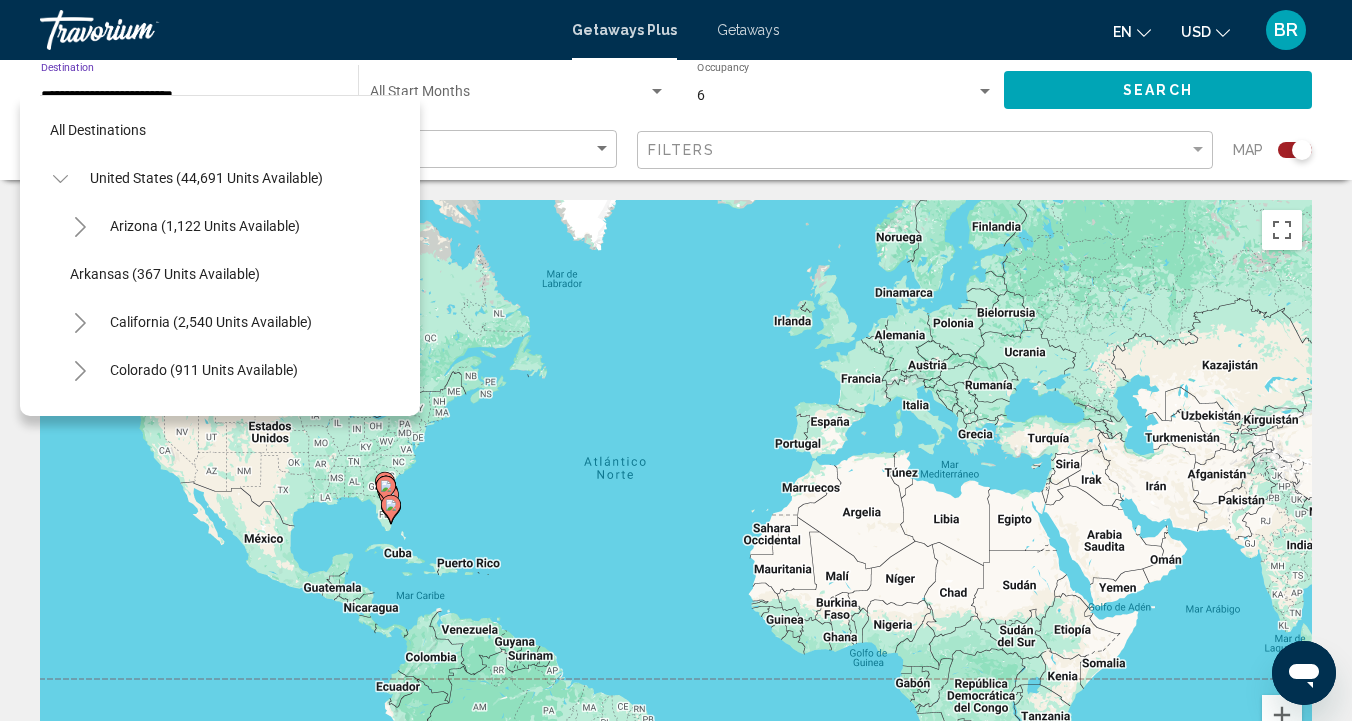 scroll, scrollTop: 455, scrollLeft: 0, axis: vertical 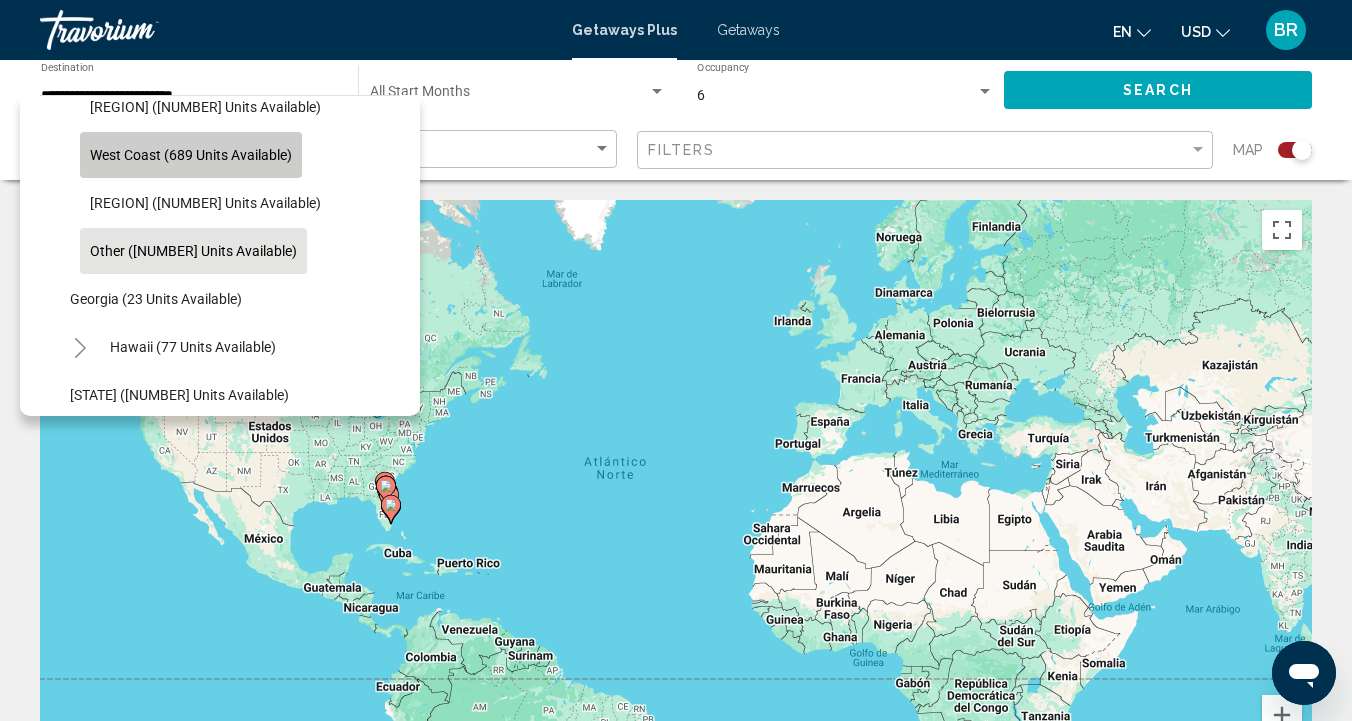 click on "West Coast (689 units available)" 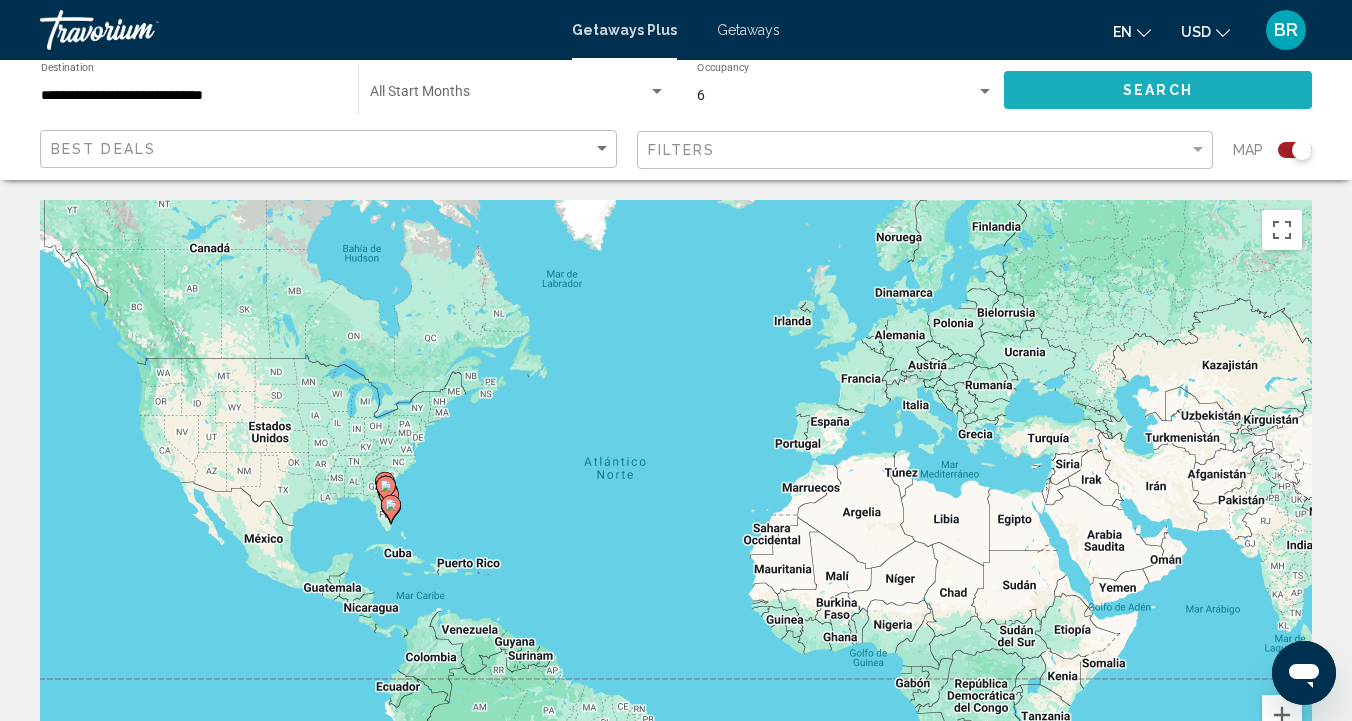 click on "Search" 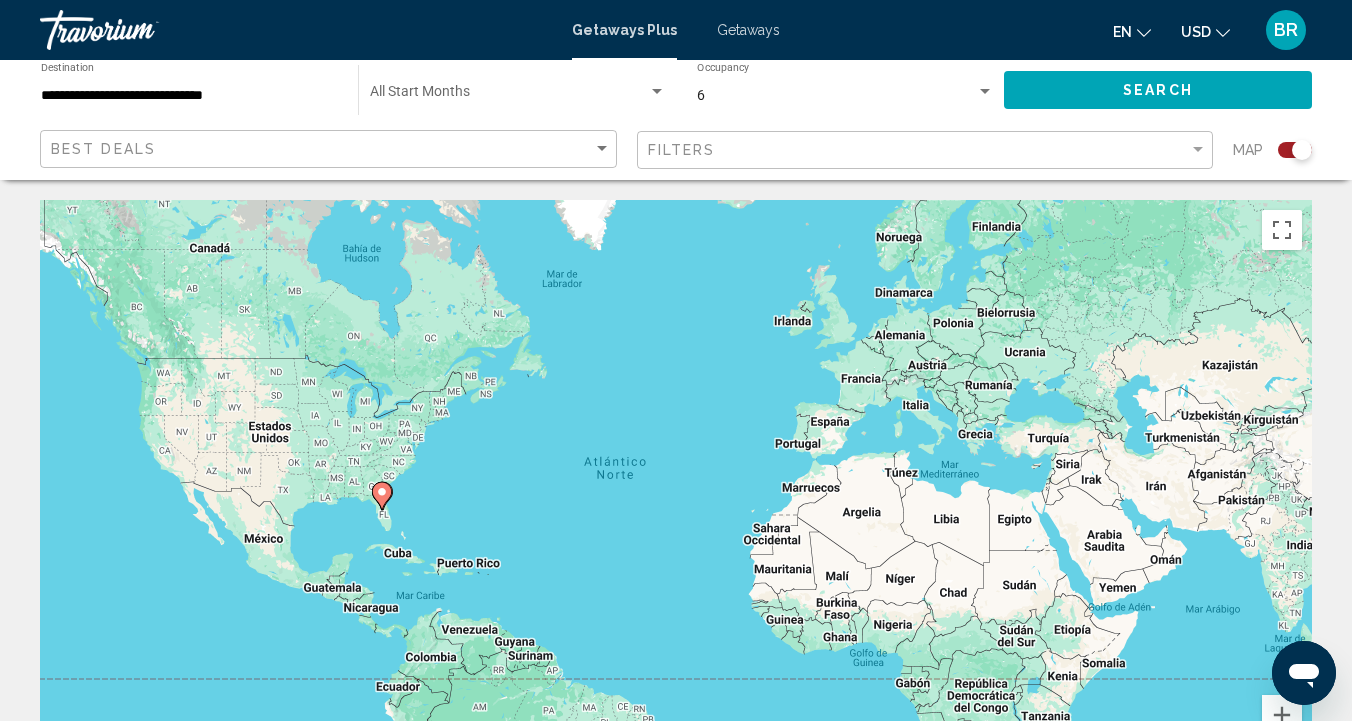 scroll, scrollTop: 0, scrollLeft: 0, axis: both 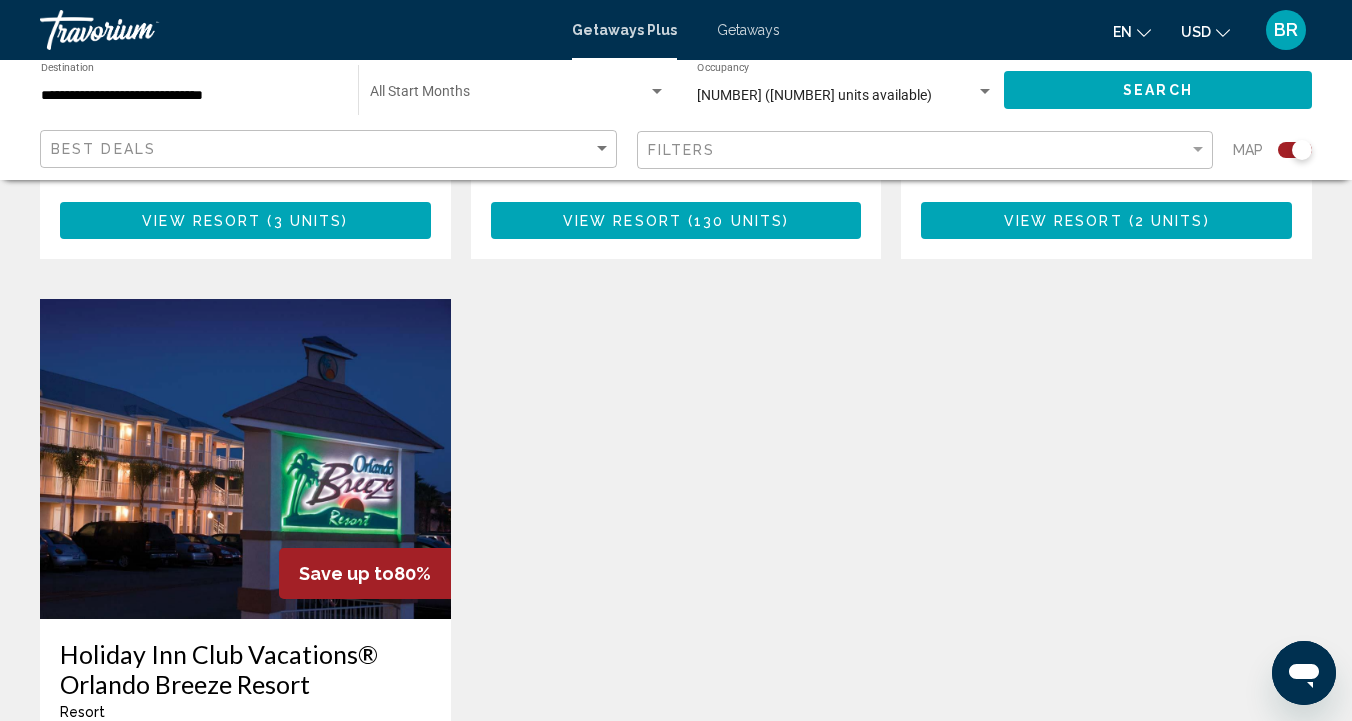 click on "**********" at bounding box center (189, 96) 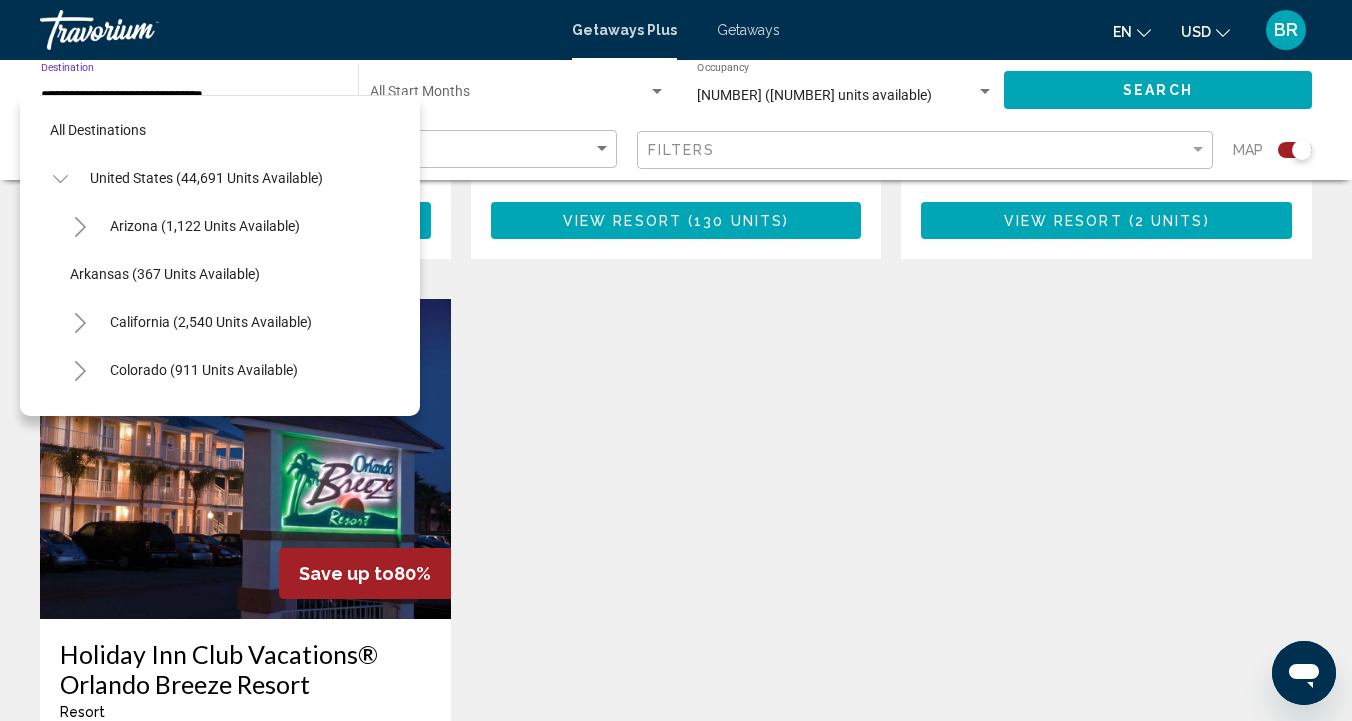 scroll, scrollTop: 359, scrollLeft: 0, axis: vertical 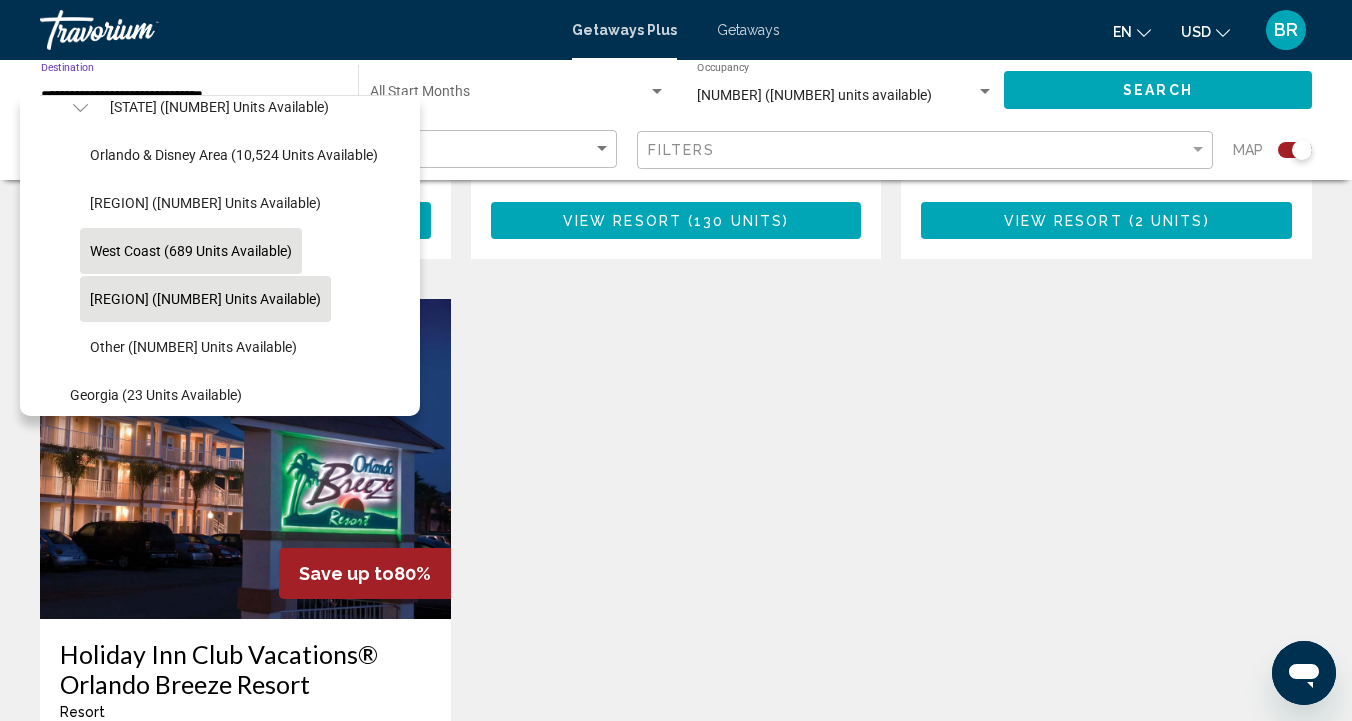 click on "Panhandle (968 units available)" 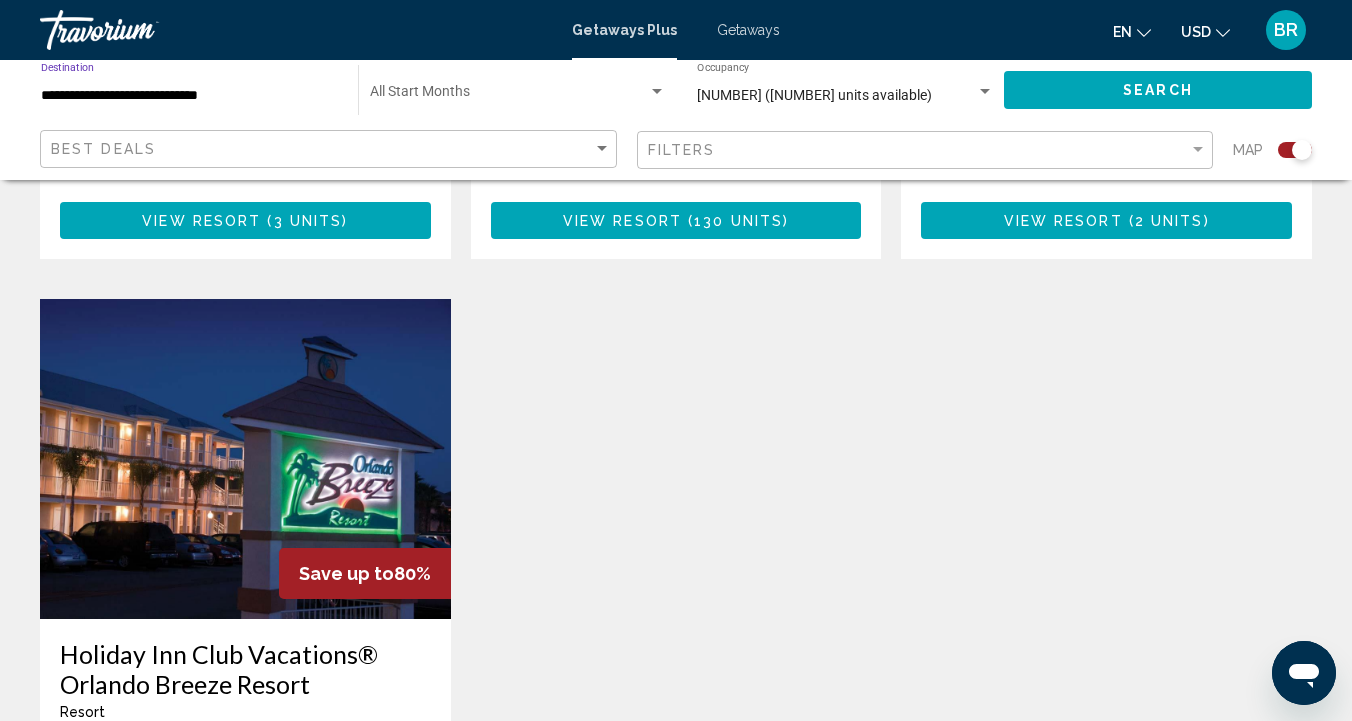 click on "Search" 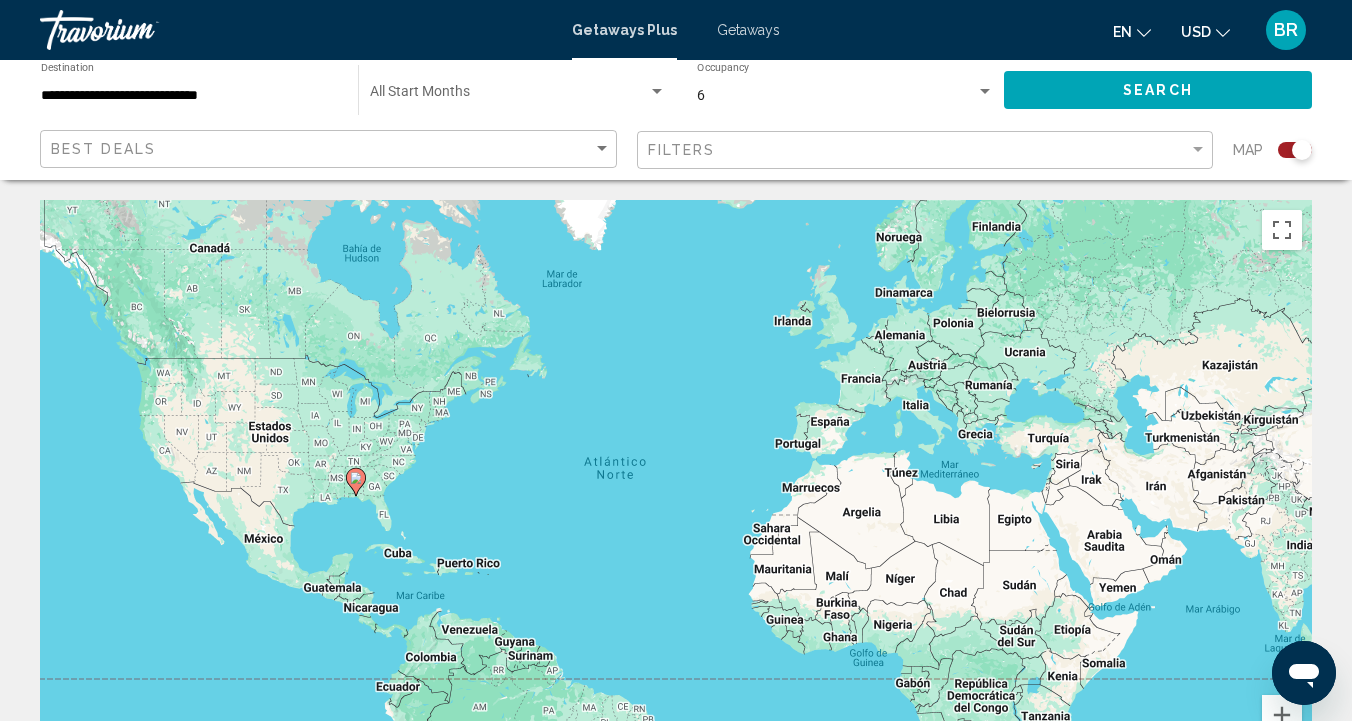 scroll, scrollTop: 0, scrollLeft: 0, axis: both 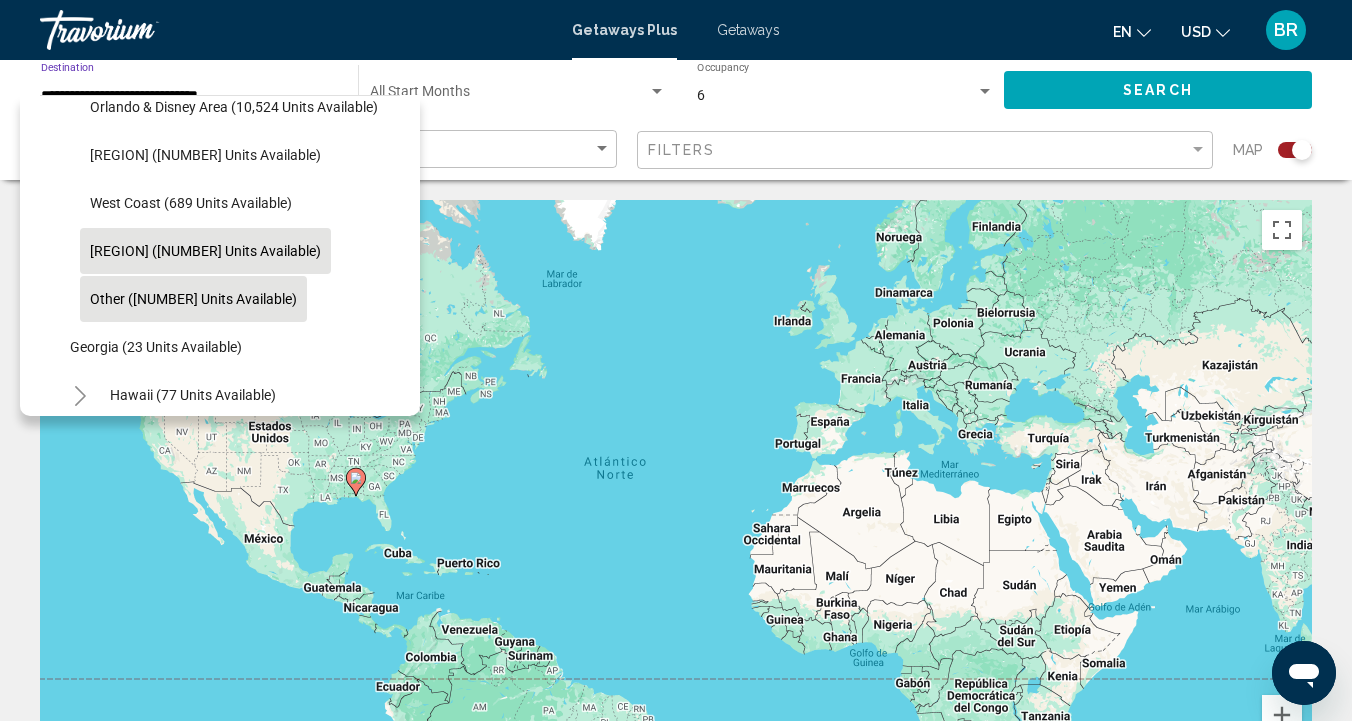 click on "Other (21 units available)" 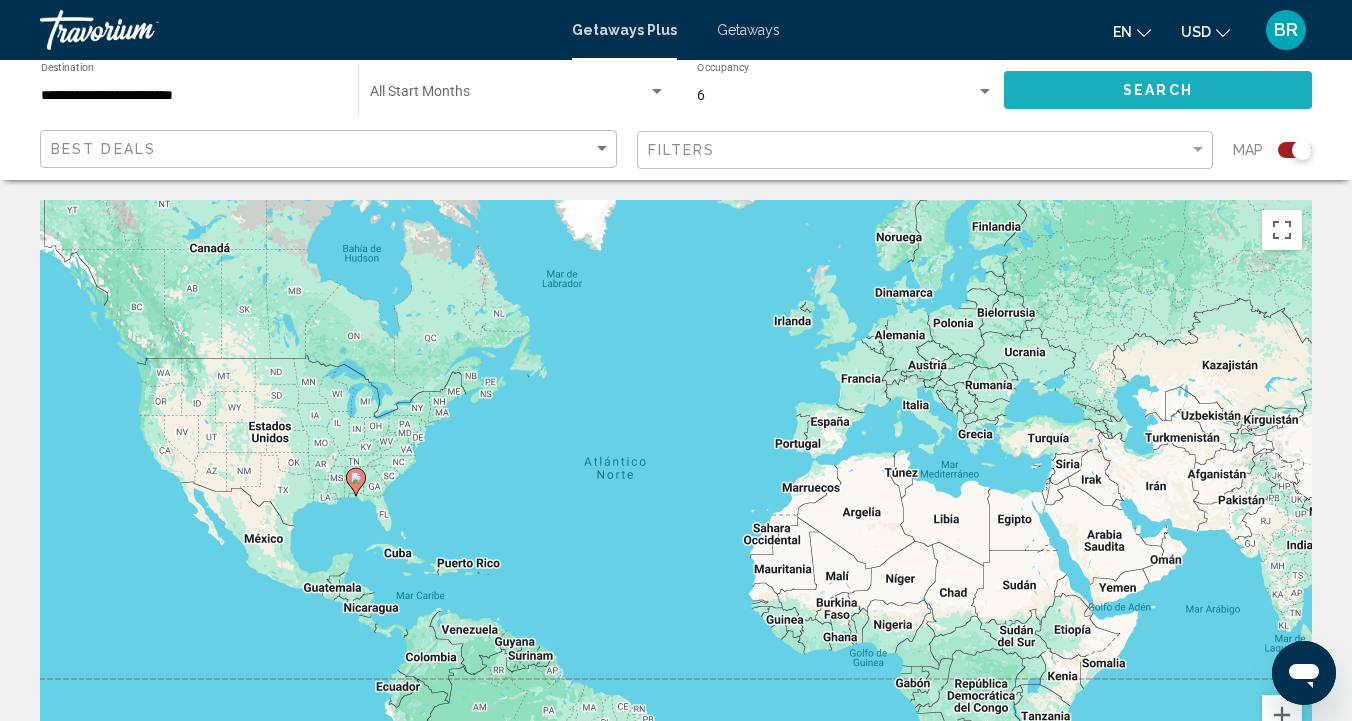 click on "Search" 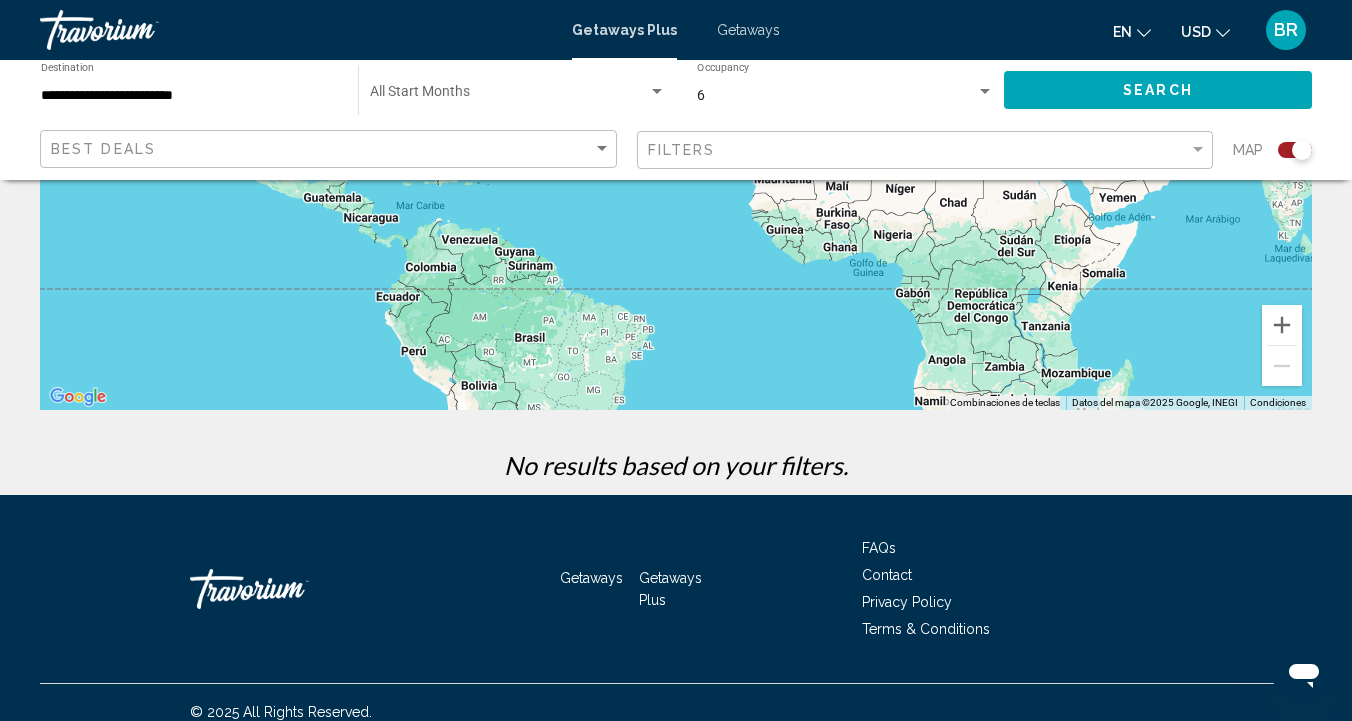 scroll, scrollTop: 389, scrollLeft: 0, axis: vertical 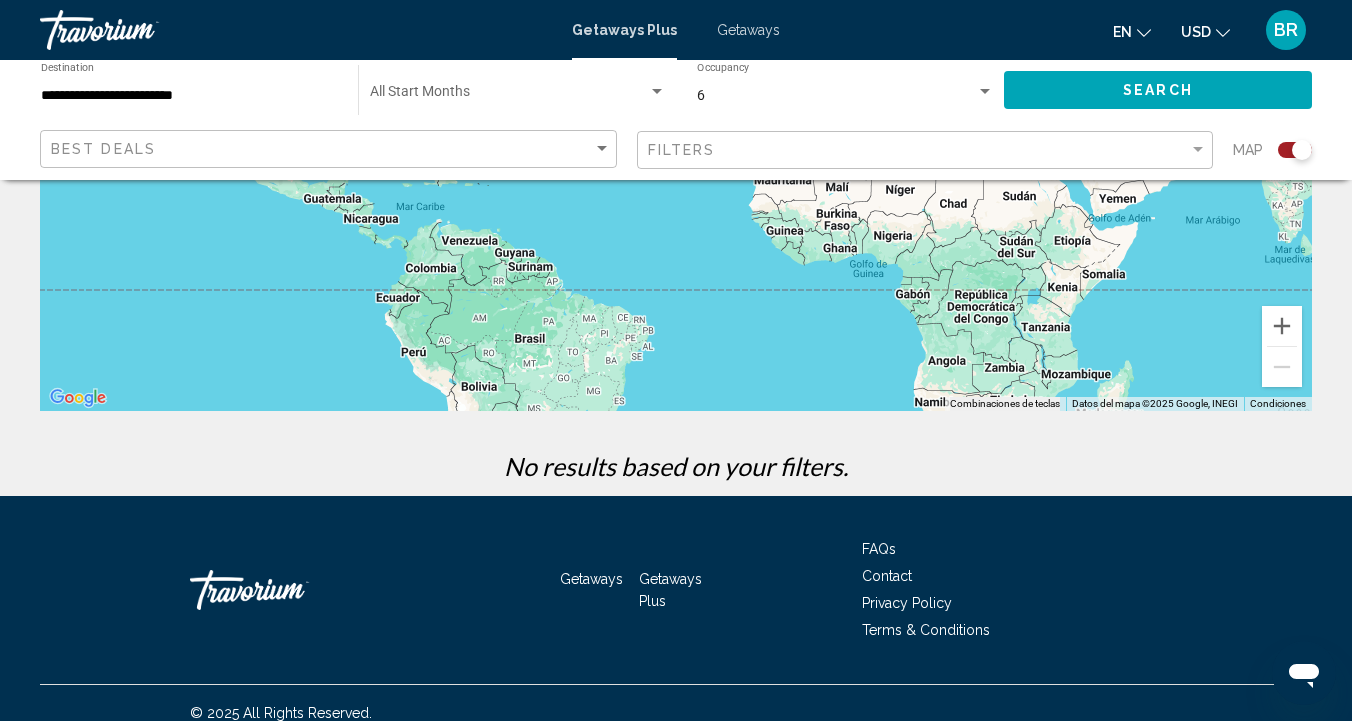 click on "**********" 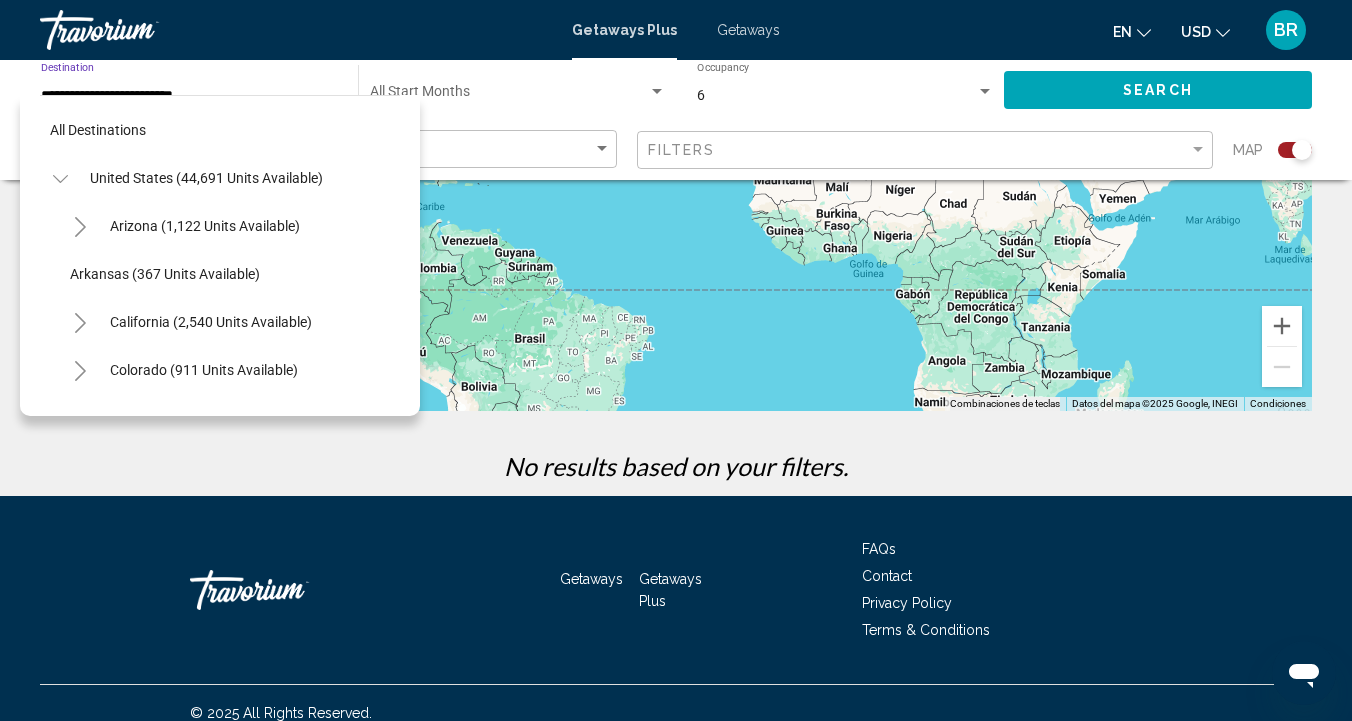 scroll, scrollTop: 455, scrollLeft: 0, axis: vertical 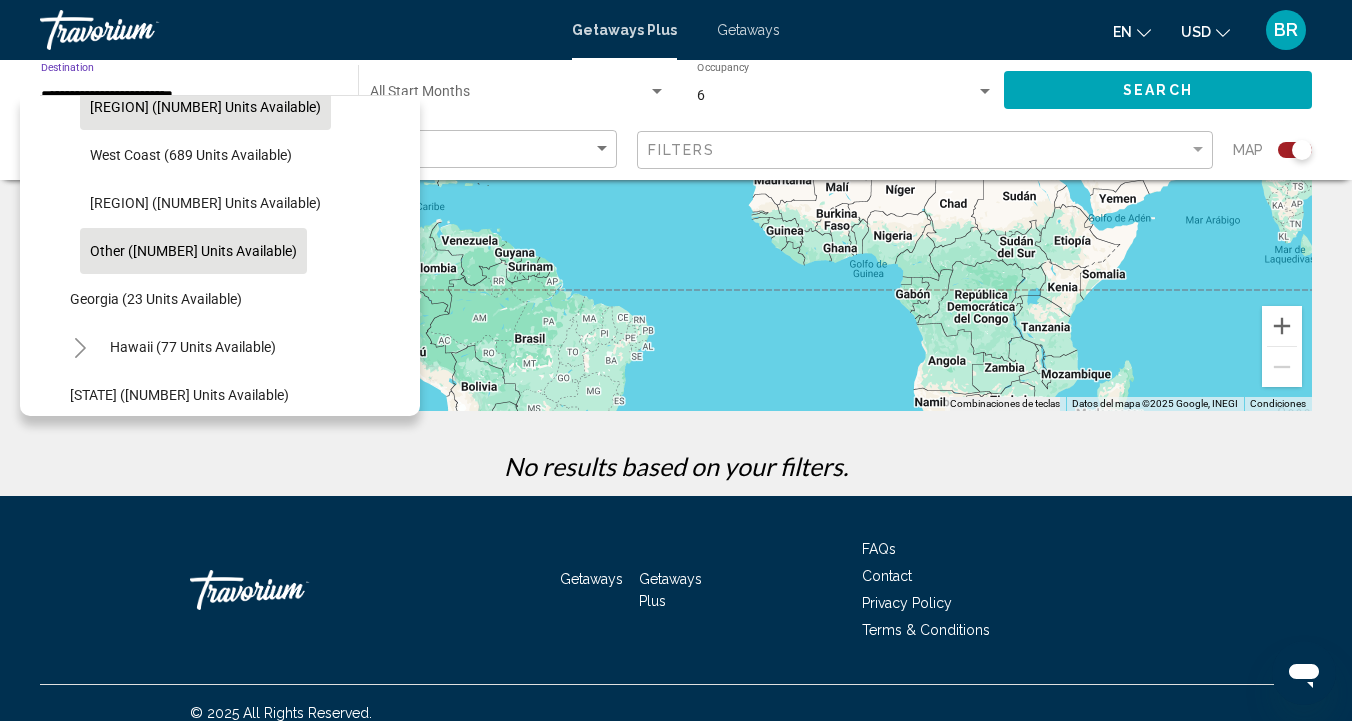 click on "East Coast (2,149 units available)" 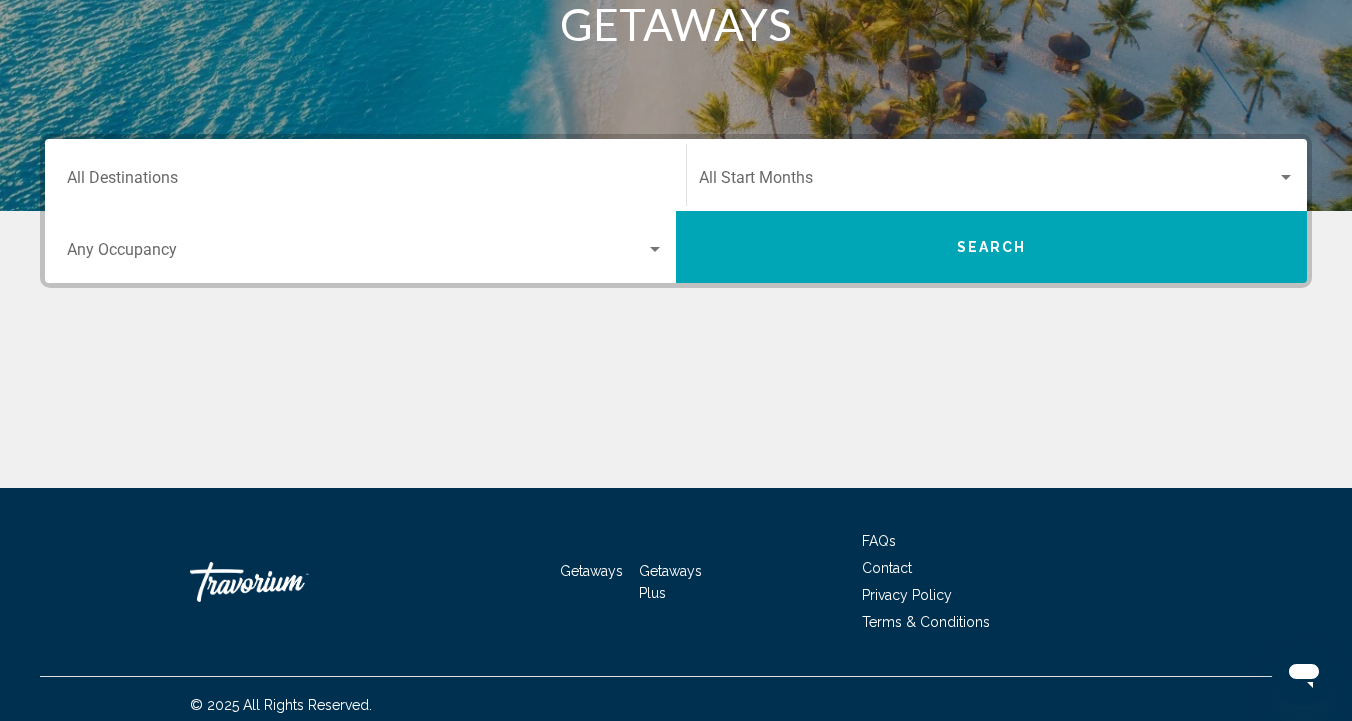 scroll, scrollTop: 0, scrollLeft: 0, axis: both 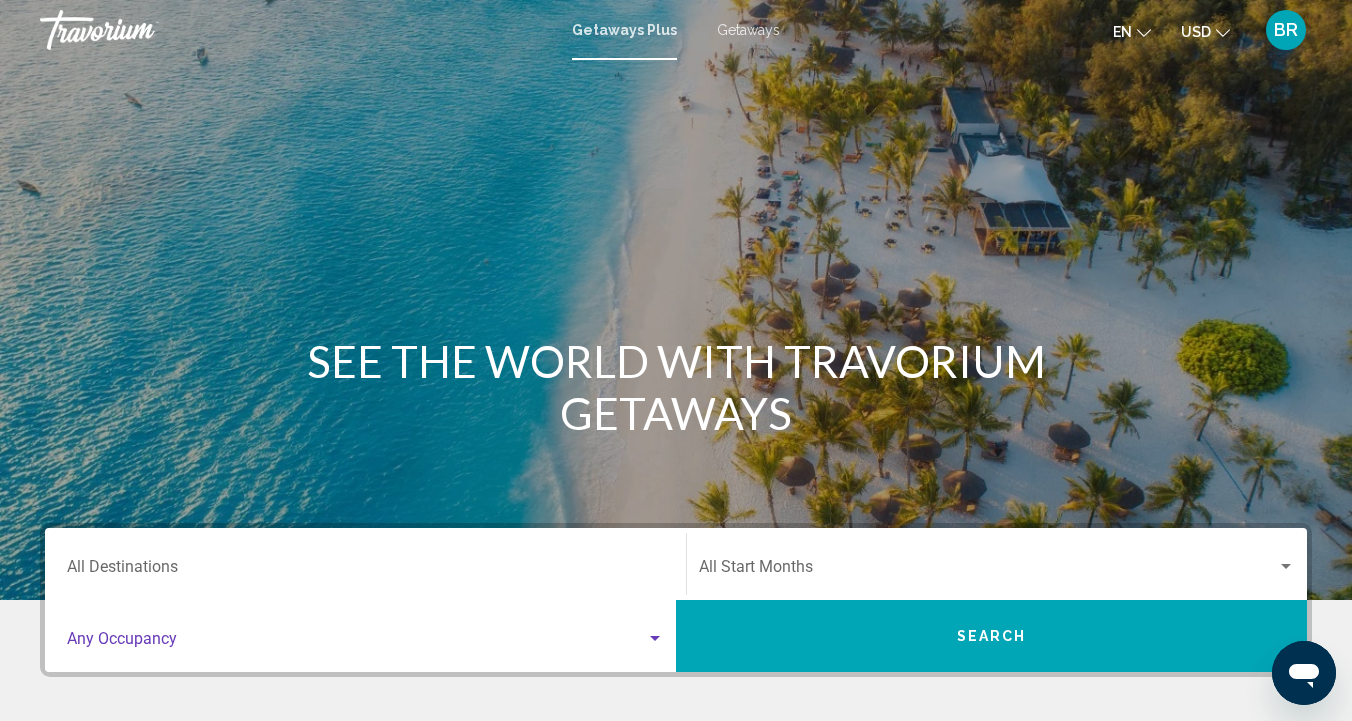 click at bounding box center [356, 643] 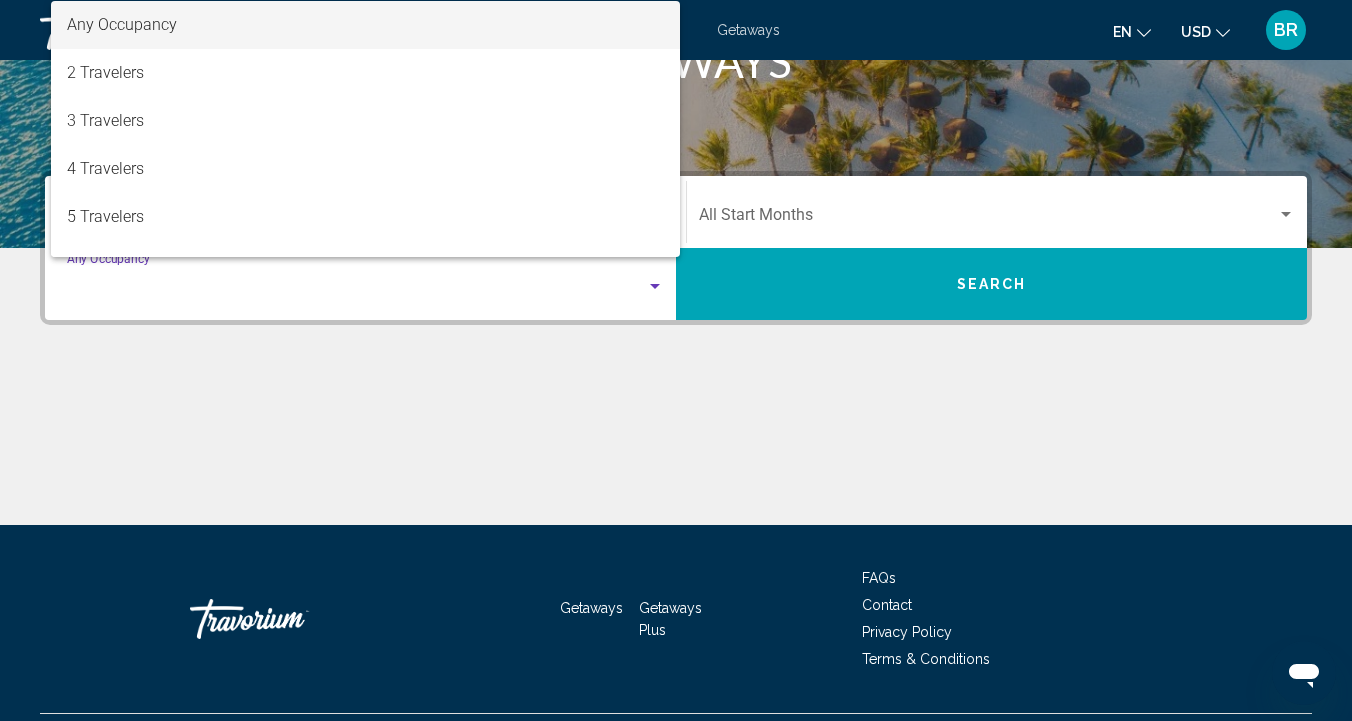 scroll, scrollTop: 401, scrollLeft: 0, axis: vertical 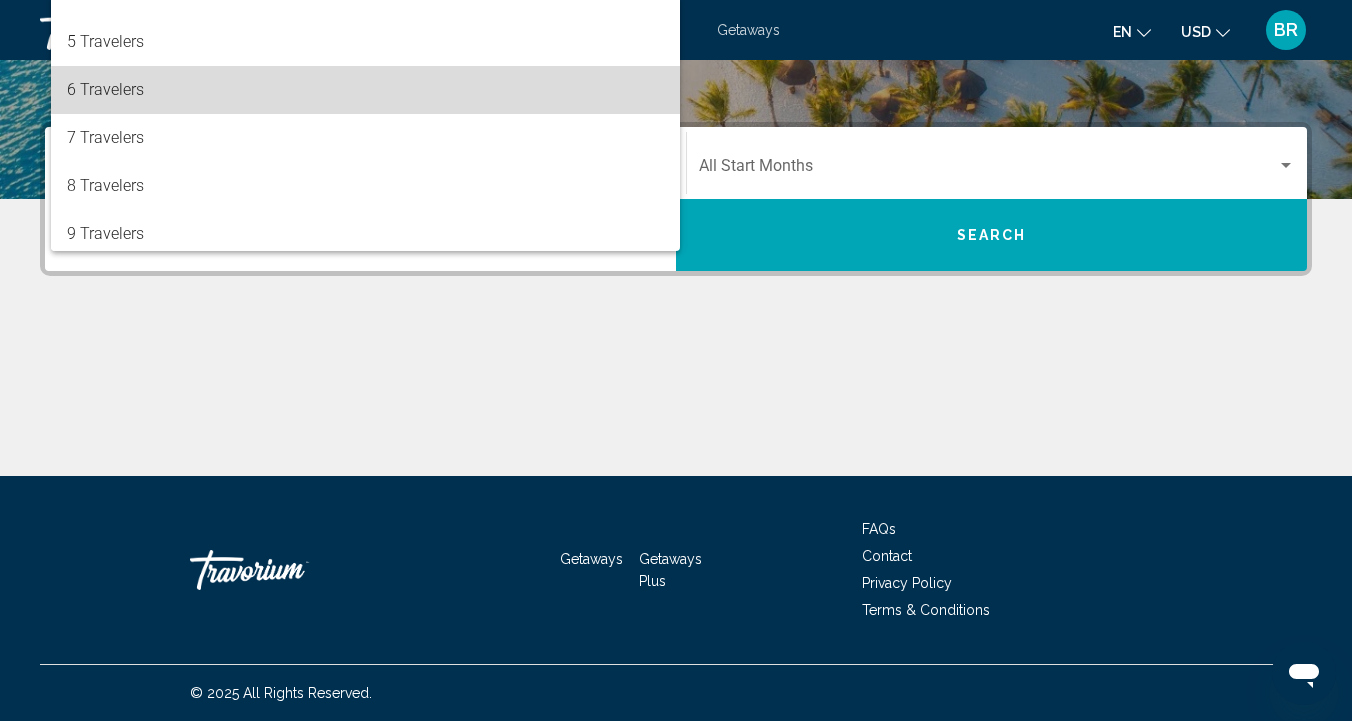 click on "6 Travelers" at bounding box center (365, 90) 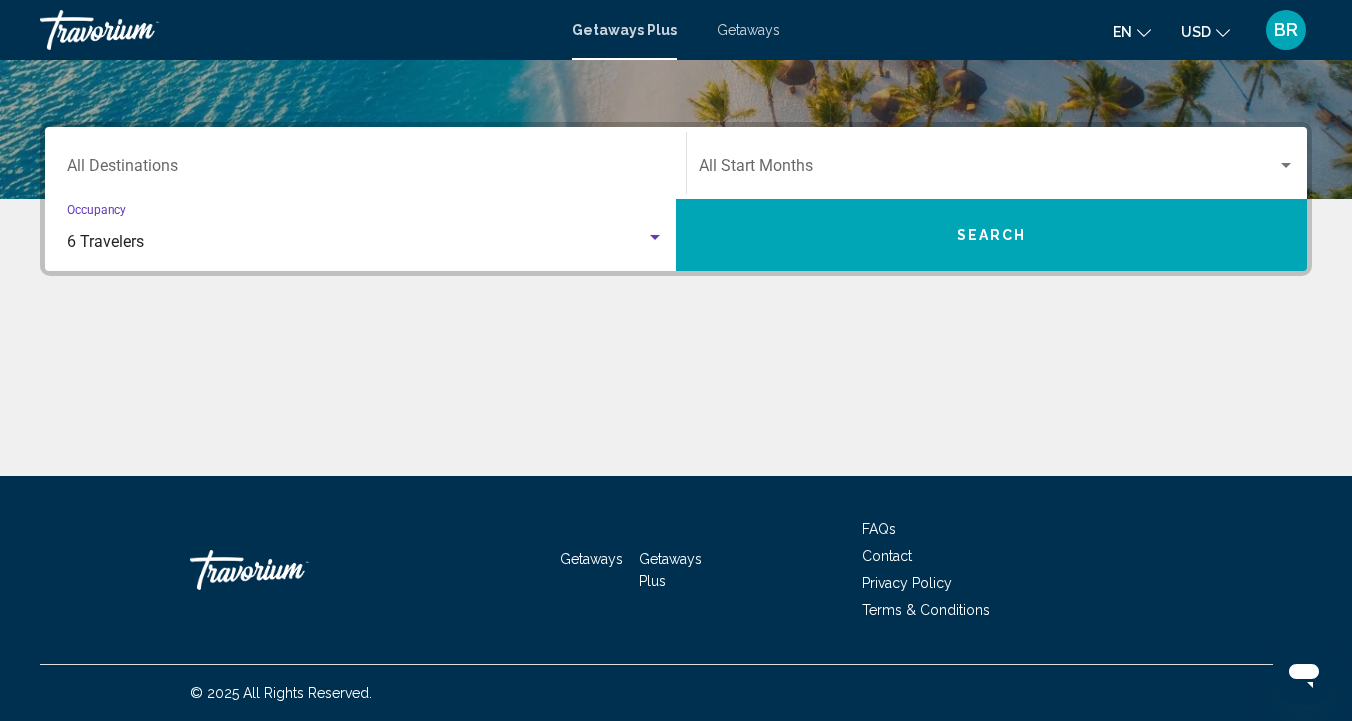 click on "Start Month All Start Months" 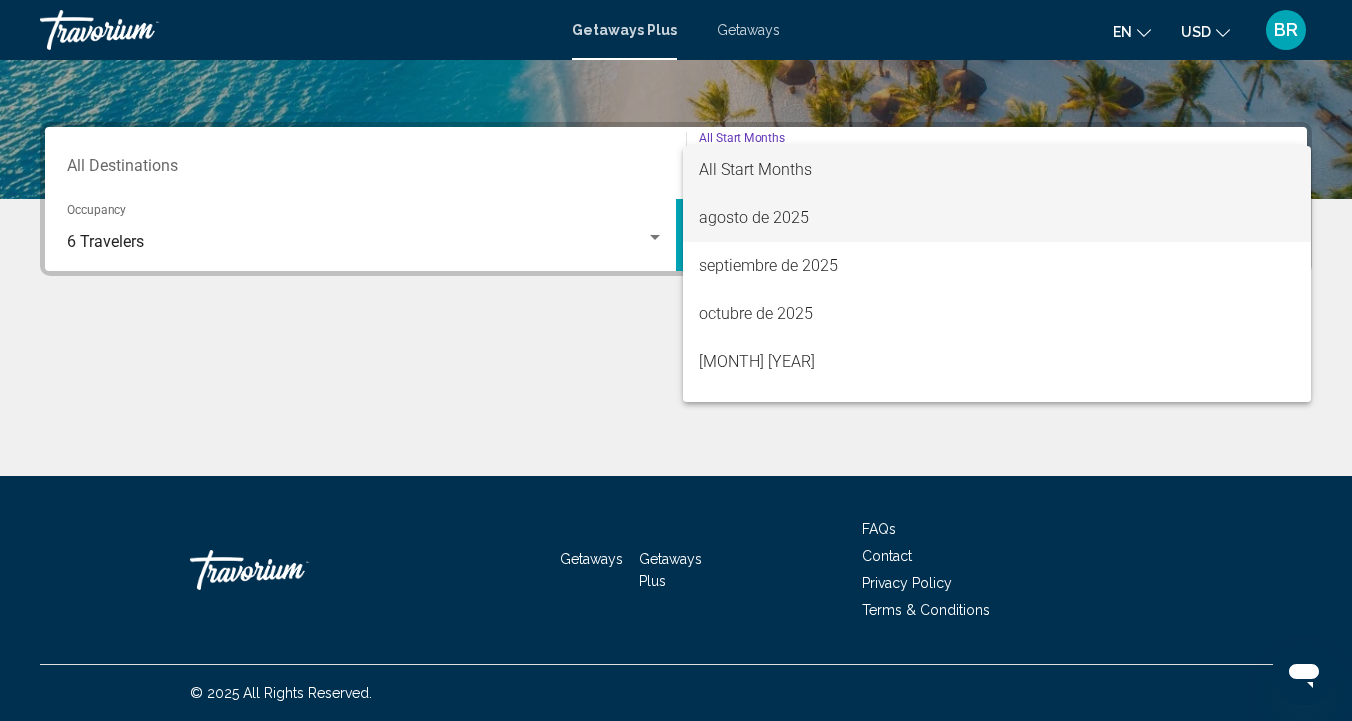 click on "agosto de 2025" at bounding box center [997, 218] 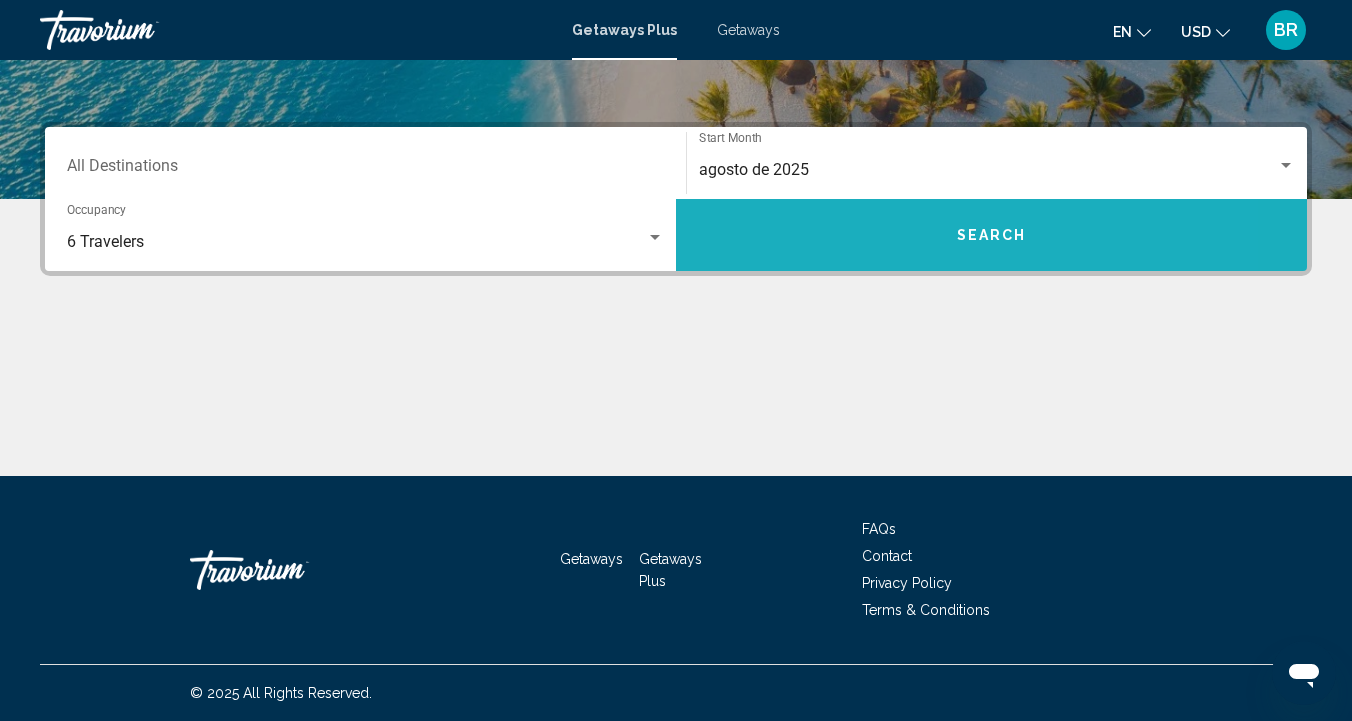click on "Search" at bounding box center (991, 235) 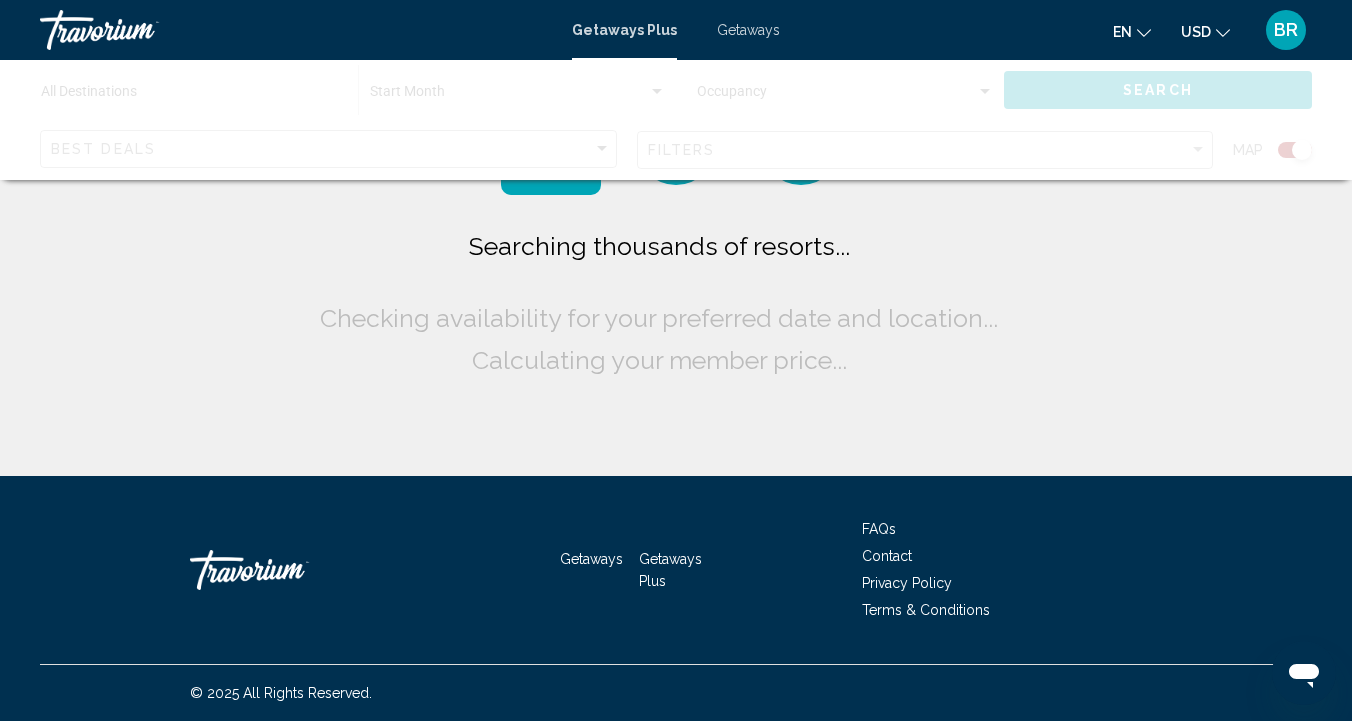 scroll, scrollTop: 0, scrollLeft: 0, axis: both 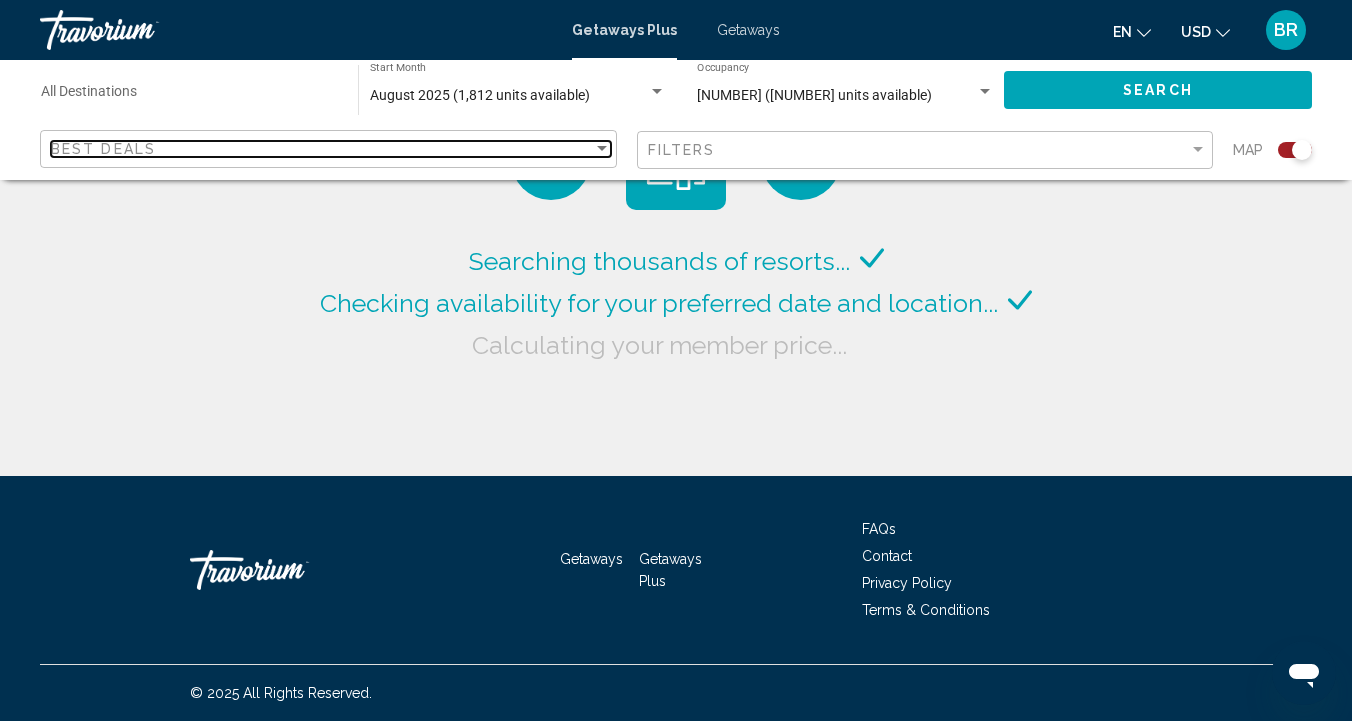 click at bounding box center (602, 149) 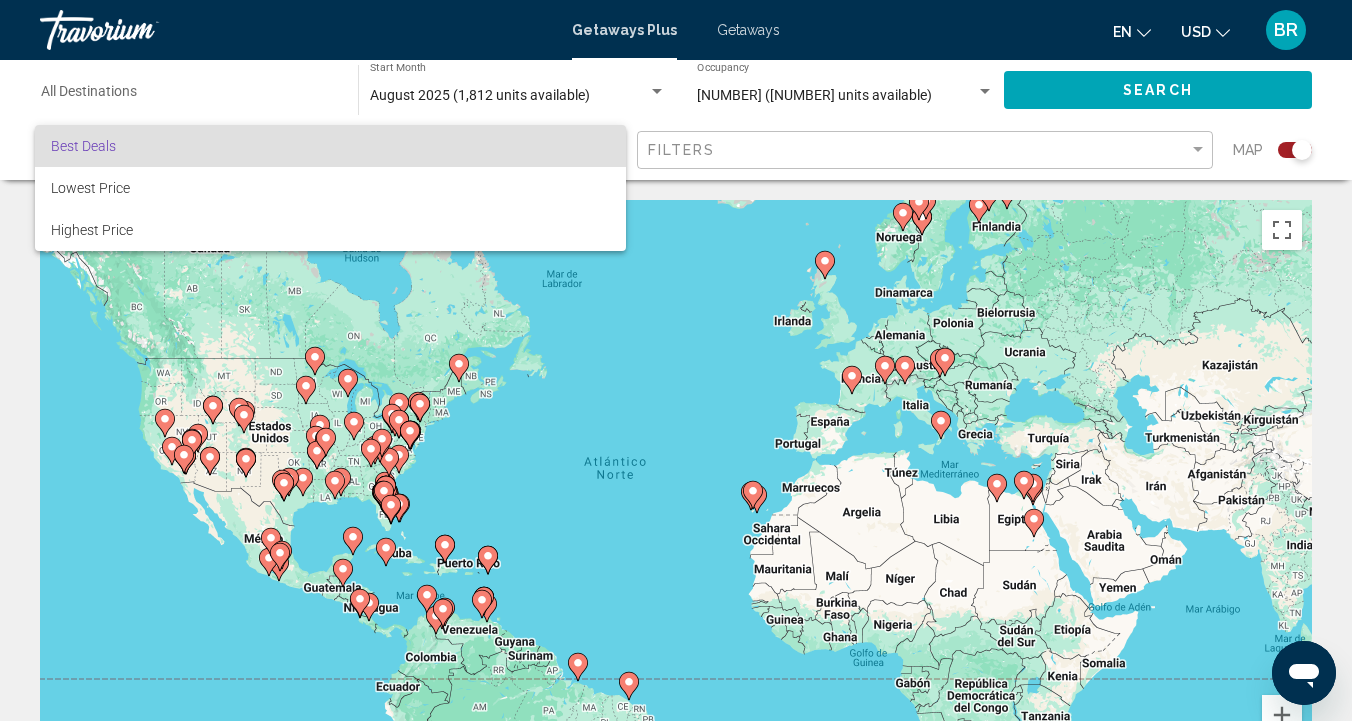 click at bounding box center (676, 360) 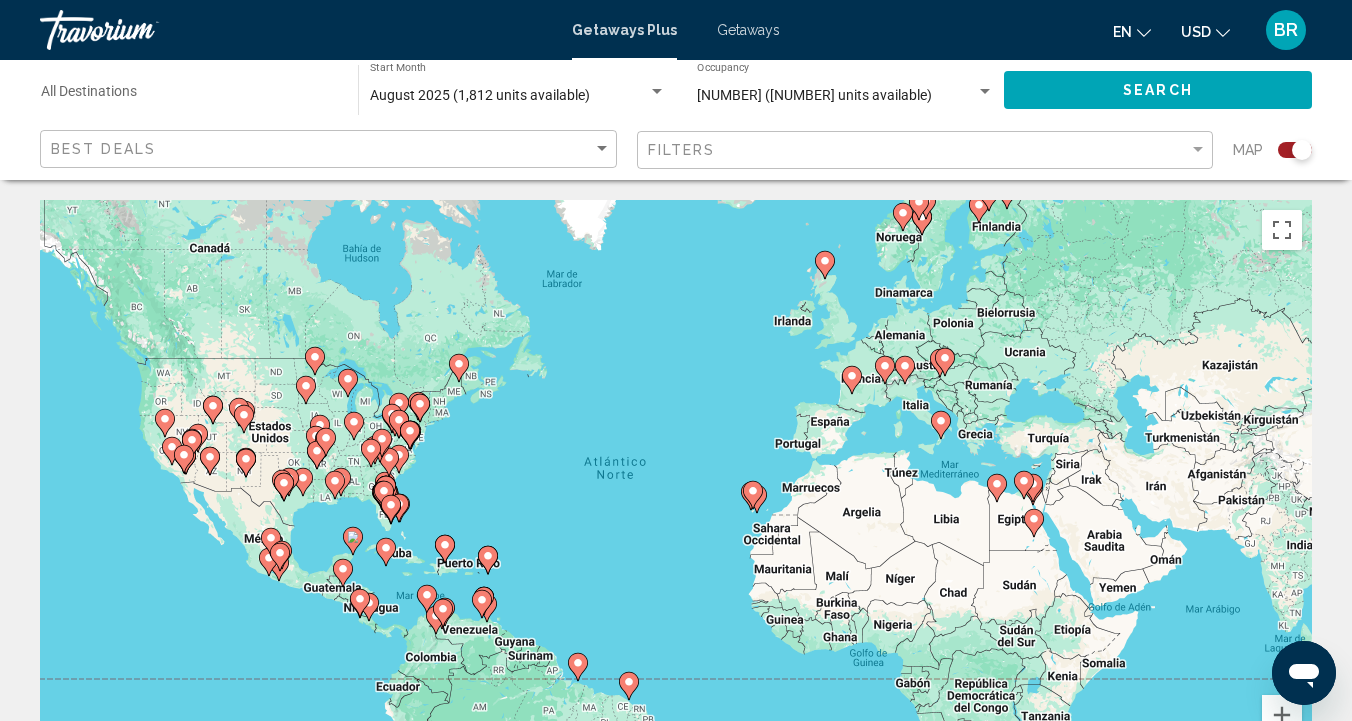 click on "Destination All Destinations" 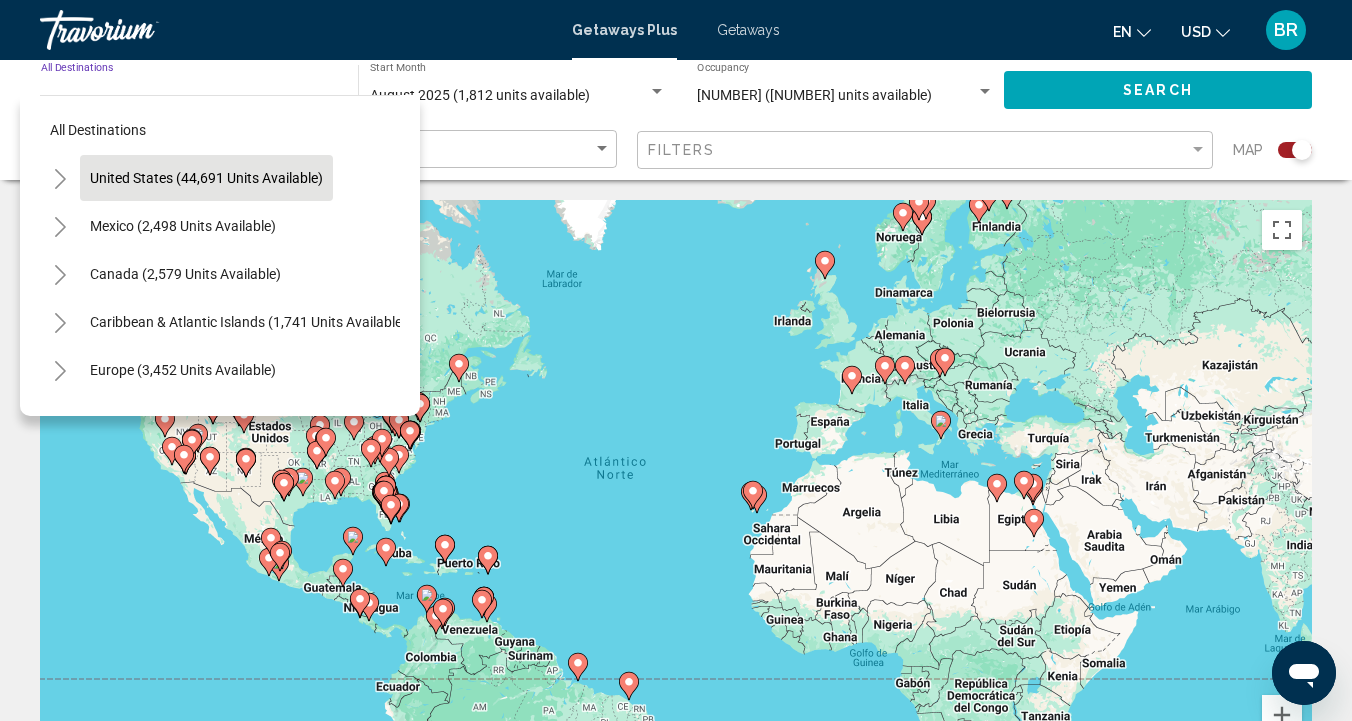 click on "United States (44,691 units available)" at bounding box center [183, 226] 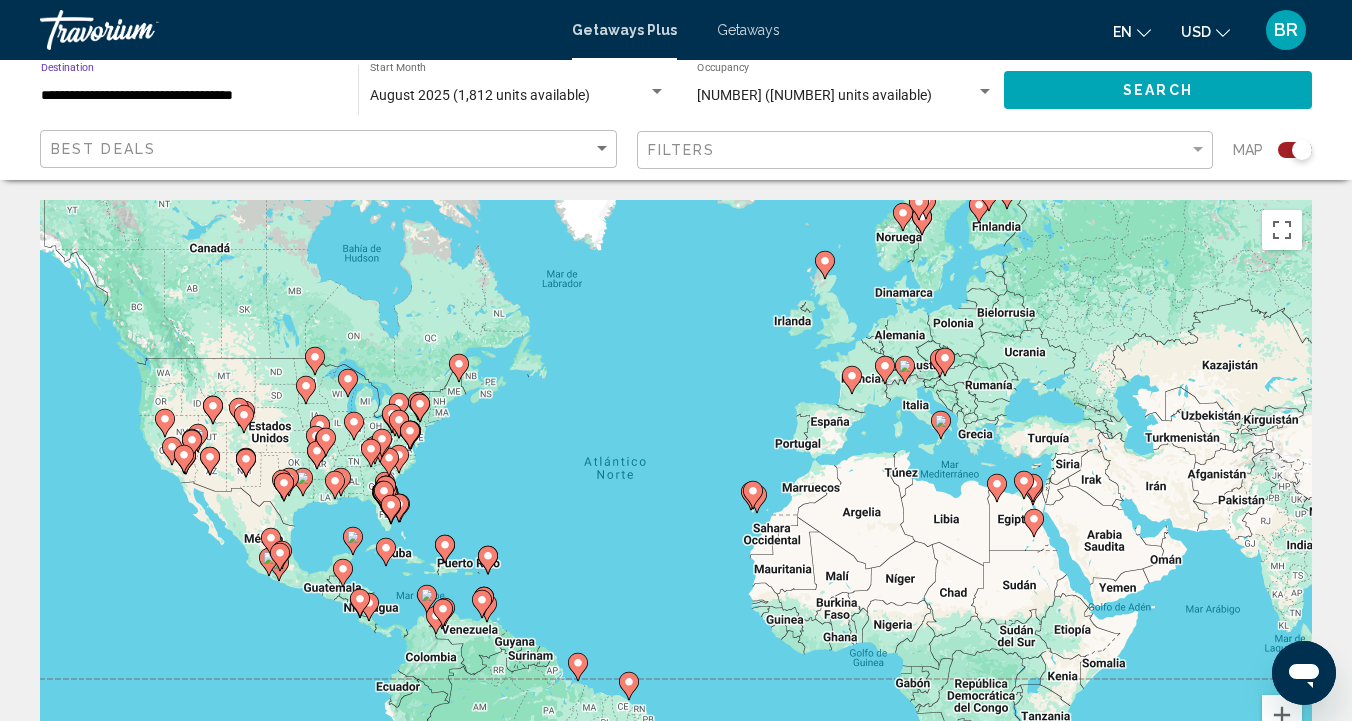 click on "**********" at bounding box center [189, 96] 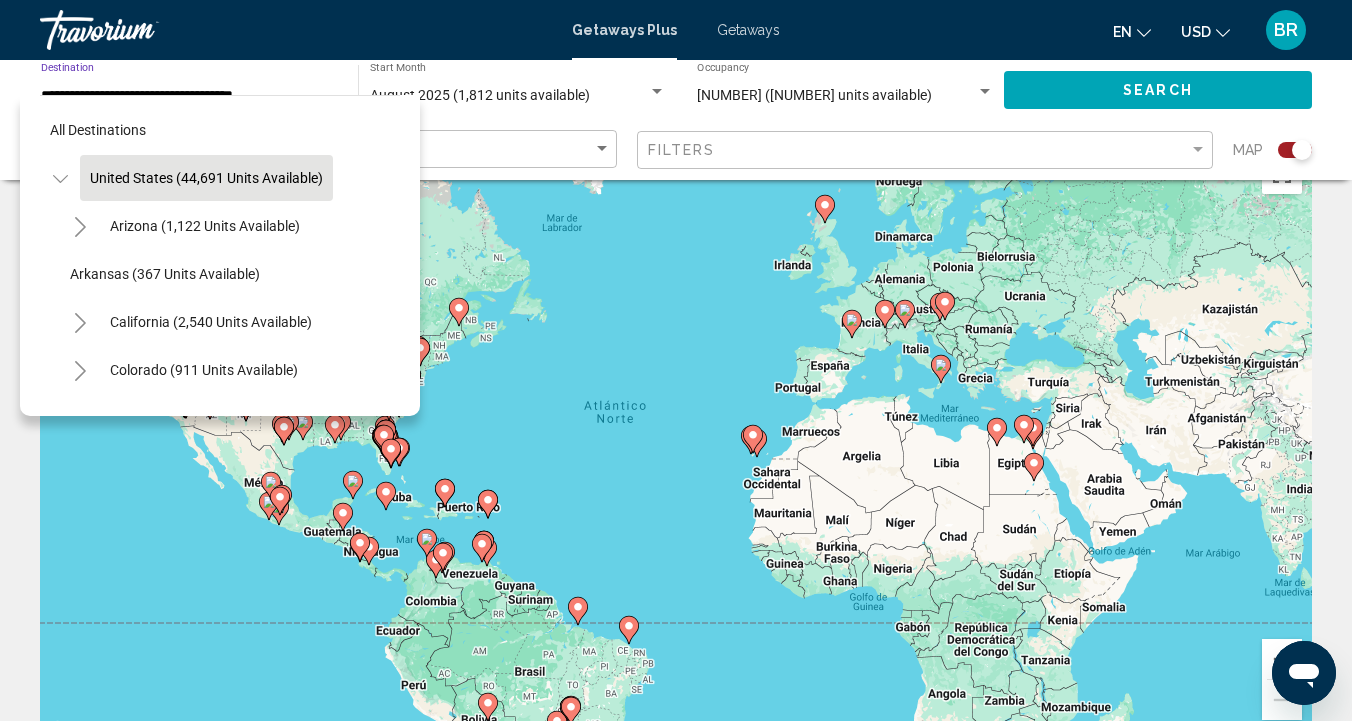 scroll, scrollTop: 46, scrollLeft: 0, axis: vertical 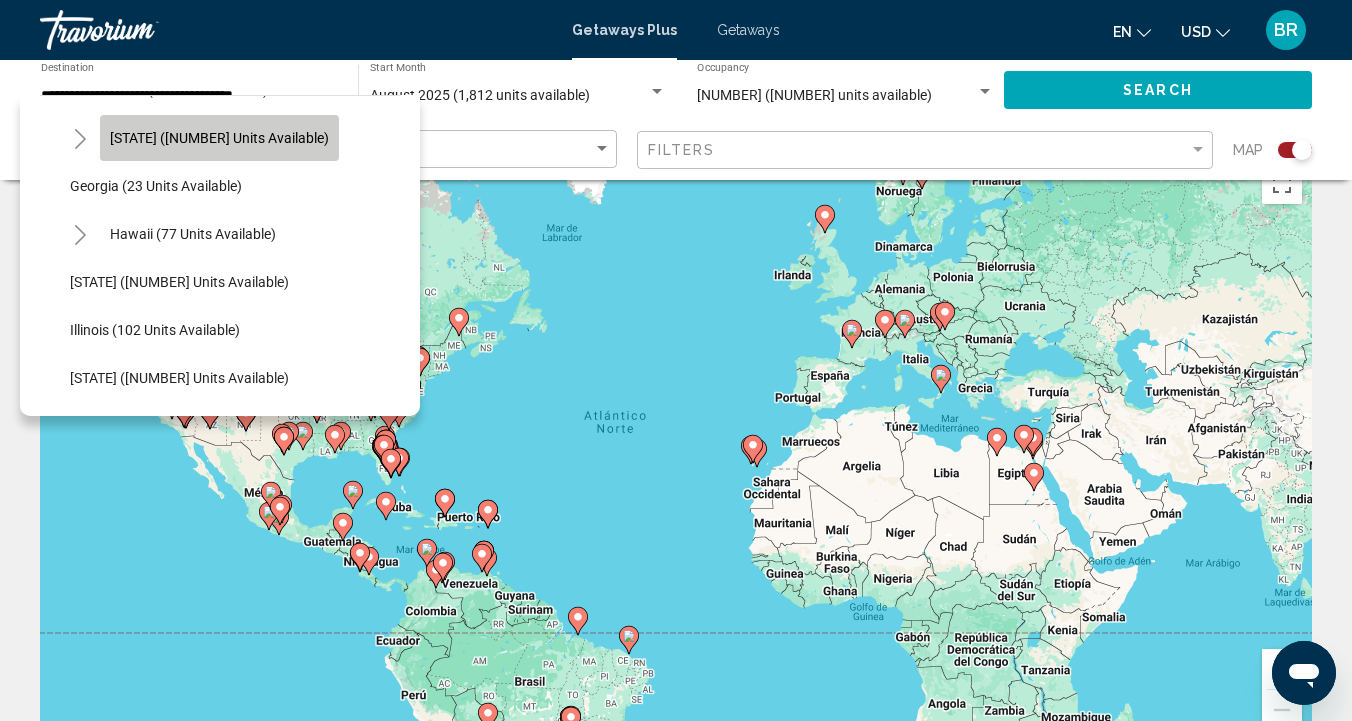 click on "Florida (8,832 units available)" 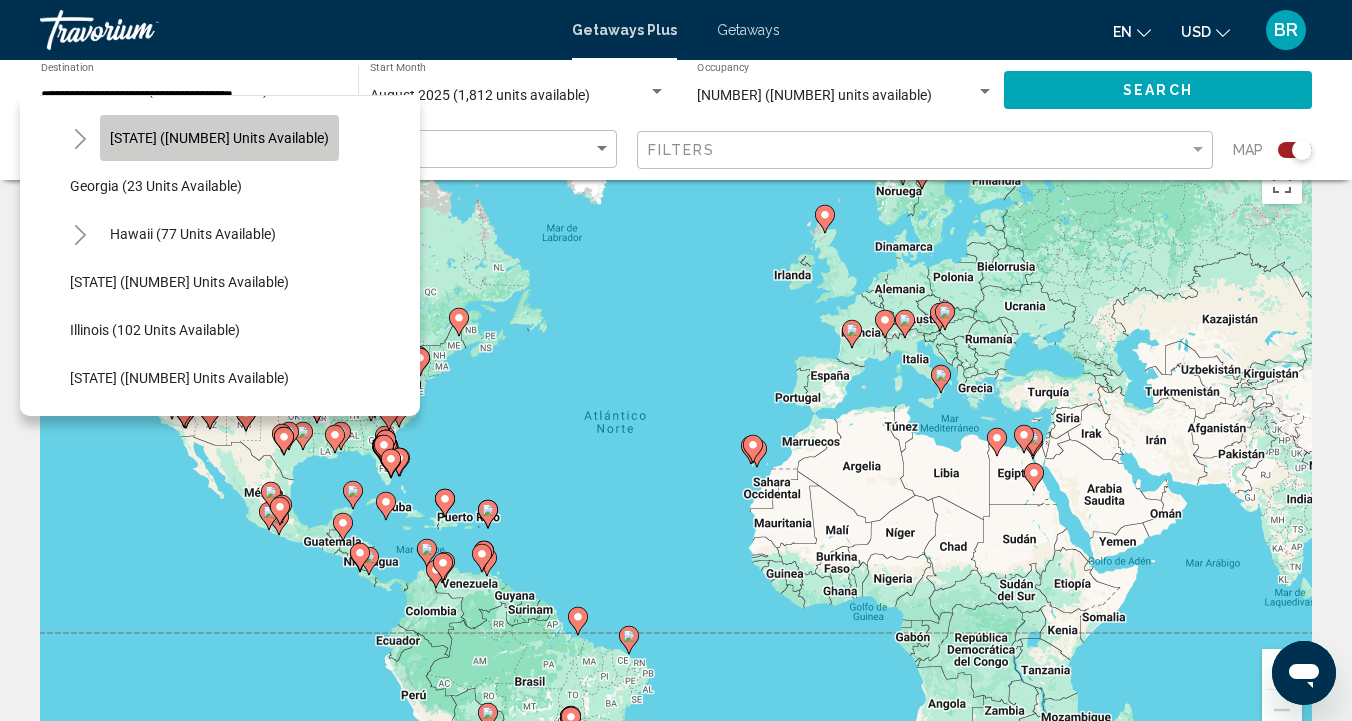 type on "**********" 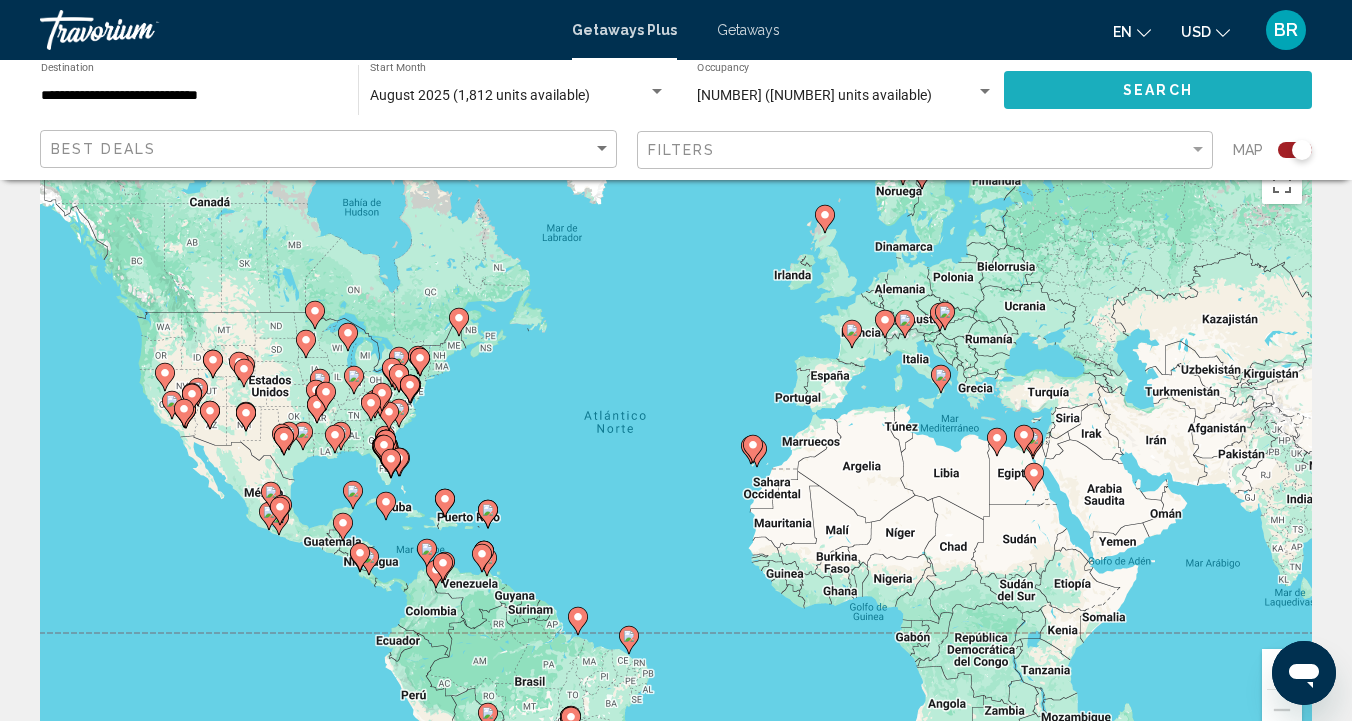click on "Search" 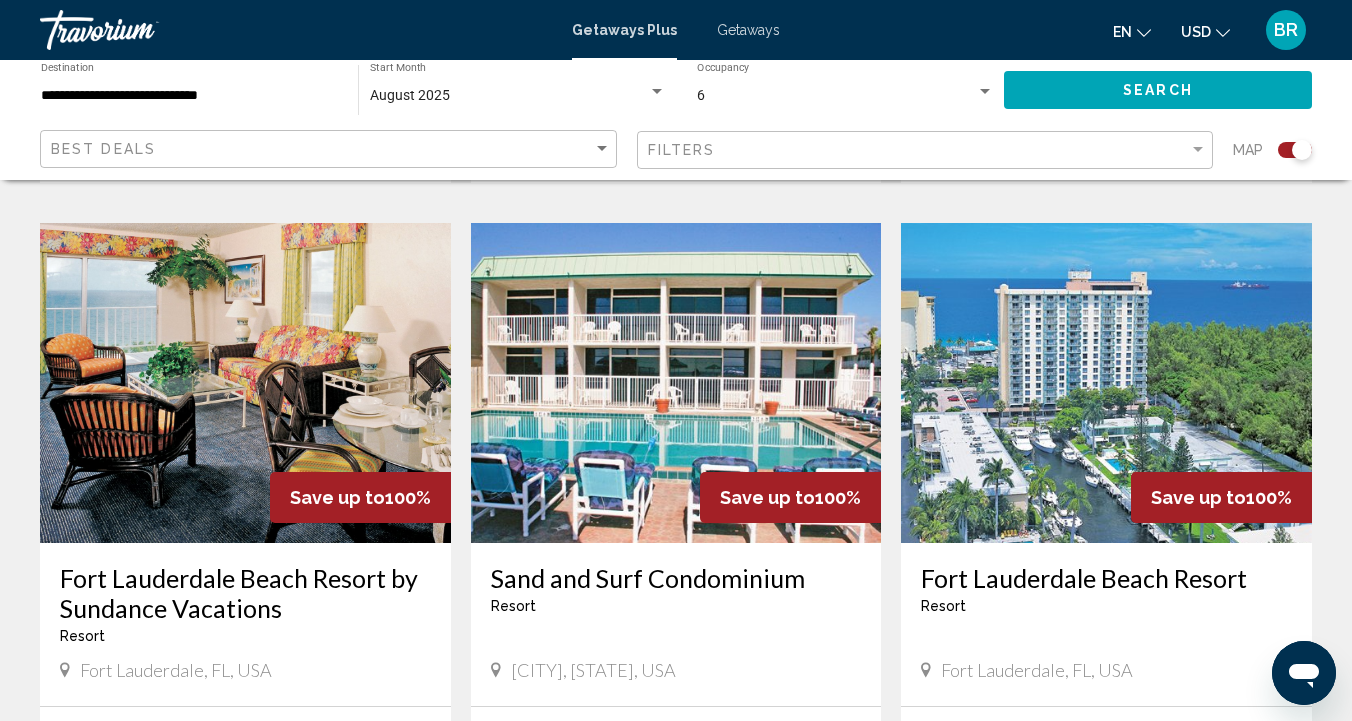 scroll, scrollTop: 1423, scrollLeft: 0, axis: vertical 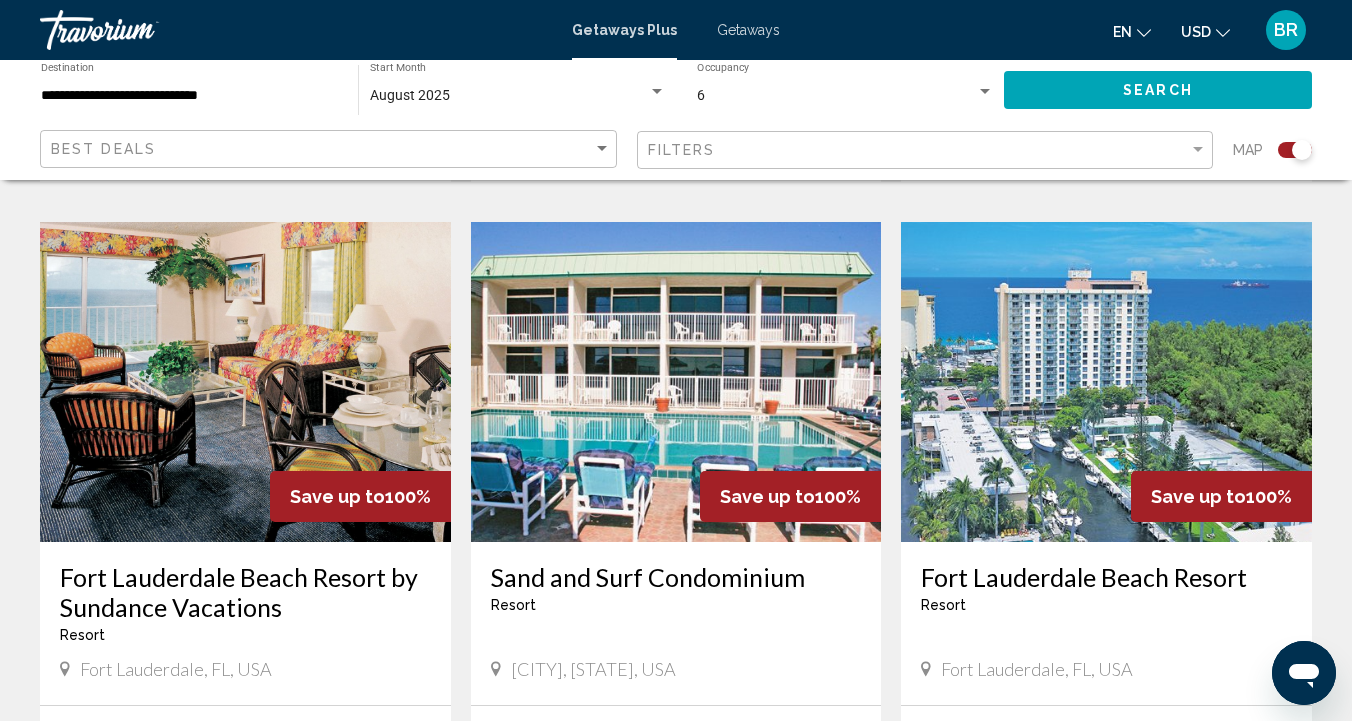 click at bounding box center (245, 382) 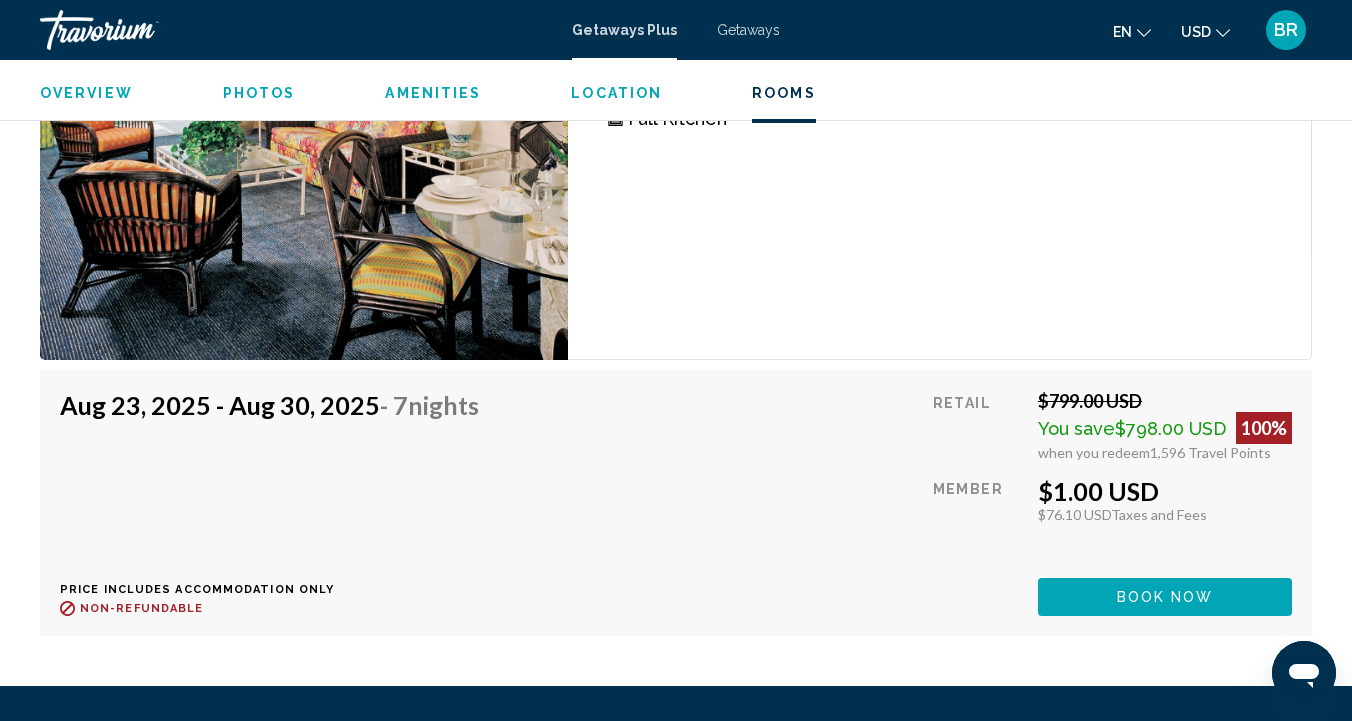 scroll, scrollTop: 4066, scrollLeft: 0, axis: vertical 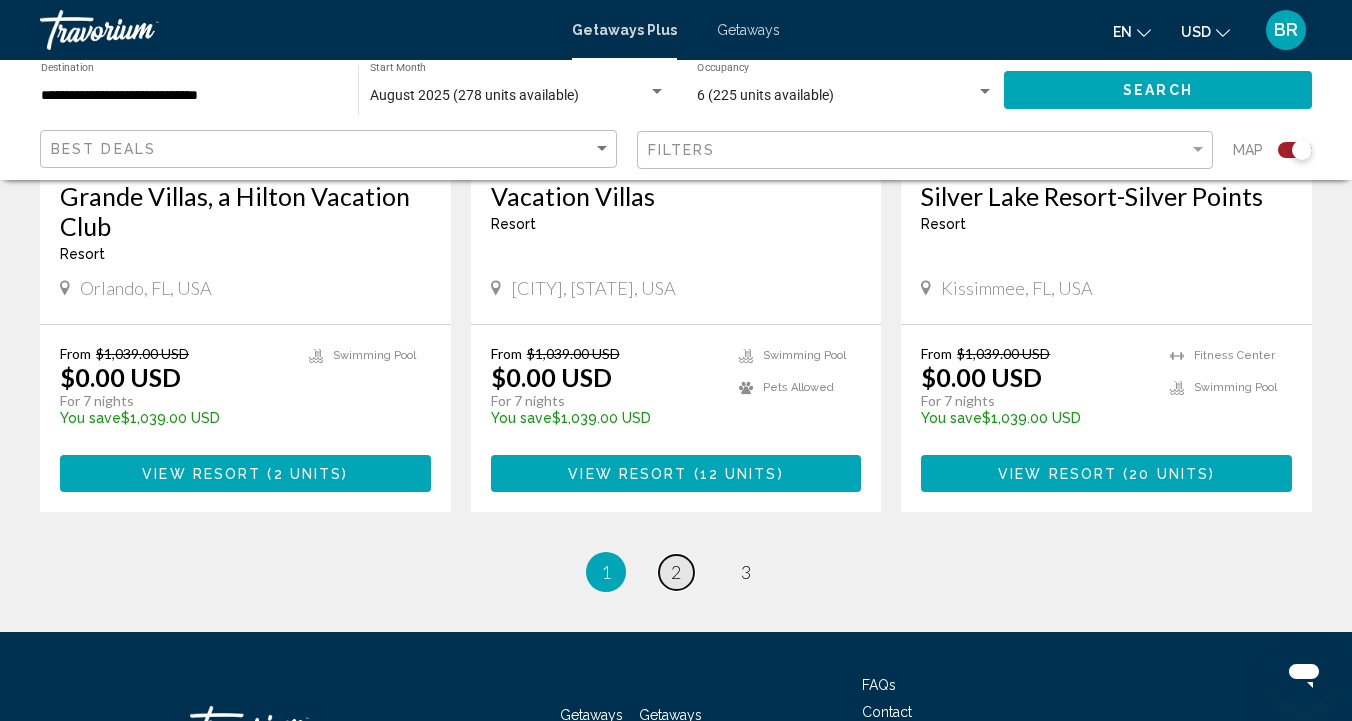 click on "2" at bounding box center (676, 572) 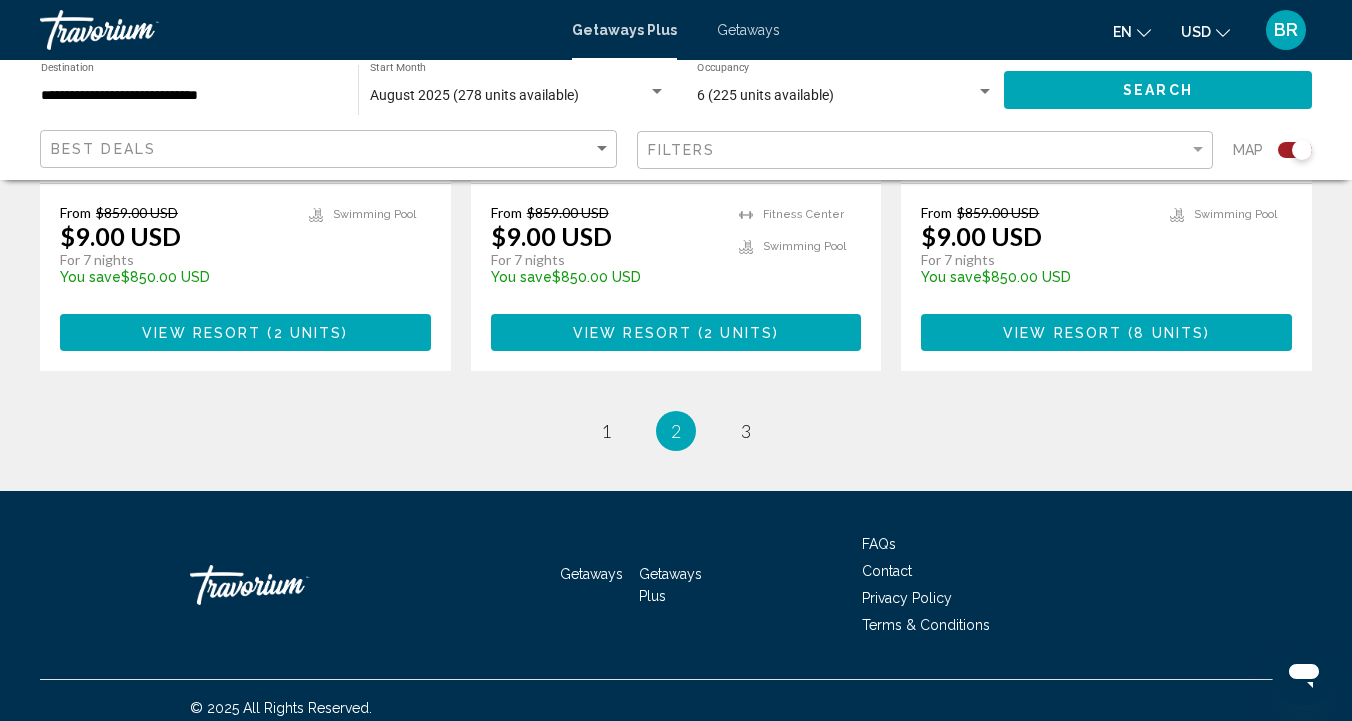 scroll, scrollTop: 3263, scrollLeft: 0, axis: vertical 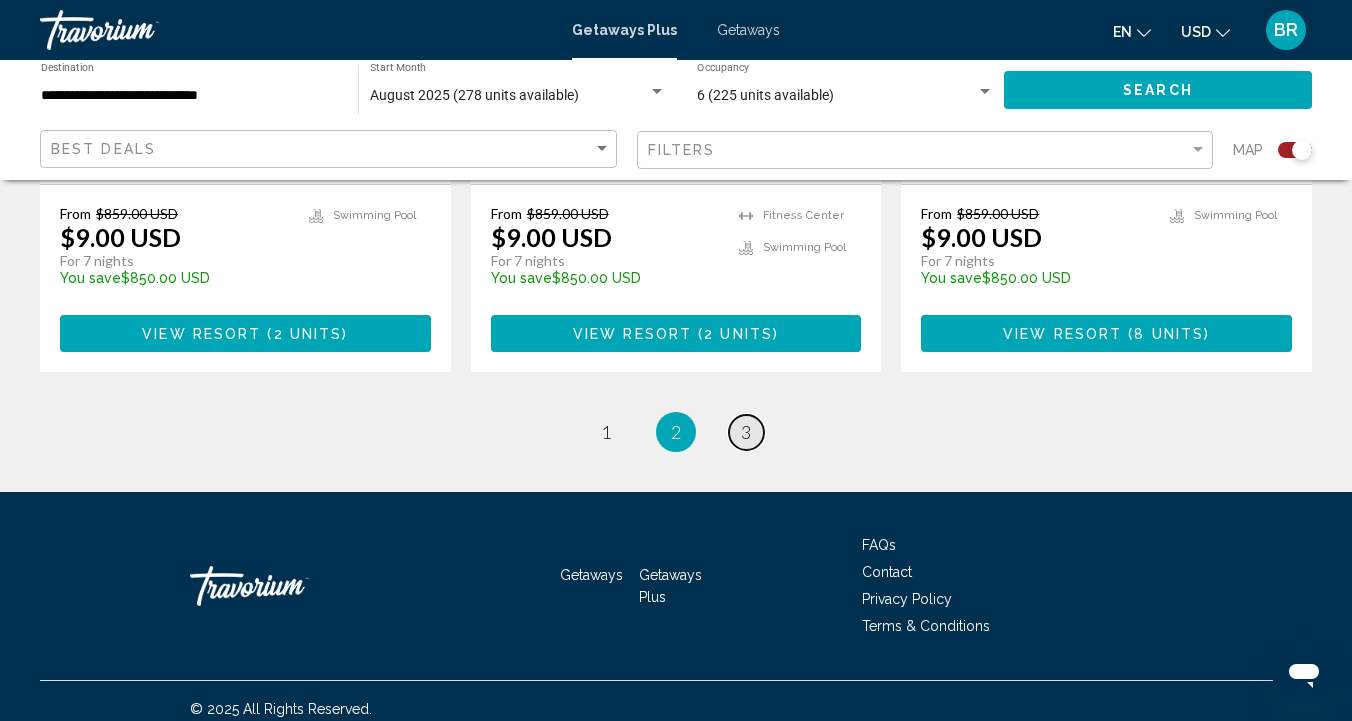 click on "3" at bounding box center [746, 432] 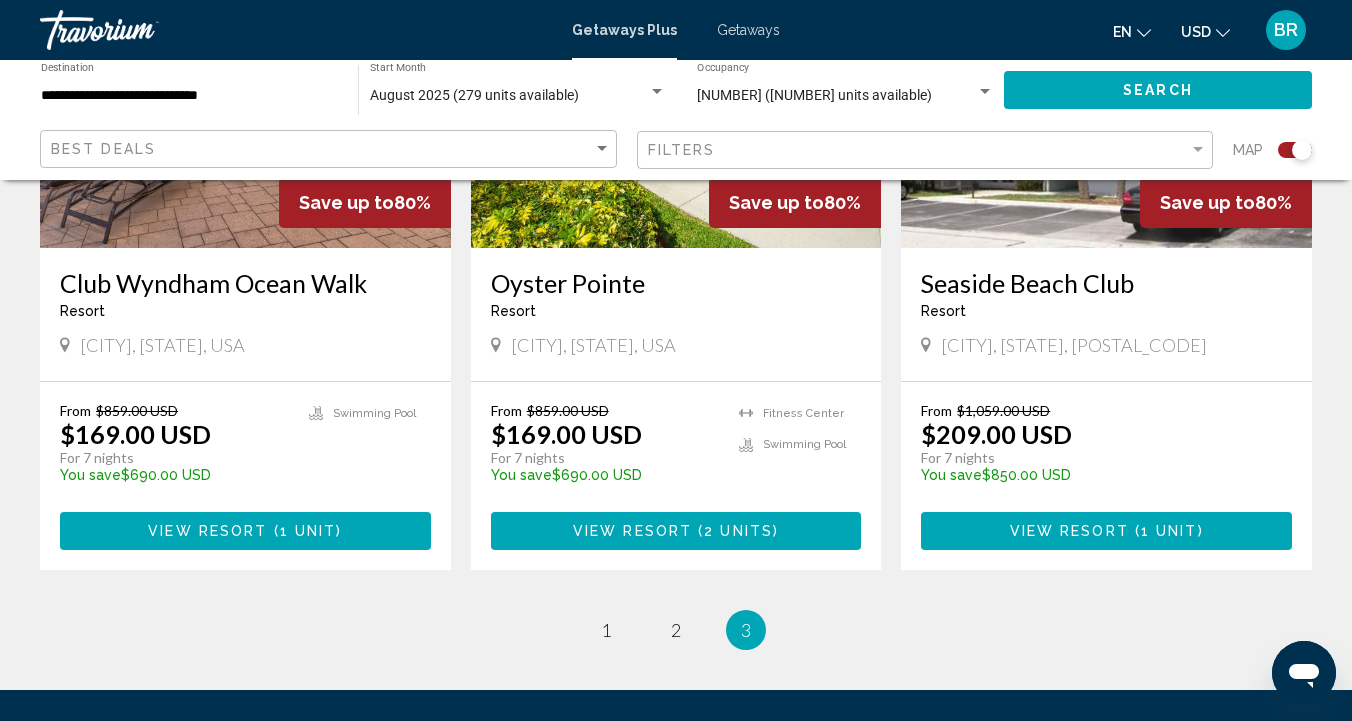 scroll, scrollTop: 1711, scrollLeft: 0, axis: vertical 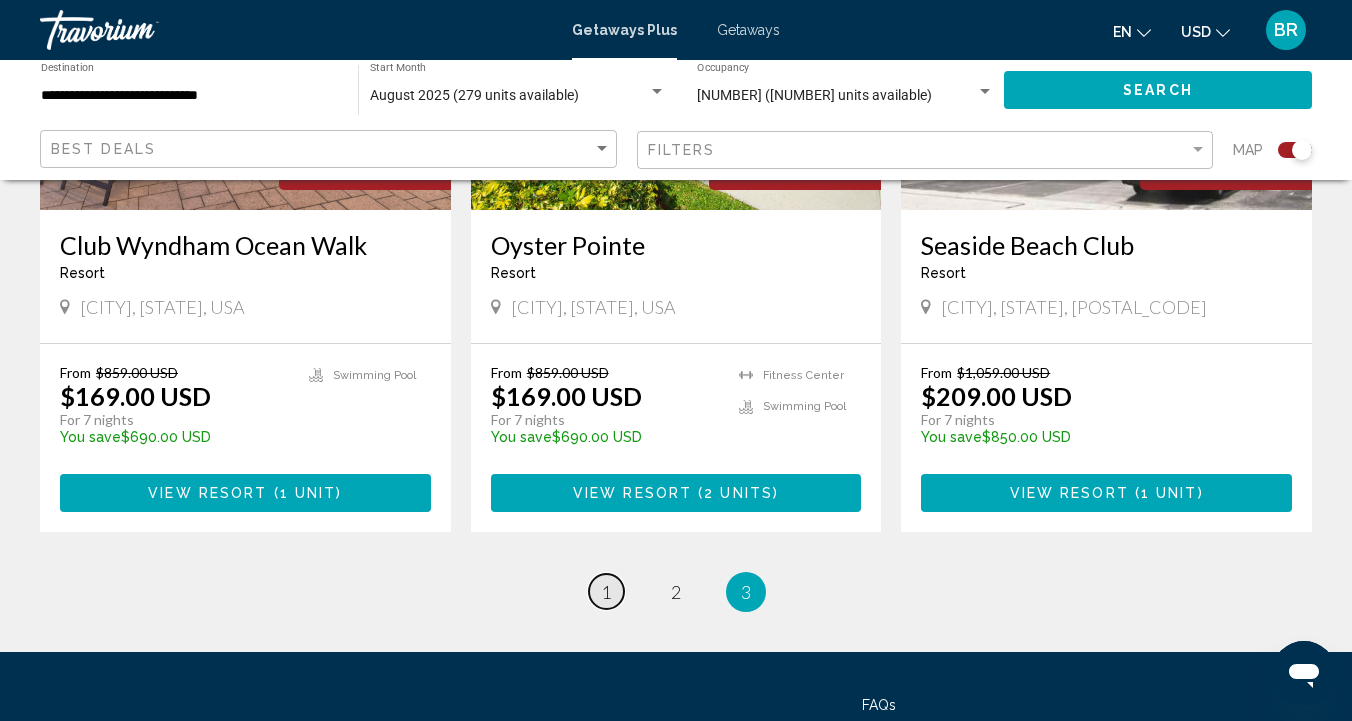 click on "1" at bounding box center [606, 592] 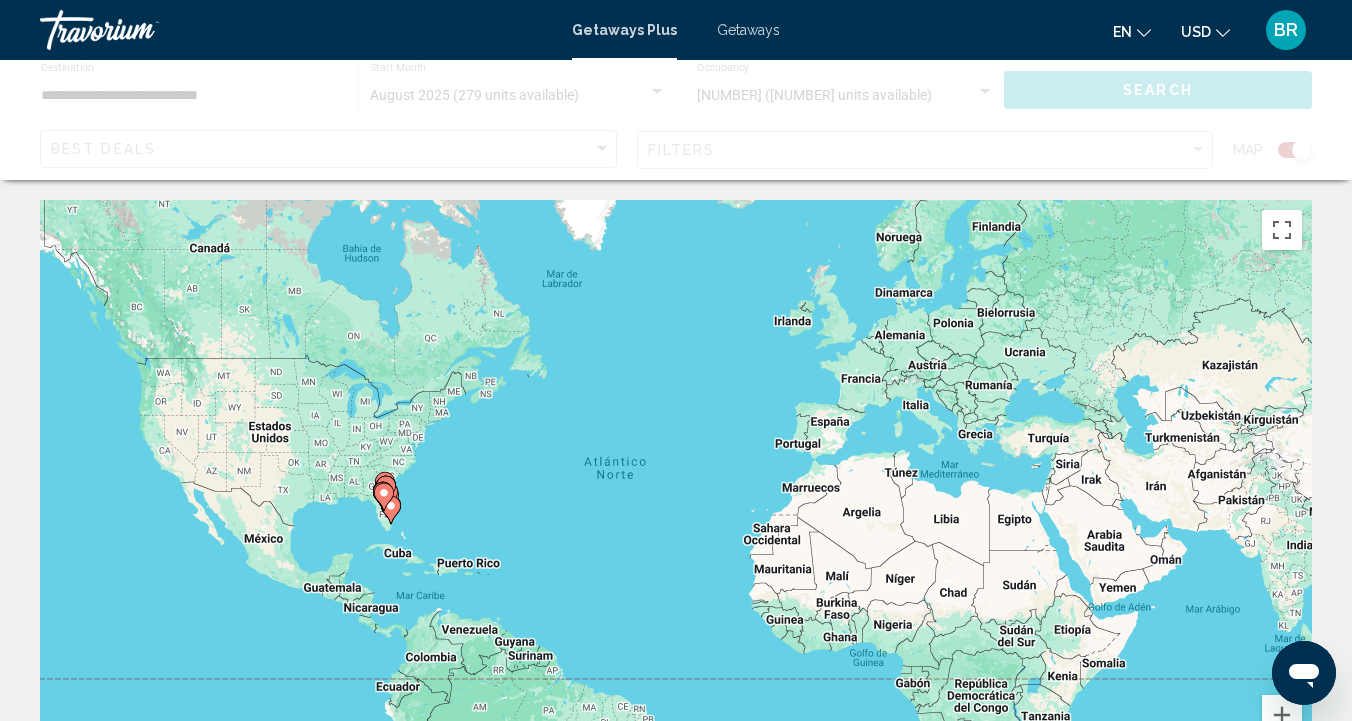 scroll, scrollTop: 0, scrollLeft: 0, axis: both 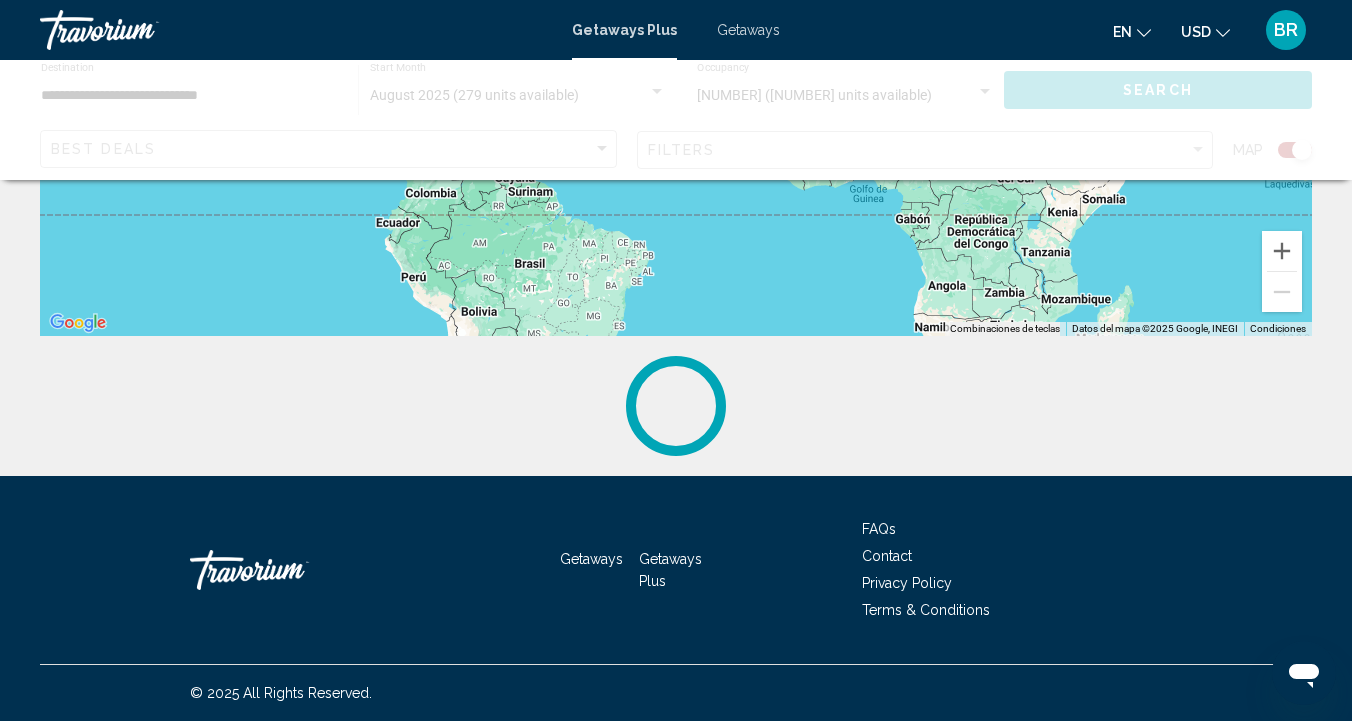click 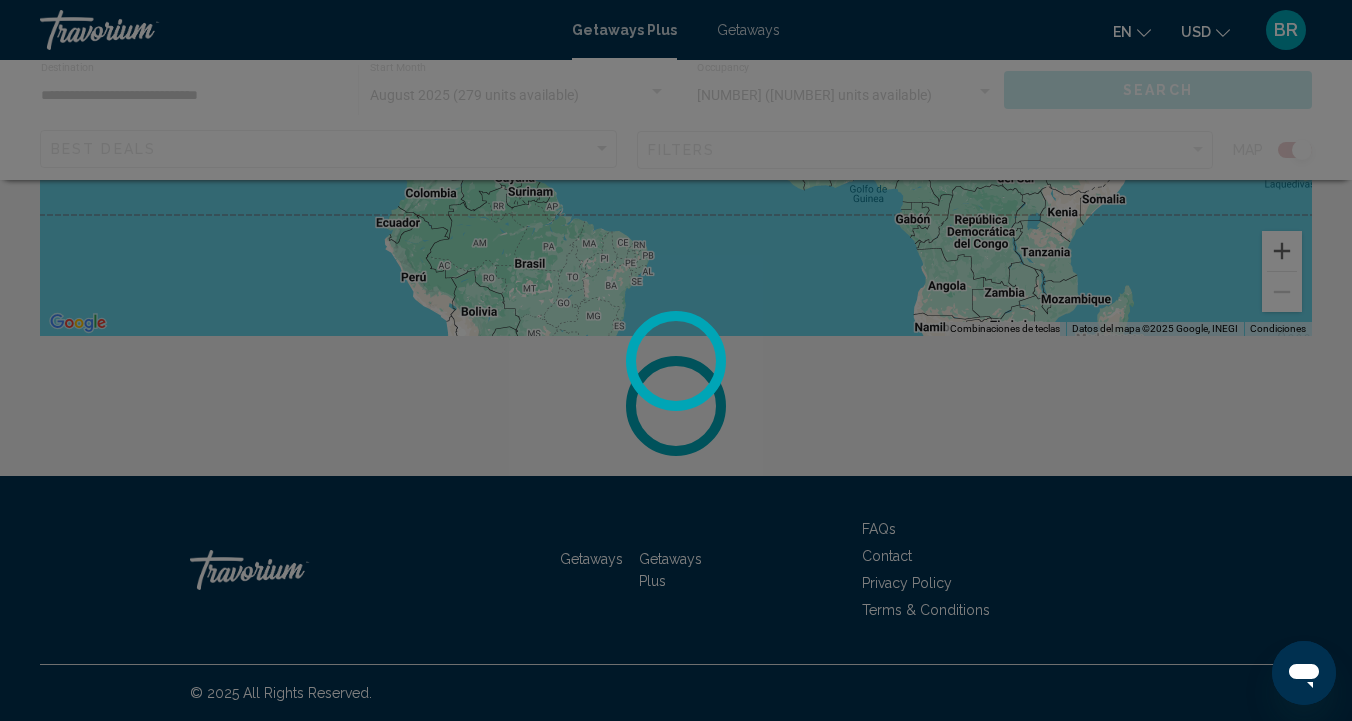 click at bounding box center [676, 360] 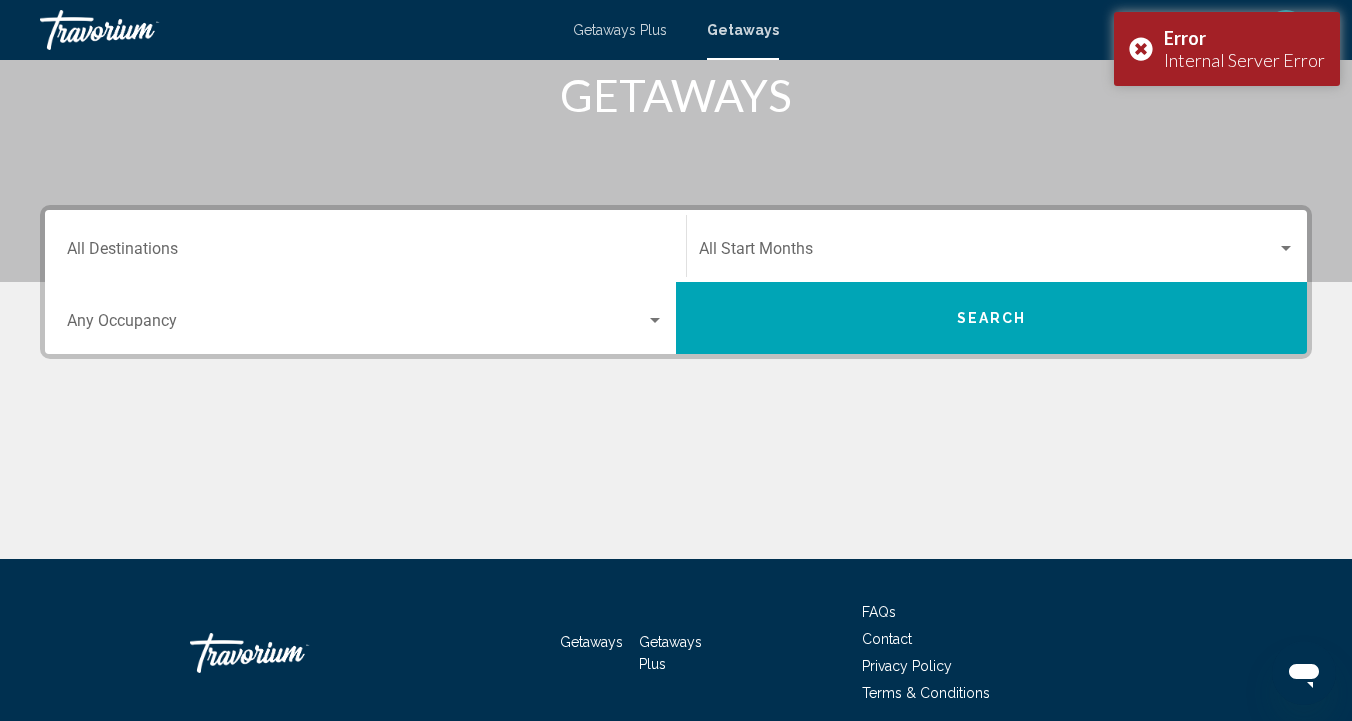 scroll, scrollTop: 319, scrollLeft: 0, axis: vertical 